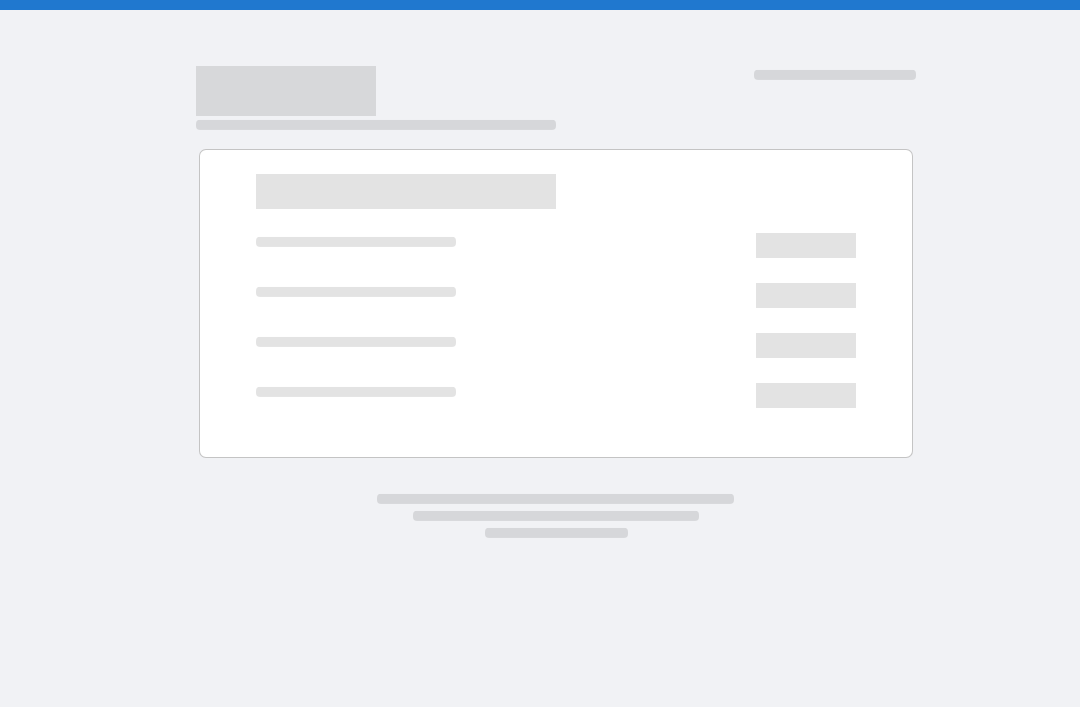 scroll, scrollTop: 0, scrollLeft: 0, axis: both 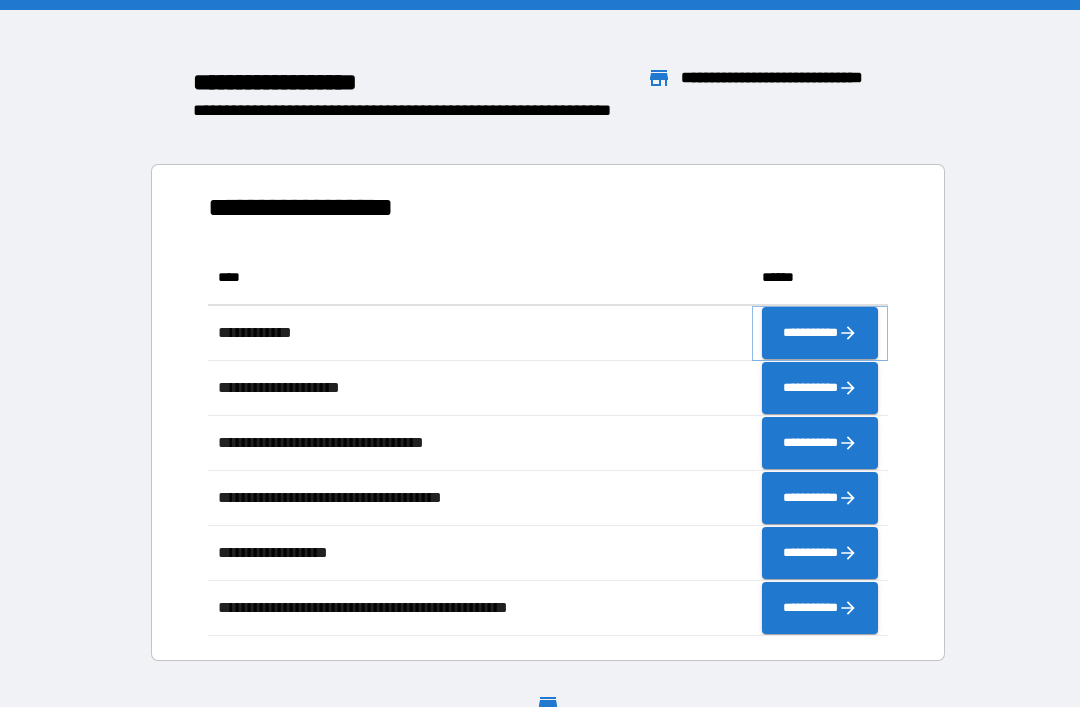 click 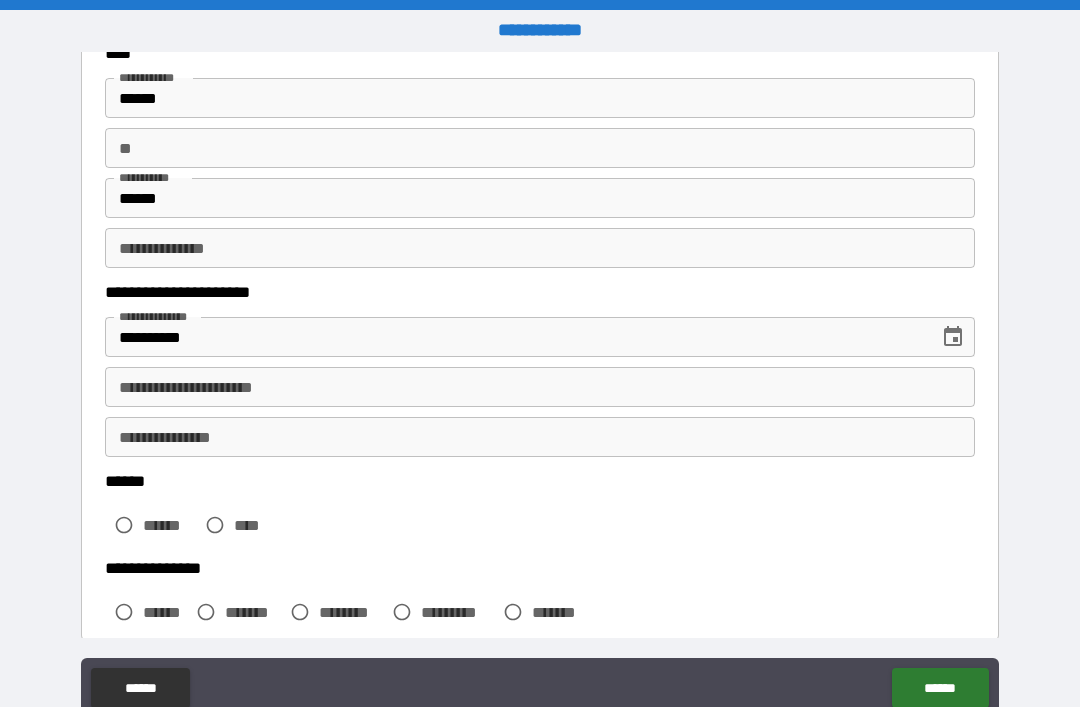 scroll, scrollTop: 118, scrollLeft: 0, axis: vertical 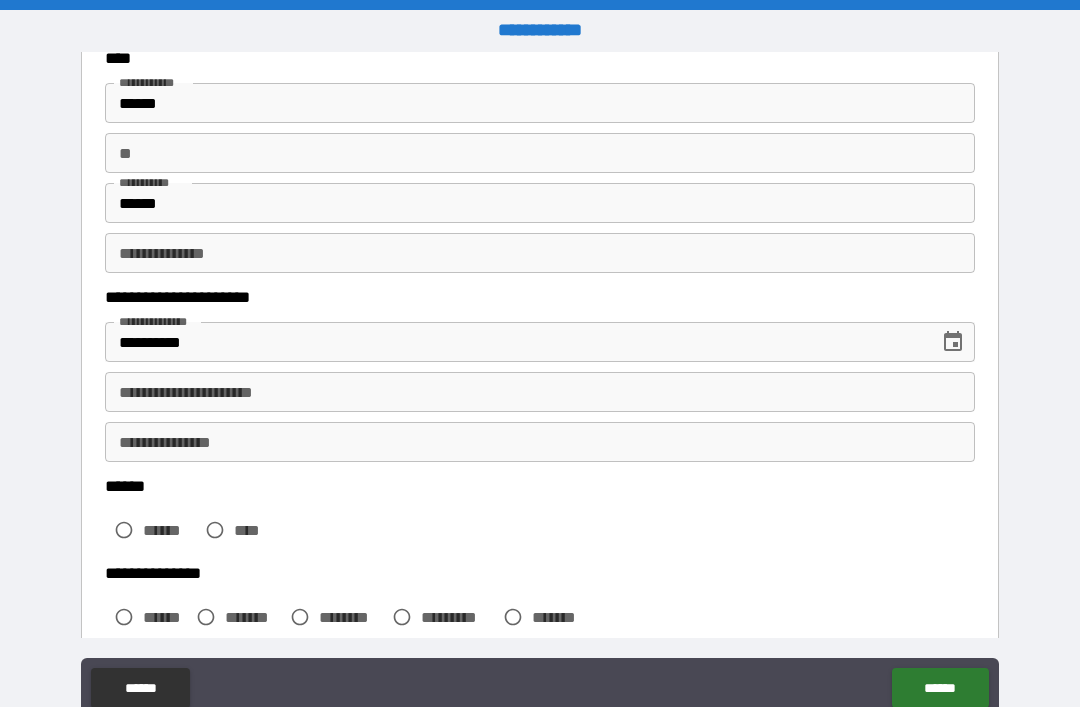 click on "**********" at bounding box center (540, 392) 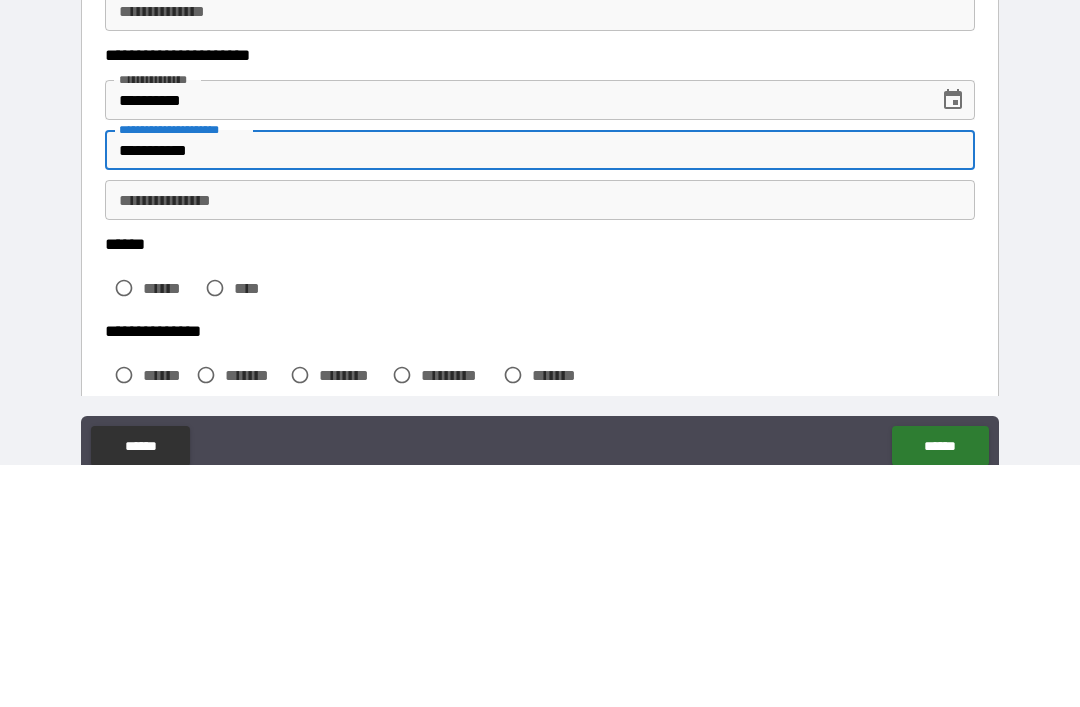 type on "**********" 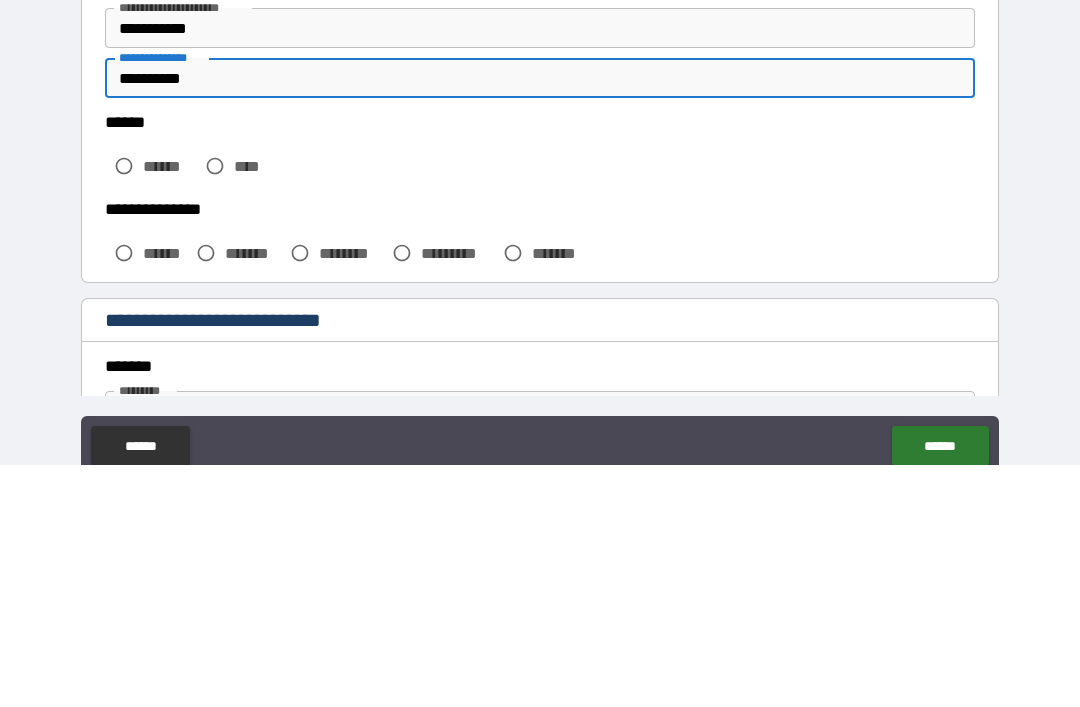 scroll, scrollTop: 248, scrollLeft: 0, axis: vertical 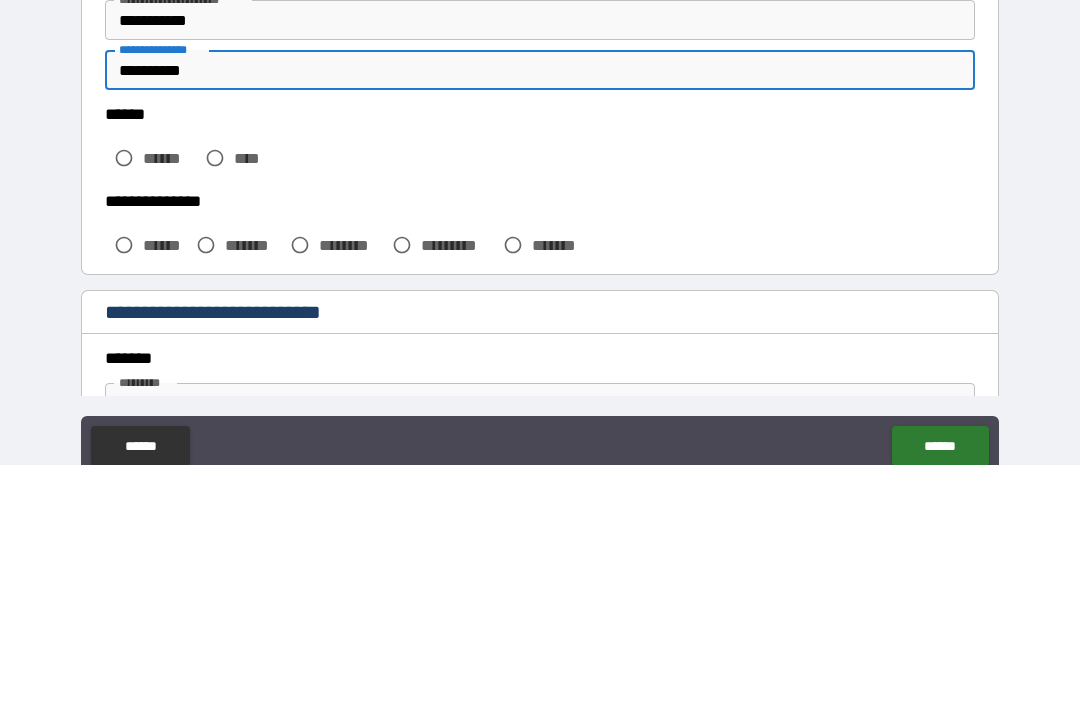 type on "**********" 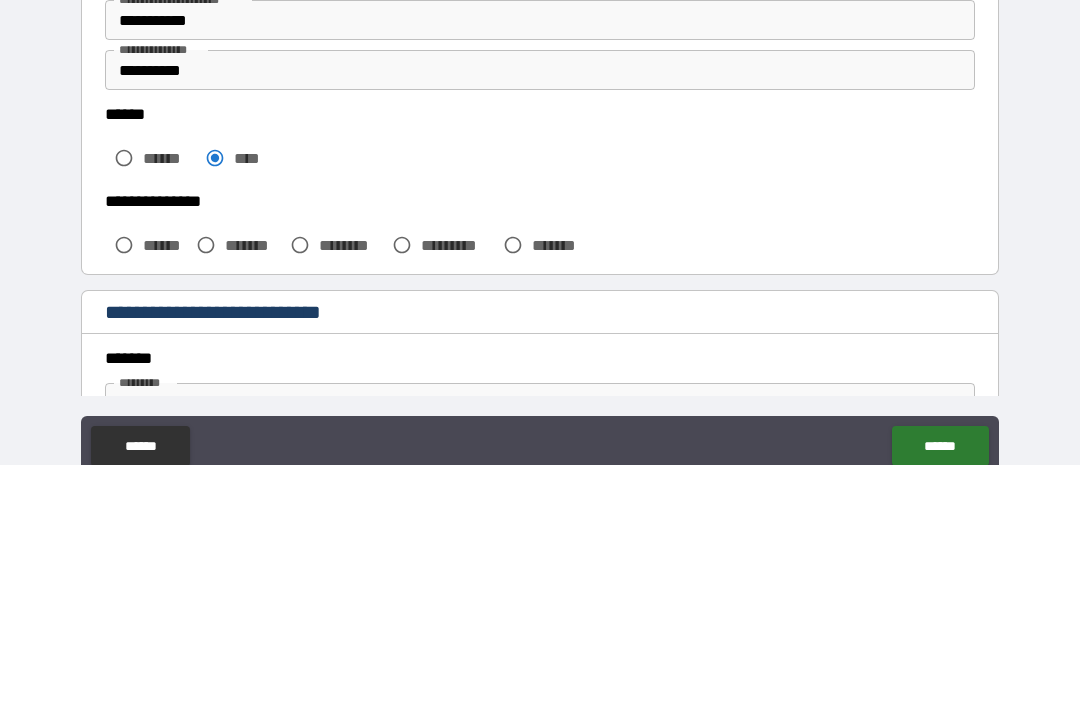scroll, scrollTop: 64, scrollLeft: 0, axis: vertical 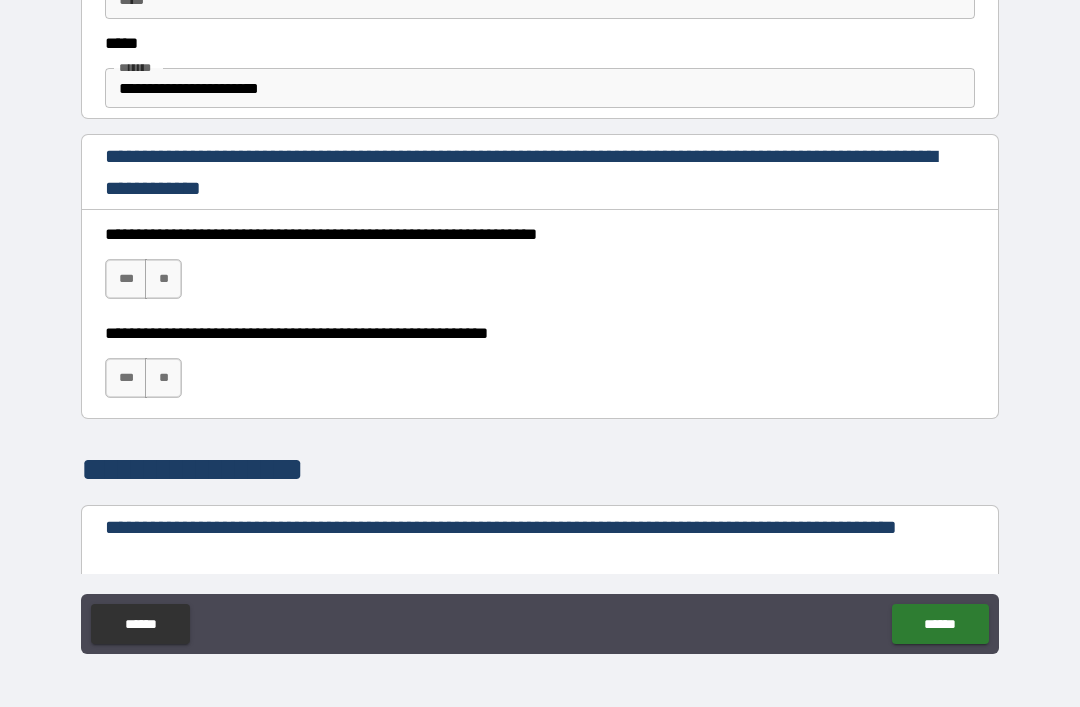 click on "***" at bounding box center [126, 279] 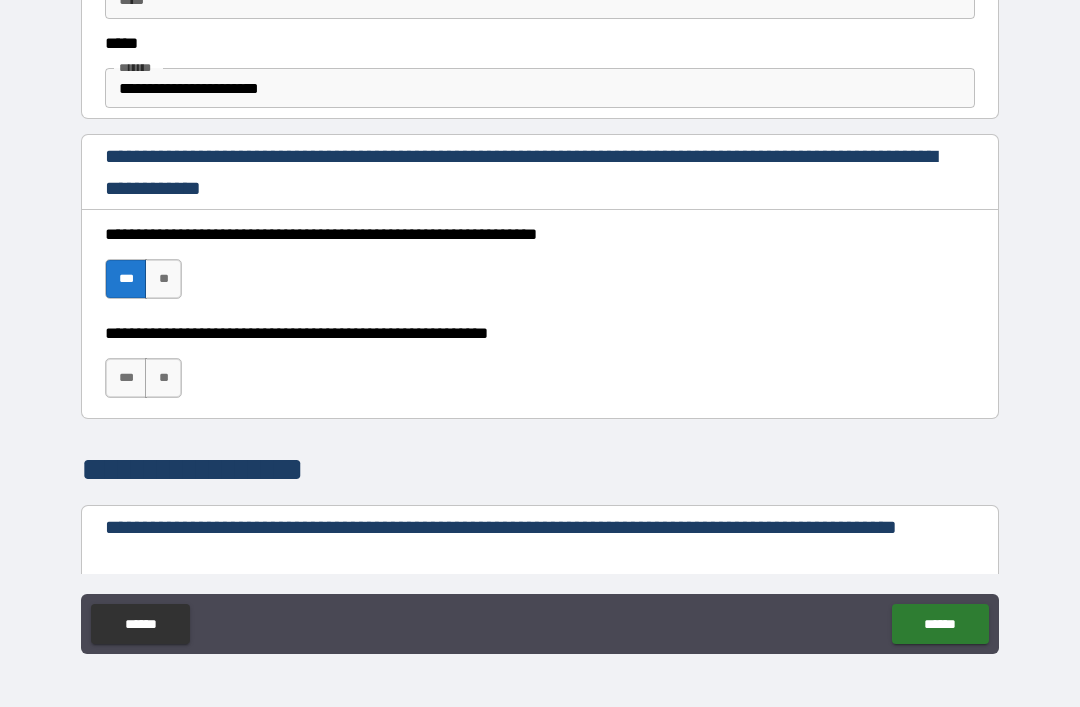 click on "***" at bounding box center (126, 378) 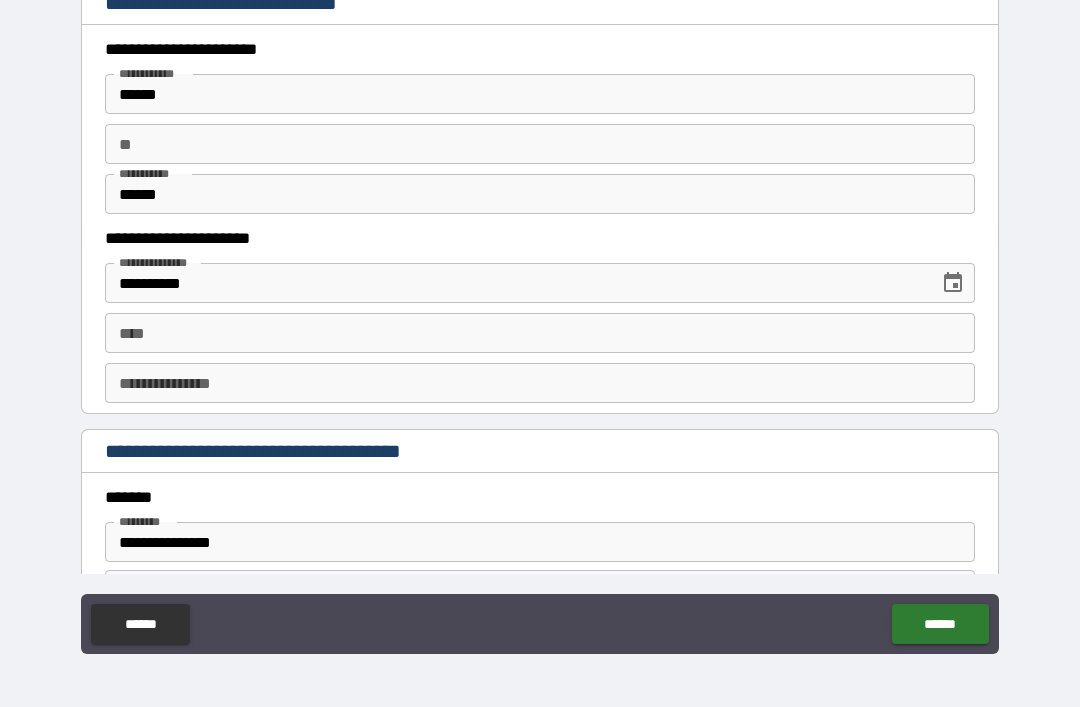 scroll, scrollTop: 1925, scrollLeft: 0, axis: vertical 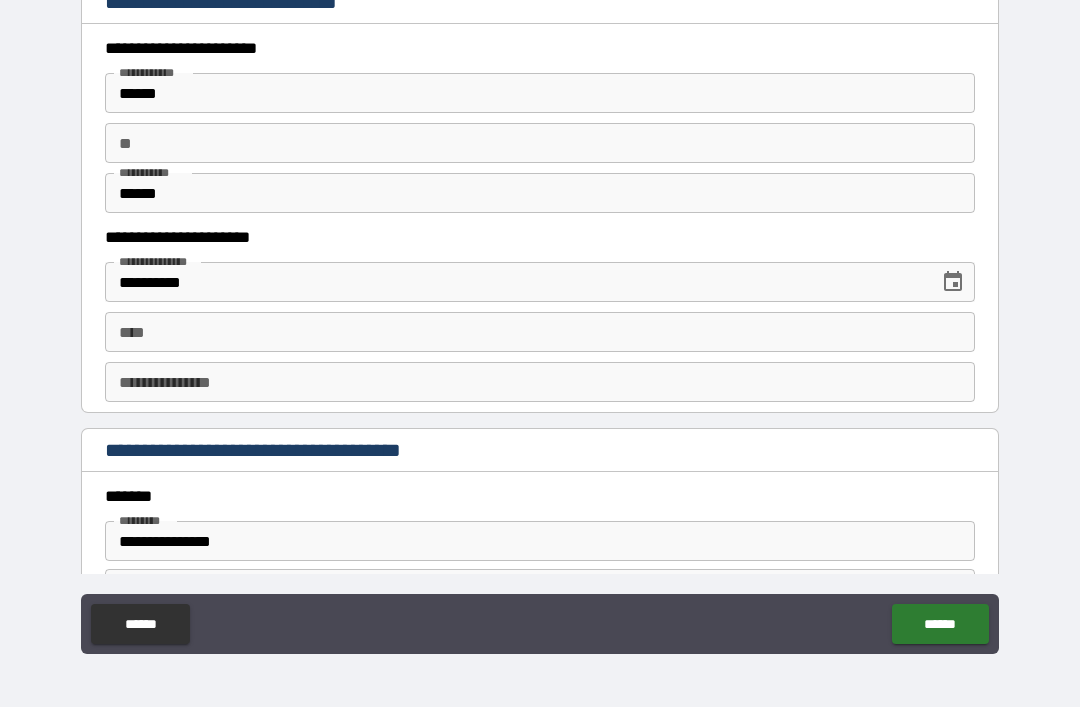 click on "**** ****" at bounding box center [540, 332] 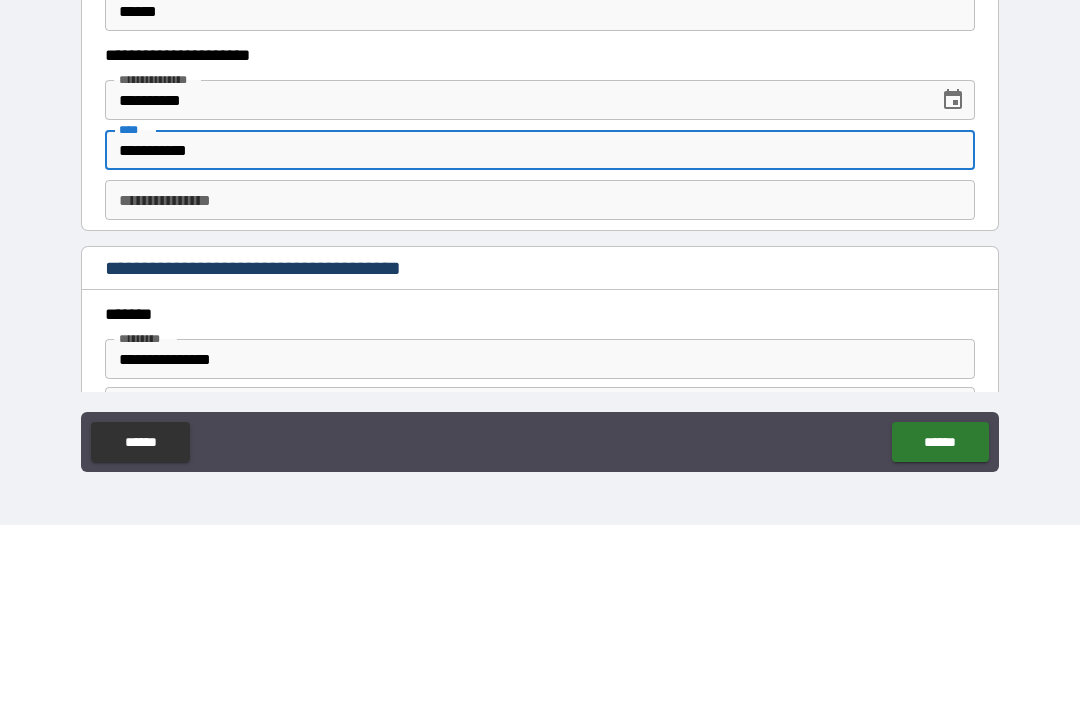 type on "**********" 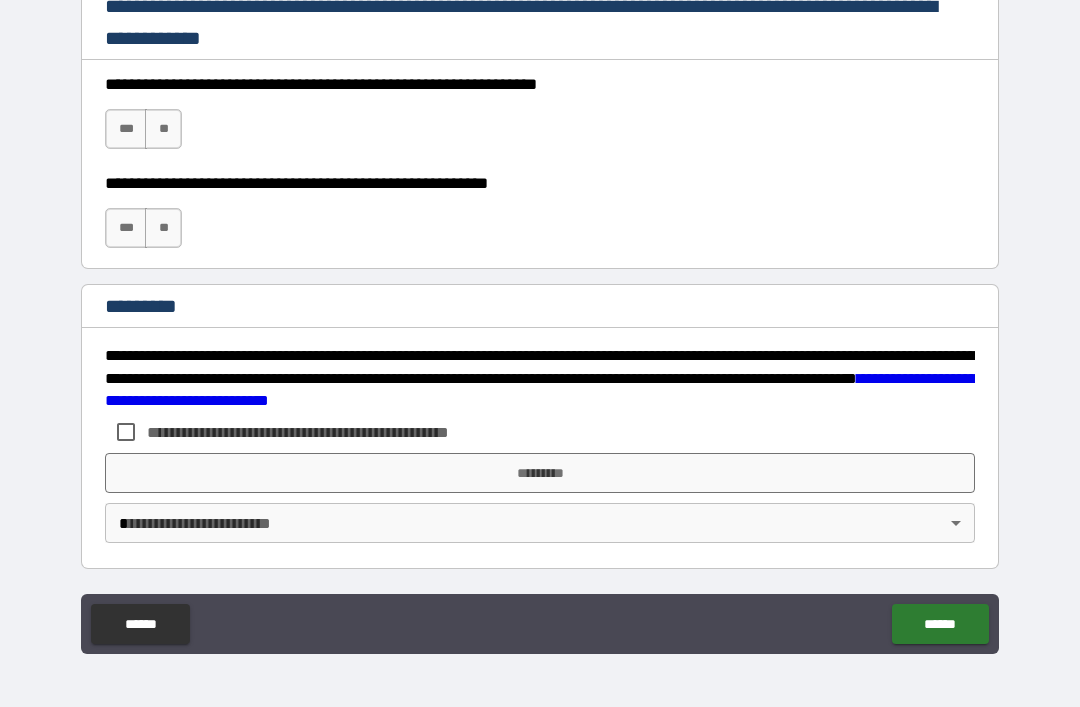 scroll, scrollTop: 2998, scrollLeft: 0, axis: vertical 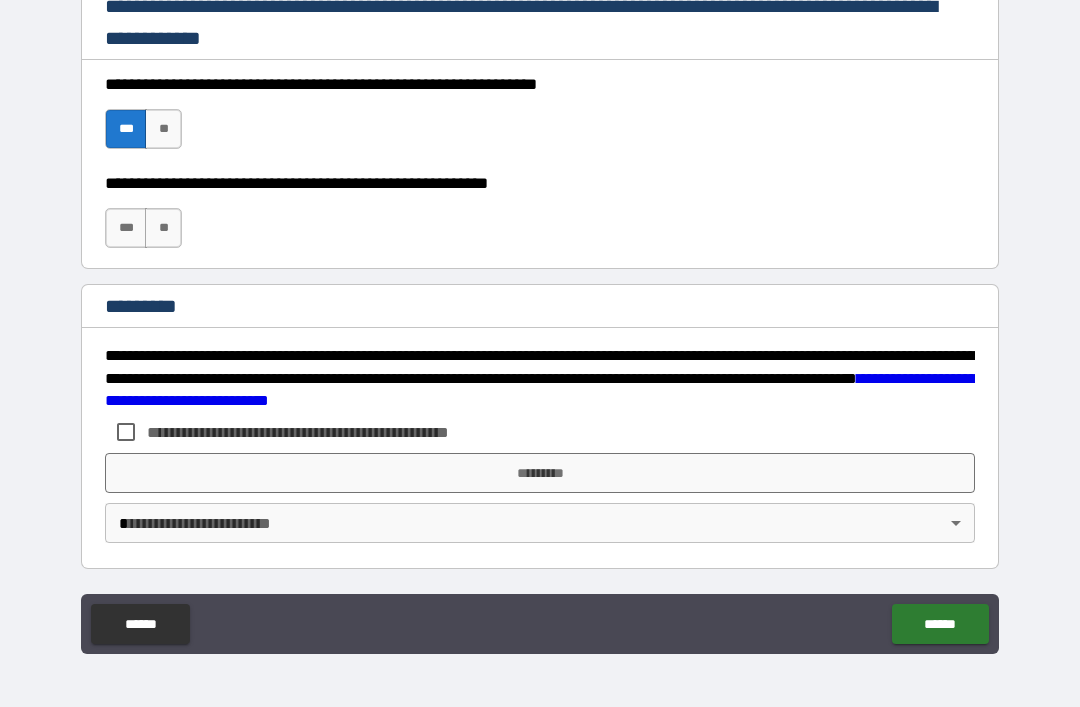 click on "***" at bounding box center (126, 228) 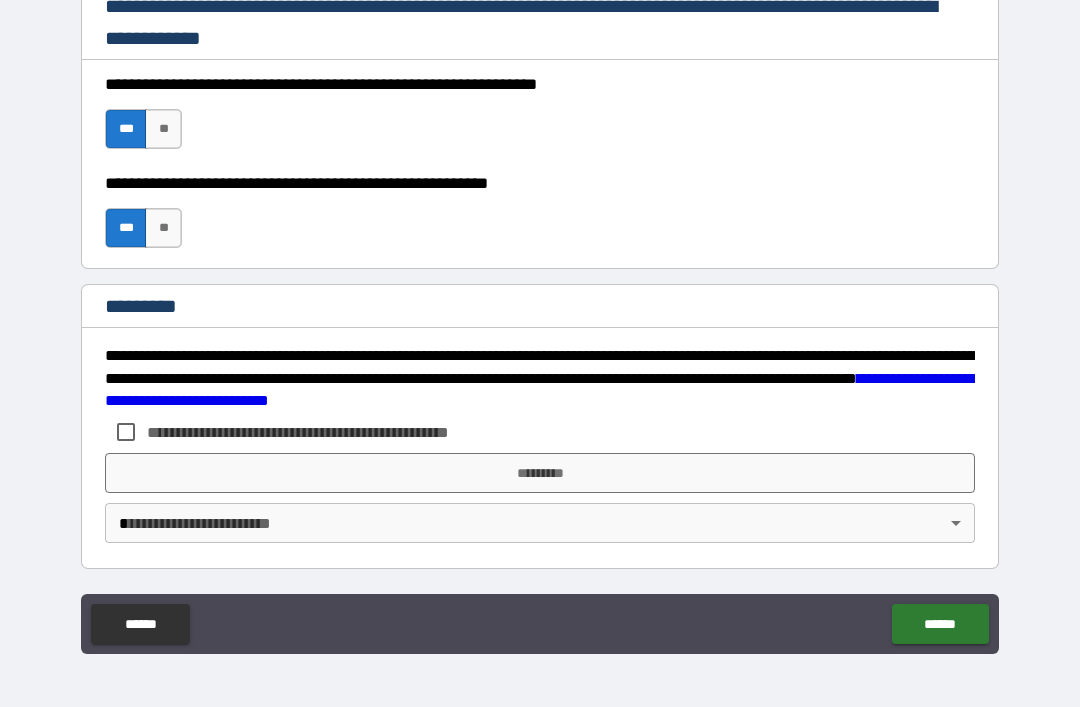 scroll, scrollTop: 2998, scrollLeft: 0, axis: vertical 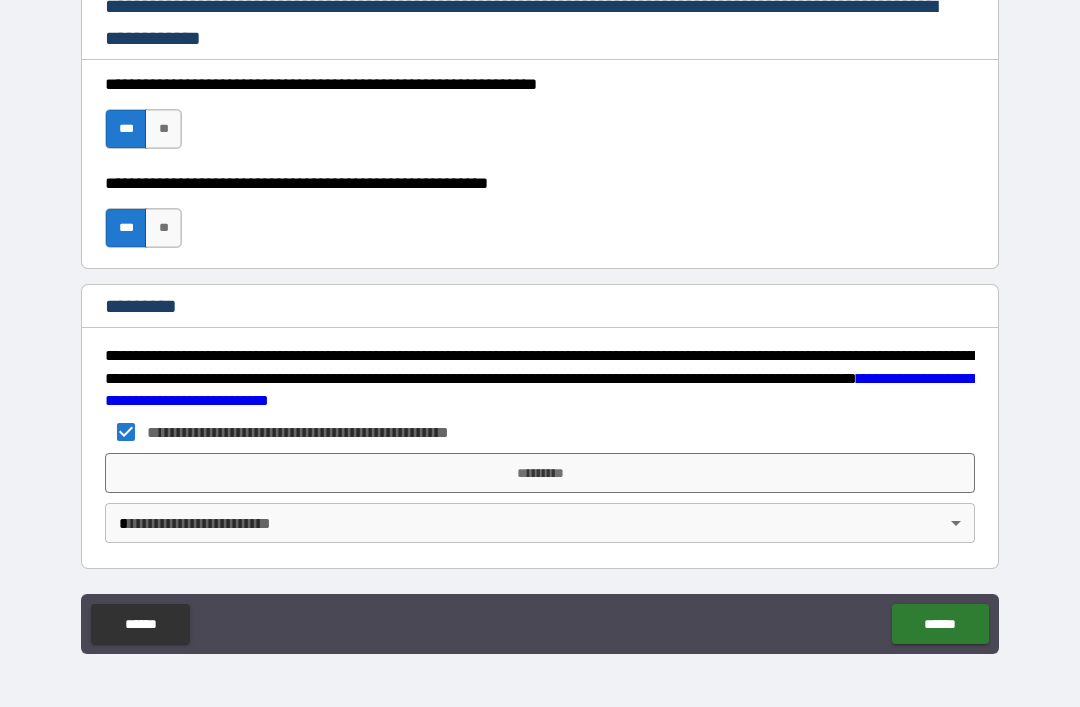 click on "*********" at bounding box center (540, 473) 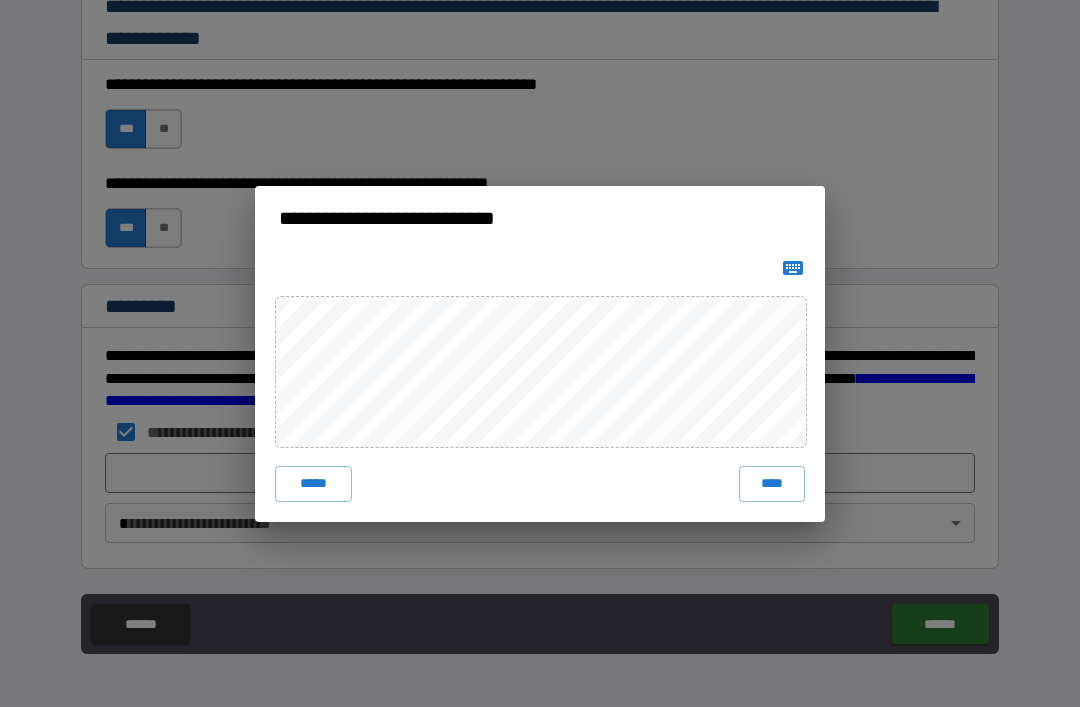 click on "****" at bounding box center (772, 484) 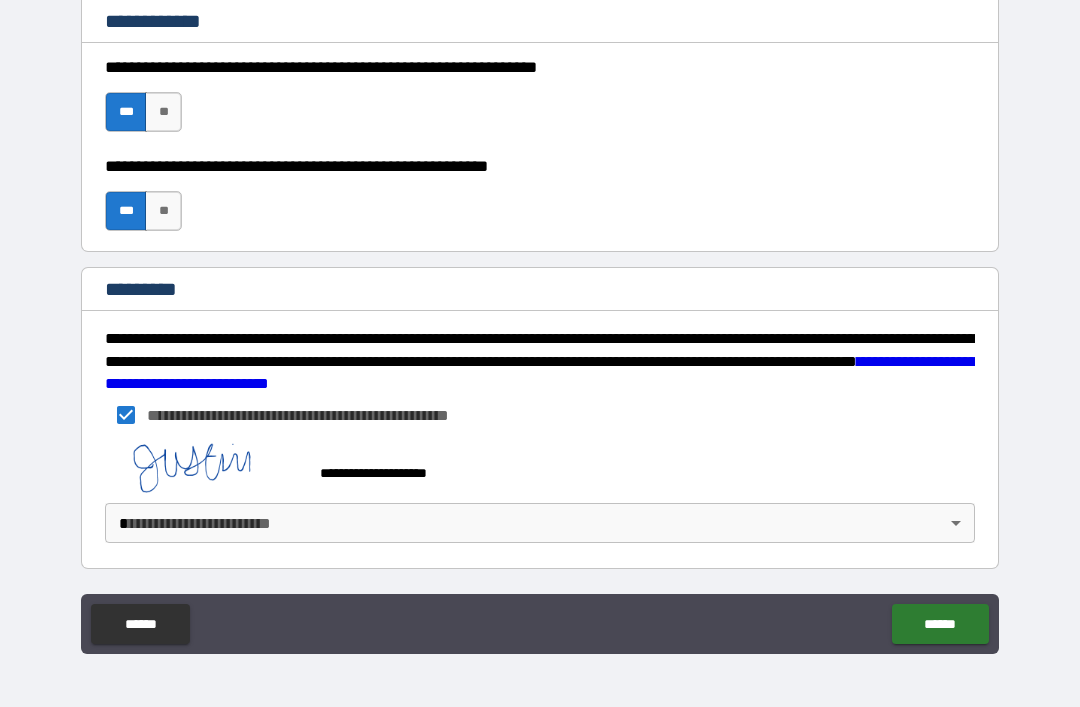 scroll, scrollTop: 3015, scrollLeft: 0, axis: vertical 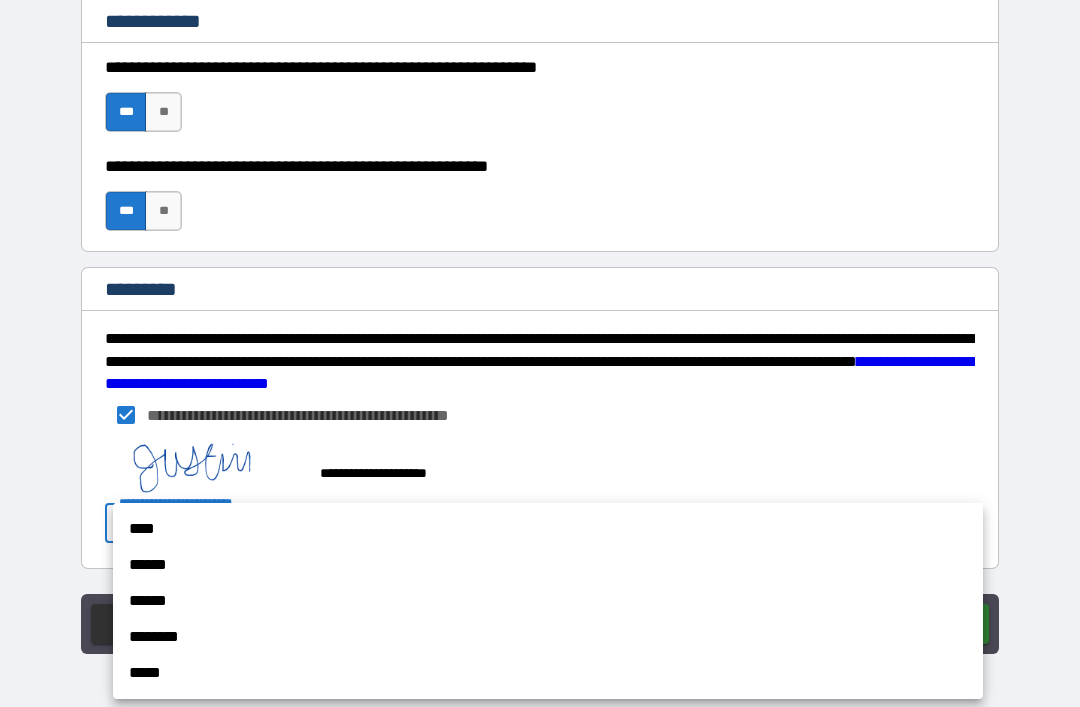 click on "****" at bounding box center (548, 529) 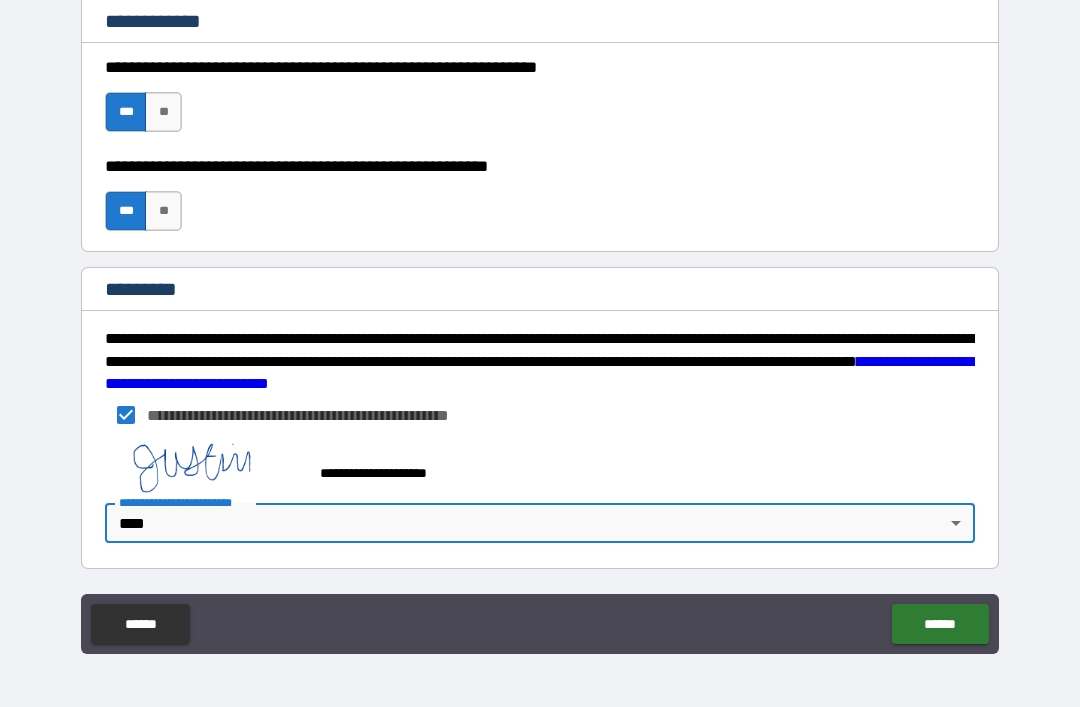 click on "******" at bounding box center [940, 624] 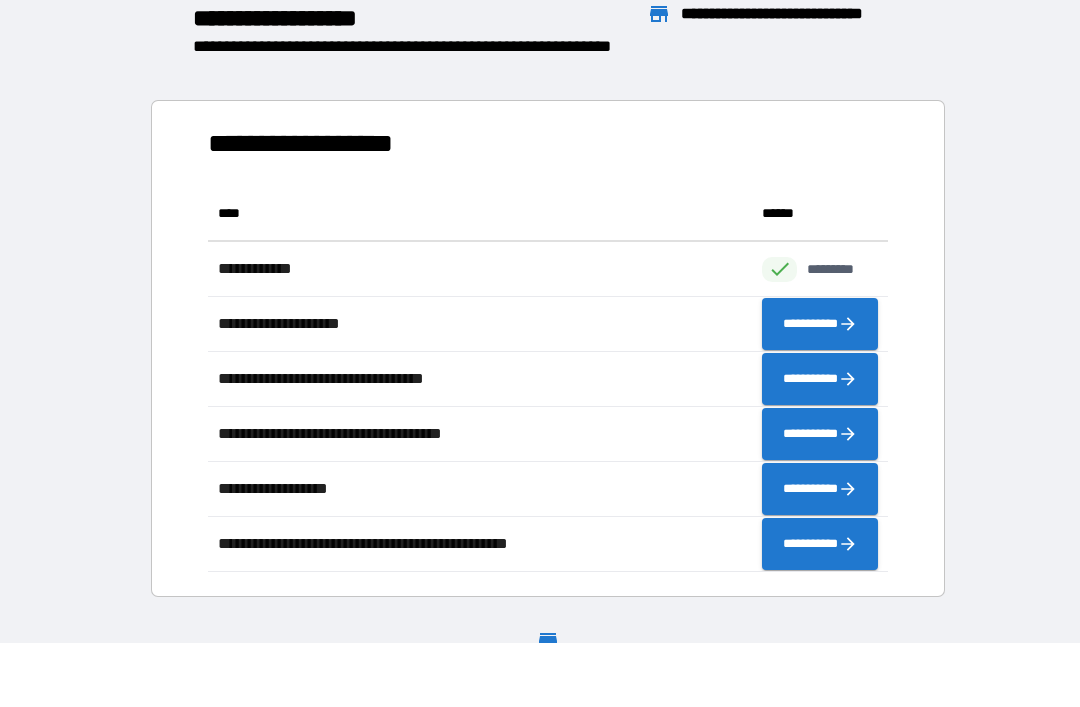 scroll, scrollTop: 386, scrollLeft: 680, axis: both 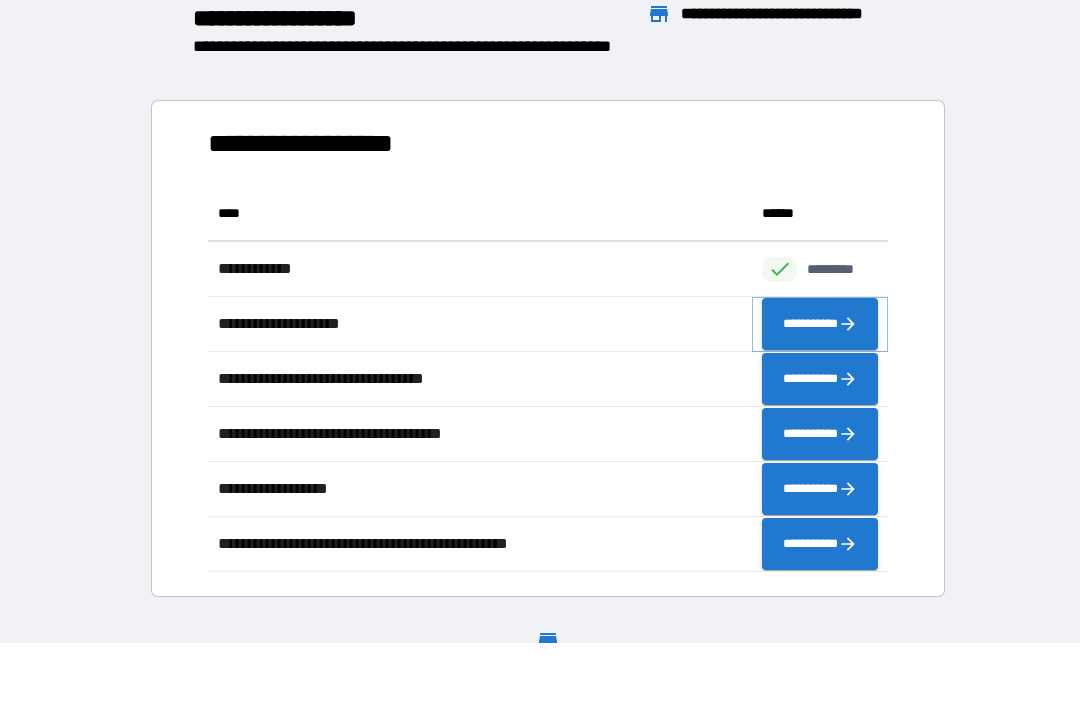 click 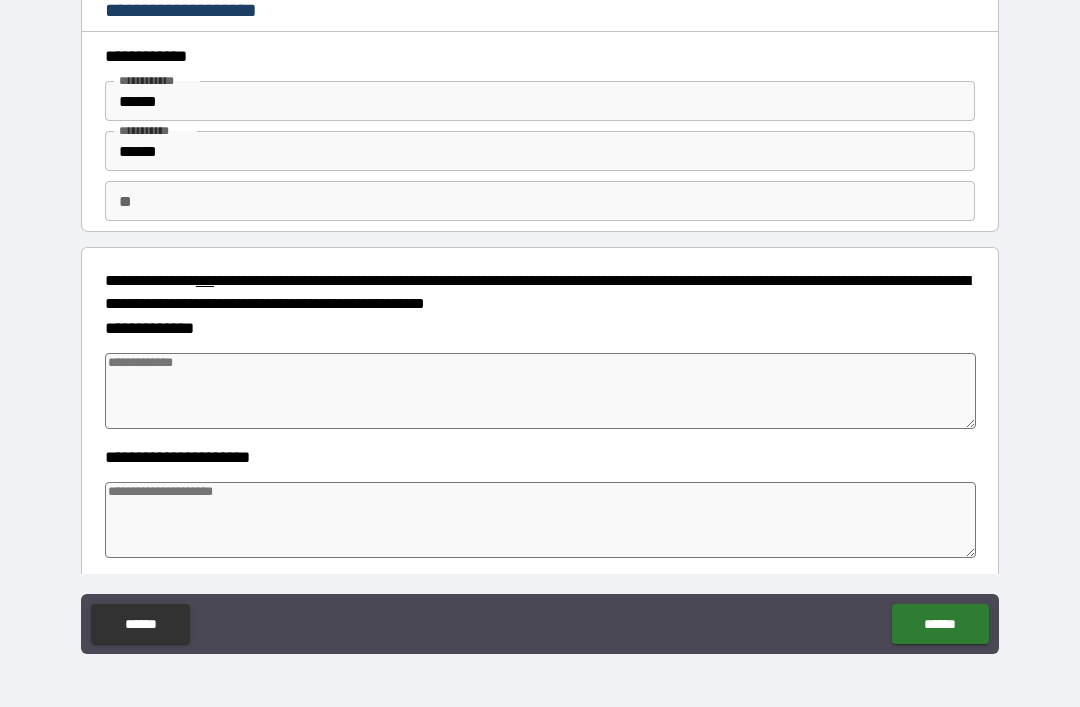 type on "*" 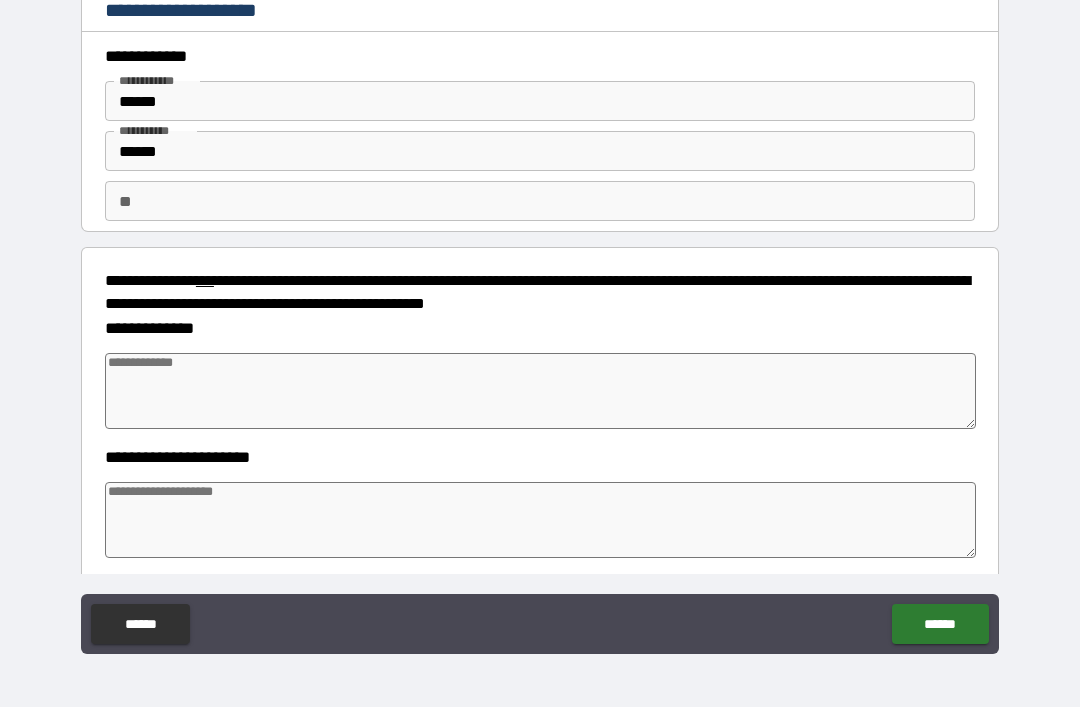 type on "*" 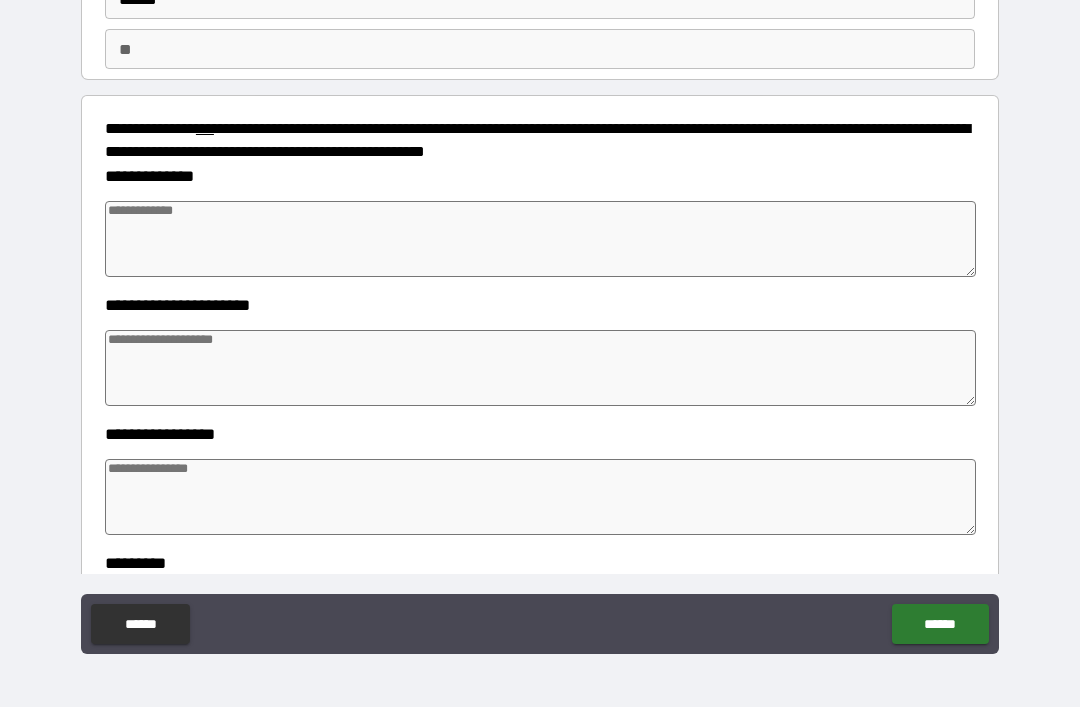 scroll, scrollTop: 153, scrollLeft: 0, axis: vertical 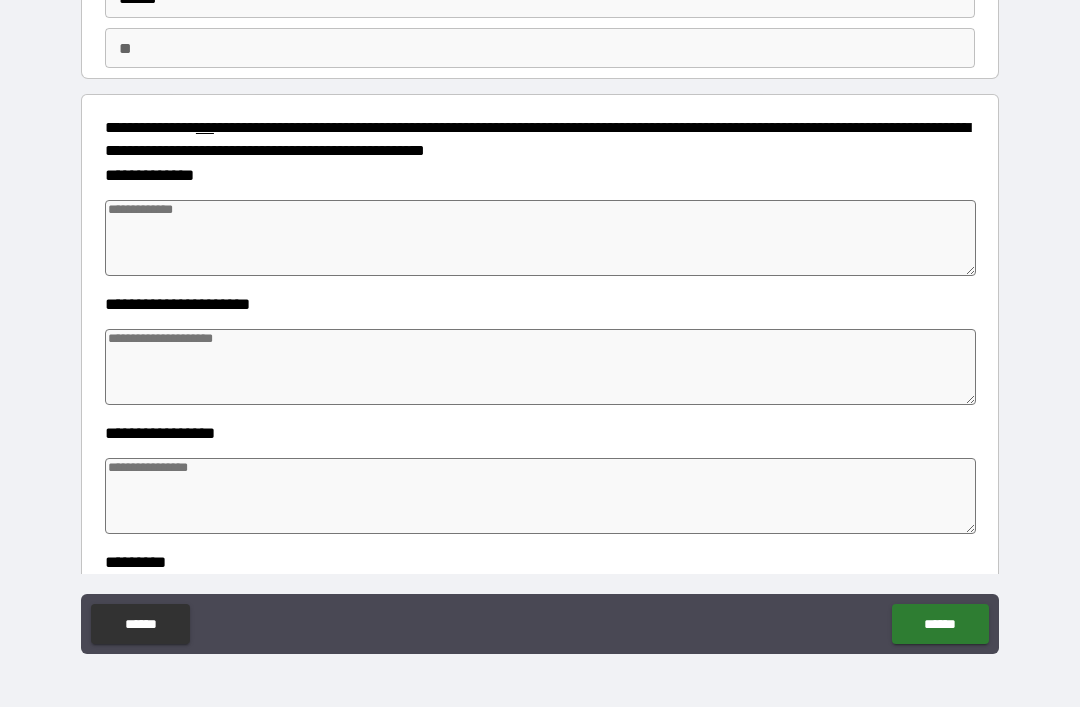 click at bounding box center (540, 238) 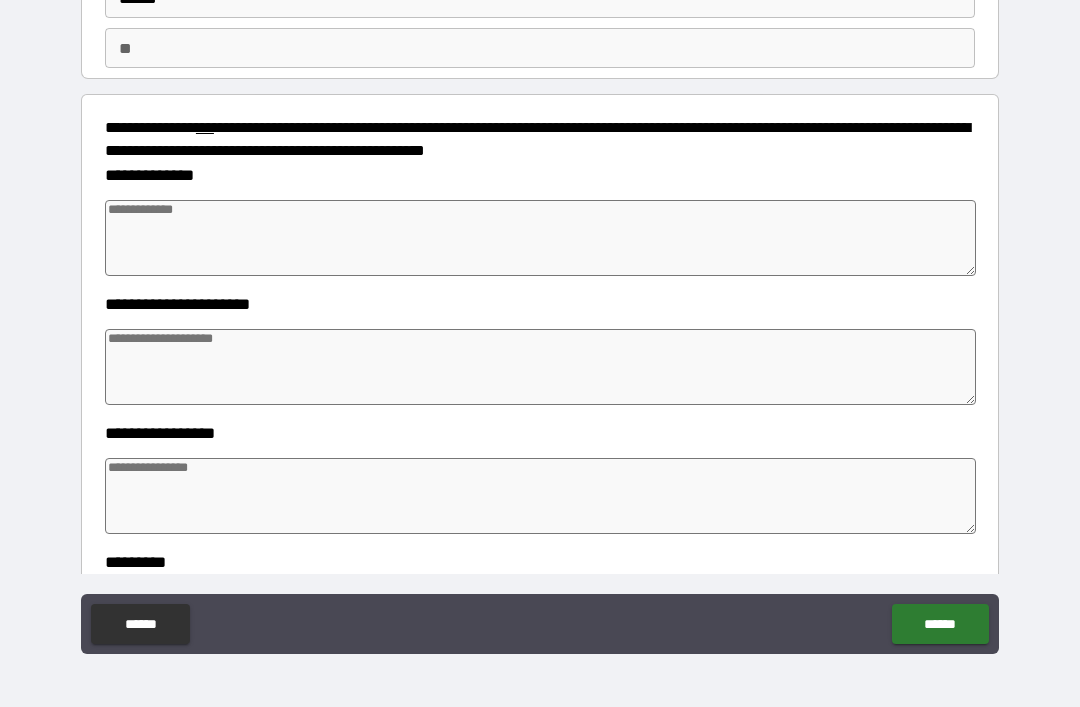 type on "*" 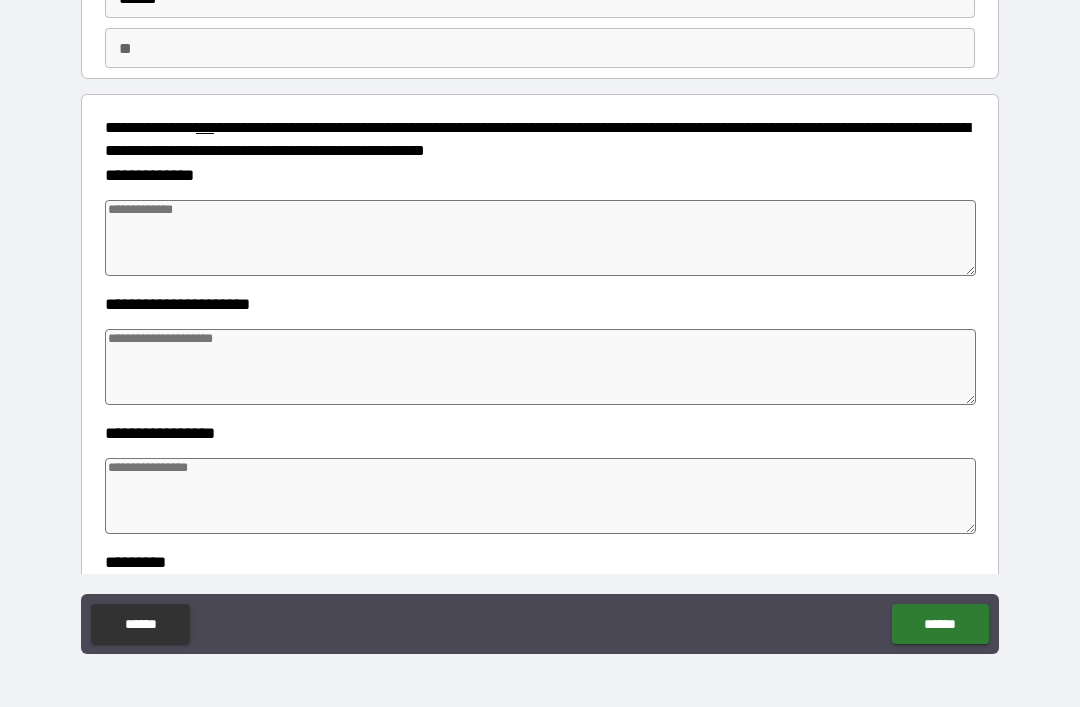 type on "*" 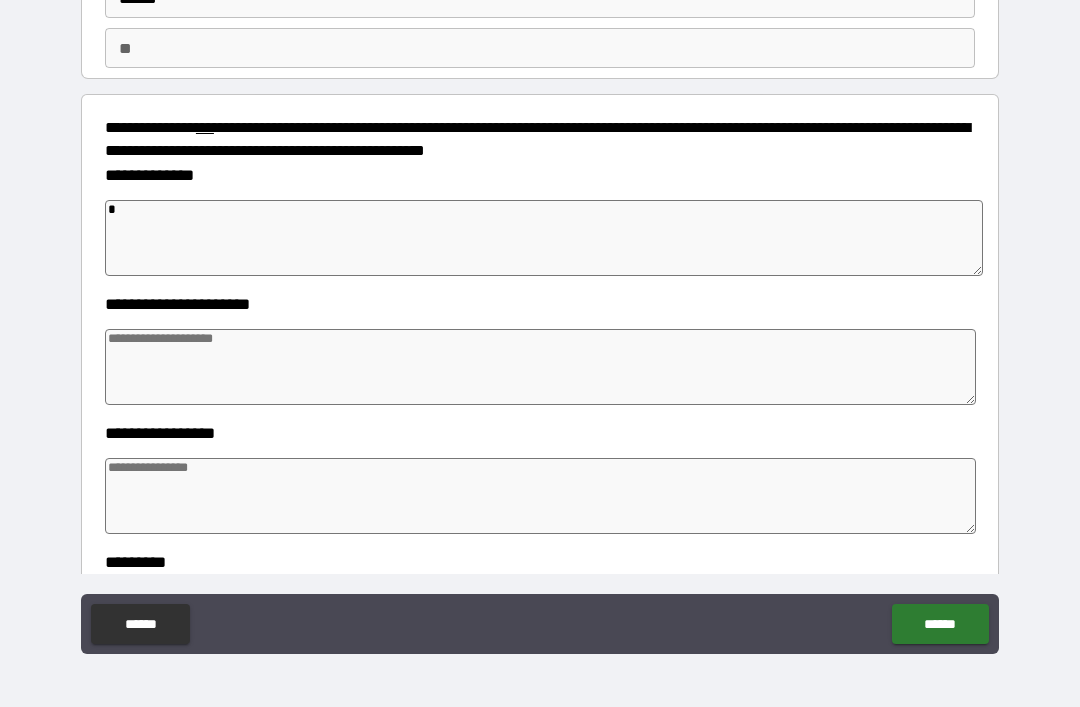 type on "*" 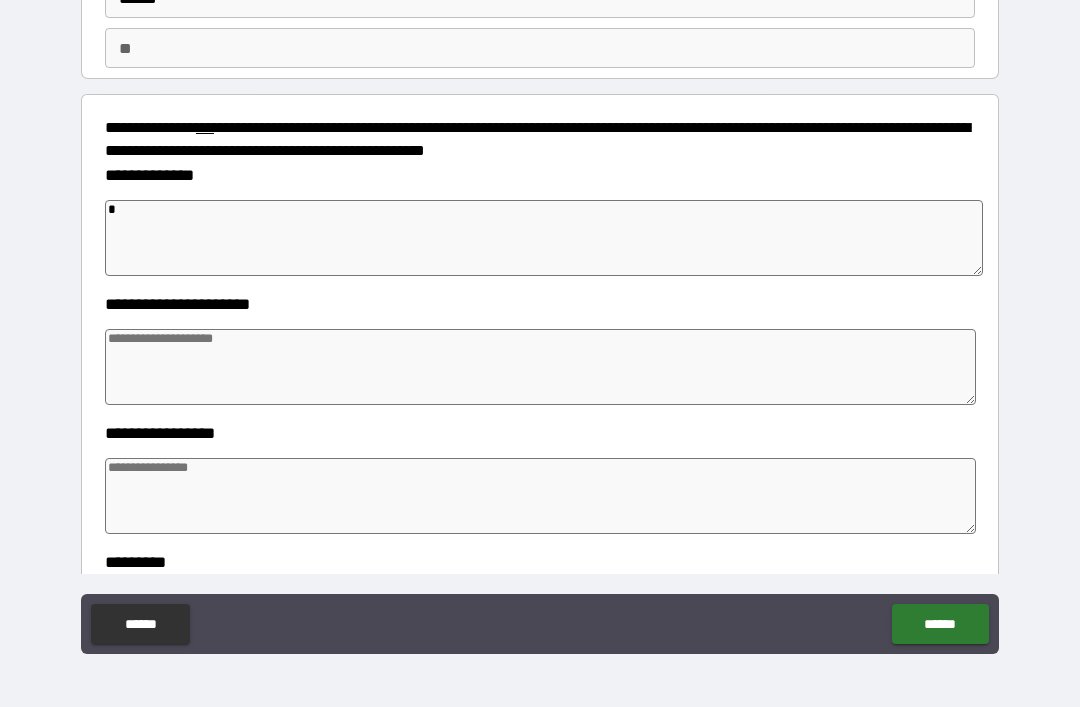 type on "*" 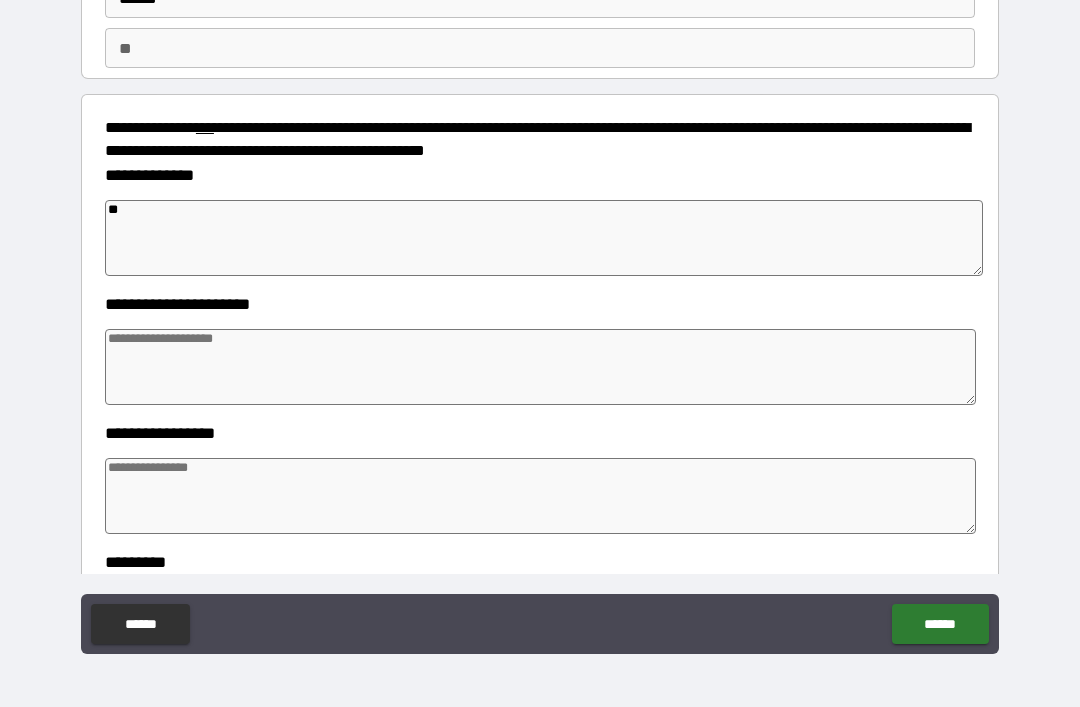 type on "*" 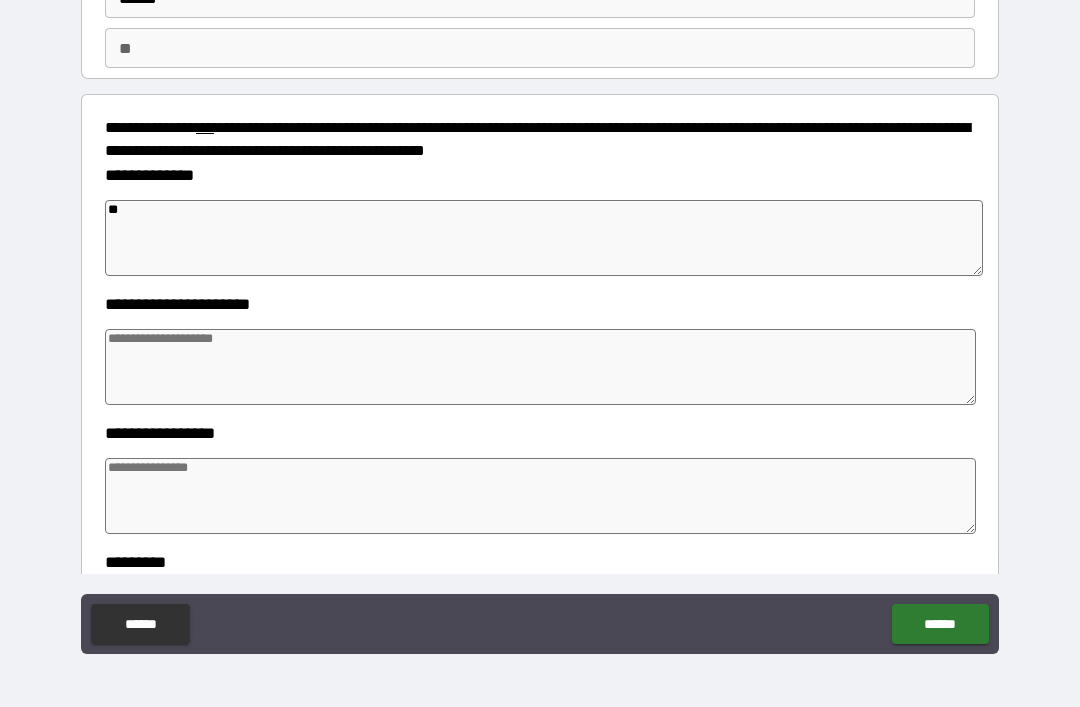 type on "*" 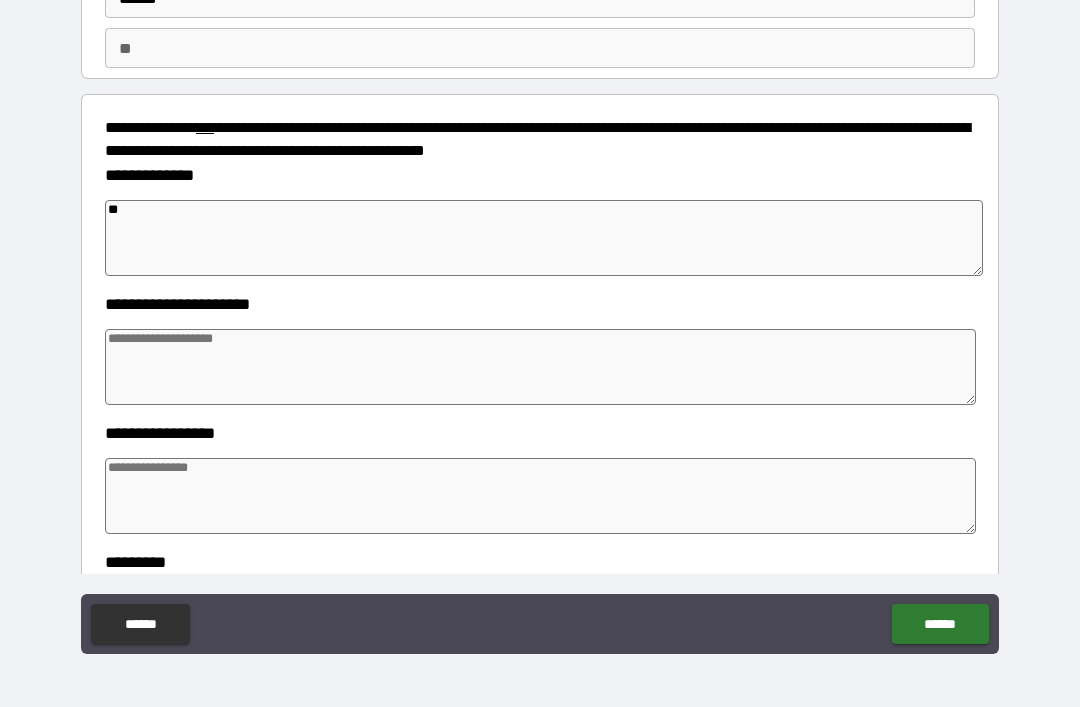 type on "*" 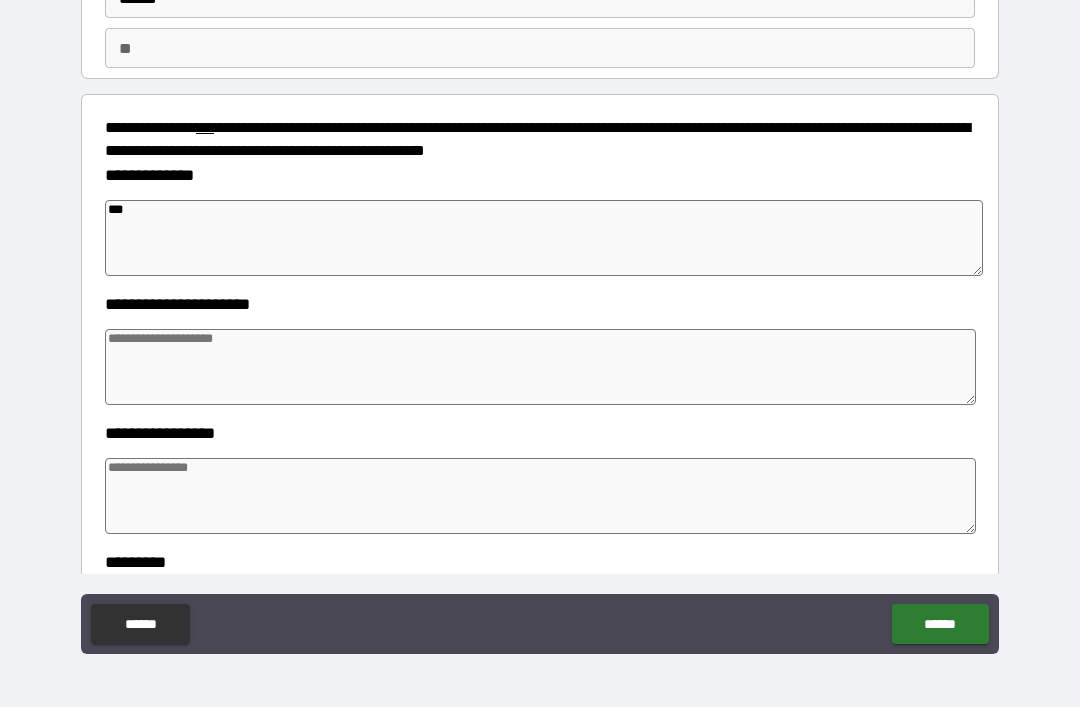 type on "*" 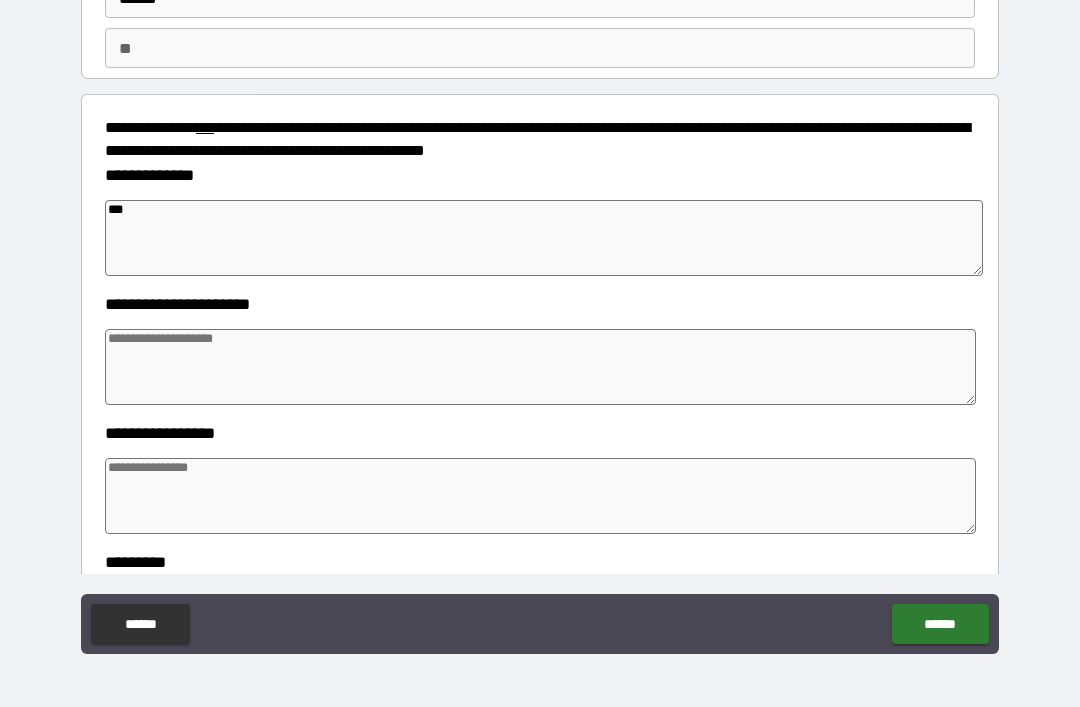 type on "****" 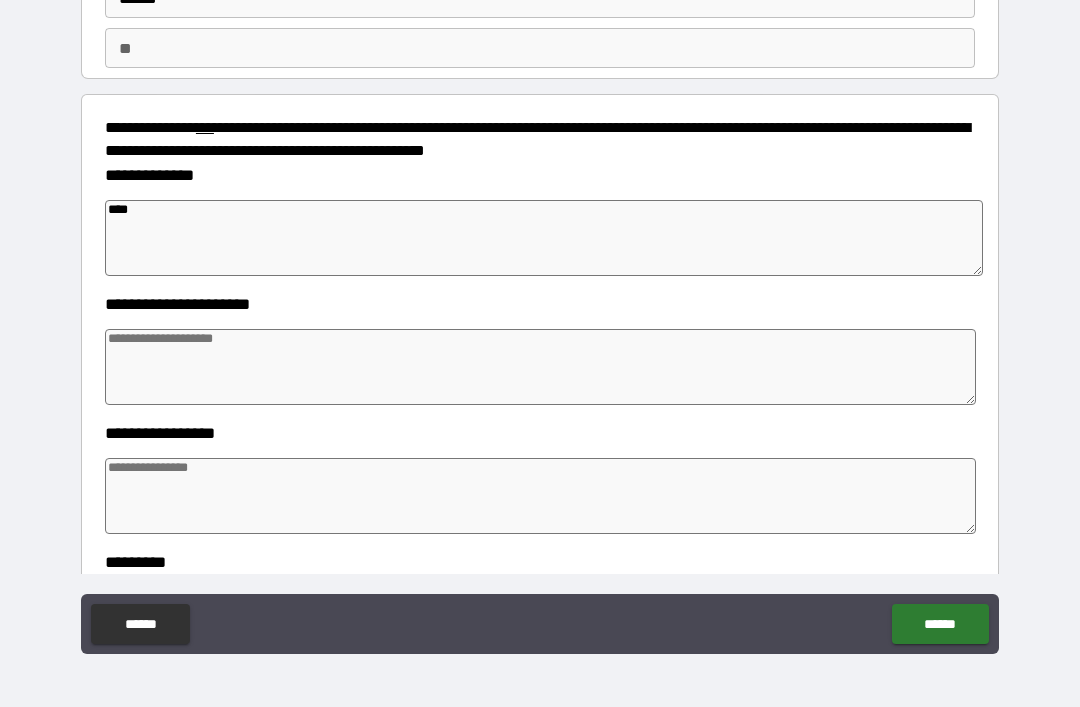 type on "*" 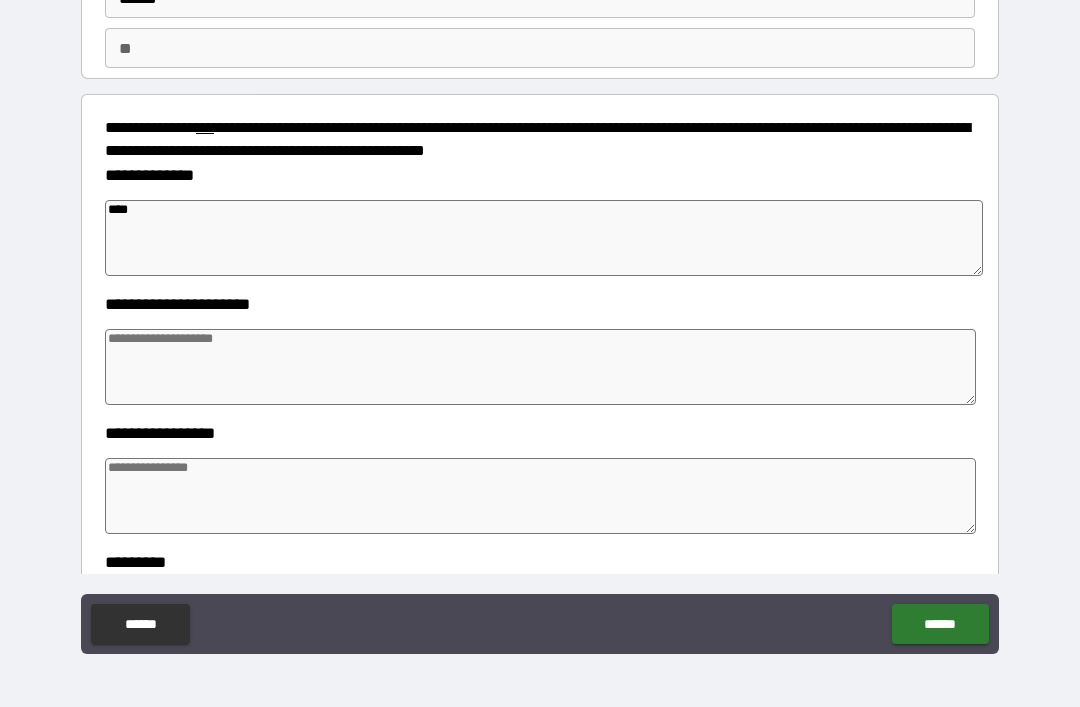type on "*" 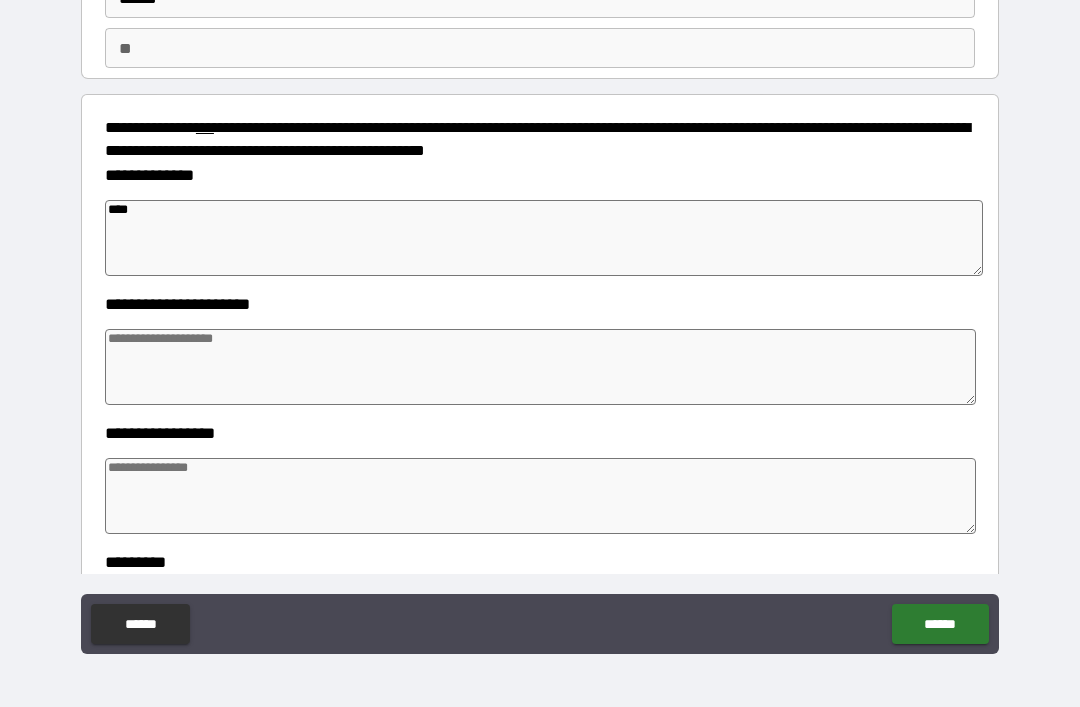 type on "*" 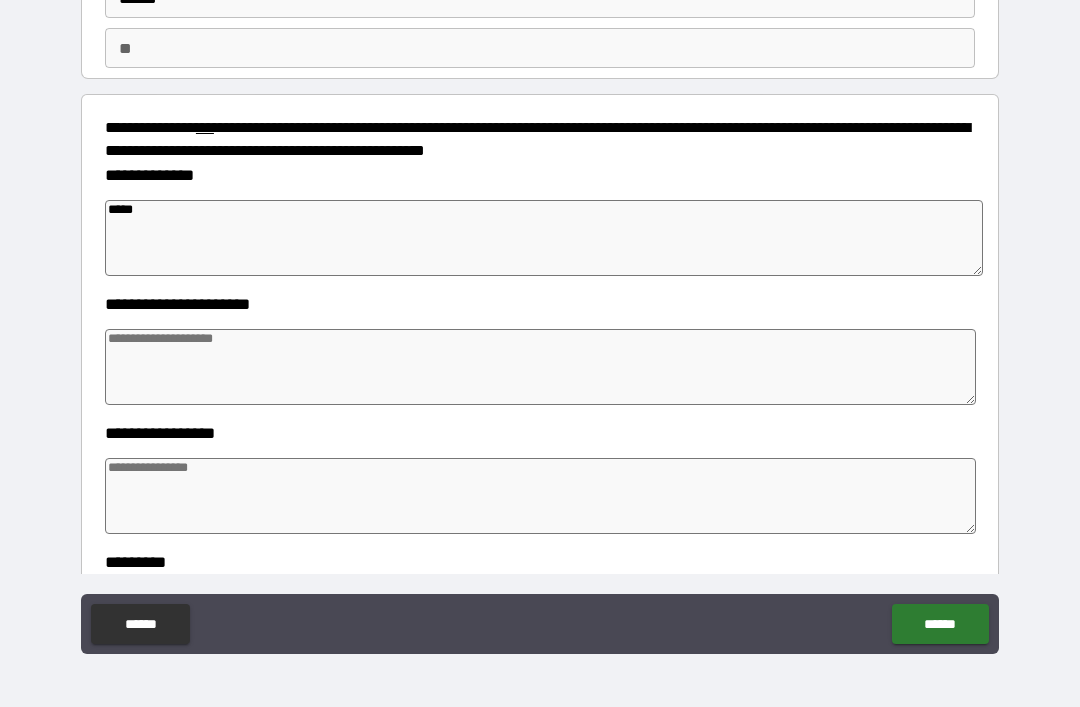 type on "*" 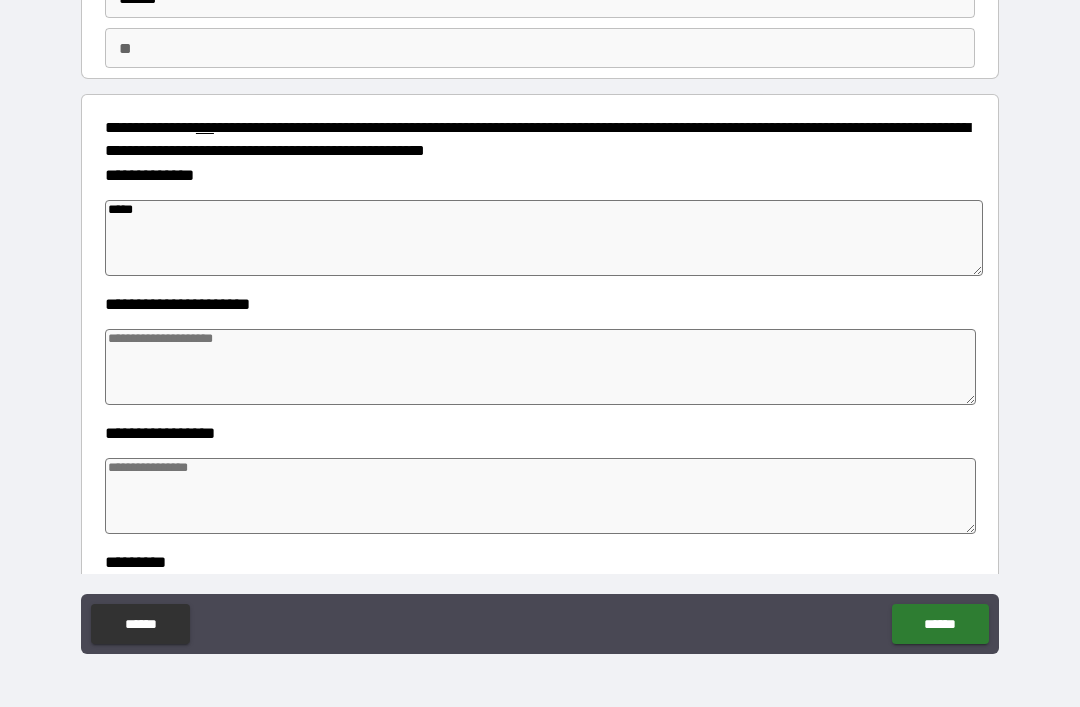 type on "*" 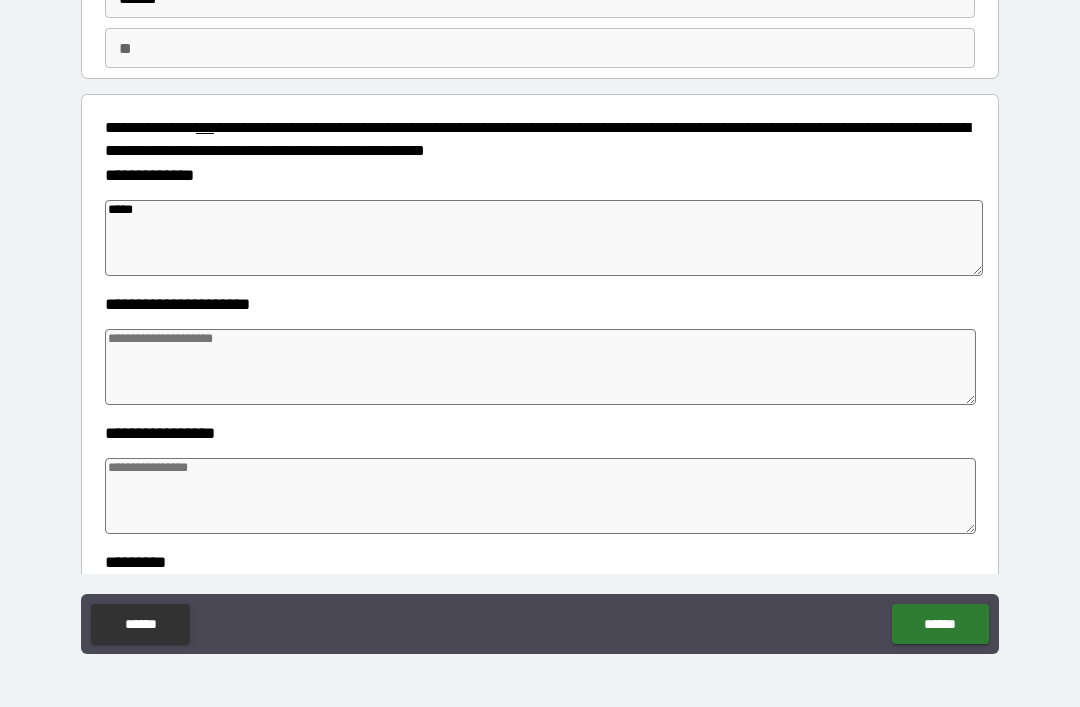 type on "*" 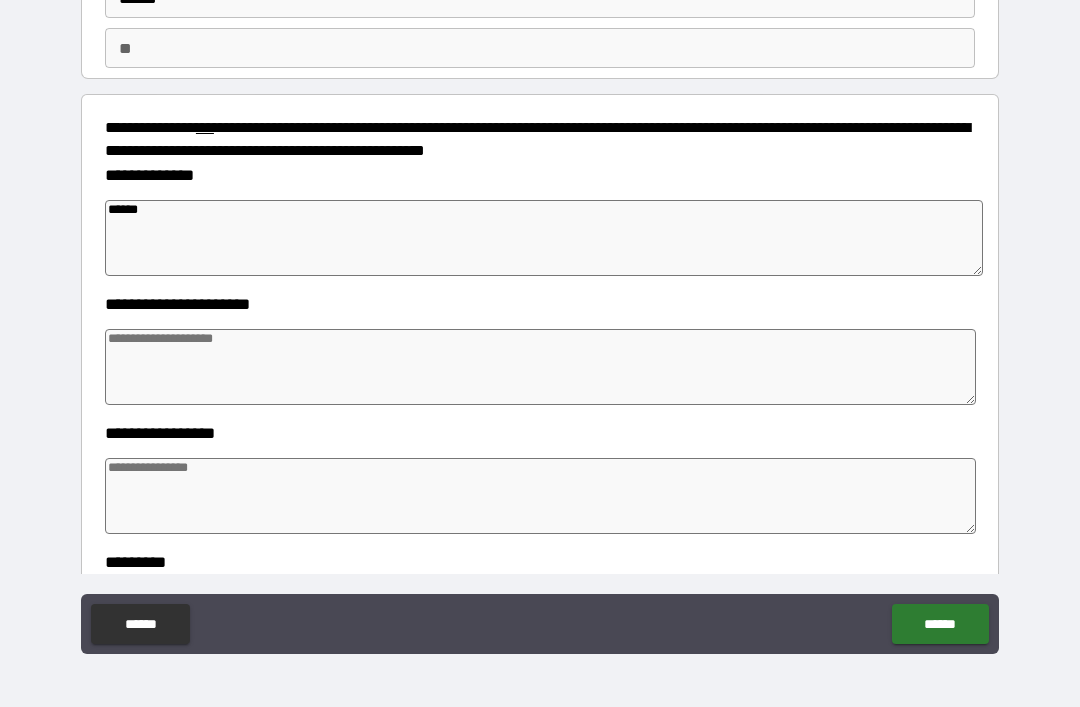 type on "*" 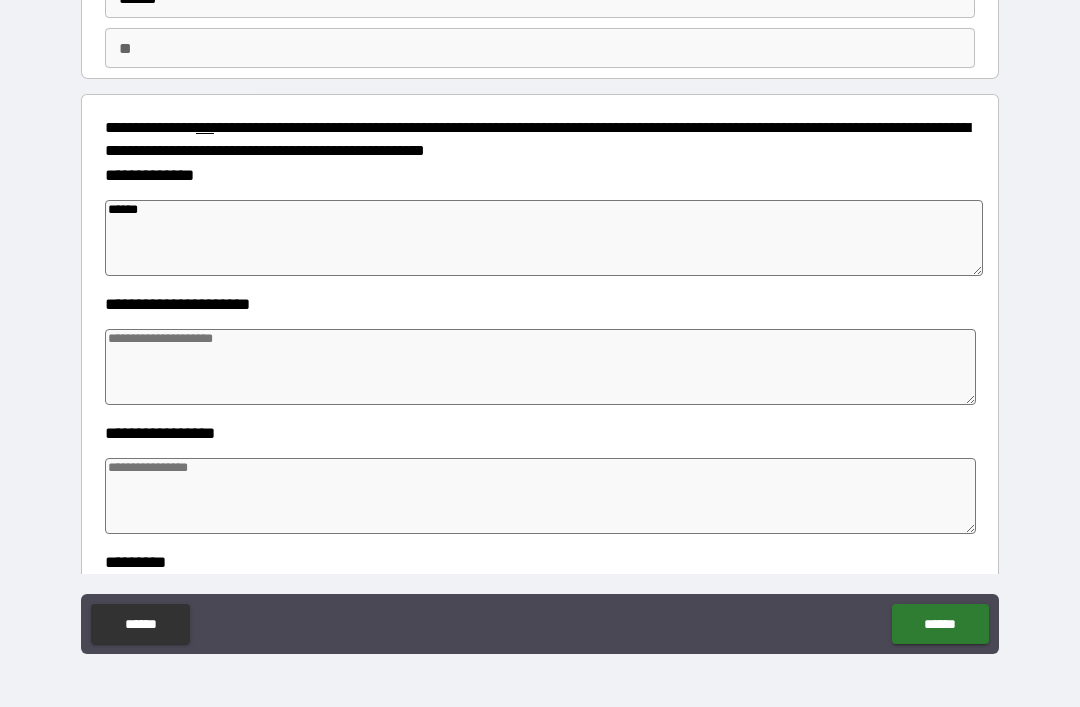 type on "*" 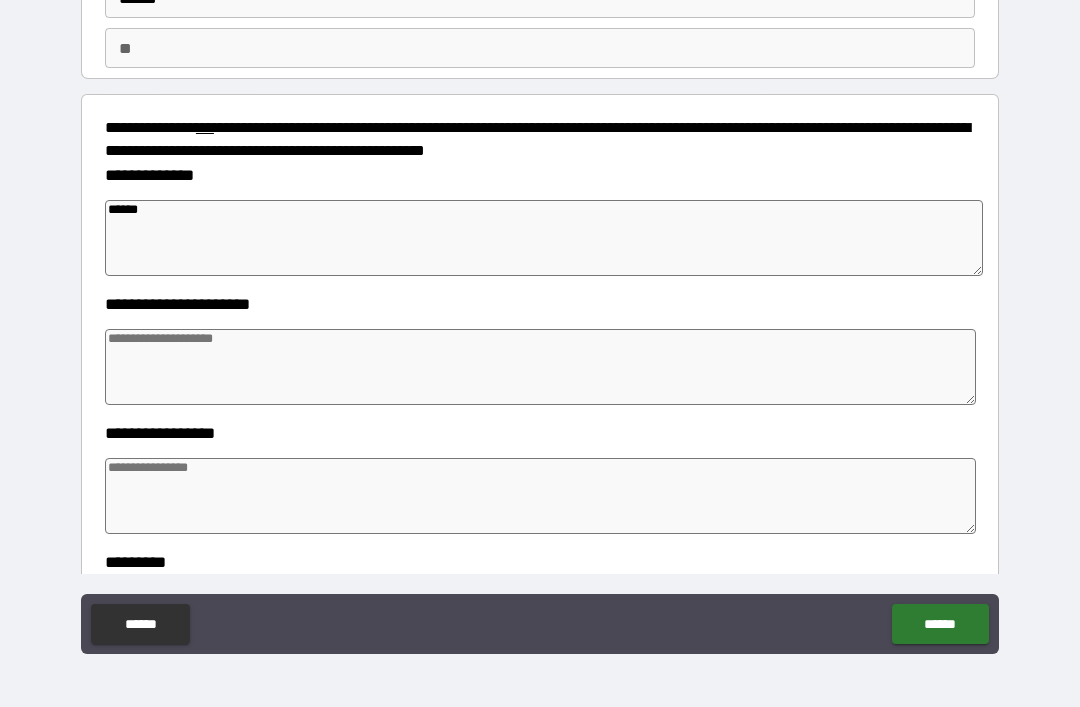 type on "*" 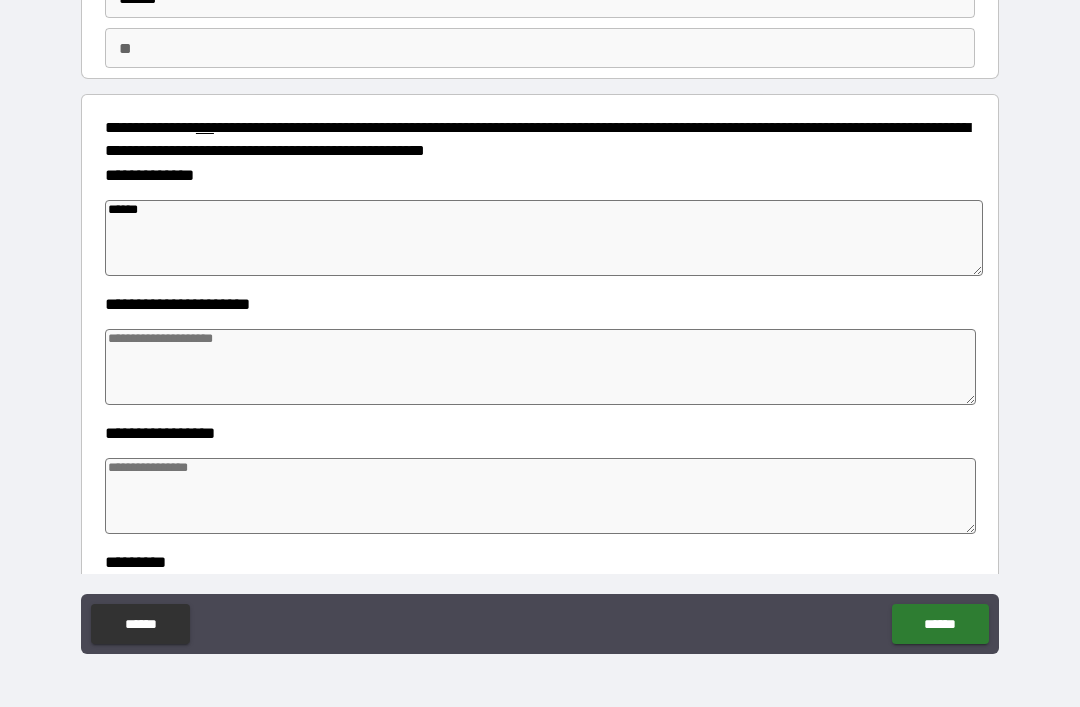 type on "*******" 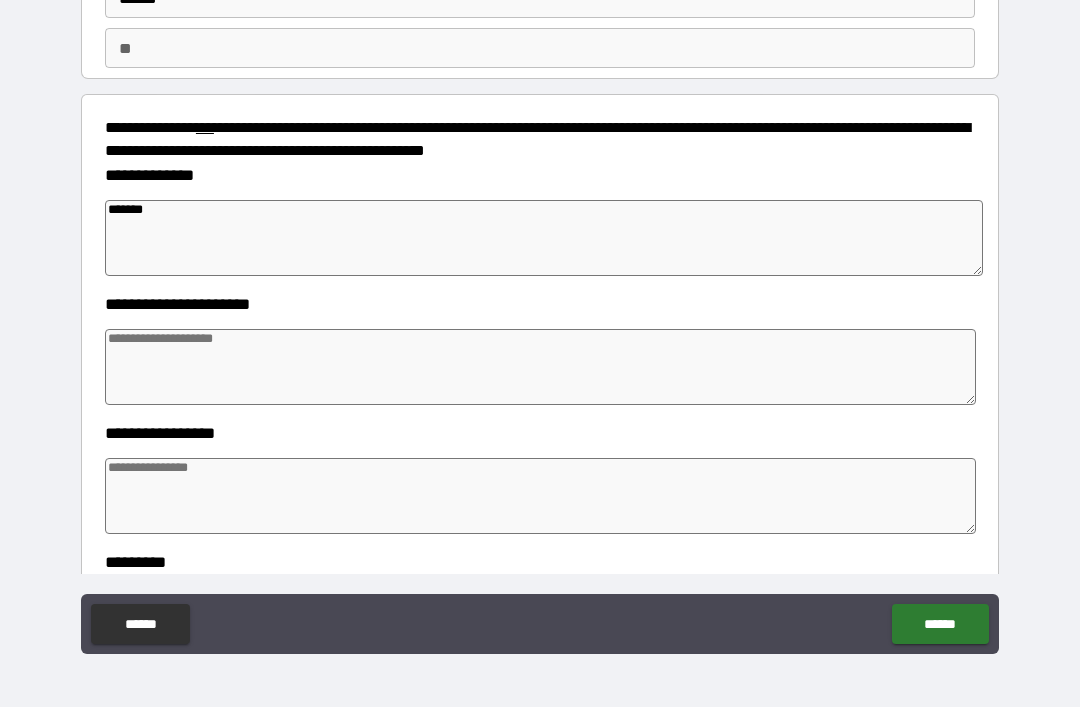 type on "*" 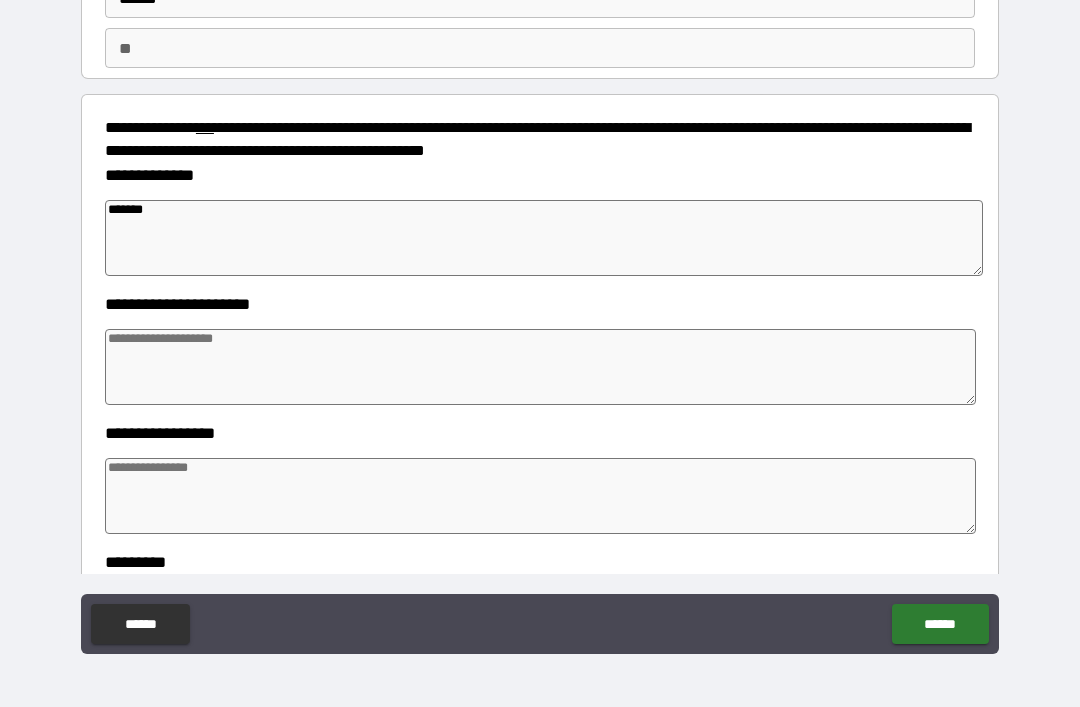 type on "*" 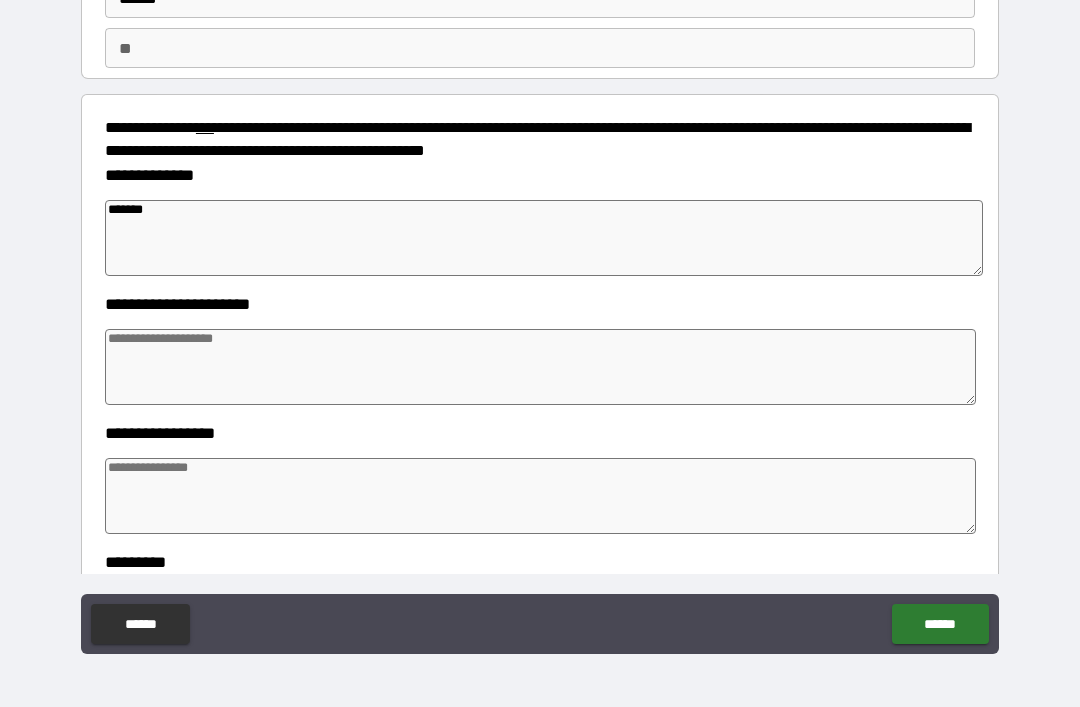 type on "*" 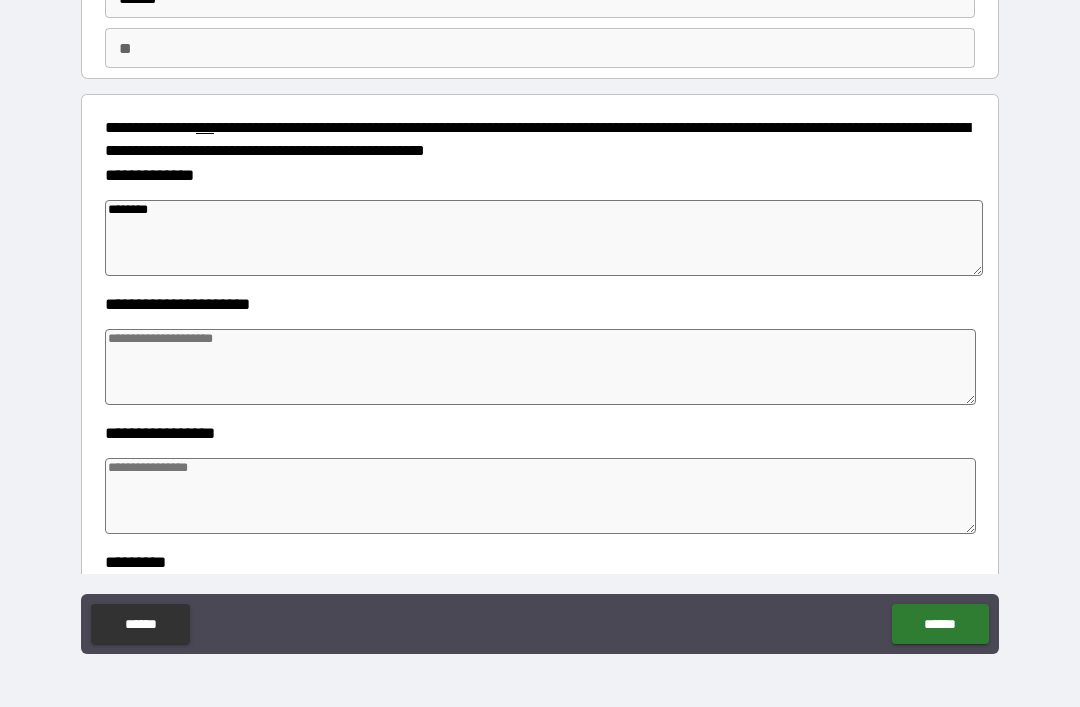 type on "*" 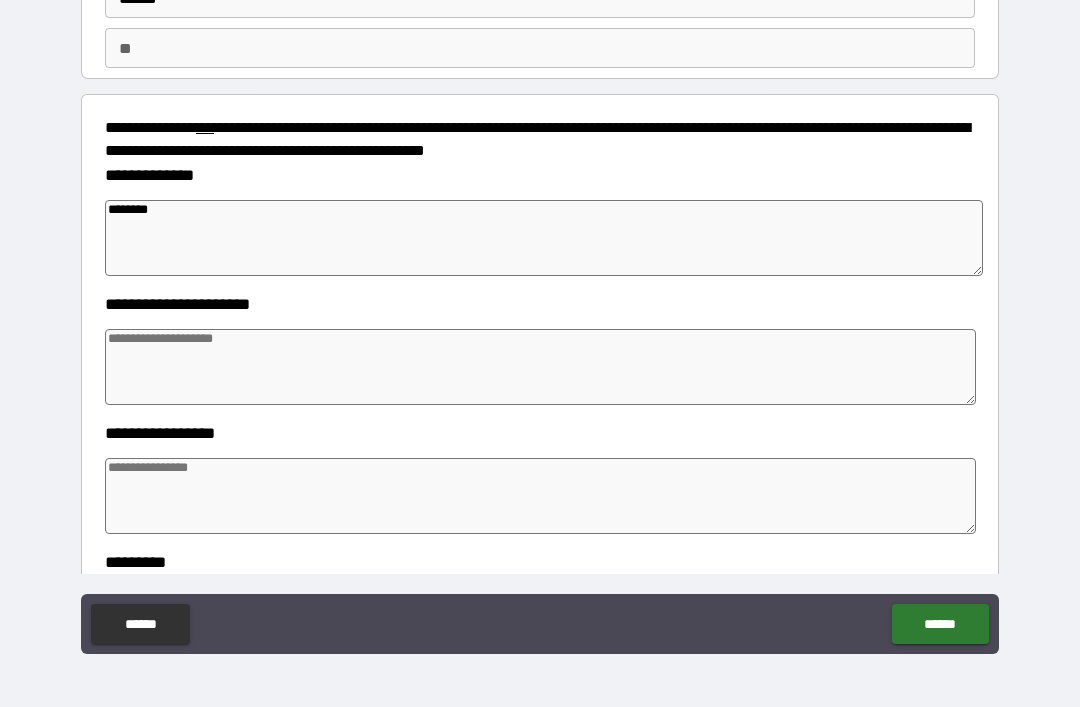 type on "*" 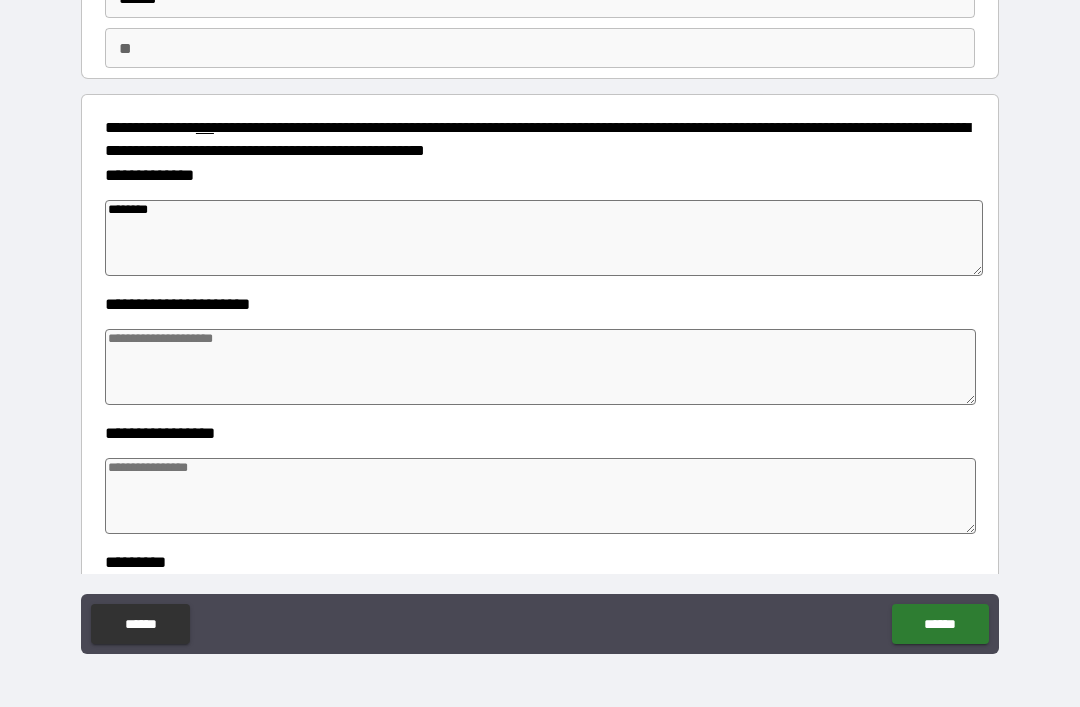 type on "*" 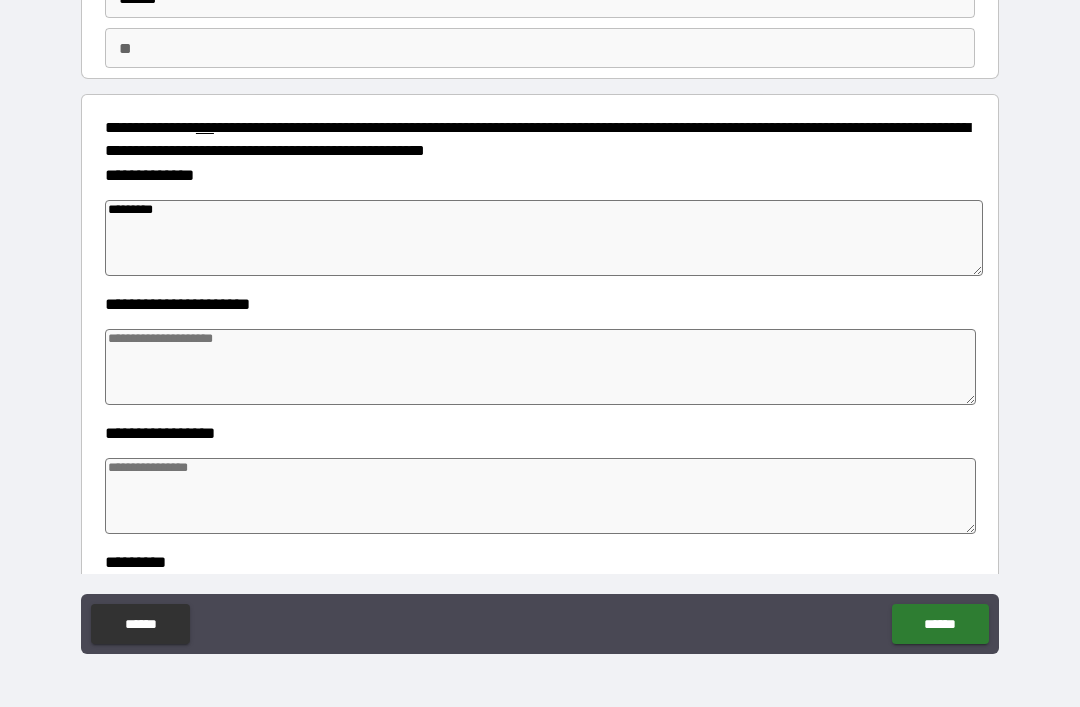 type on "*" 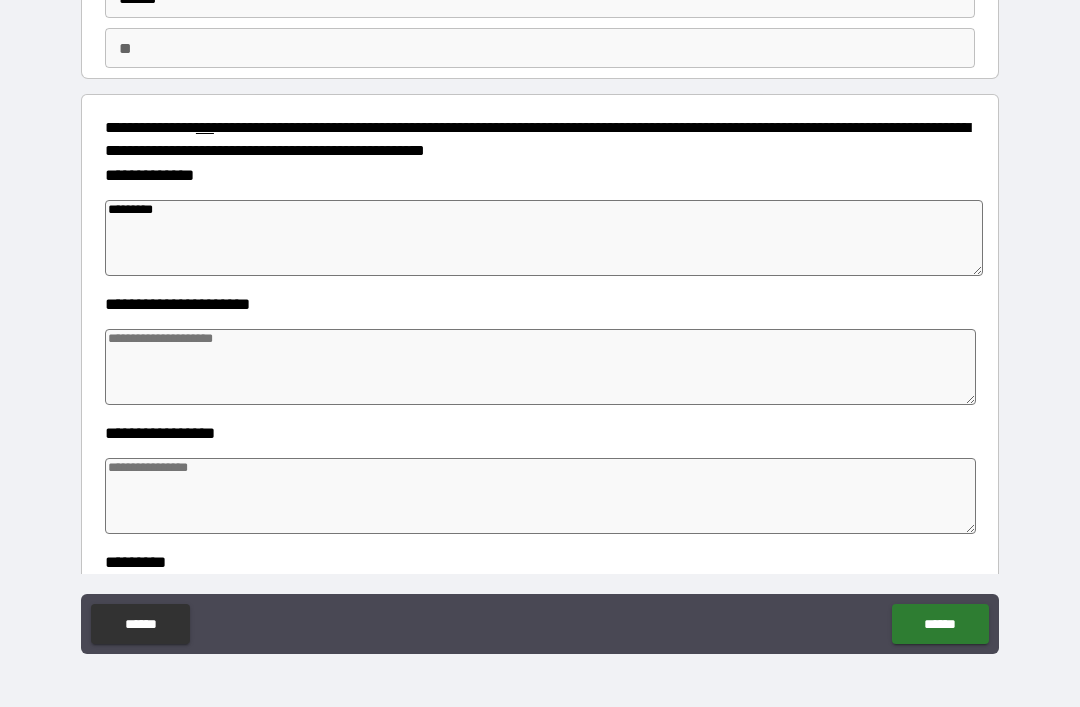 type on "*" 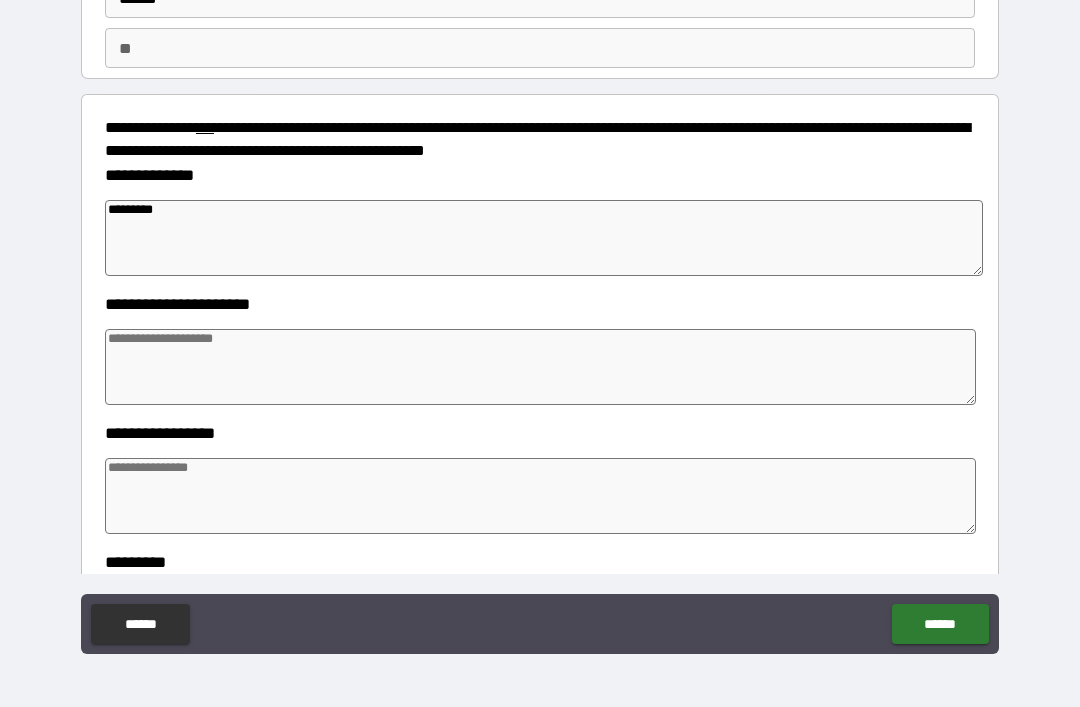 type on "*" 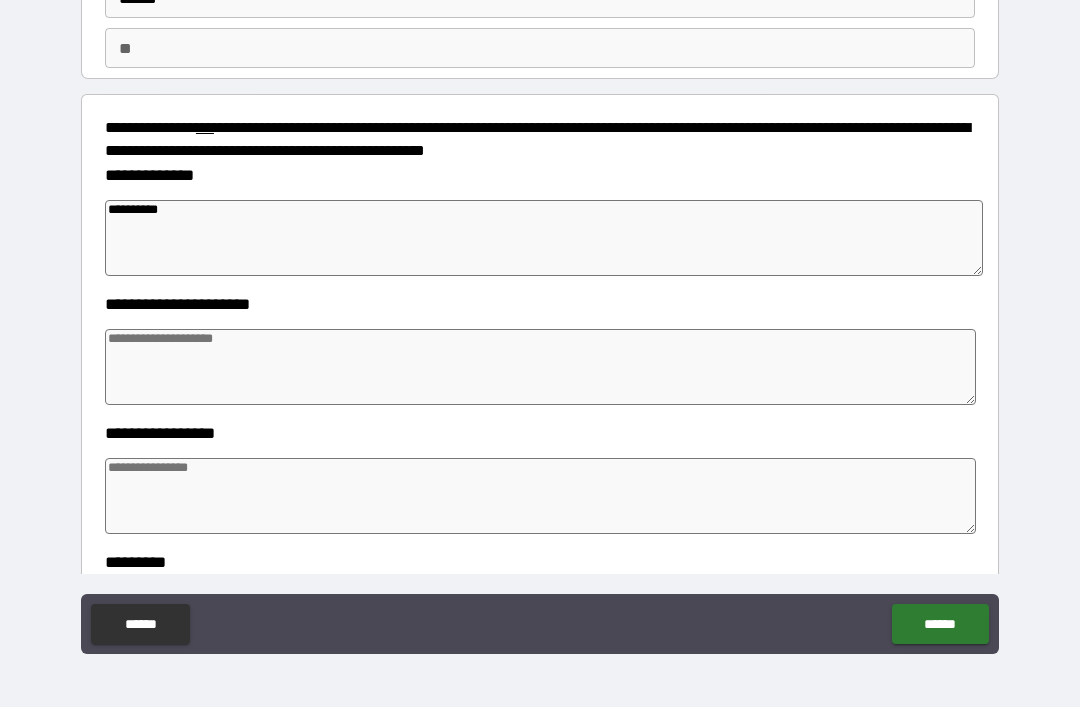 type on "*" 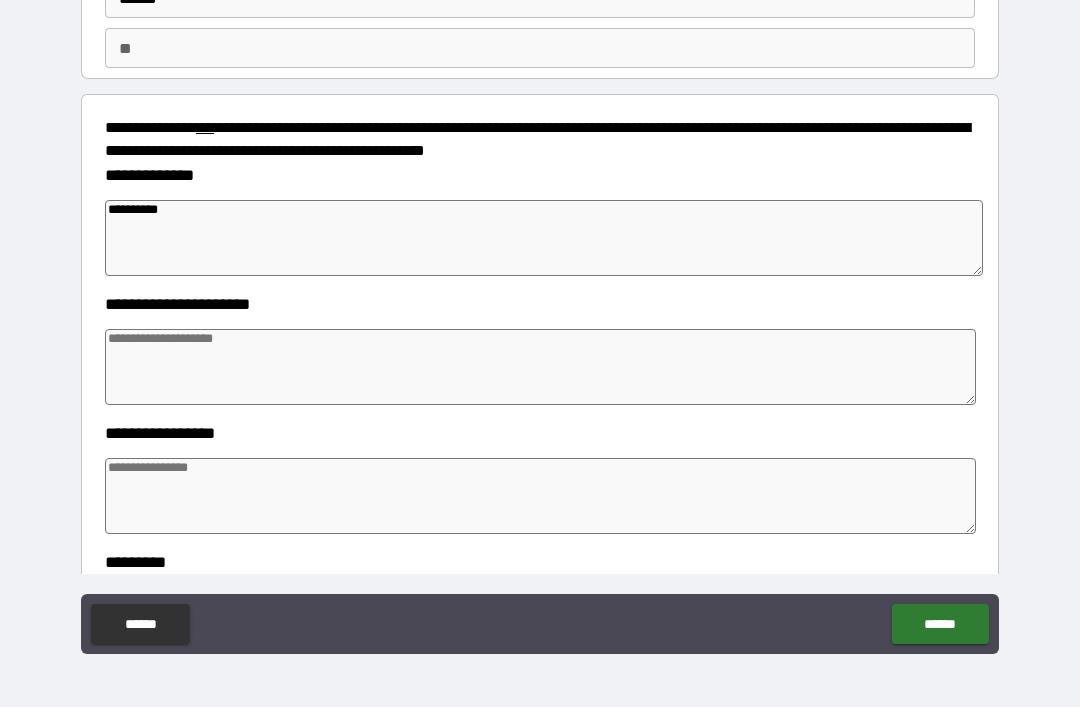 type on "*" 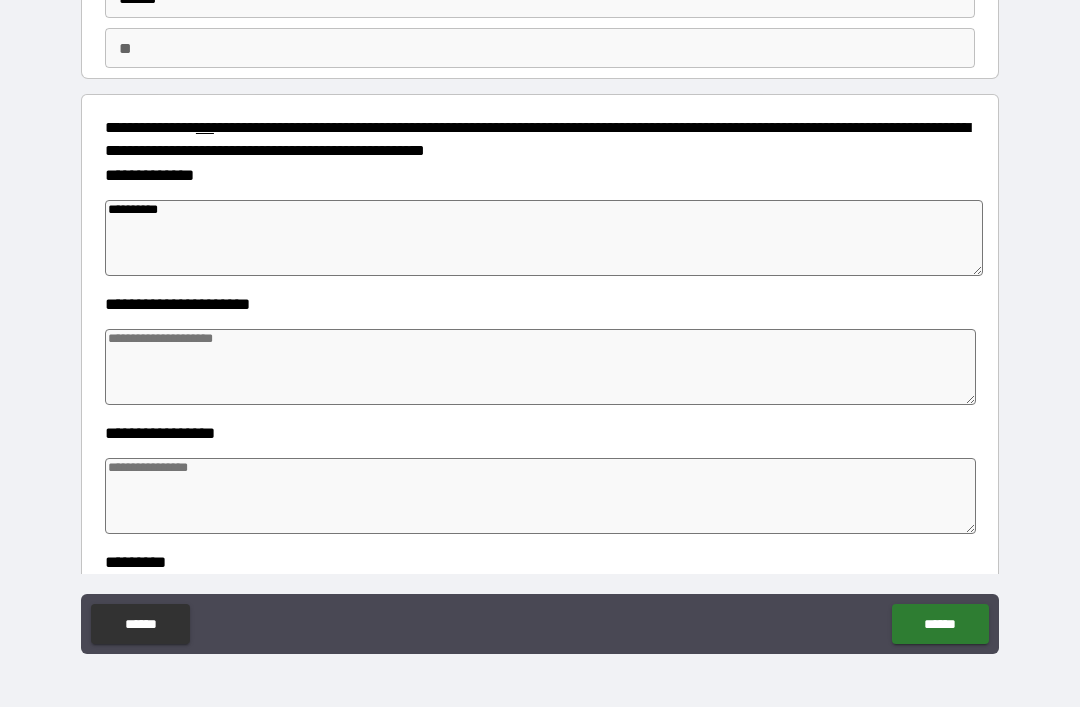 type on "*" 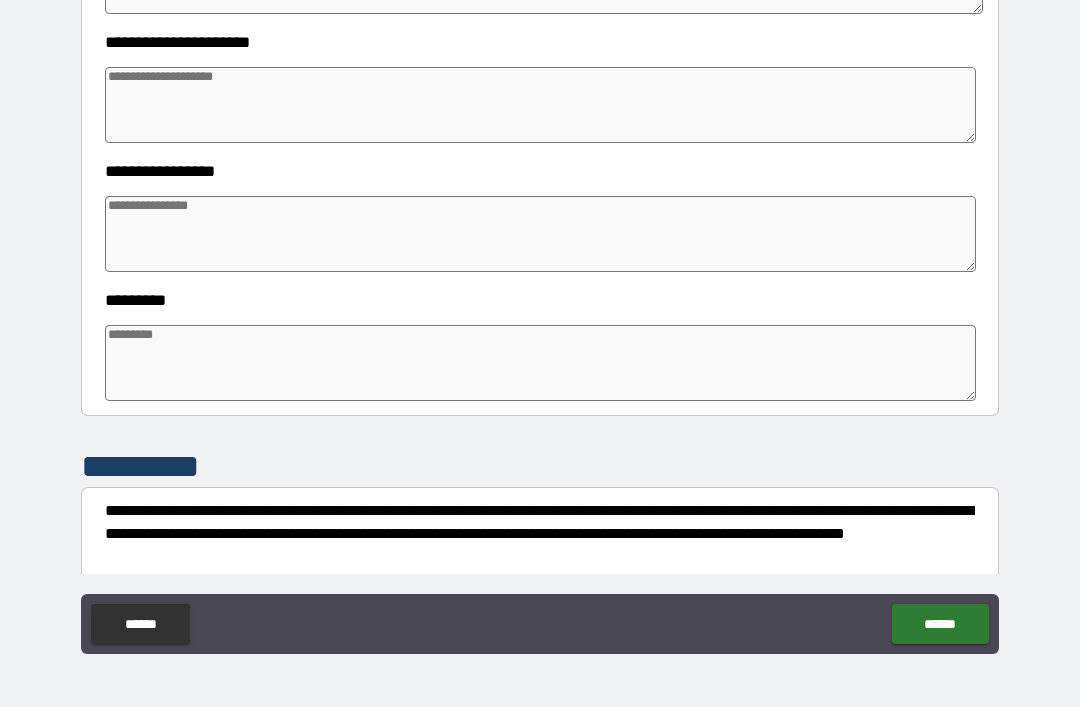 scroll, scrollTop: 413, scrollLeft: 0, axis: vertical 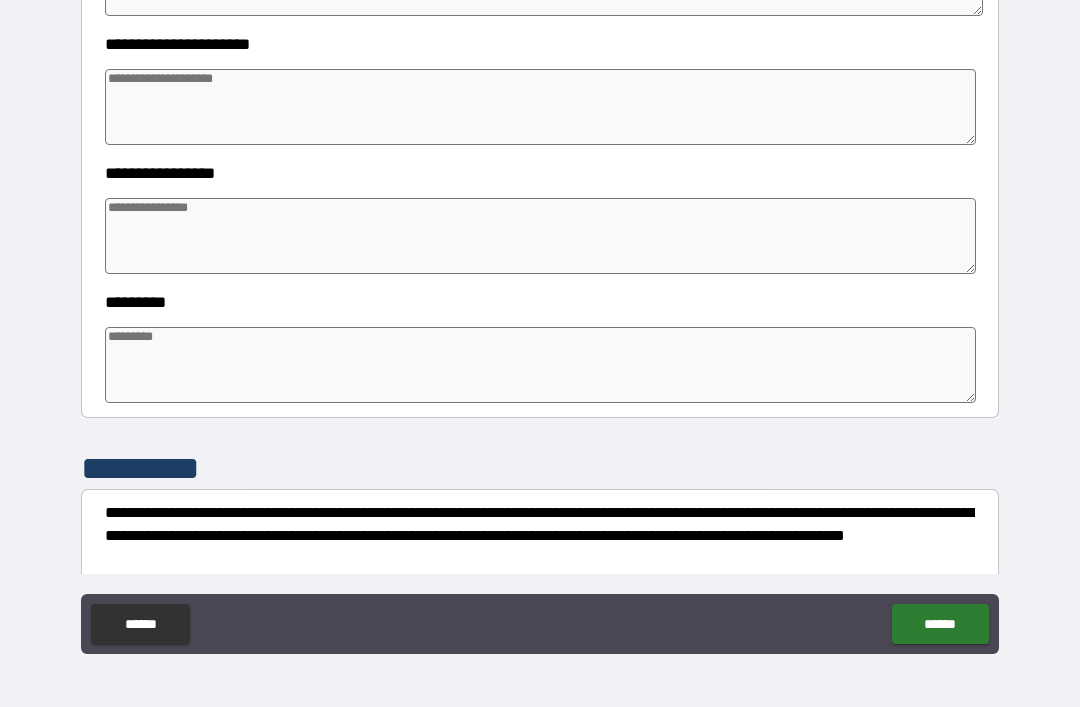 type on "**********" 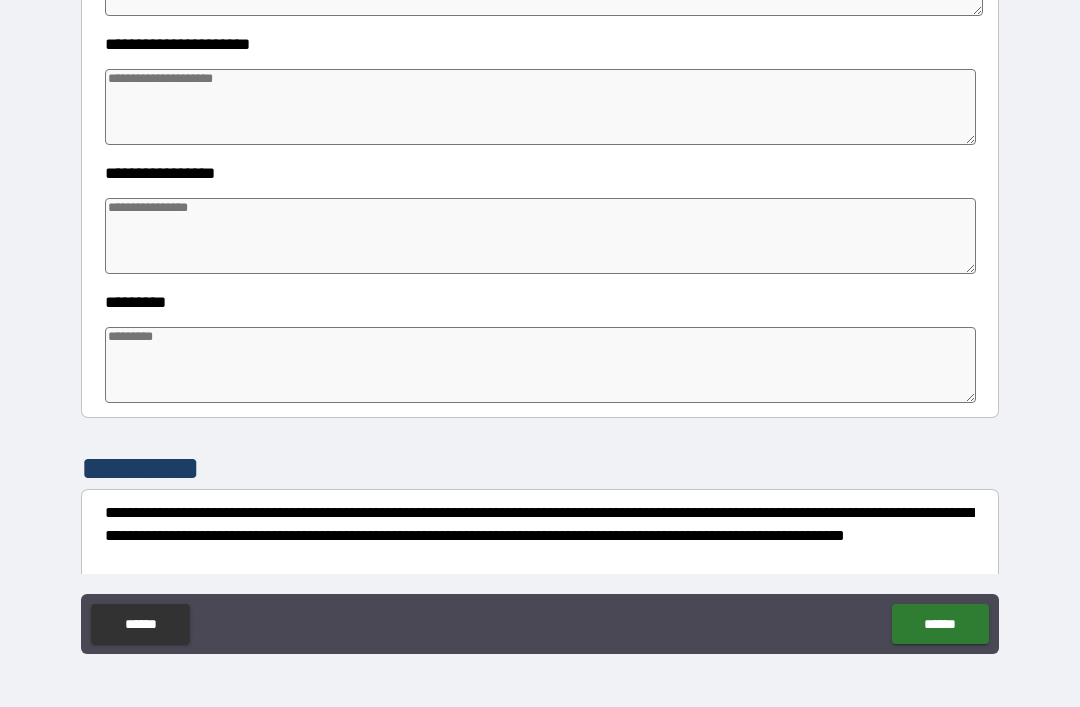 type on "*" 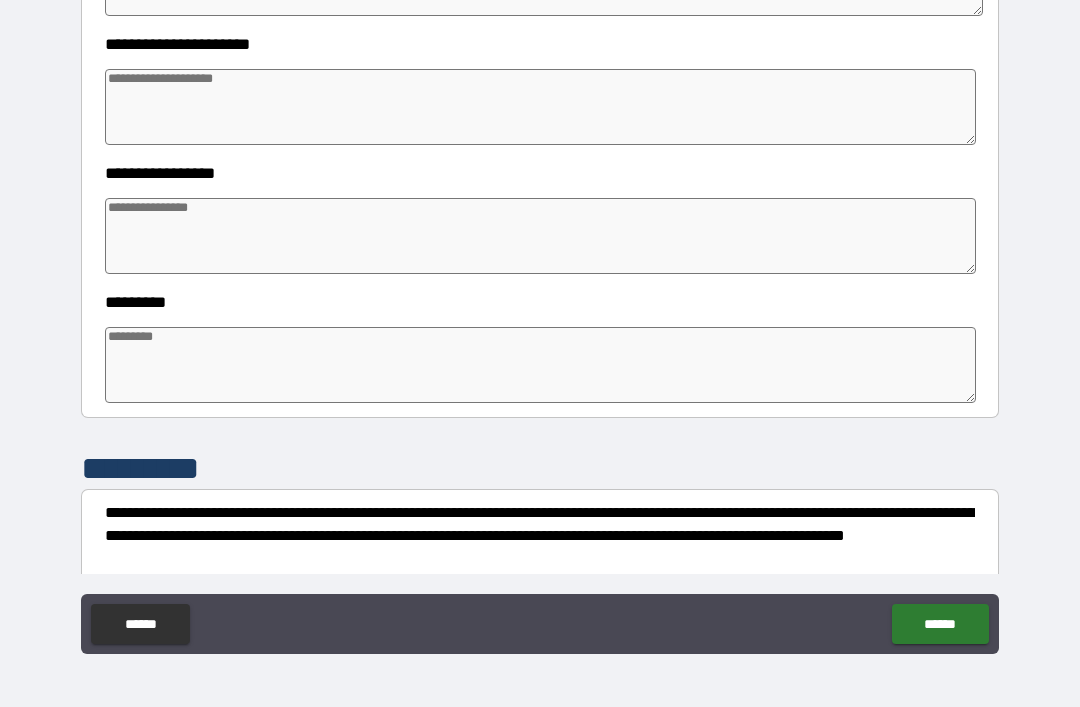 type on "*" 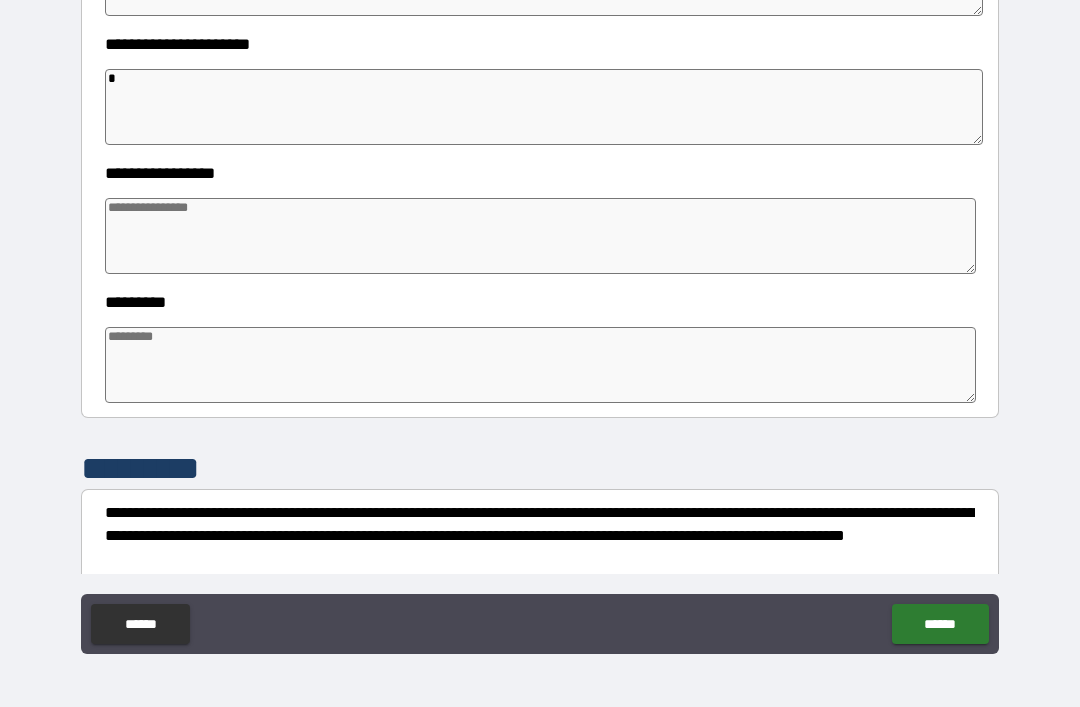 type on "*" 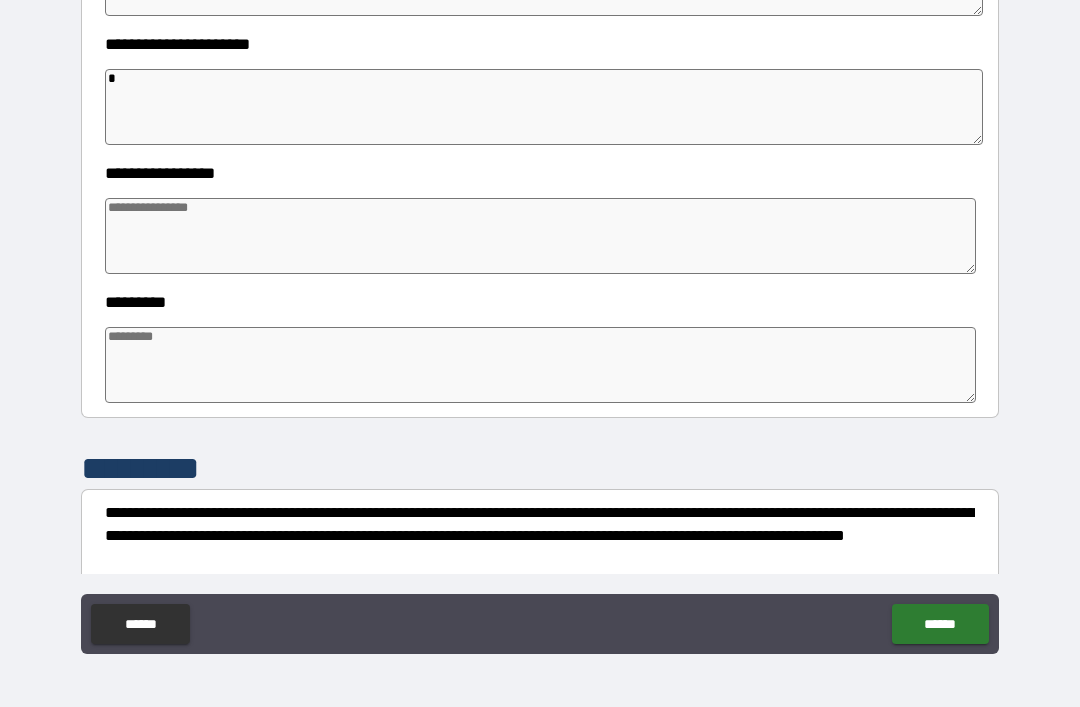 type on "*" 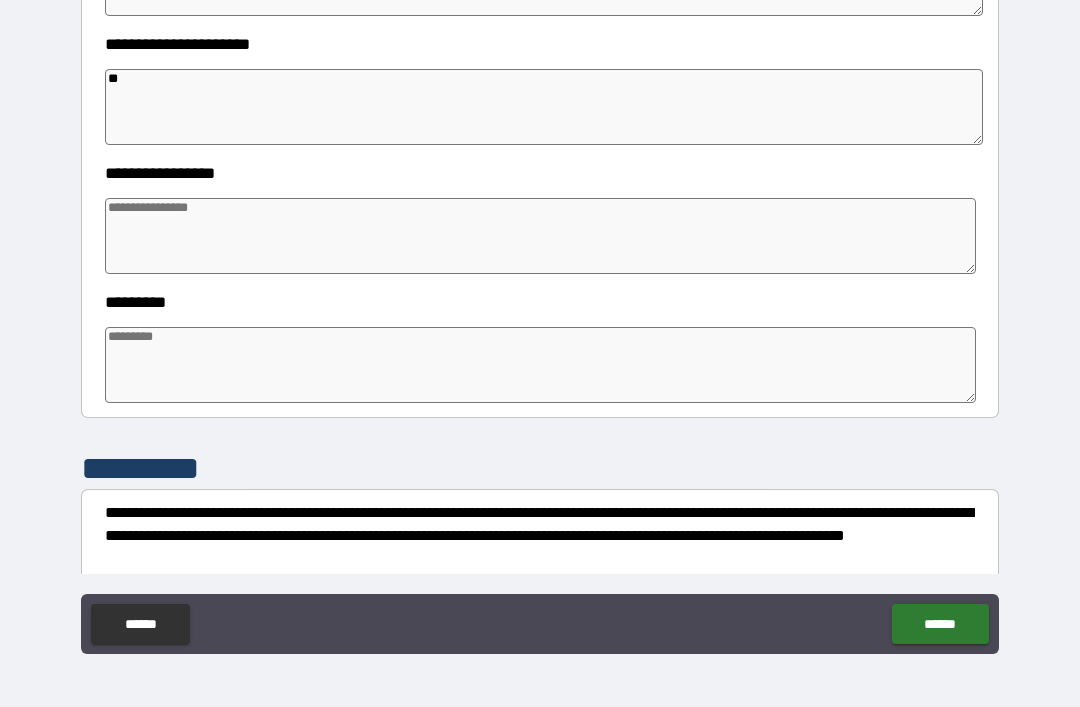 type on "*" 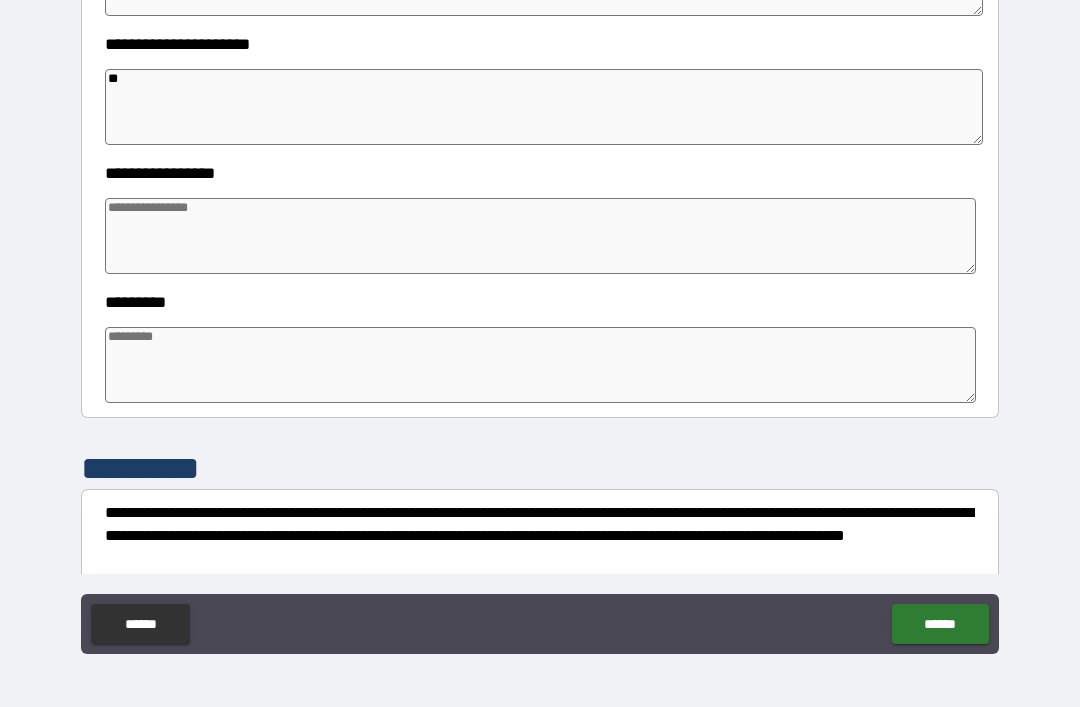 type on "*" 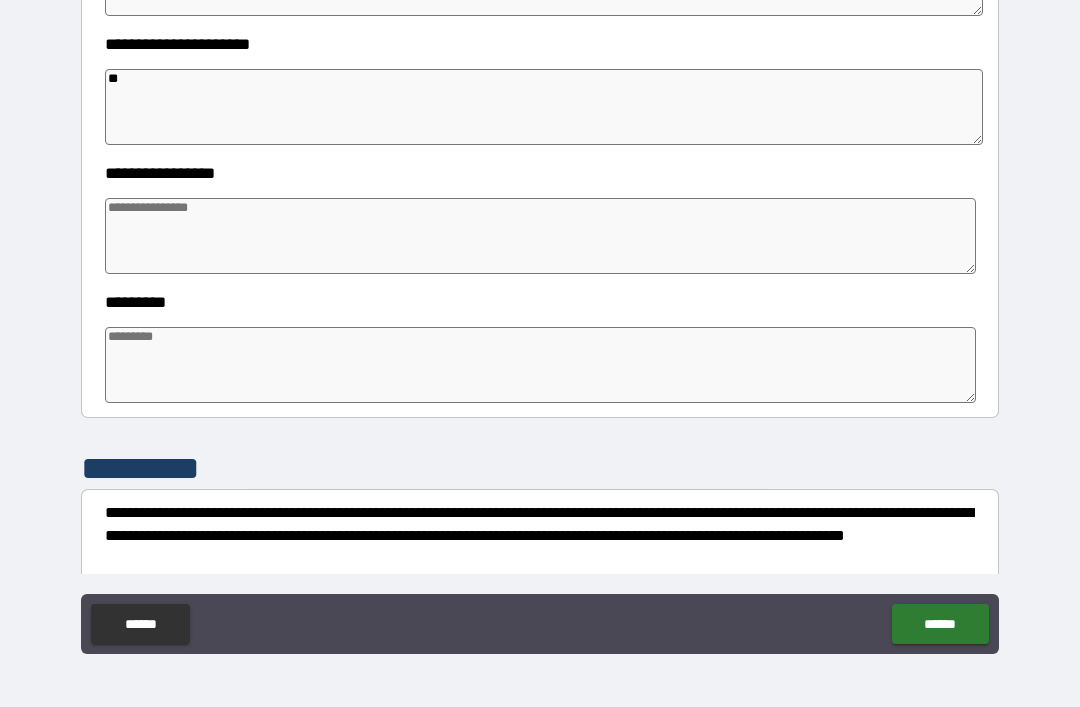 type on "*" 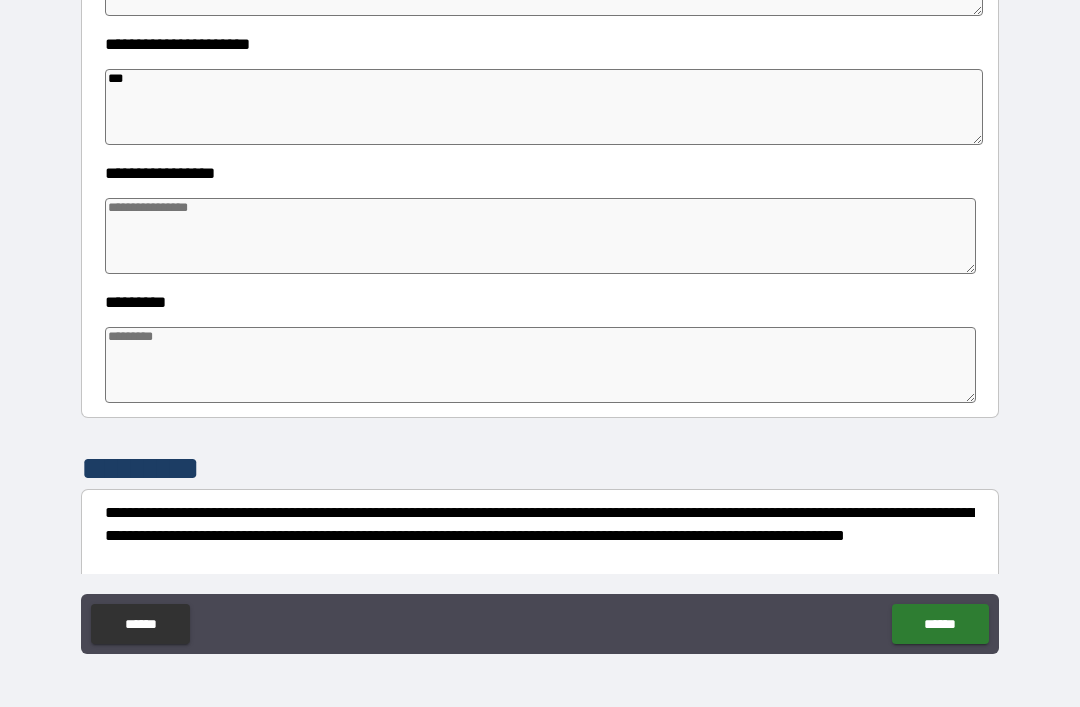 type on "*" 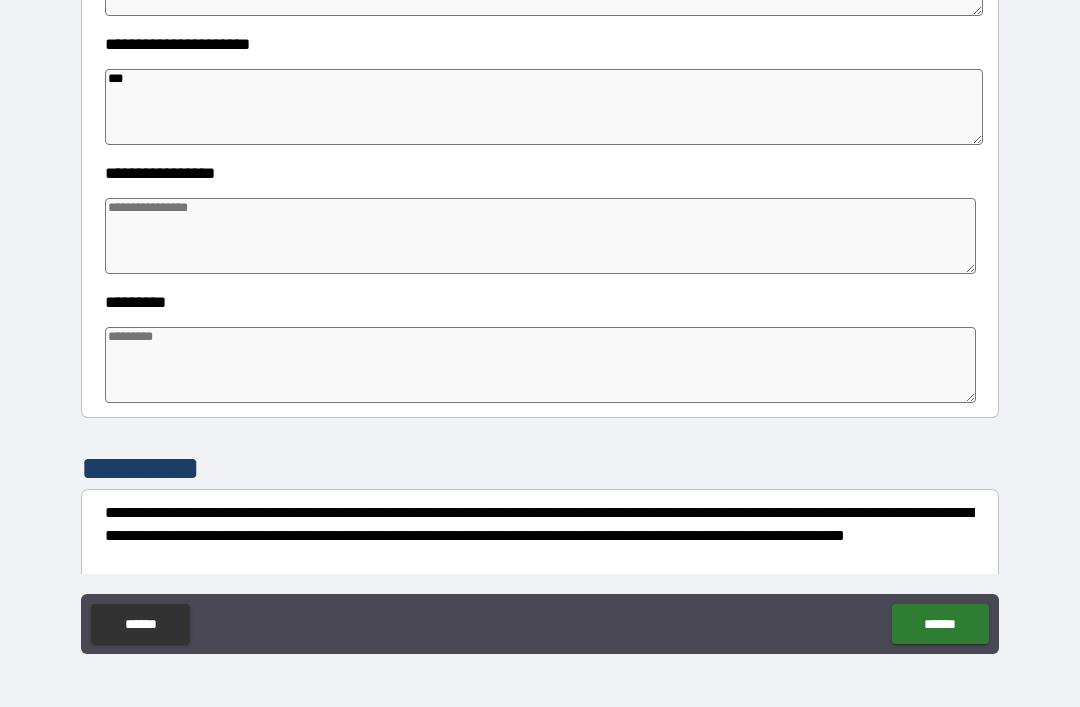 type on "*" 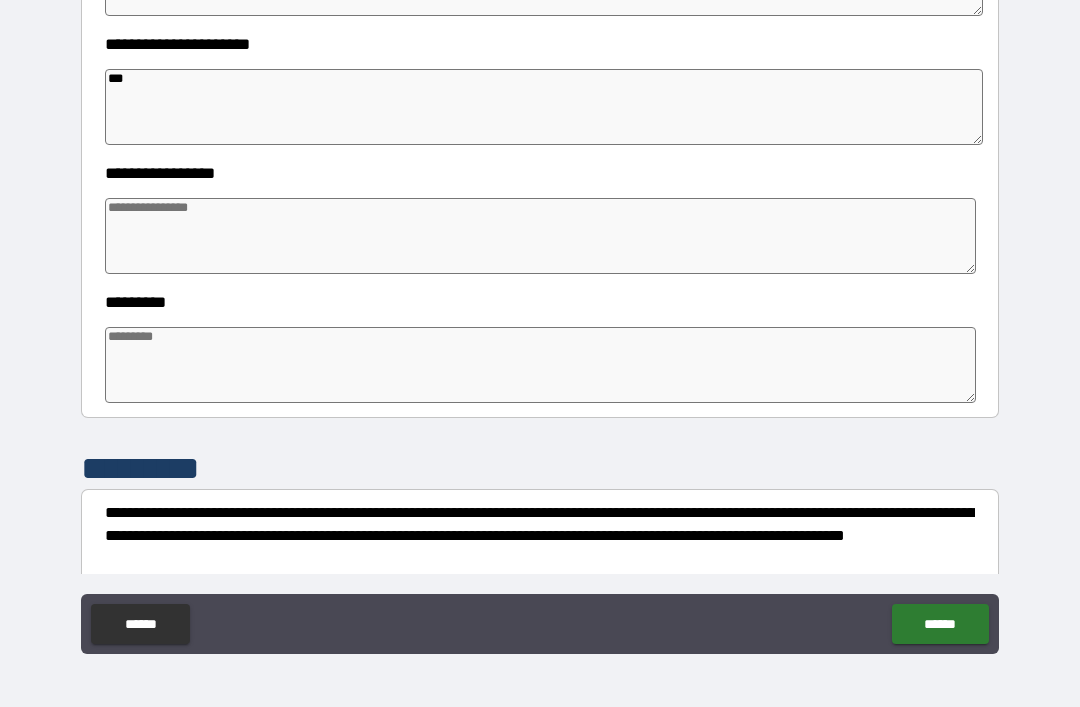 type on "*" 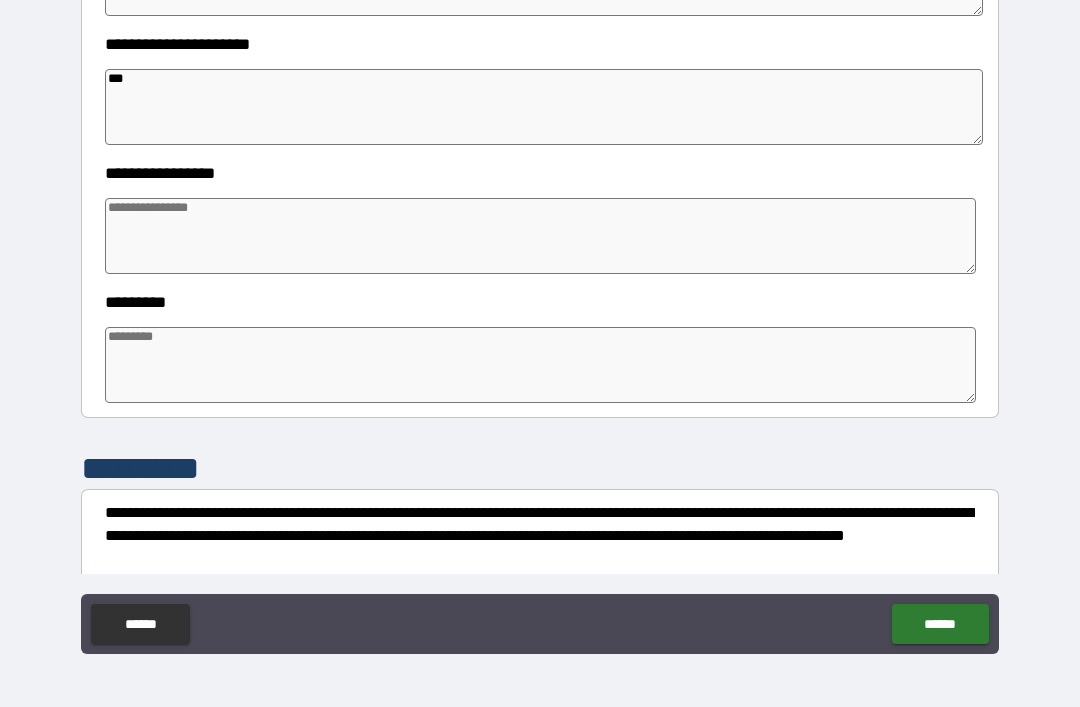 type on "****" 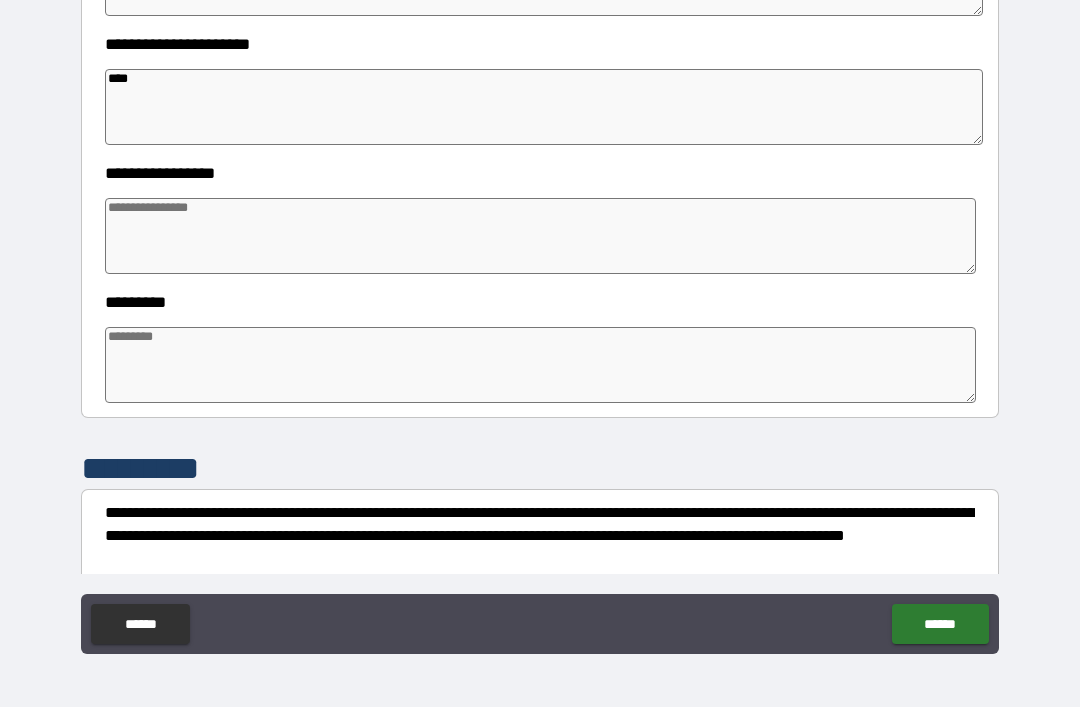 type on "*" 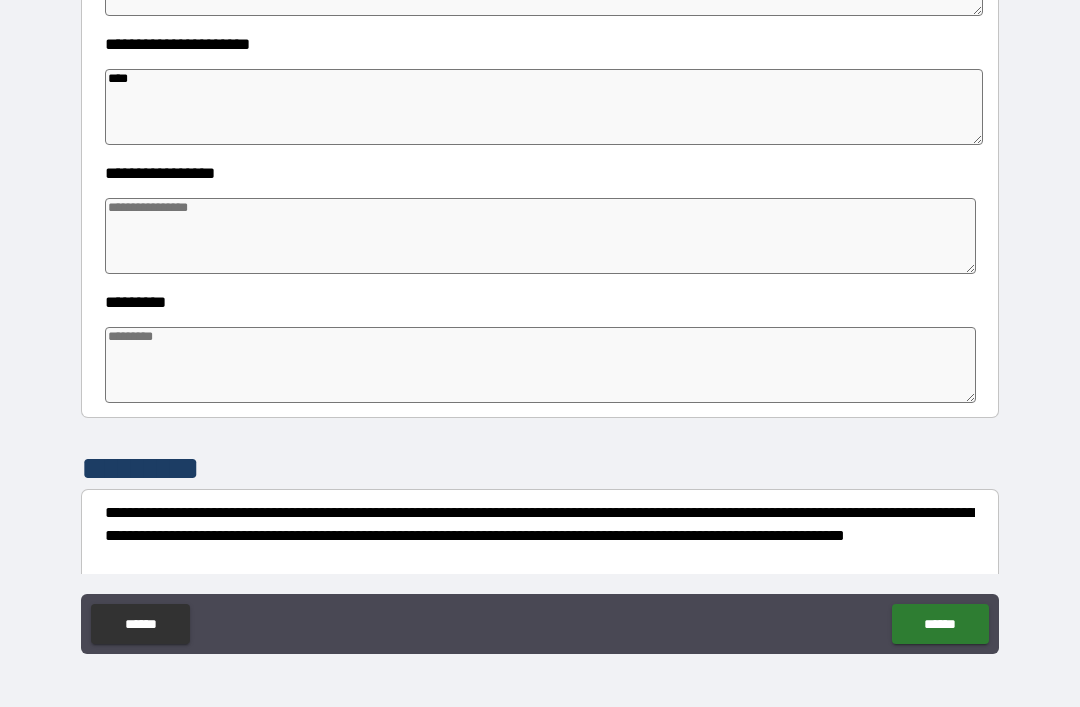 type on "*" 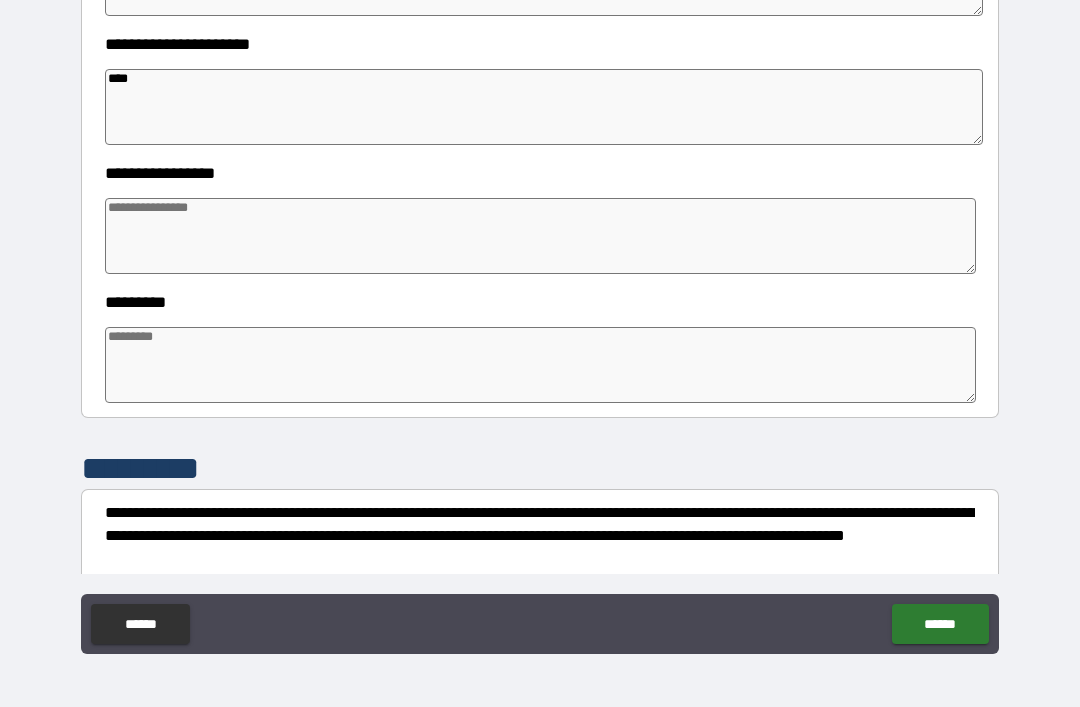 type on "*" 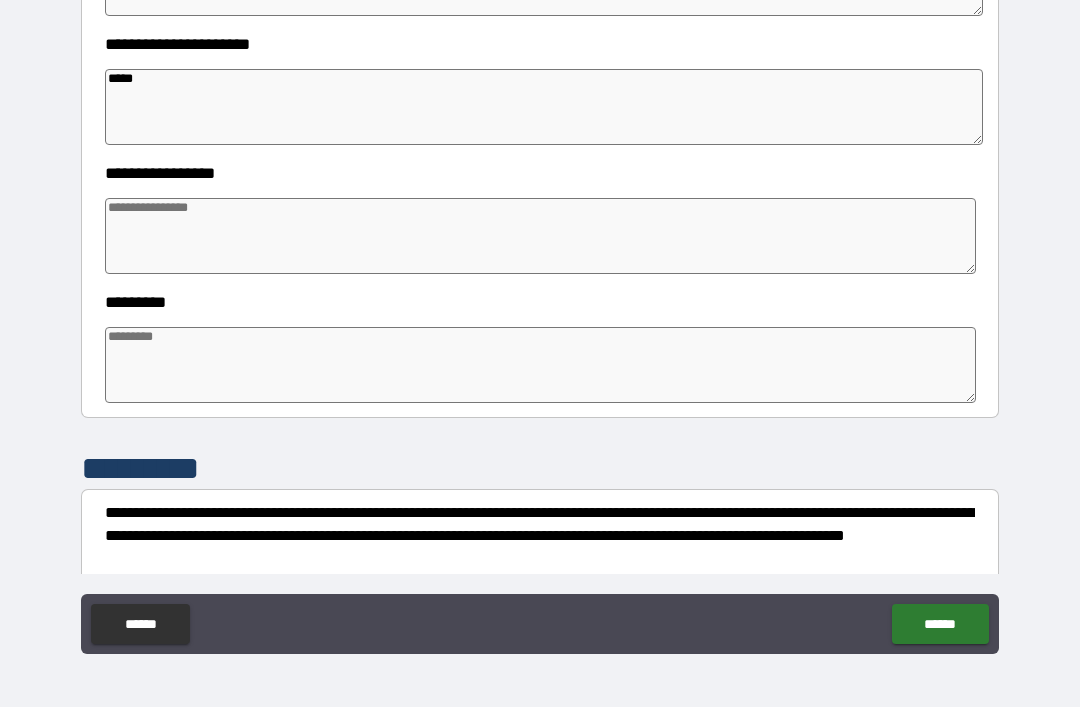 type on "*" 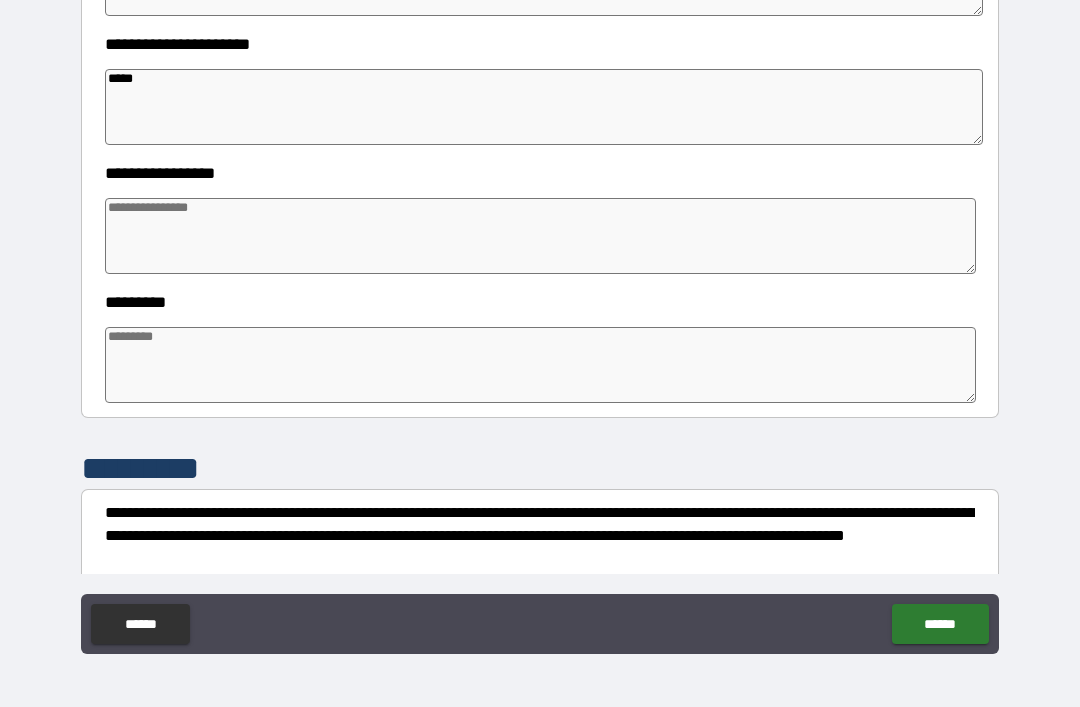 type on "*" 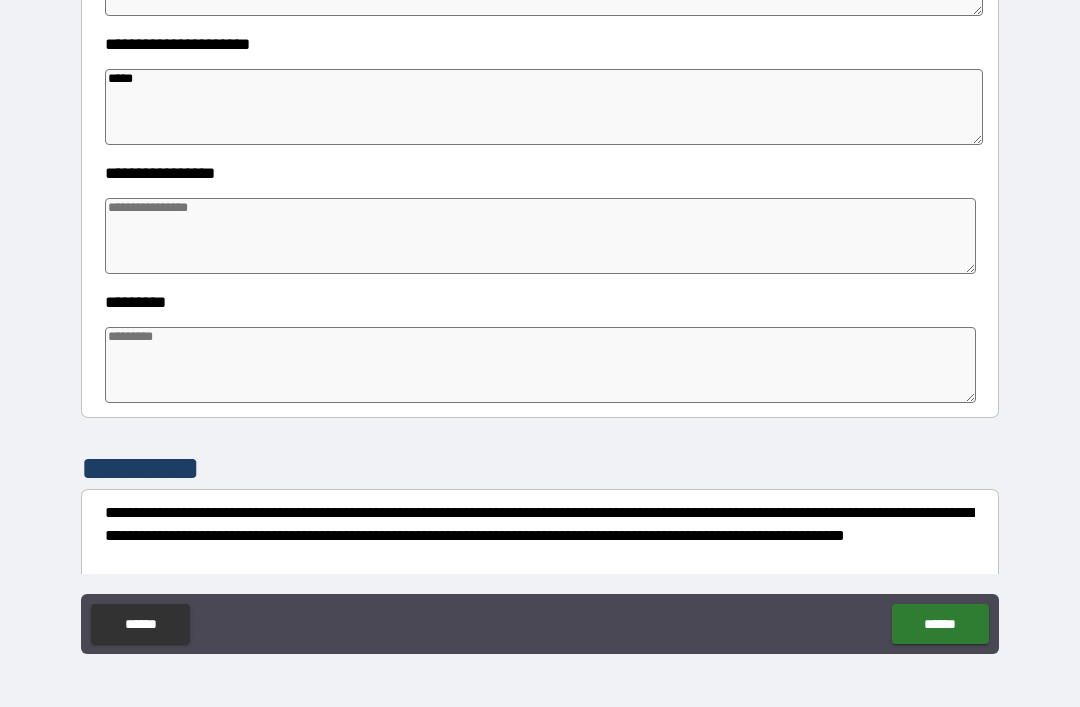 type on "*" 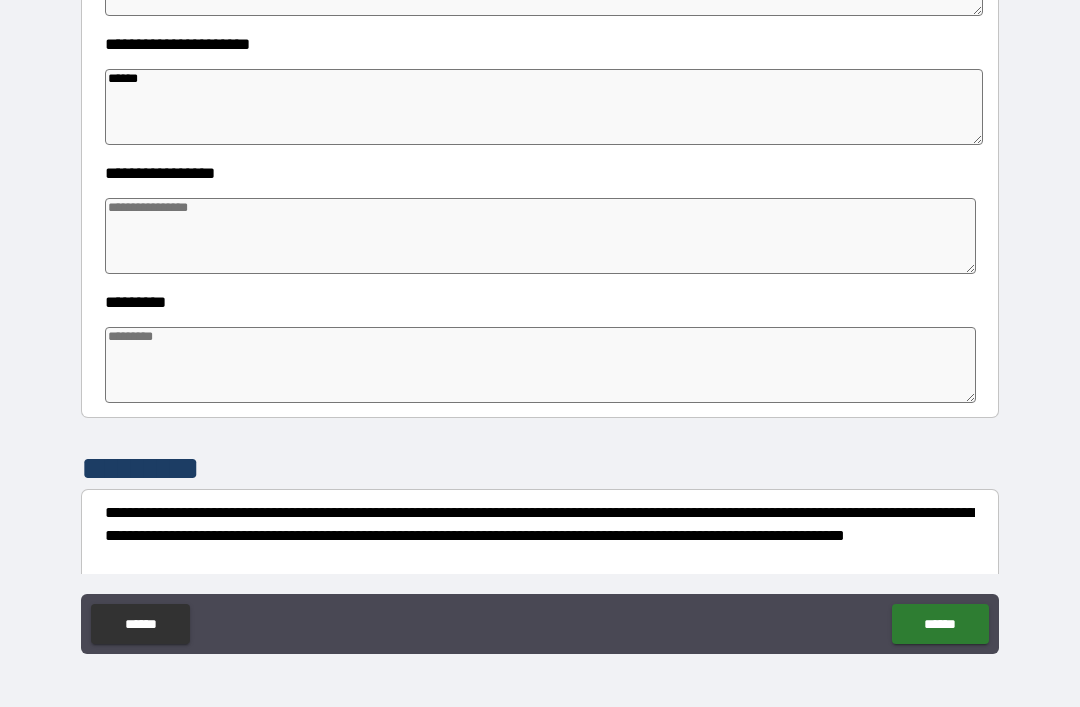 type on "*" 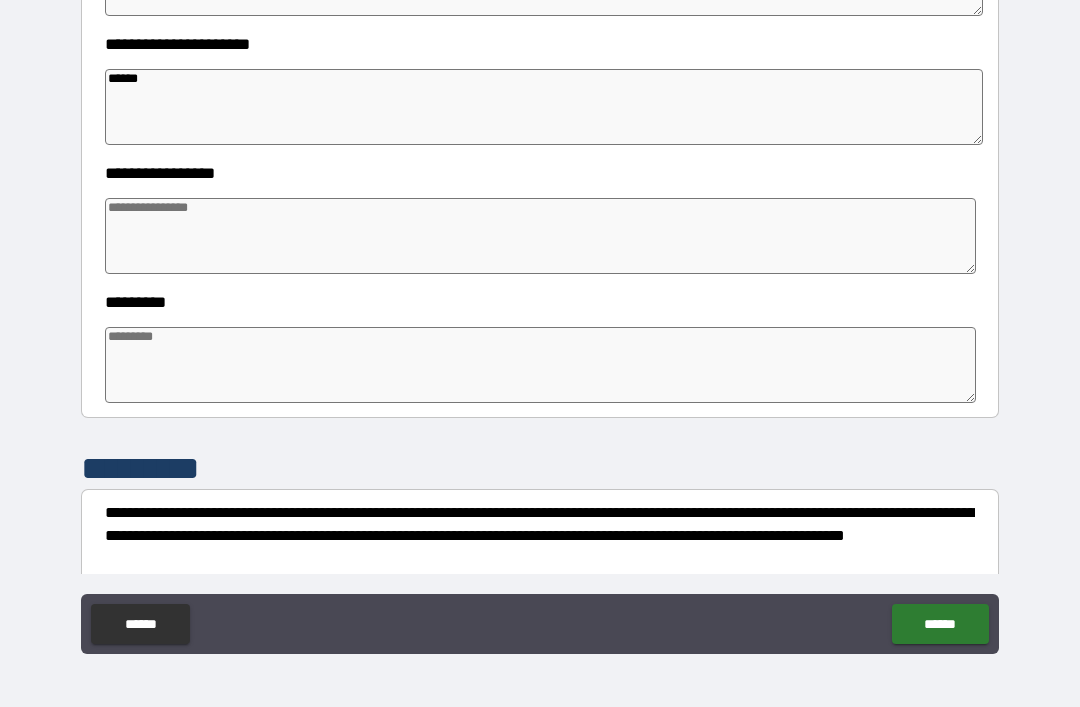 type on "*" 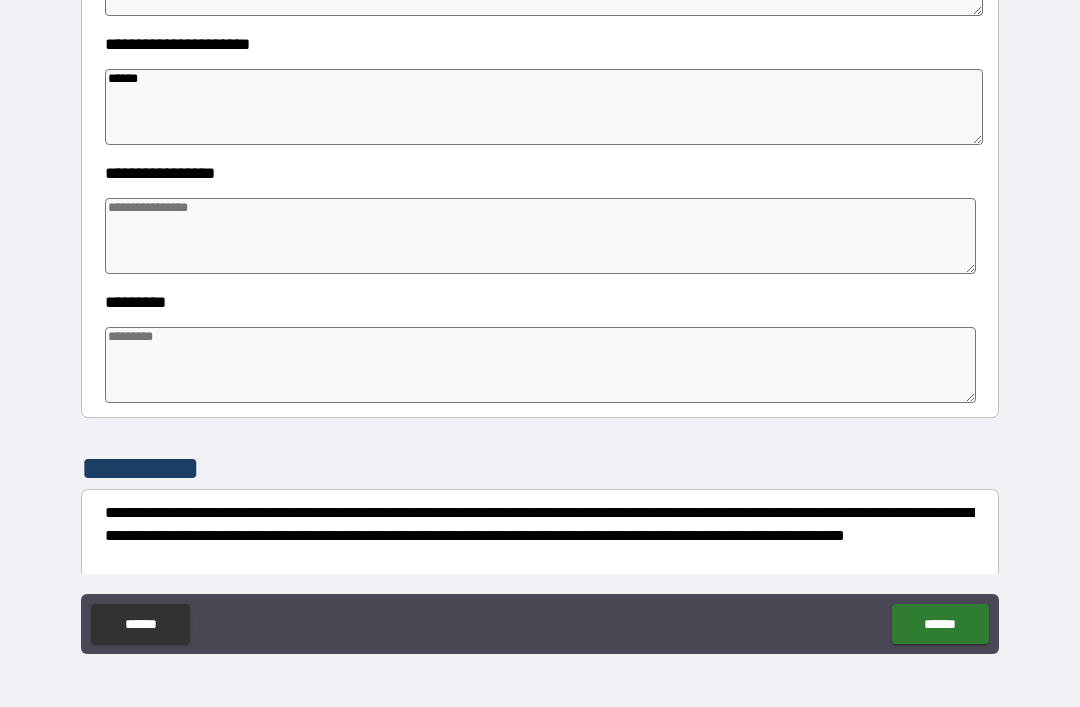 type on "*******" 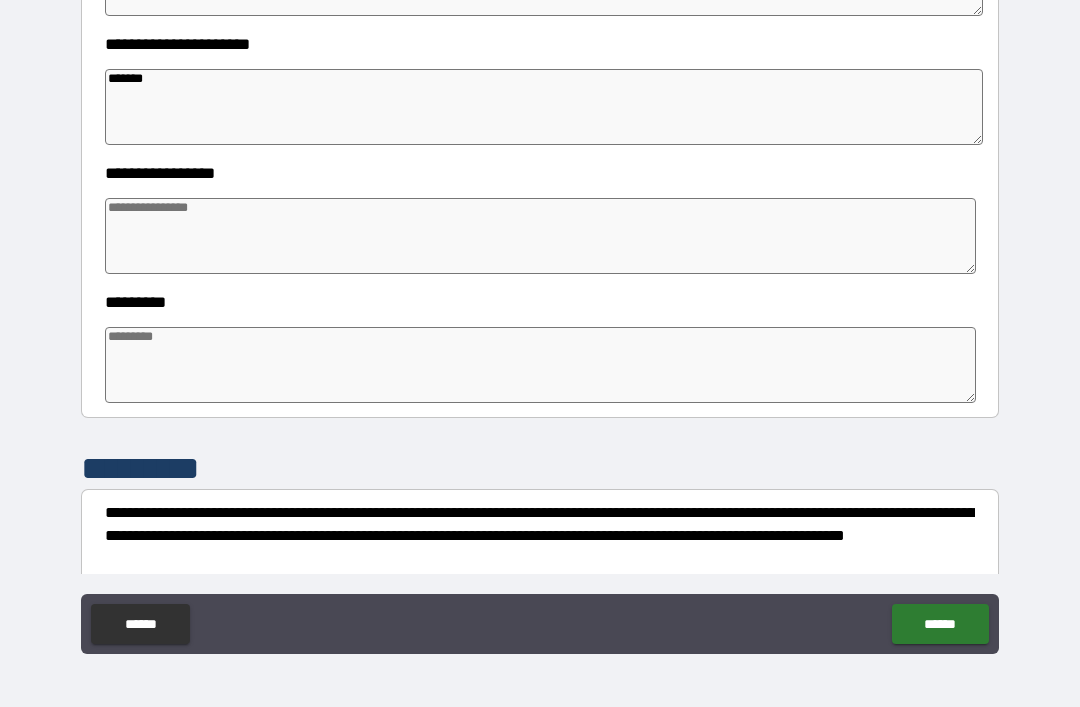 type on "*" 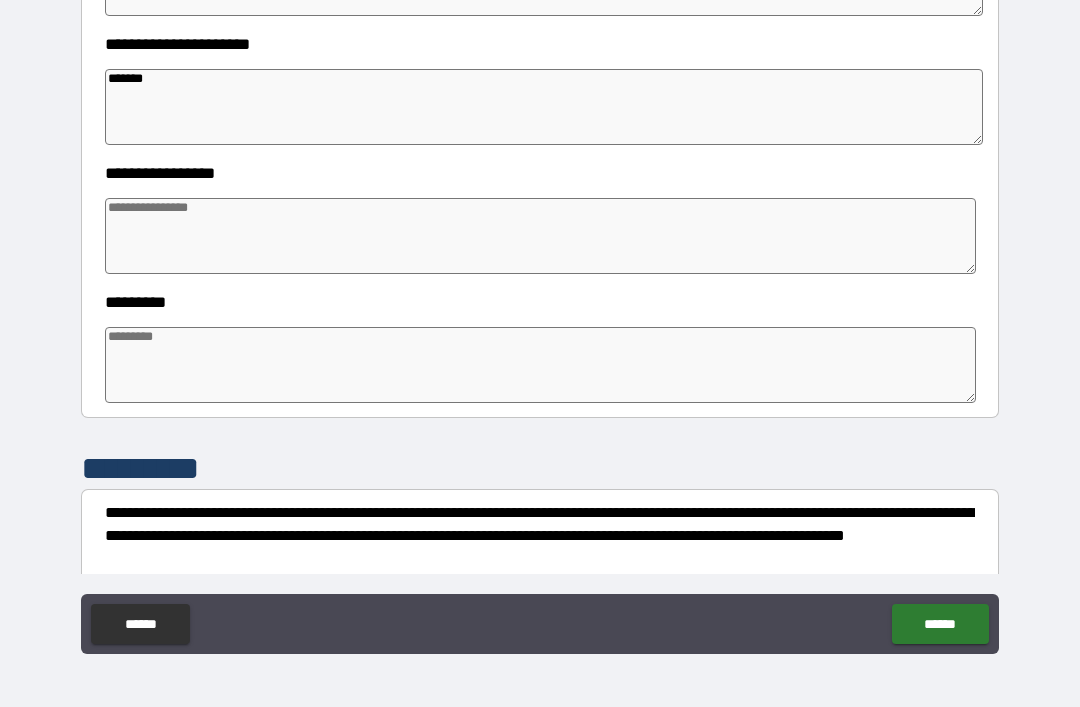 type on "*" 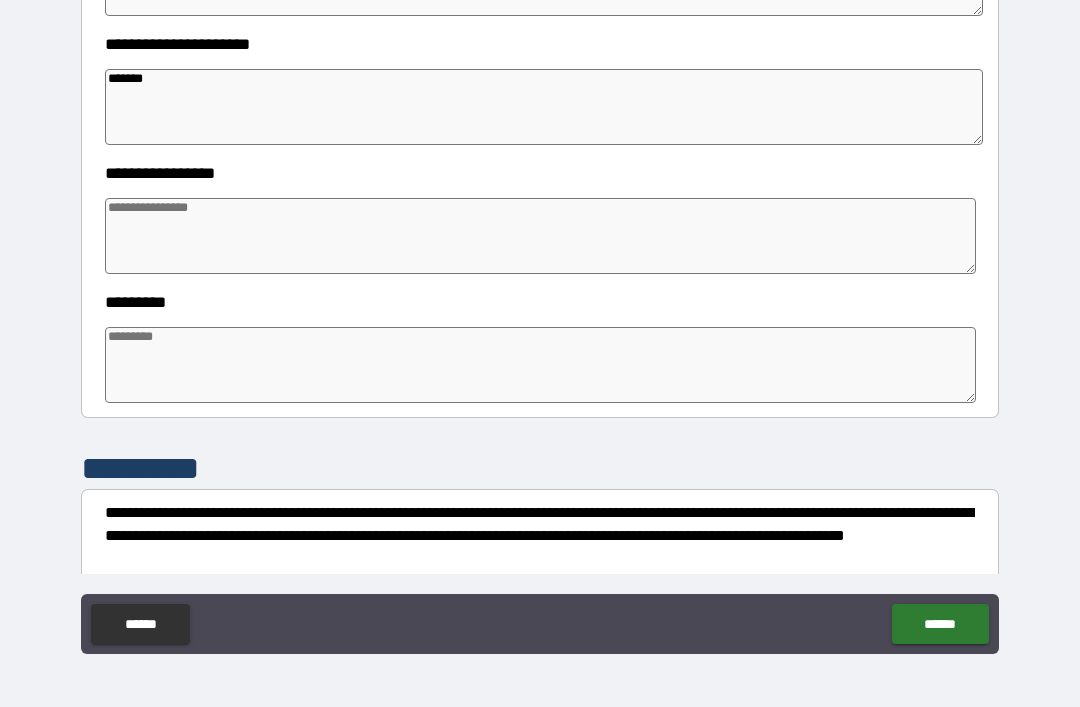 type on "*" 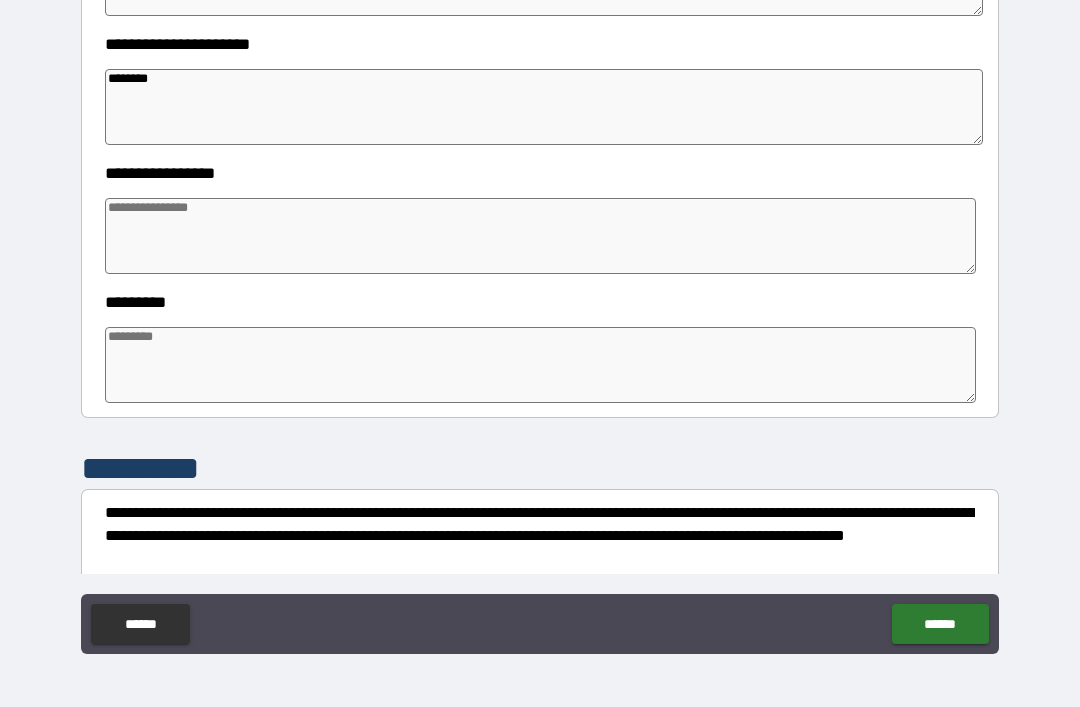 type on "*" 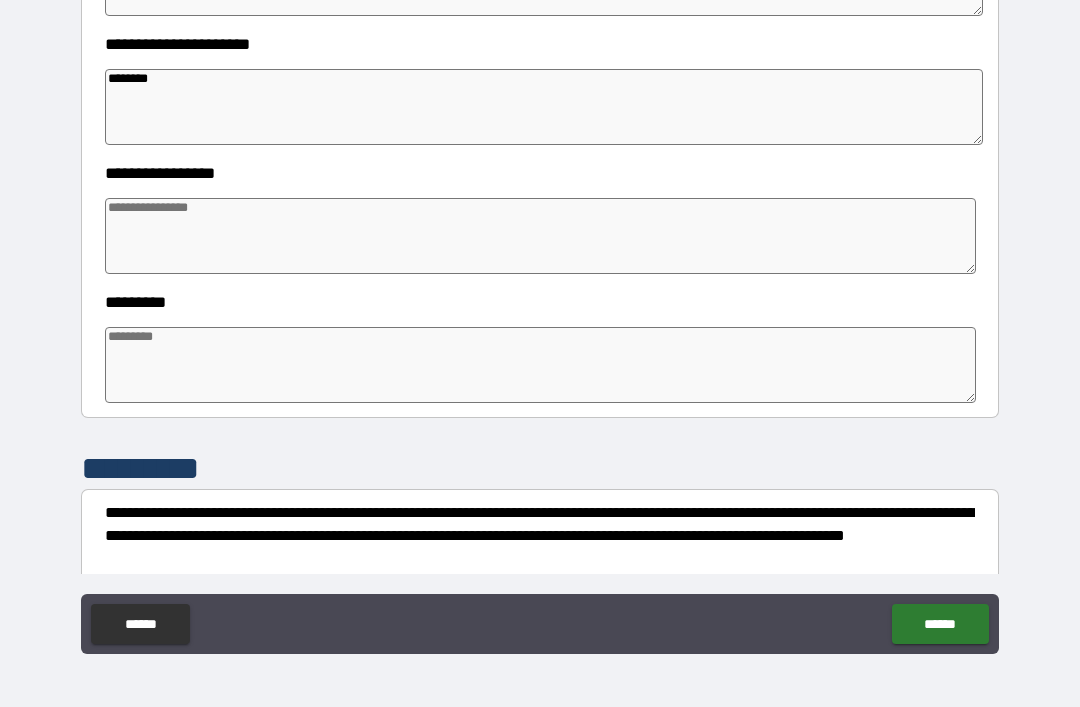 type on "*" 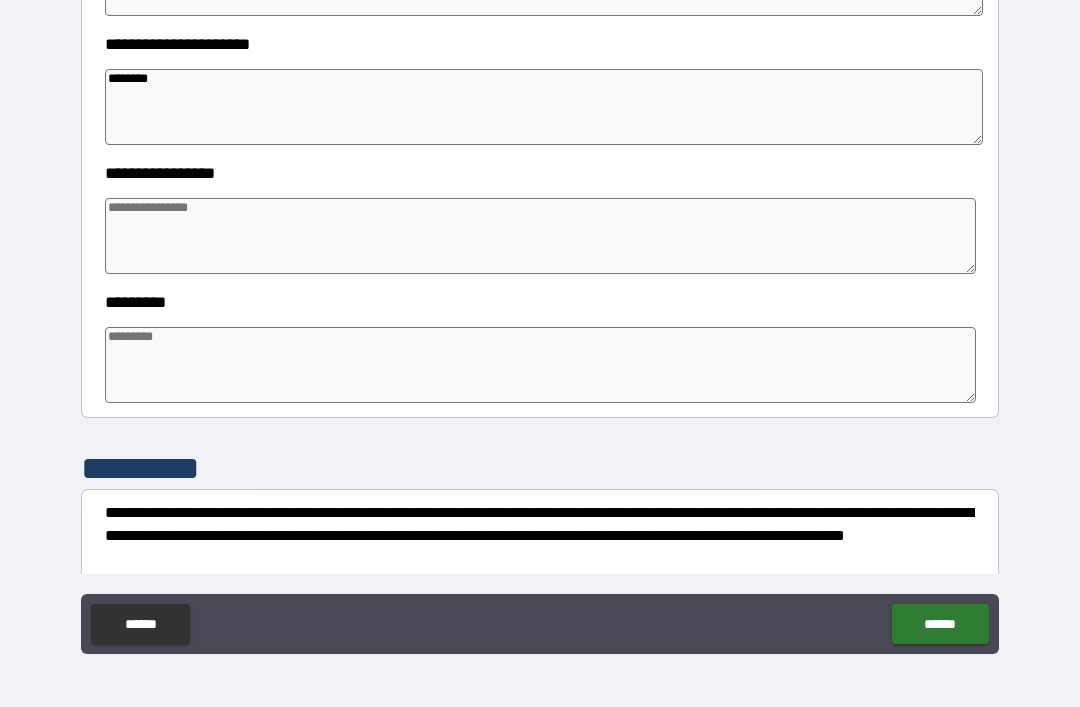 type on "*" 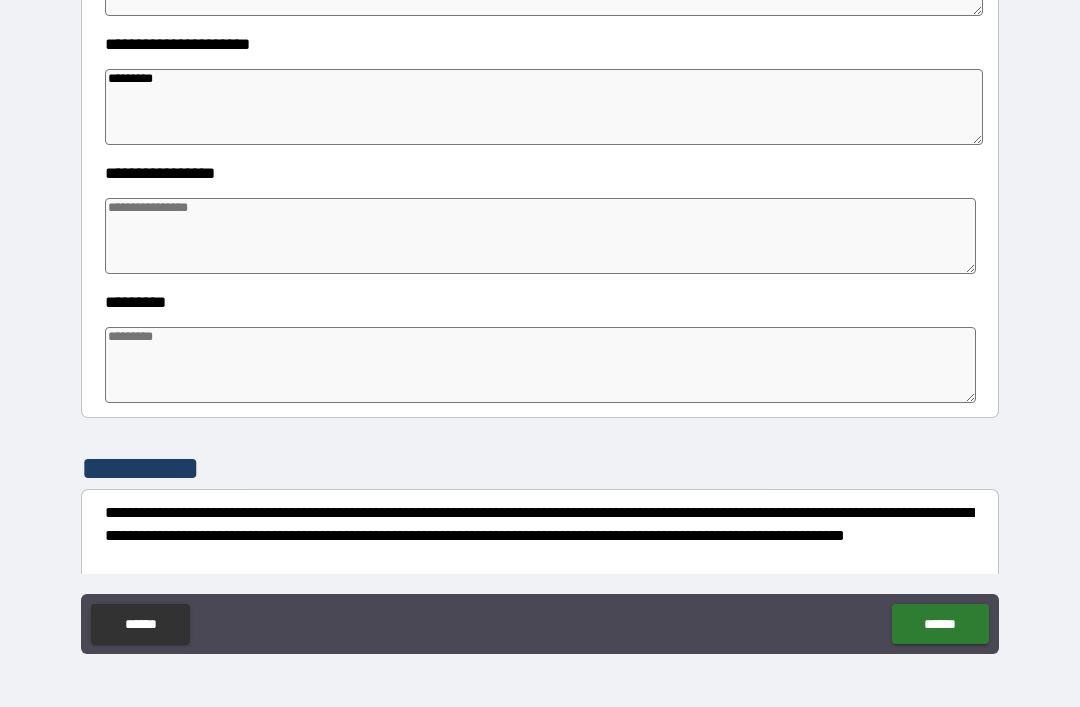 type on "*" 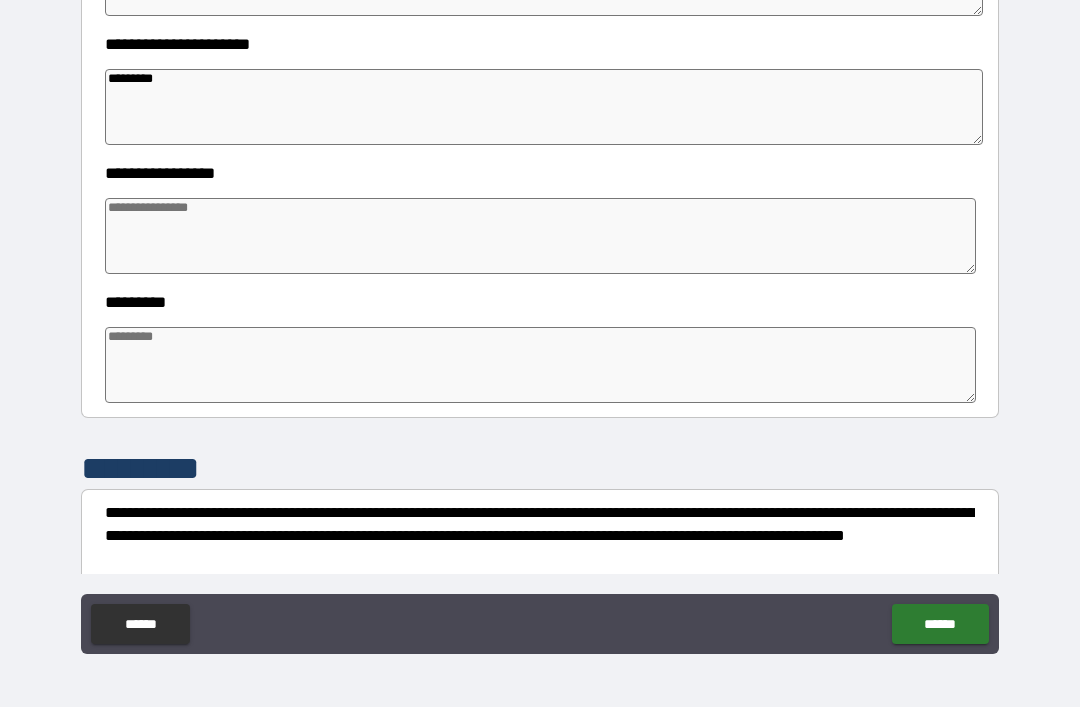 type on "**********" 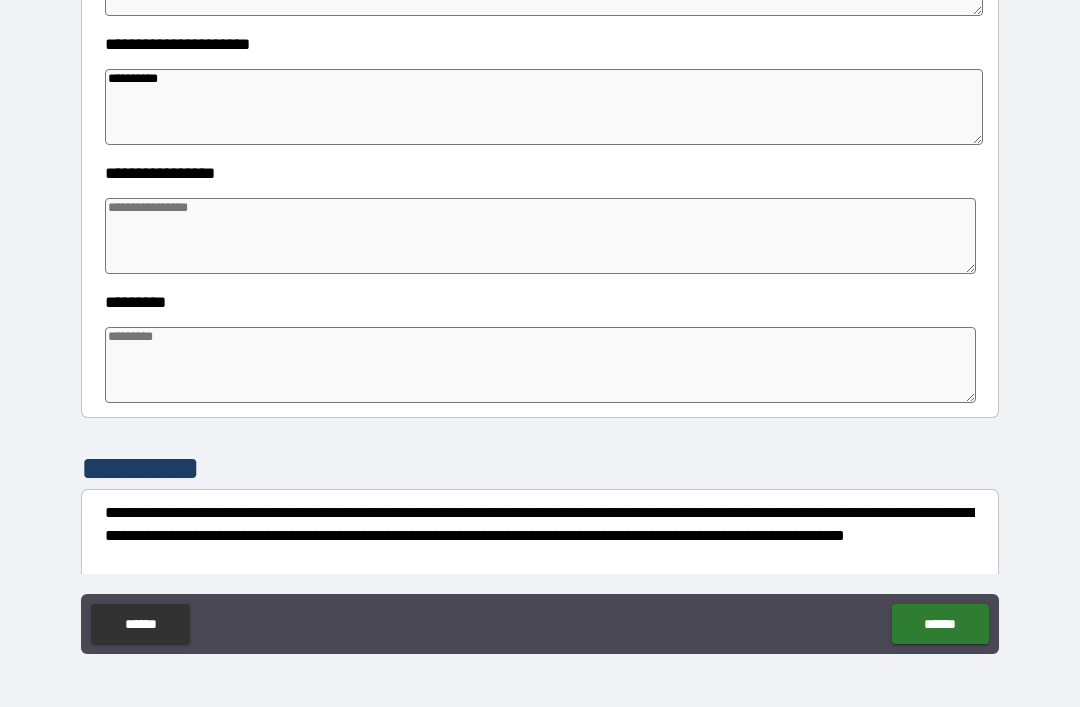 type on "*" 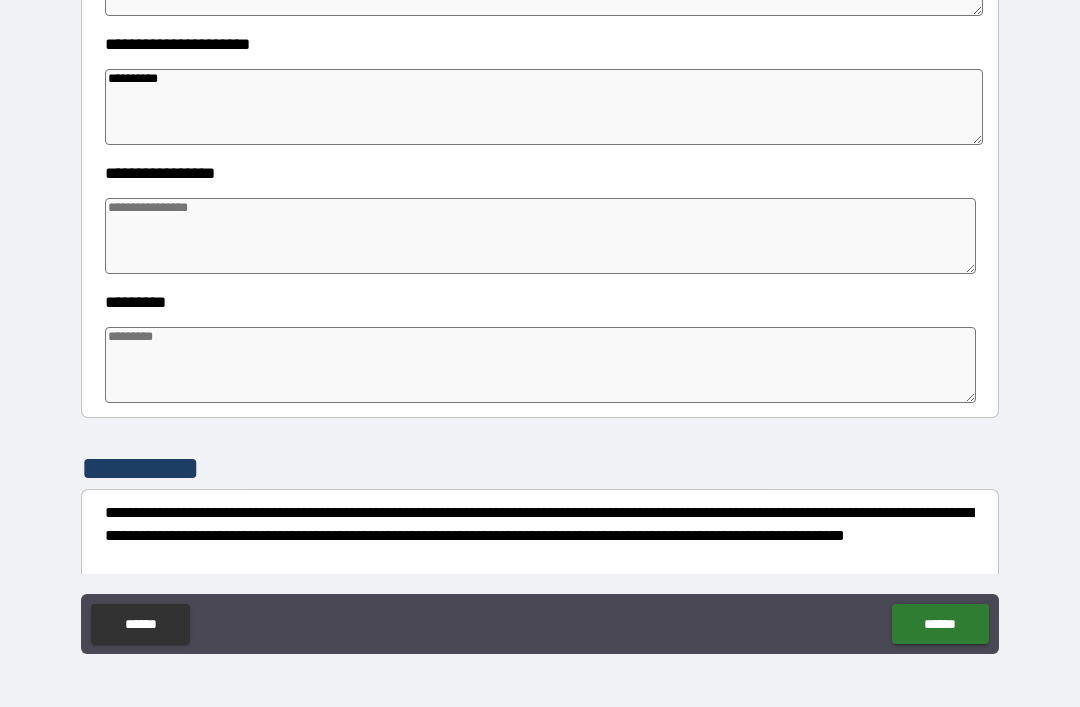type on "*" 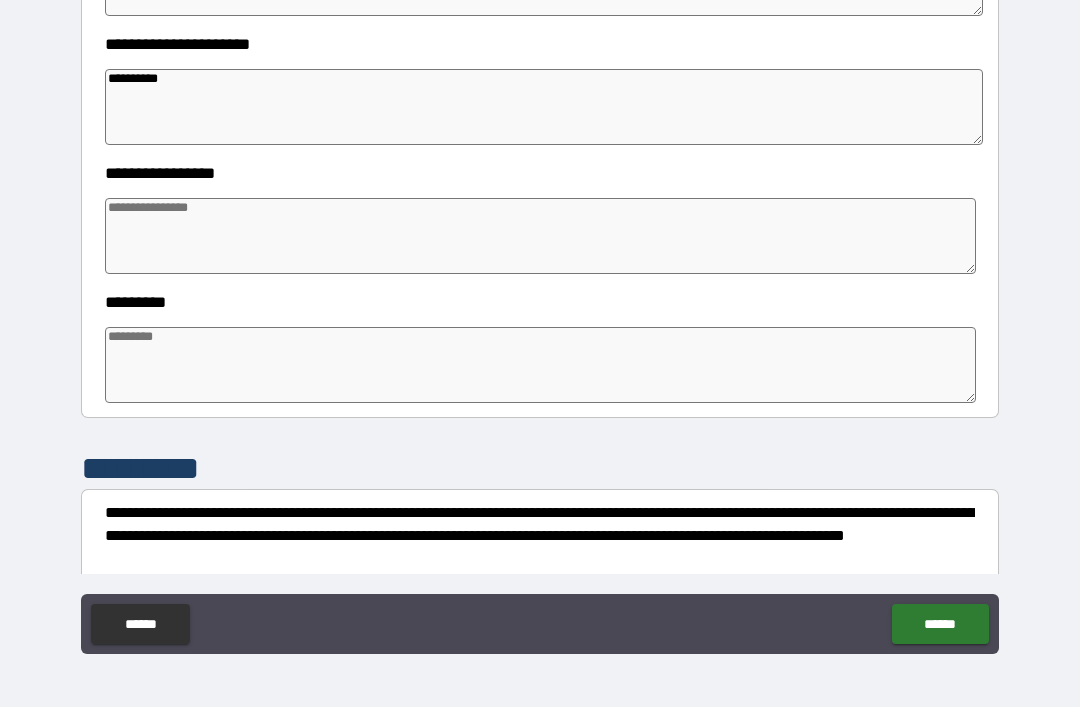 type on "*" 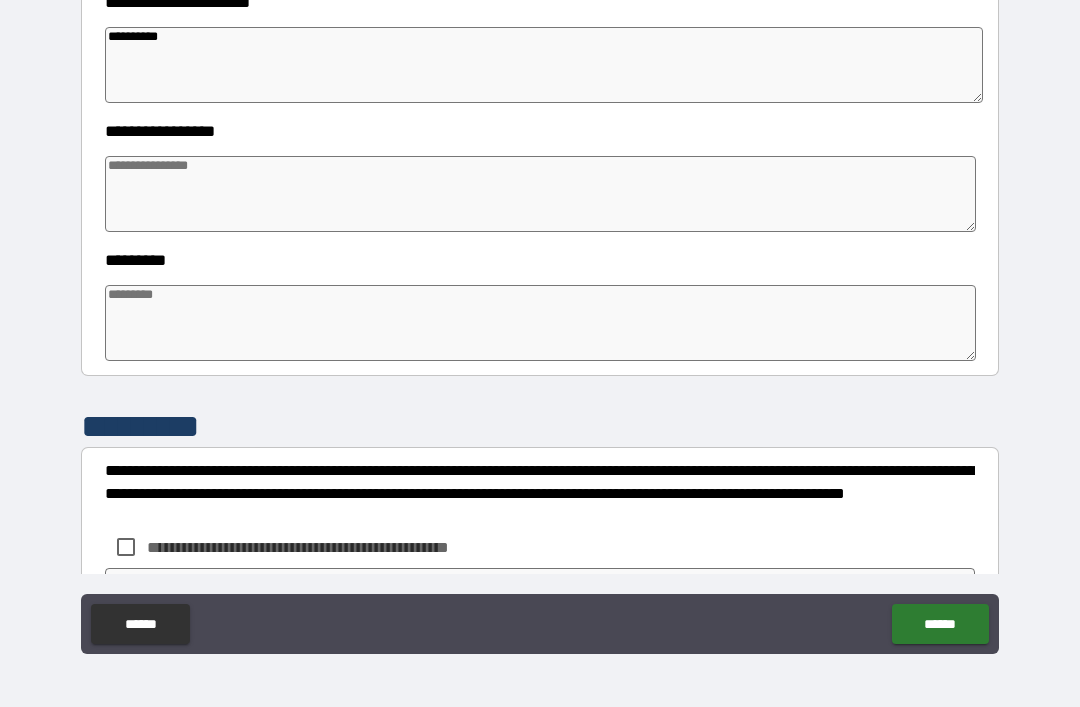 scroll, scrollTop: 458, scrollLeft: 0, axis: vertical 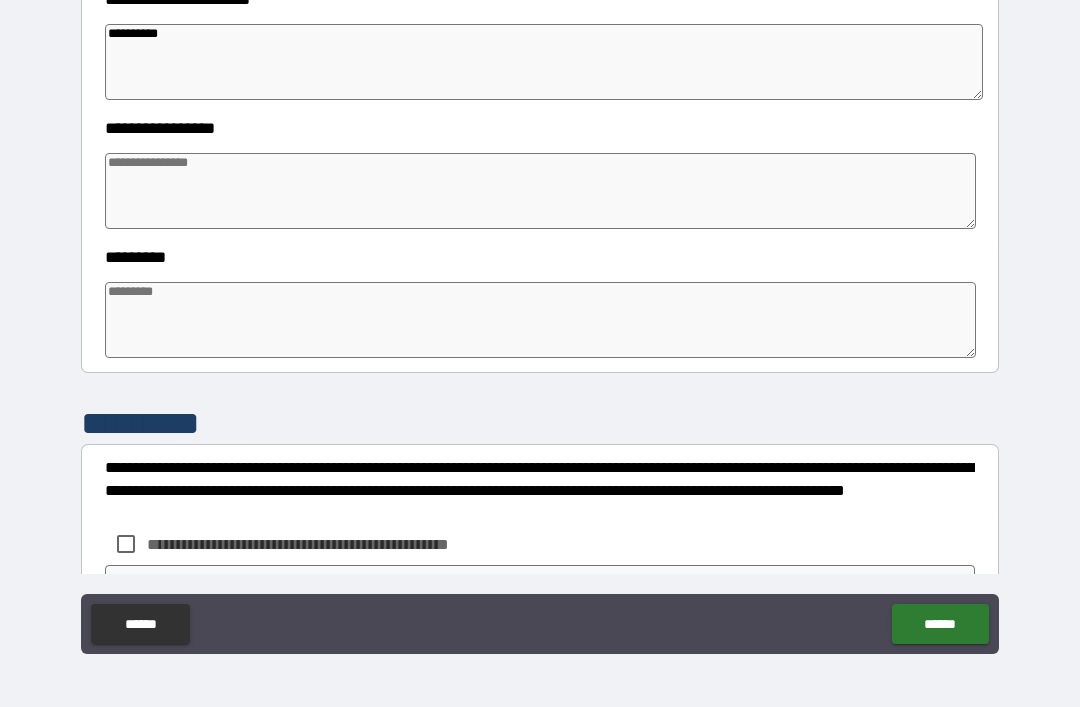click at bounding box center [540, 191] 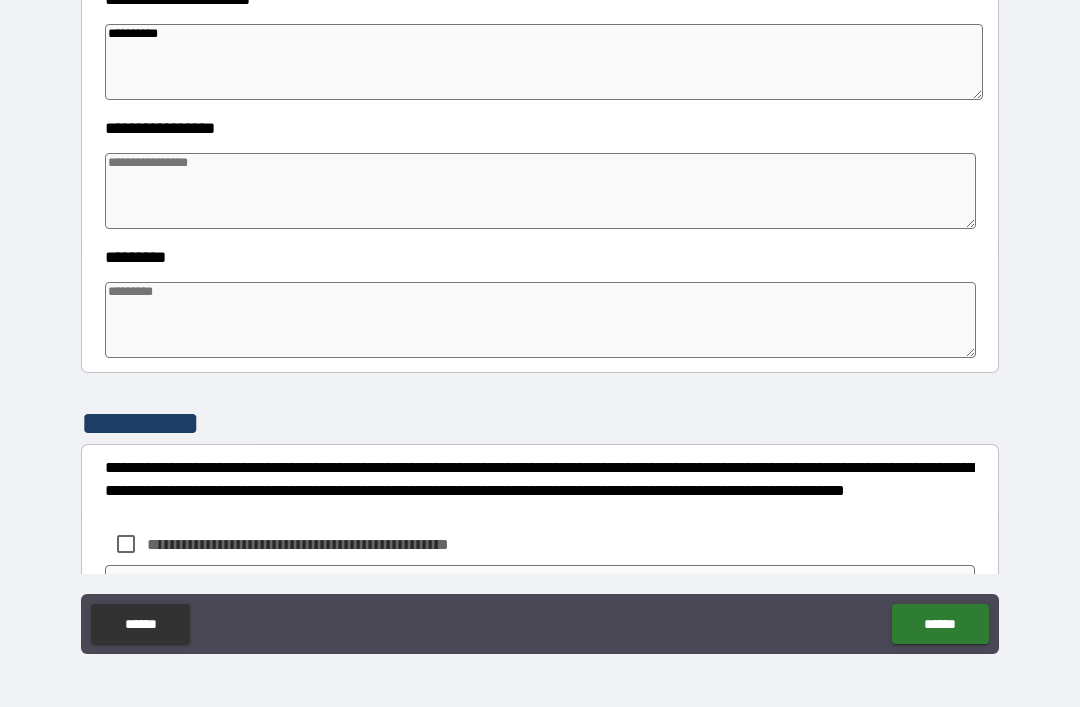 type on "*" 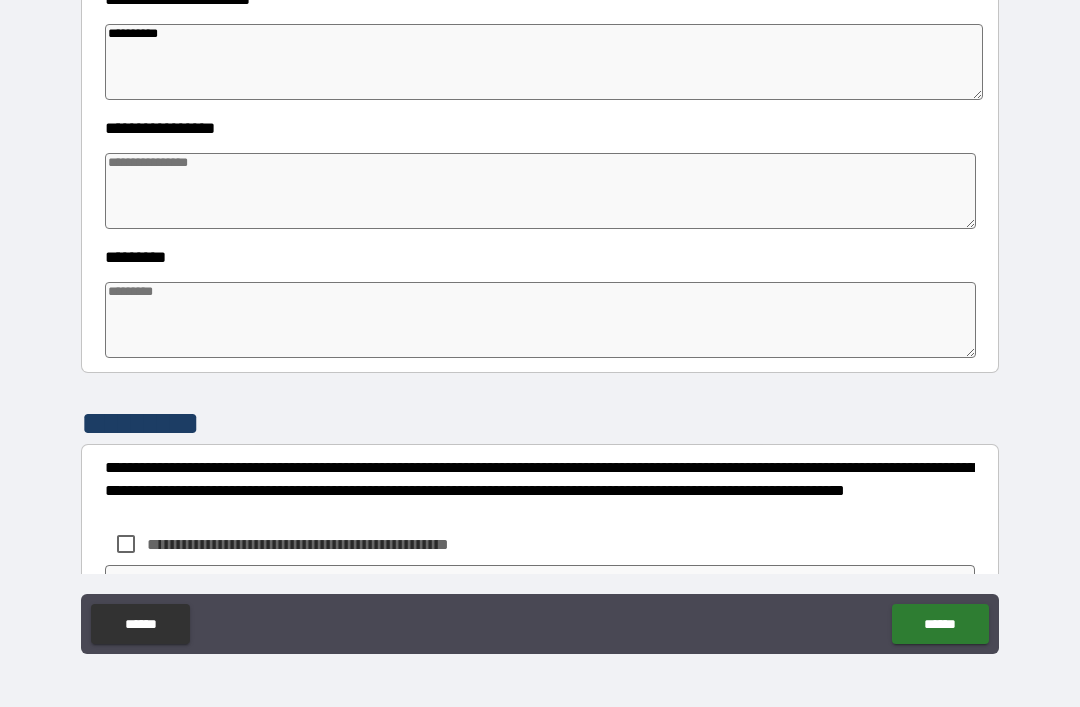 type on "*" 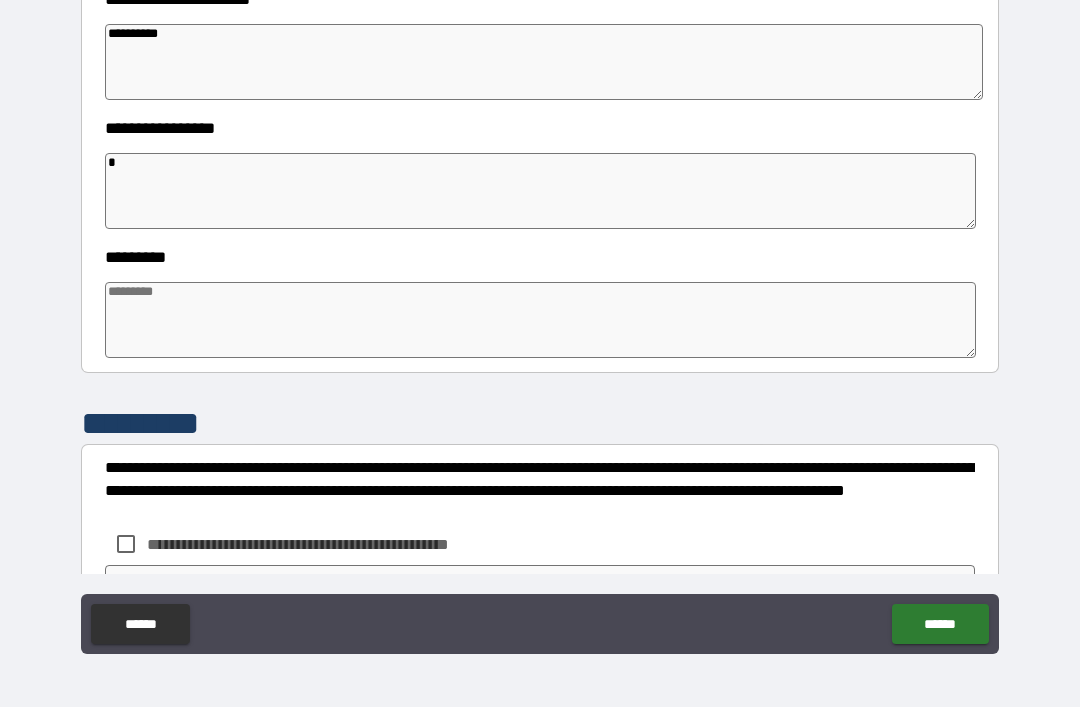 type on "*" 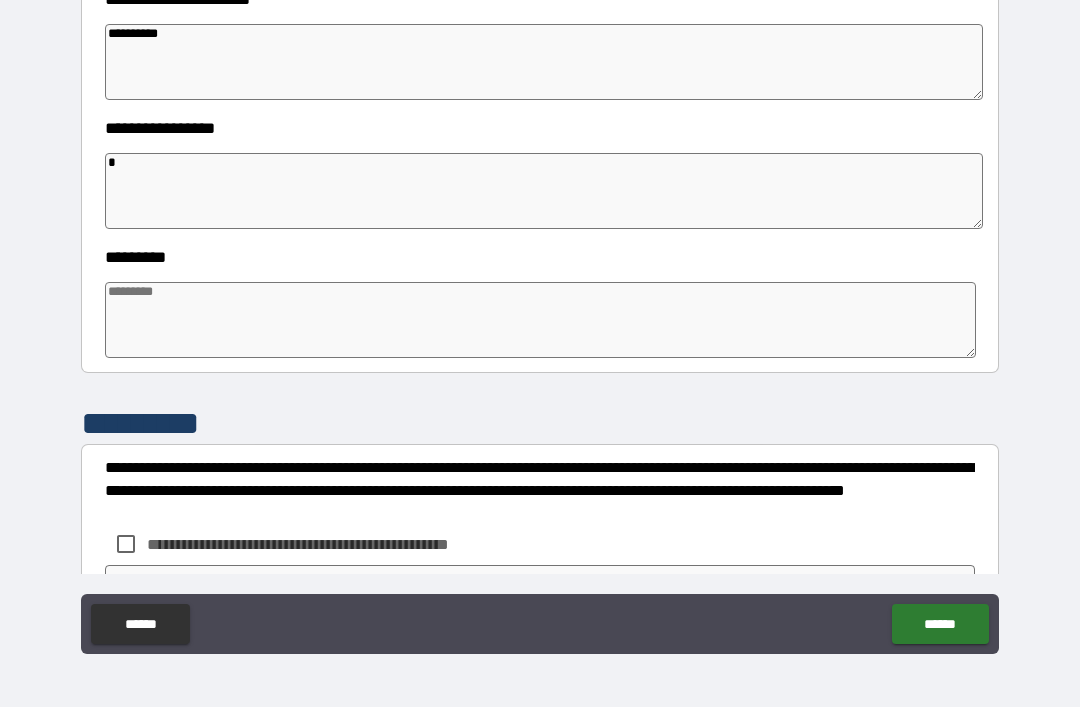 type on "*" 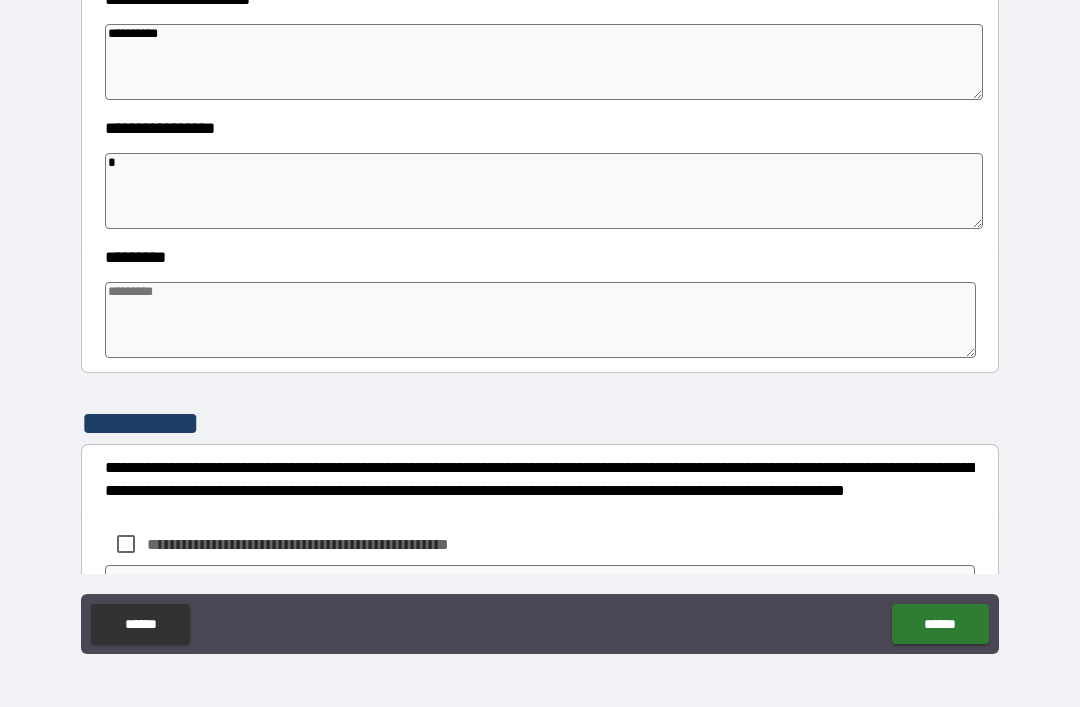 type on "*" 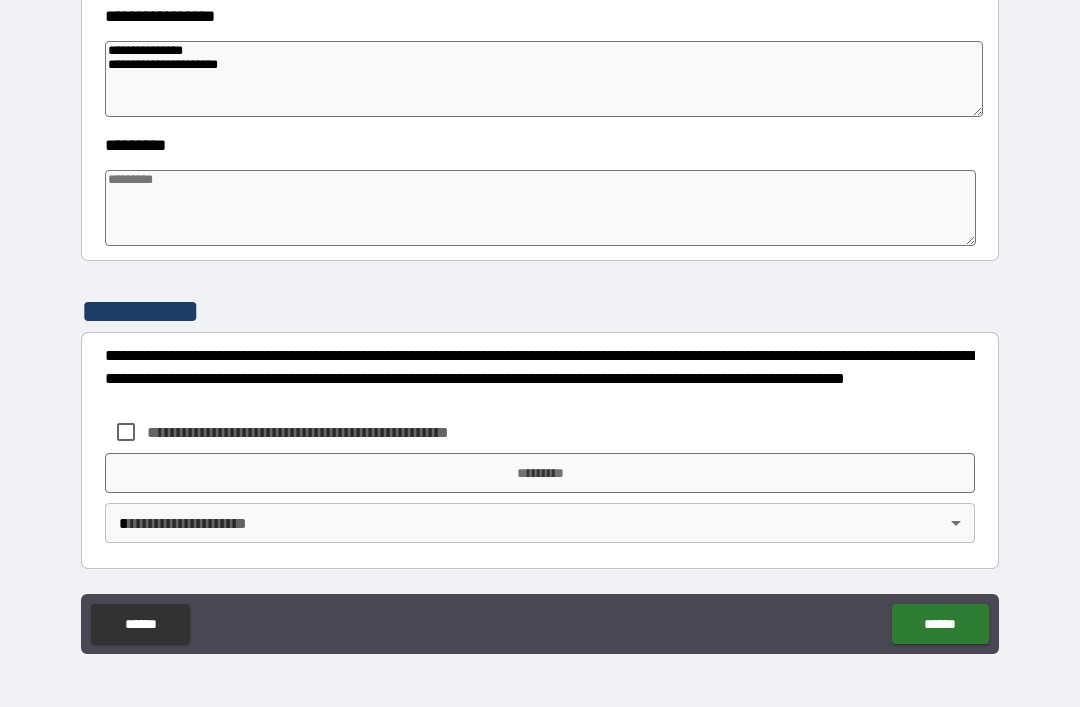 scroll, scrollTop: 570, scrollLeft: 0, axis: vertical 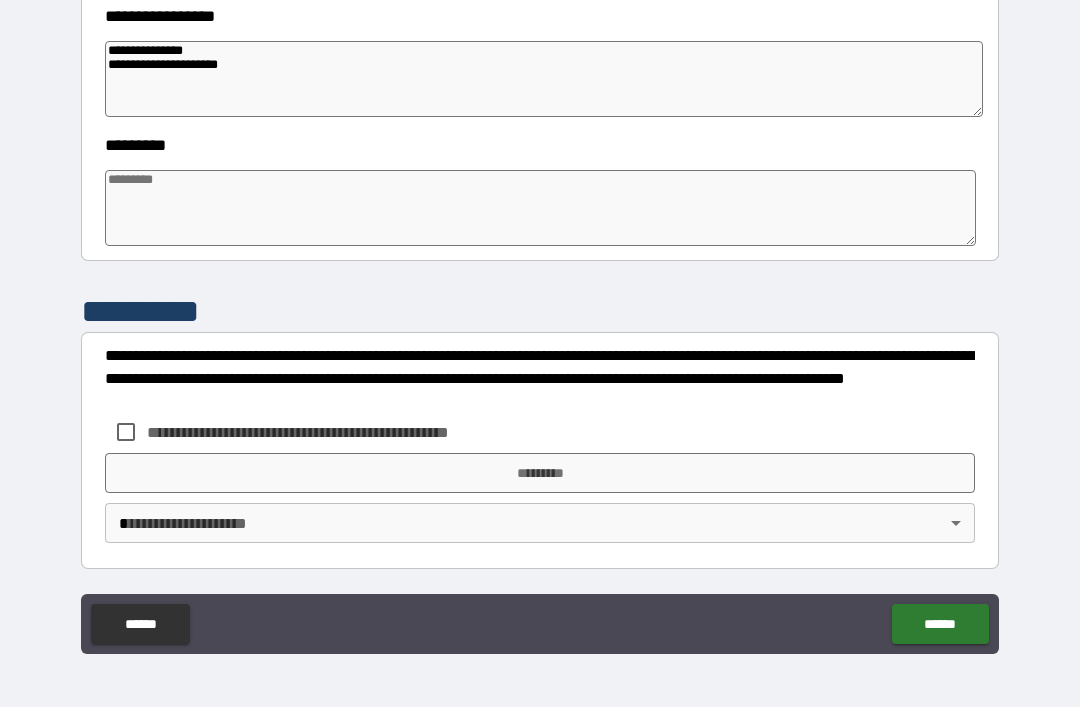 click at bounding box center (540, 208) 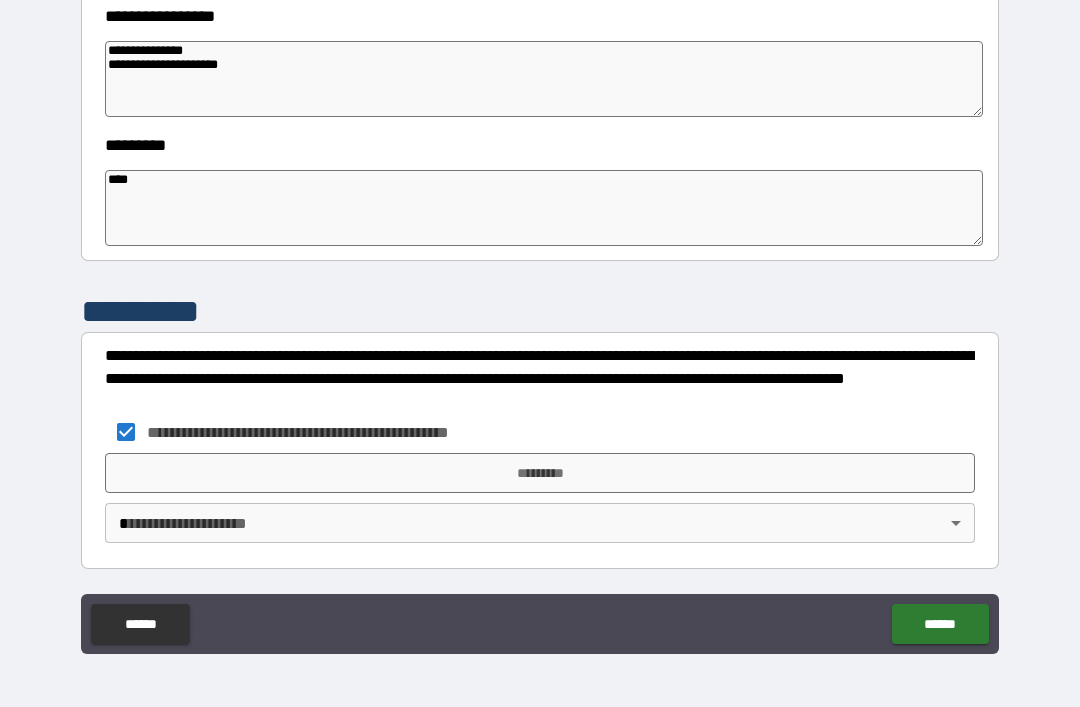 click on "*********" at bounding box center [540, 473] 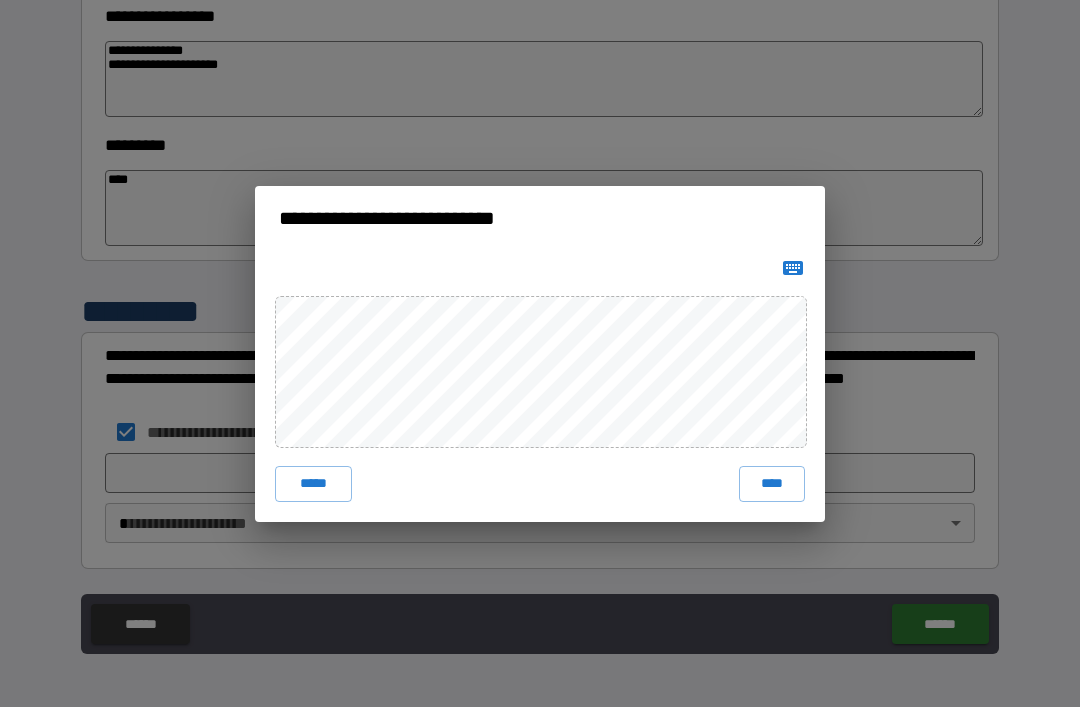 click on "****" at bounding box center (772, 484) 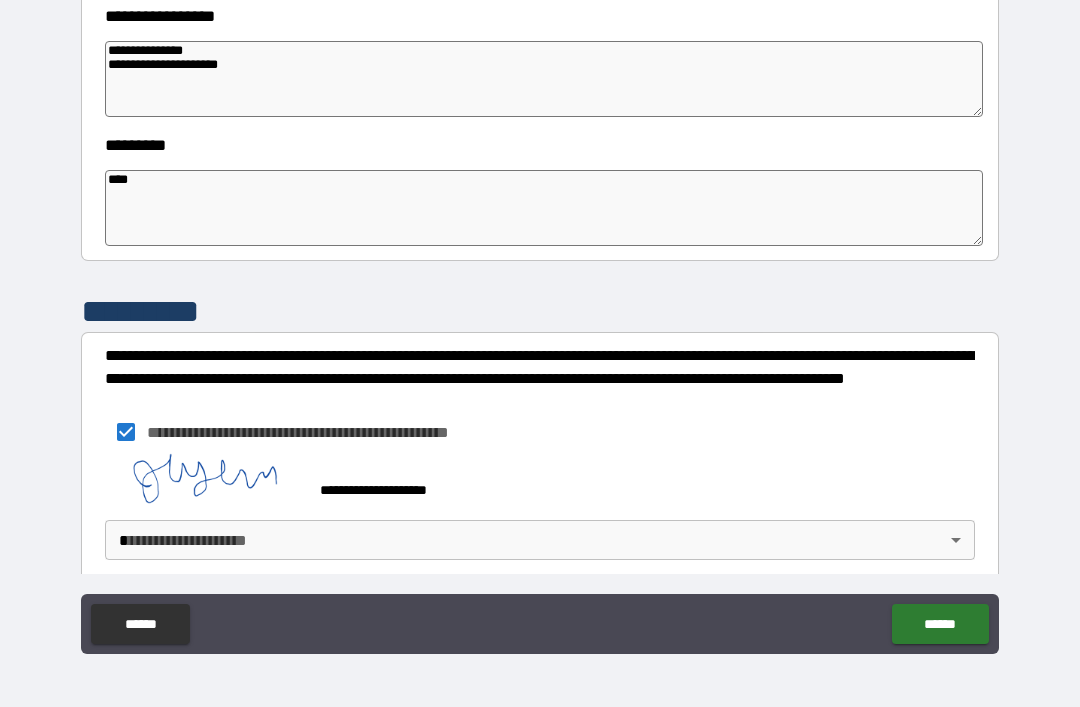 scroll, scrollTop: 560, scrollLeft: 0, axis: vertical 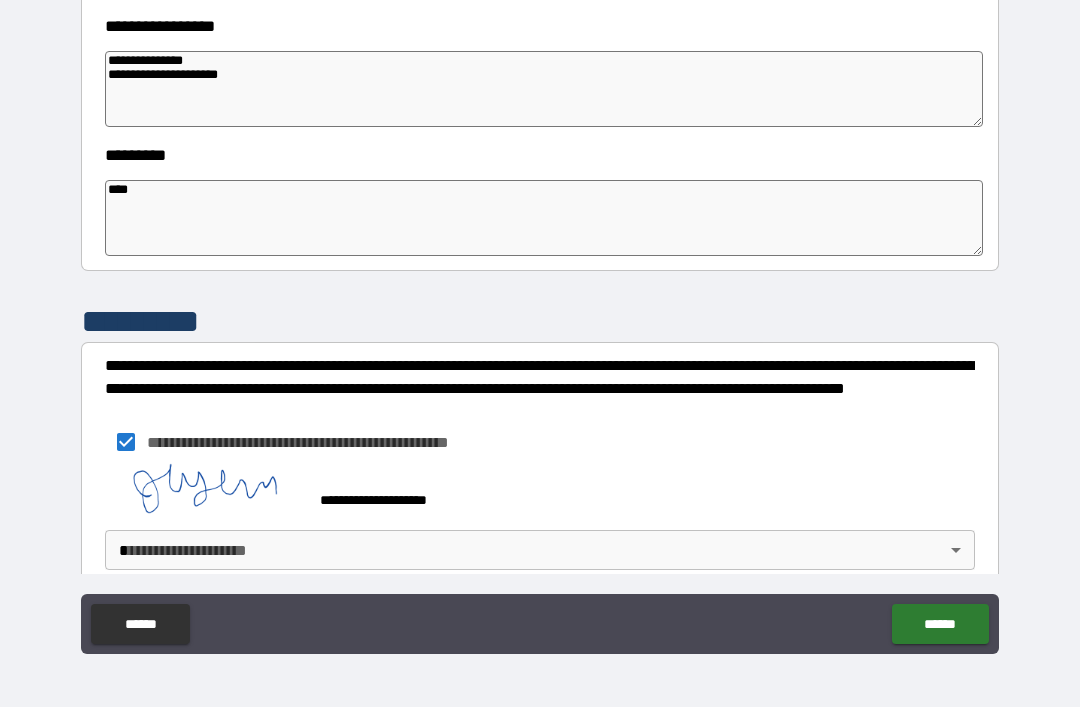 click on "**********" at bounding box center (540, 321) 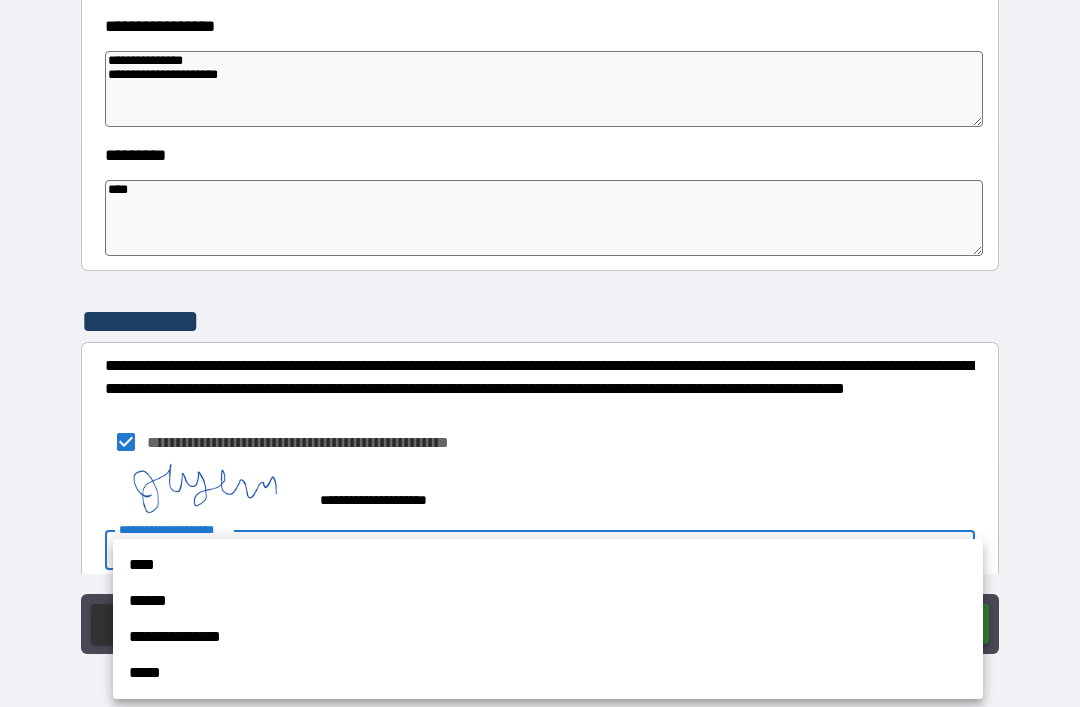 click on "****" at bounding box center (548, 565) 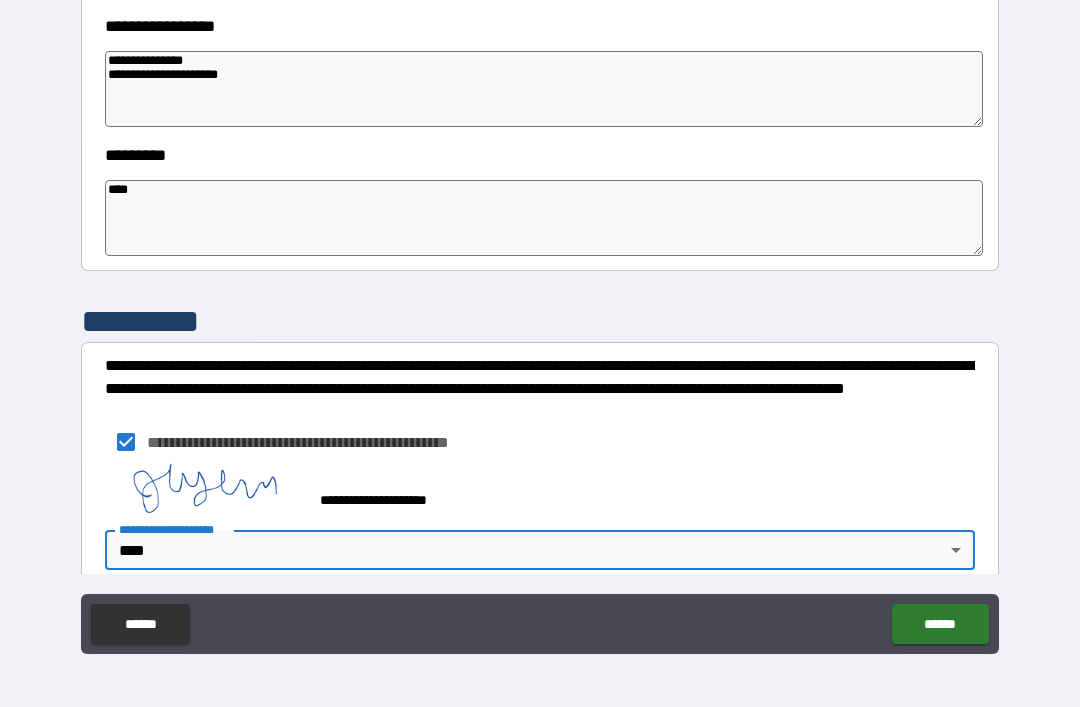 click on "******" at bounding box center [940, 624] 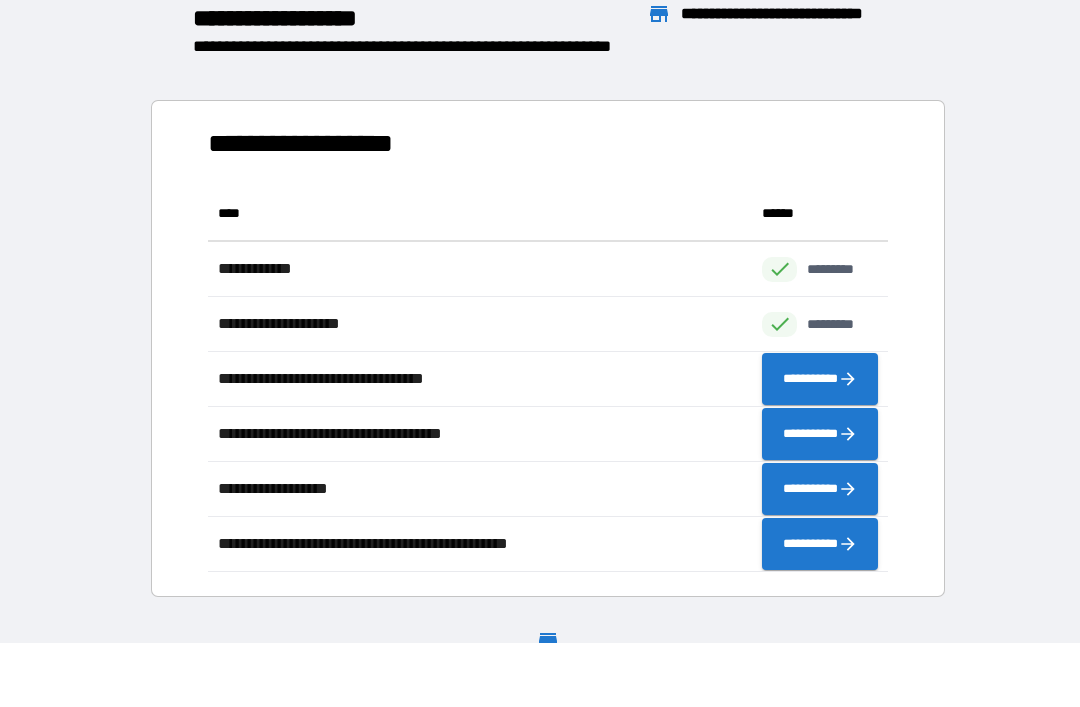 scroll, scrollTop: 1, scrollLeft: 1, axis: both 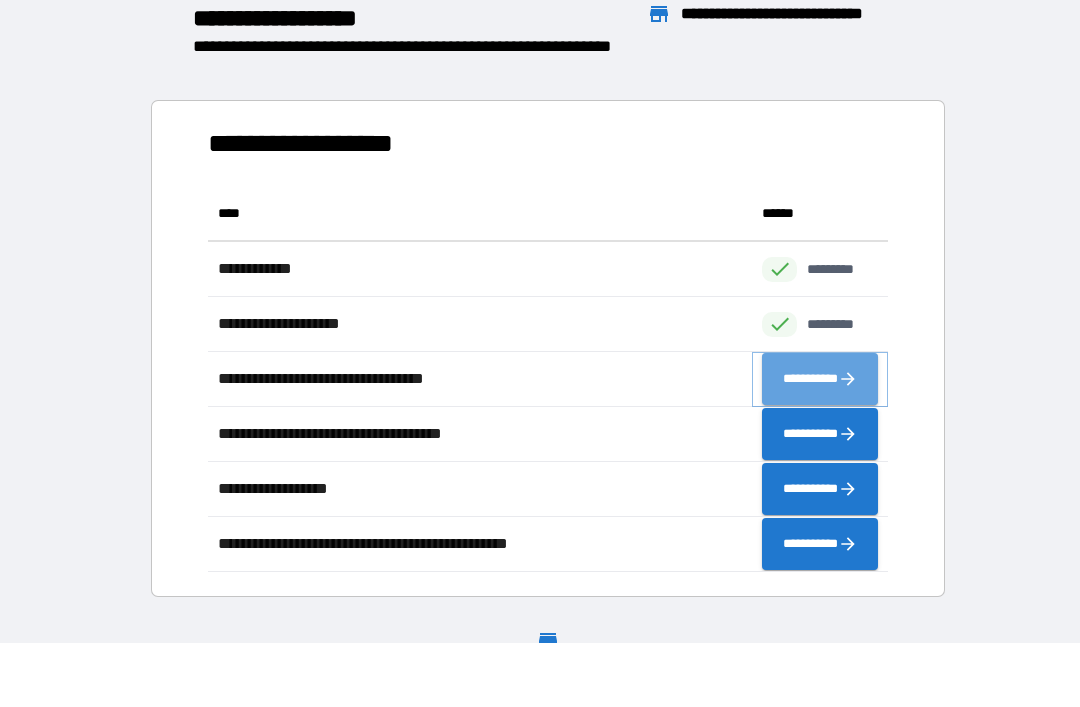 click 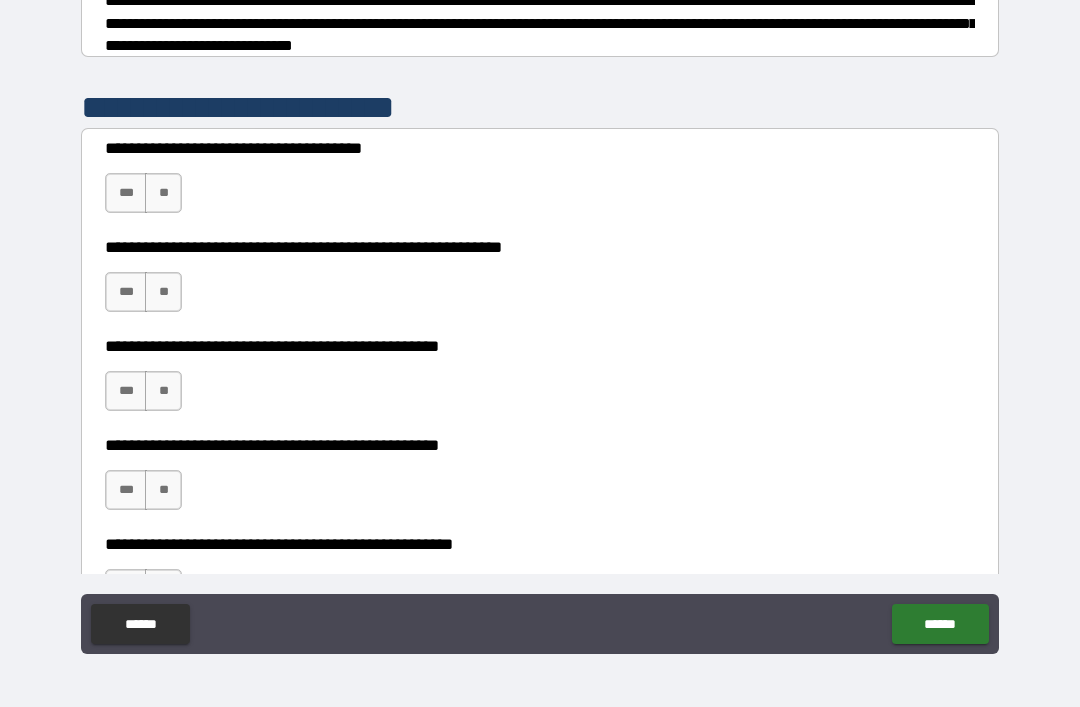 scroll, scrollTop: 327, scrollLeft: 0, axis: vertical 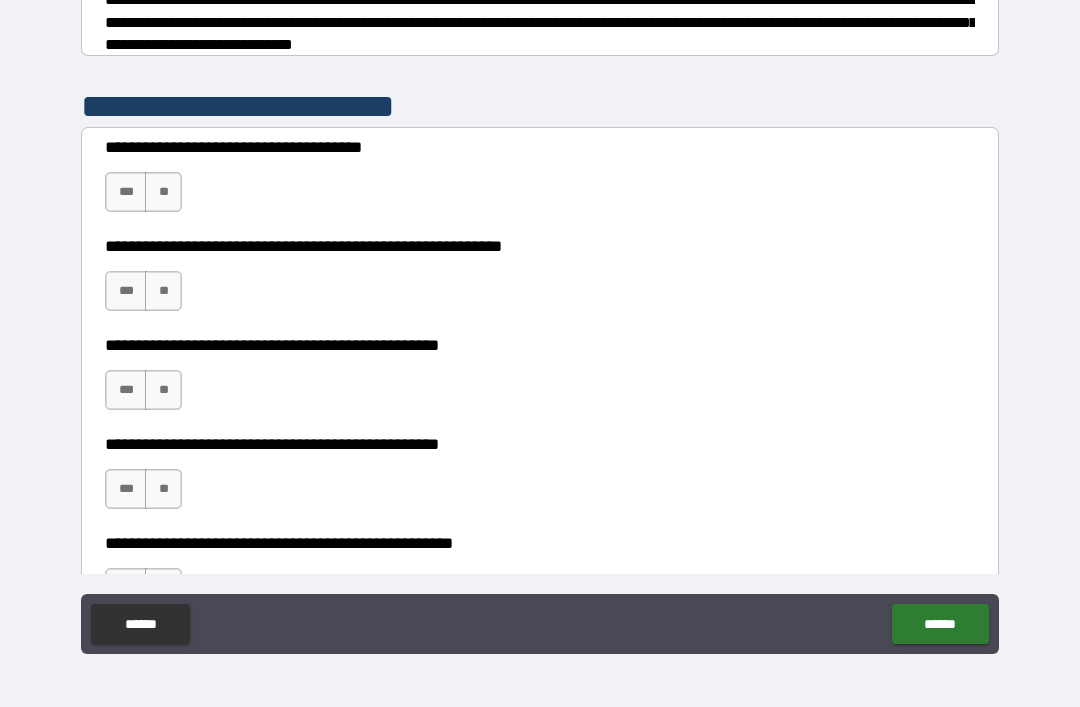 click on "**" at bounding box center (163, 192) 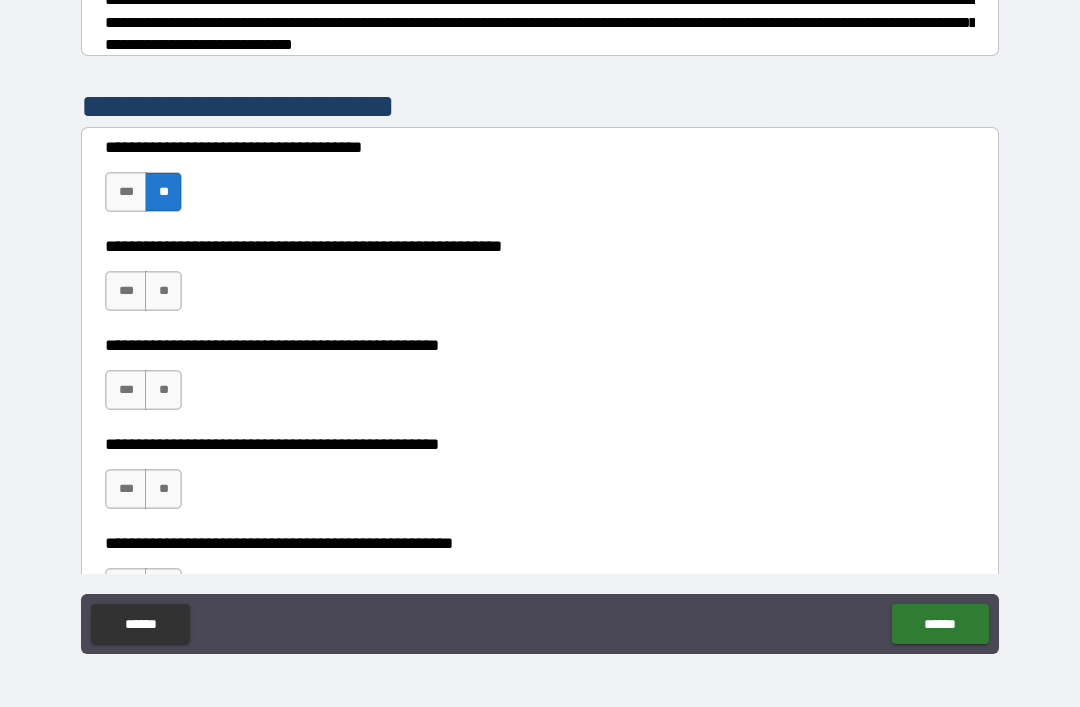 click on "**" at bounding box center (163, 291) 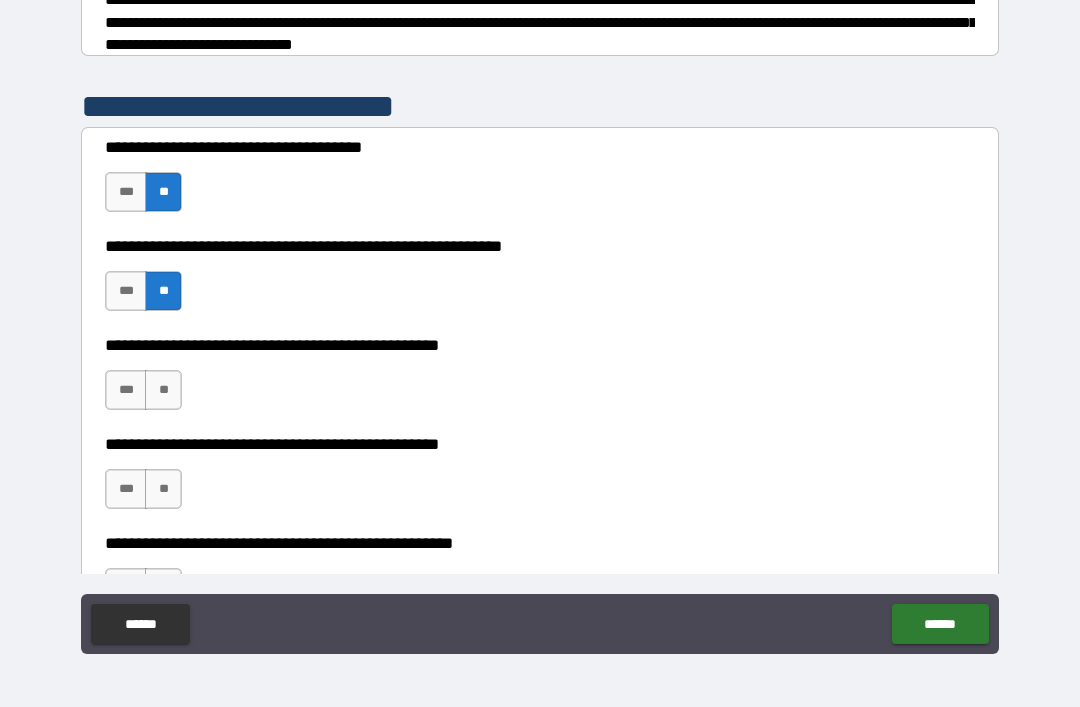 click on "**" at bounding box center (163, 390) 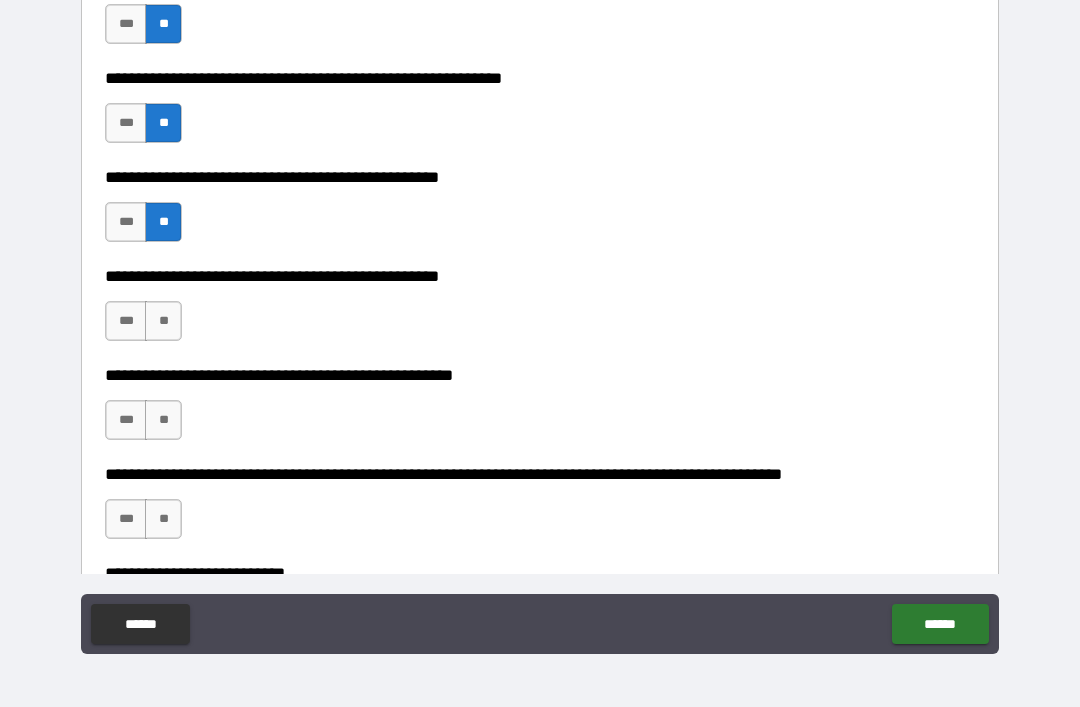 scroll, scrollTop: 491, scrollLeft: 0, axis: vertical 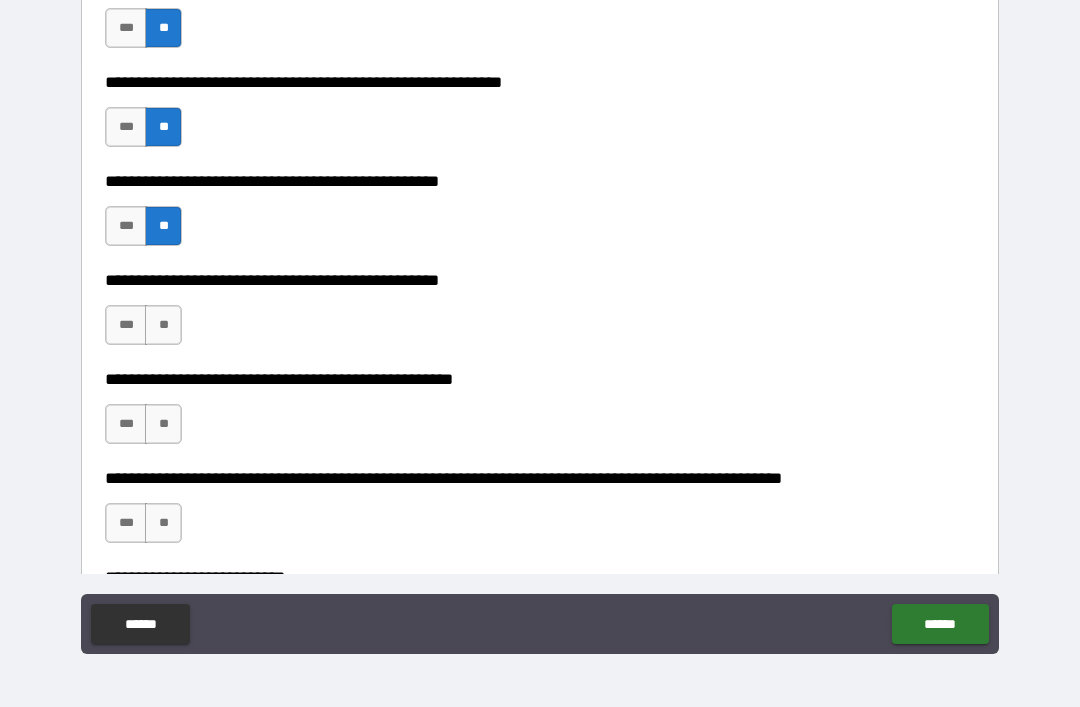 click on "**" at bounding box center (163, 325) 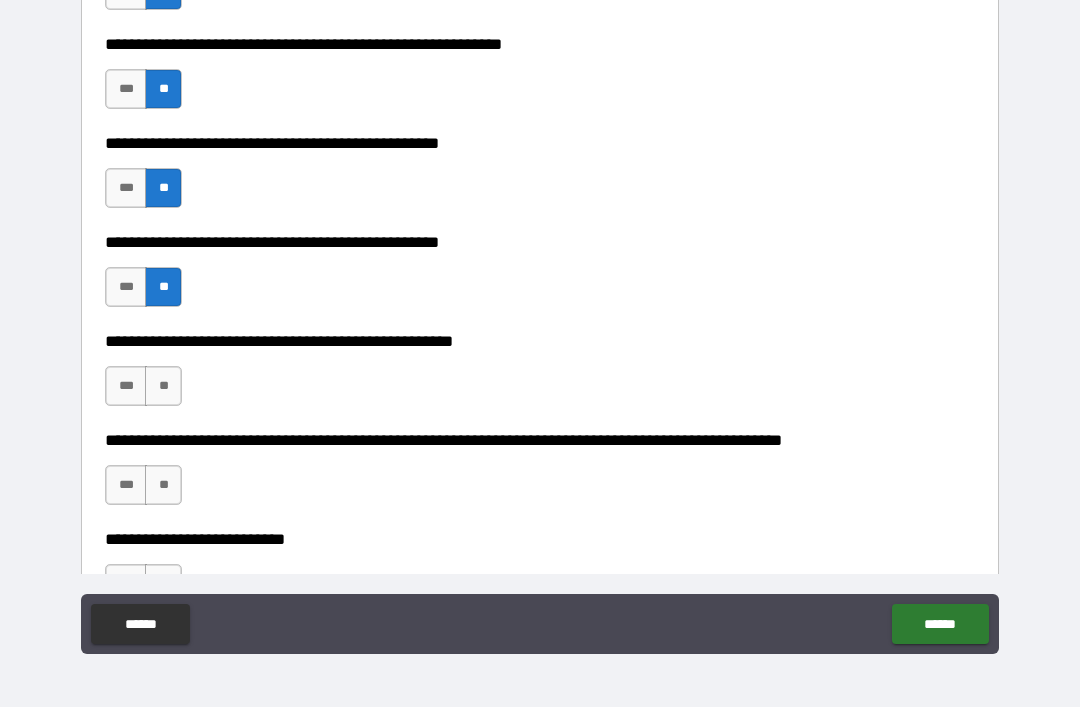 scroll, scrollTop: 543, scrollLeft: 0, axis: vertical 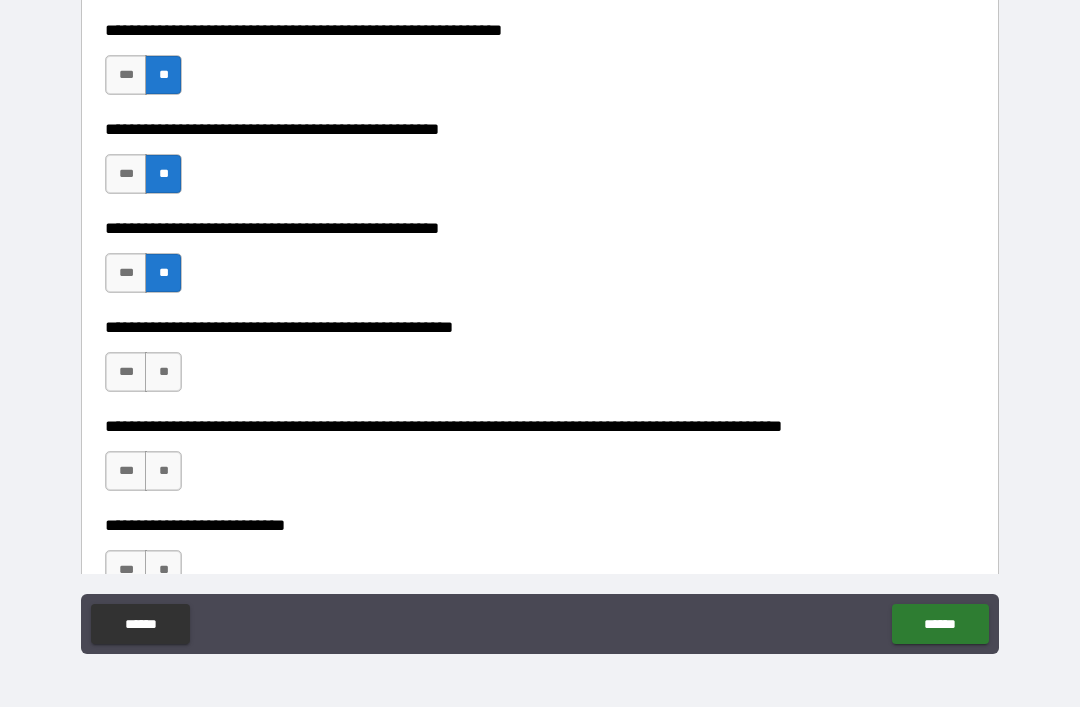 click on "**" at bounding box center (163, 372) 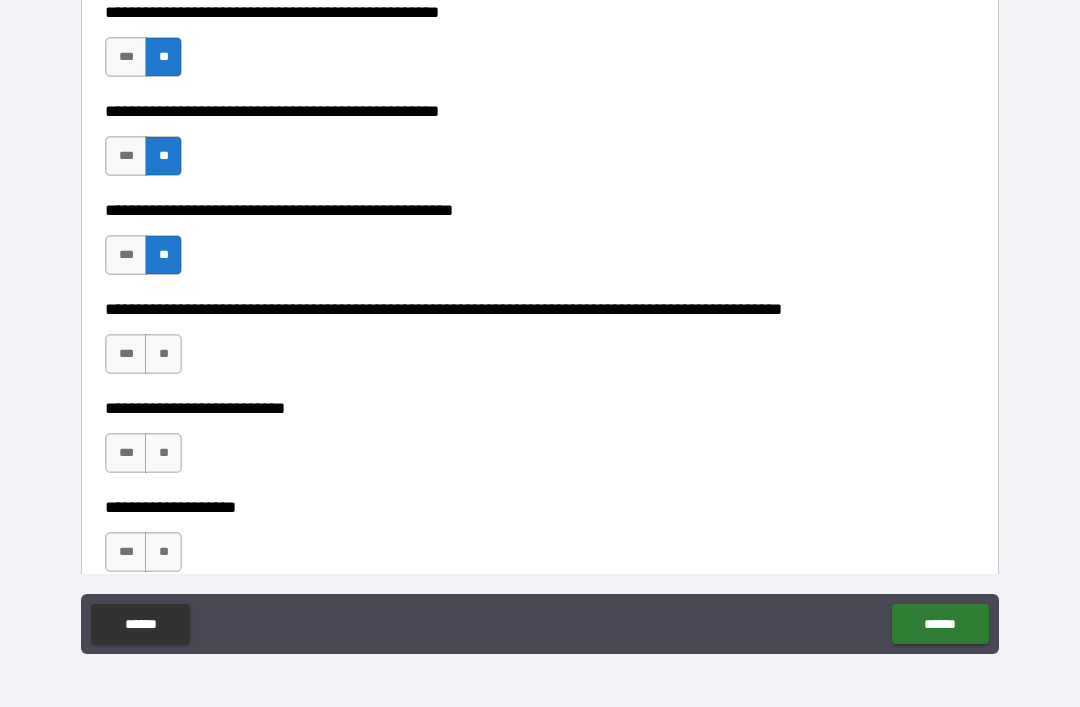 scroll, scrollTop: 666, scrollLeft: 0, axis: vertical 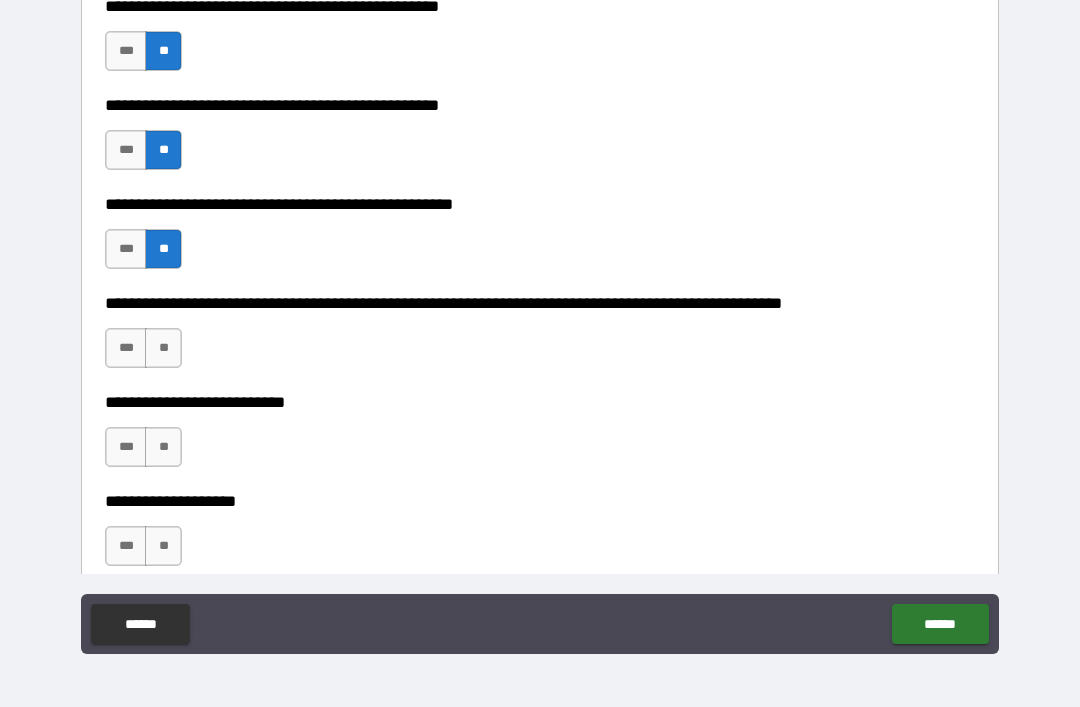 click on "**" at bounding box center (163, 348) 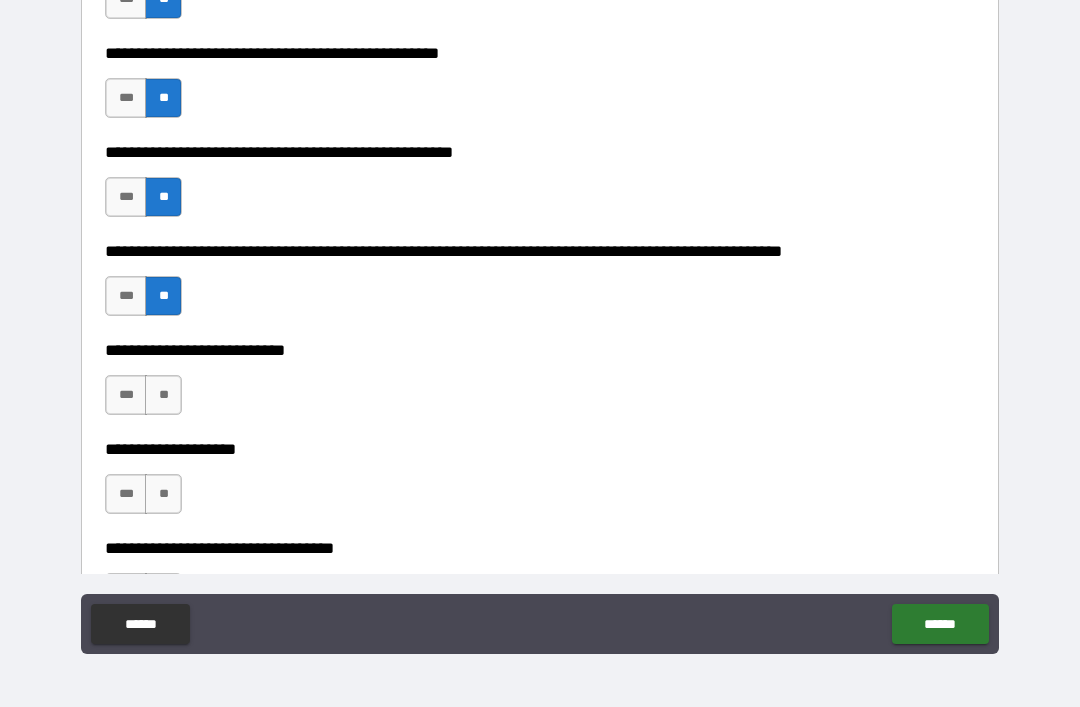 scroll, scrollTop: 732, scrollLeft: 0, axis: vertical 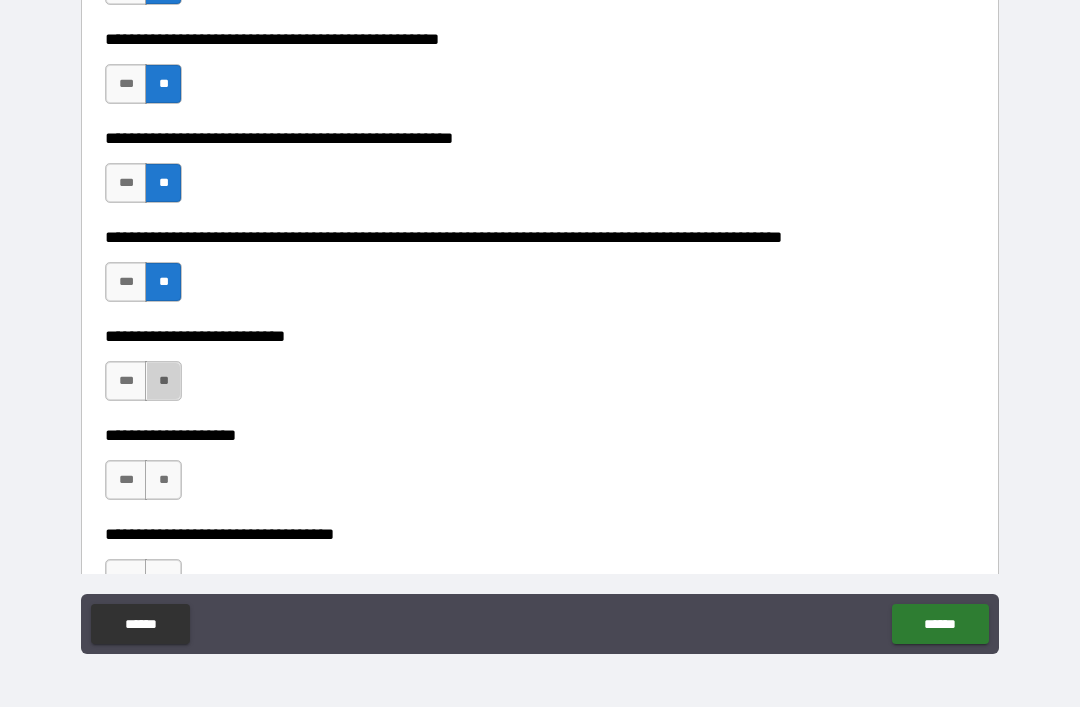 click on "**" at bounding box center (163, 381) 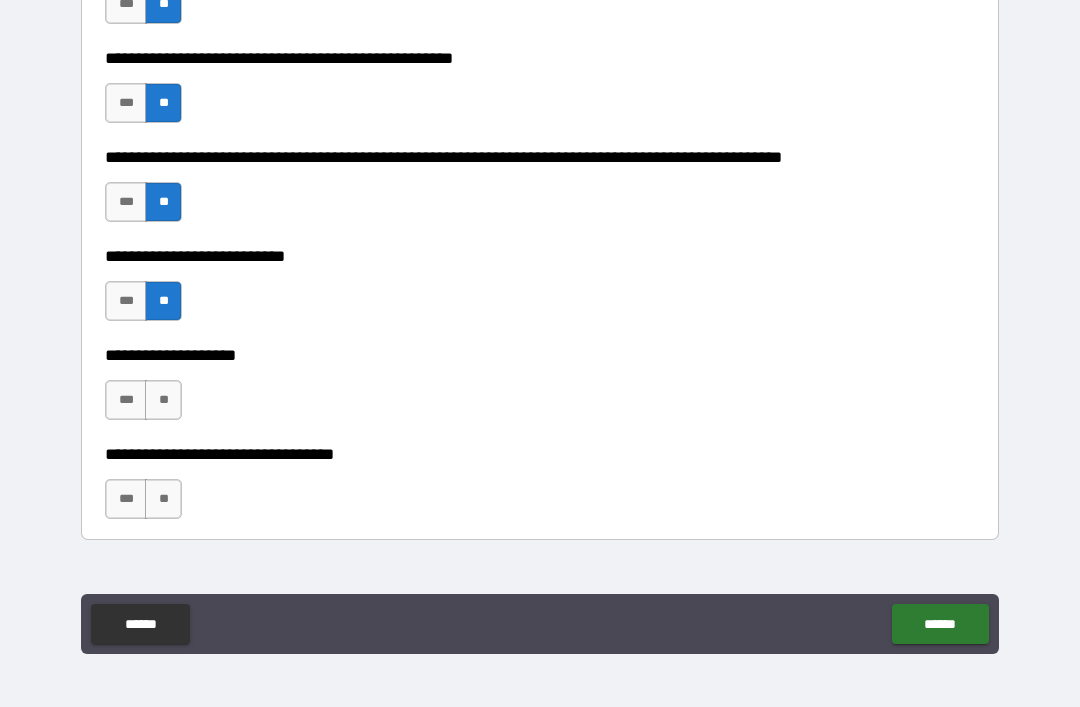 scroll, scrollTop: 817, scrollLeft: 0, axis: vertical 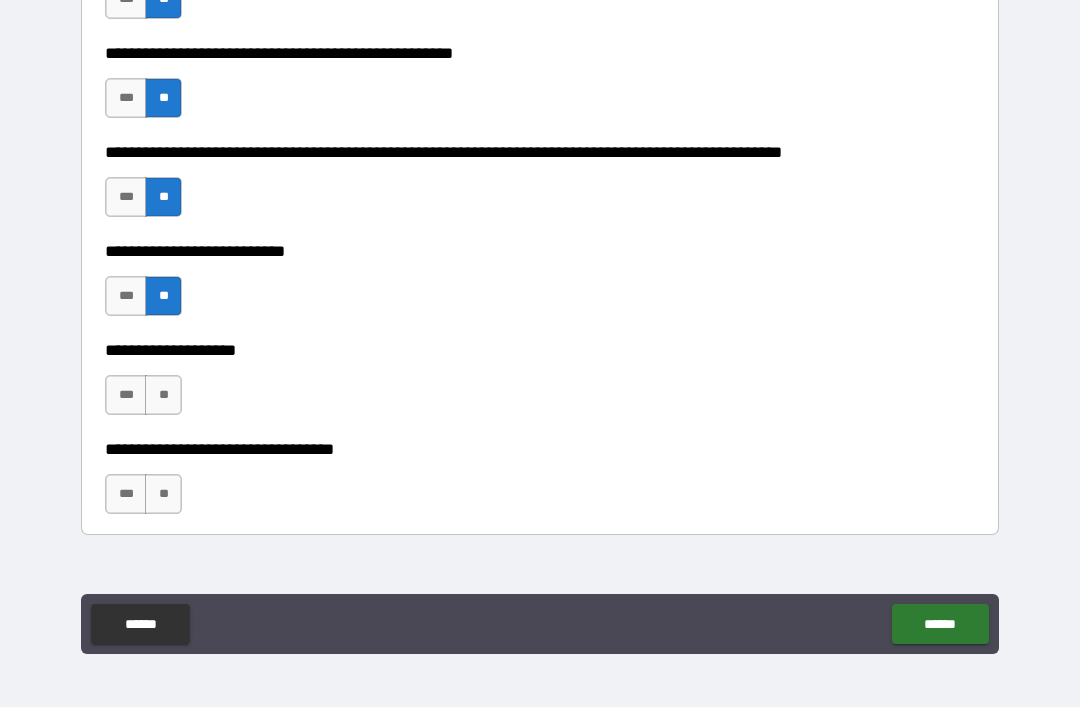 click on "***" at bounding box center (126, 395) 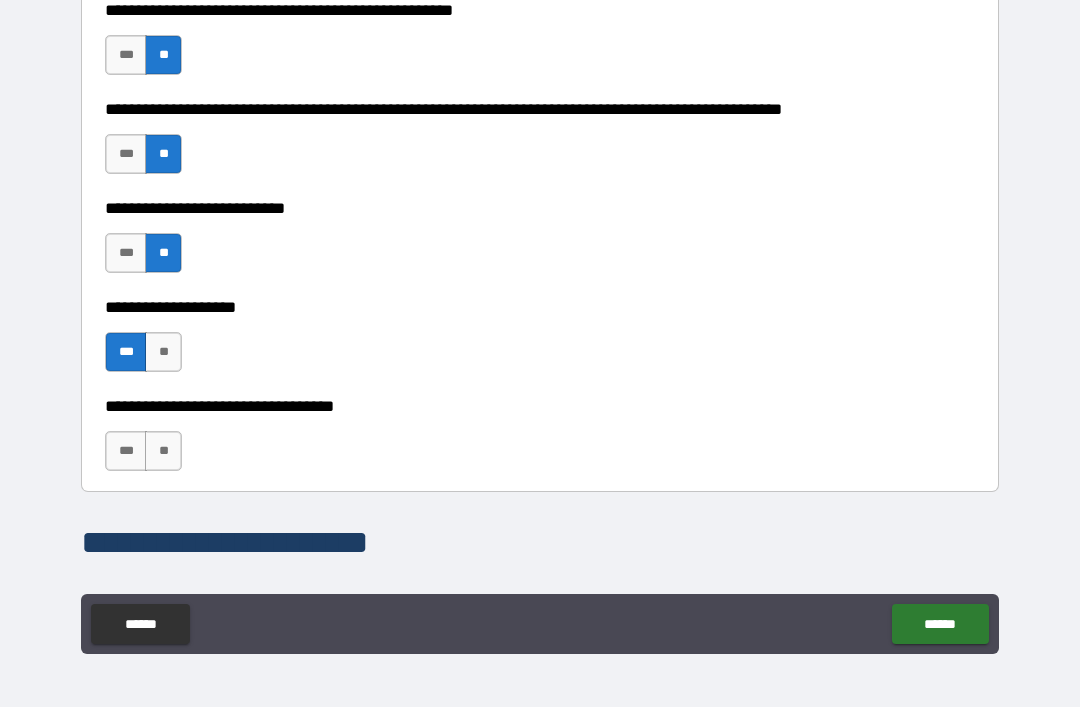 scroll, scrollTop: 865, scrollLeft: 0, axis: vertical 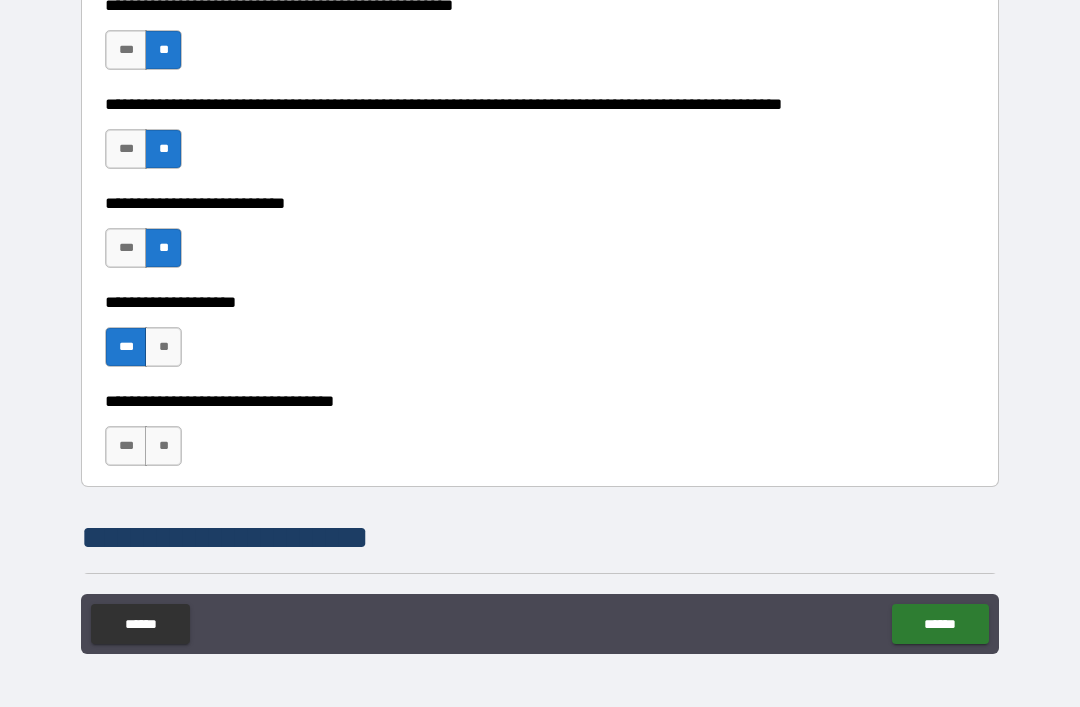 click on "**" at bounding box center (163, 446) 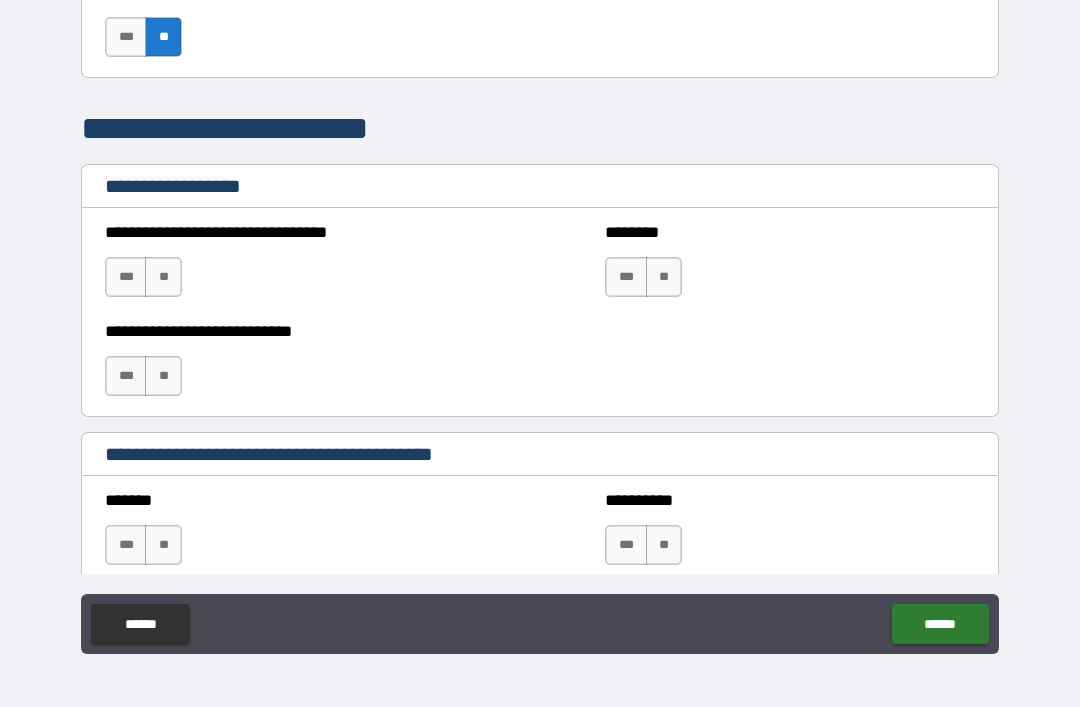 scroll, scrollTop: 1277, scrollLeft: 0, axis: vertical 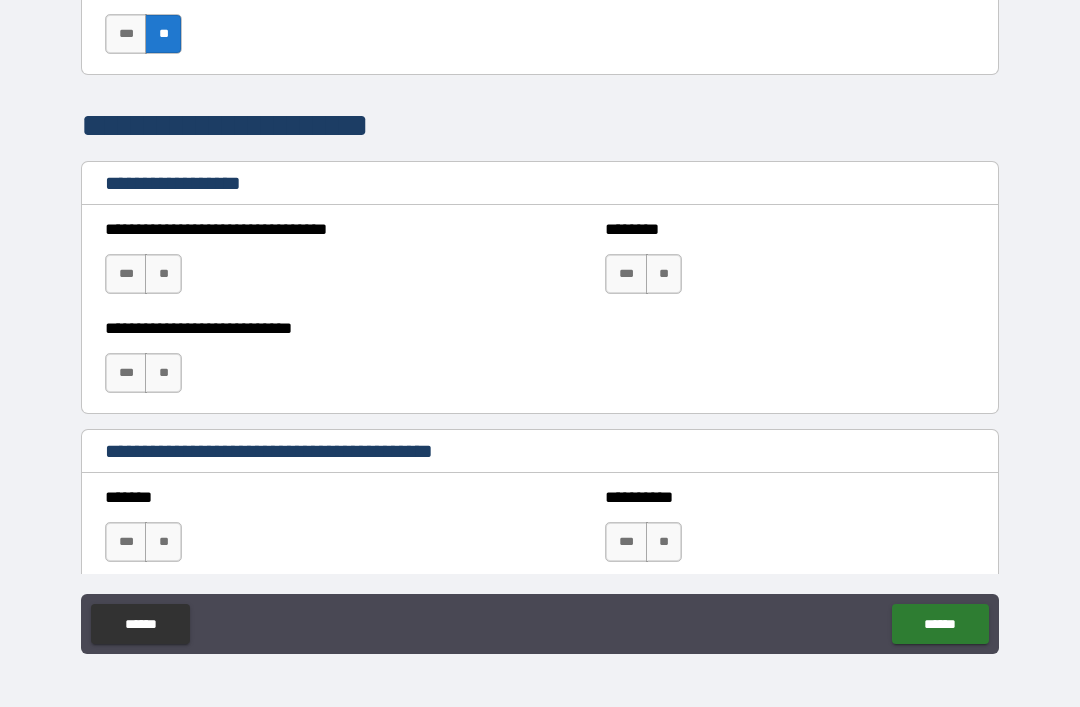 click on "**" at bounding box center [163, 274] 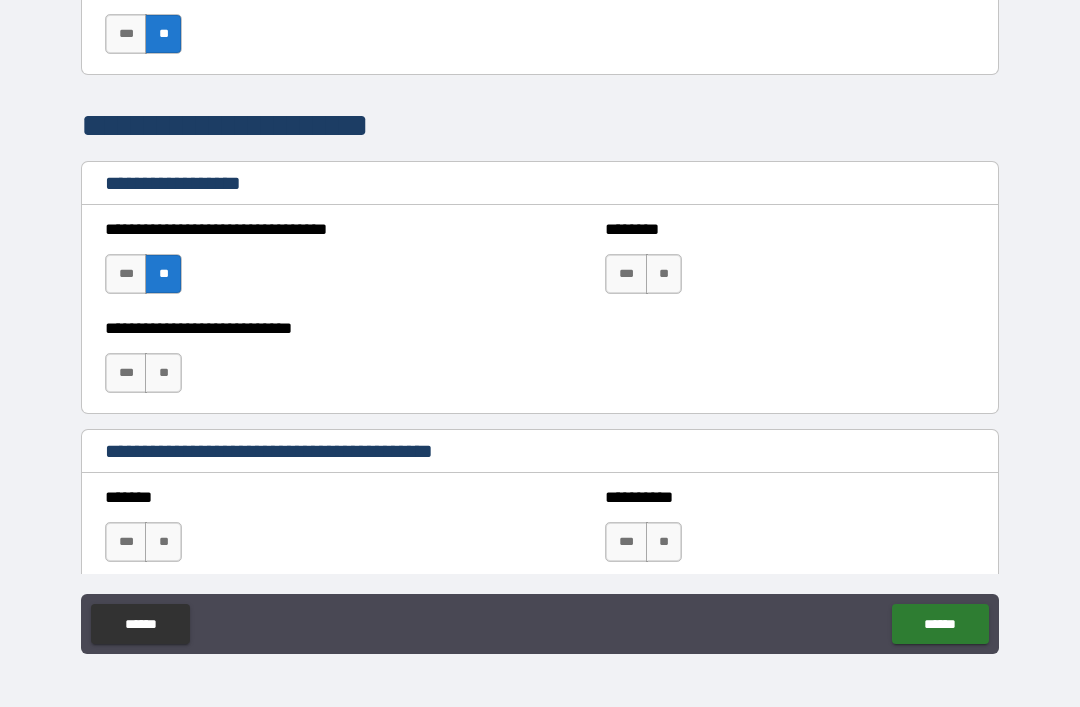 click on "**" at bounding box center [664, 274] 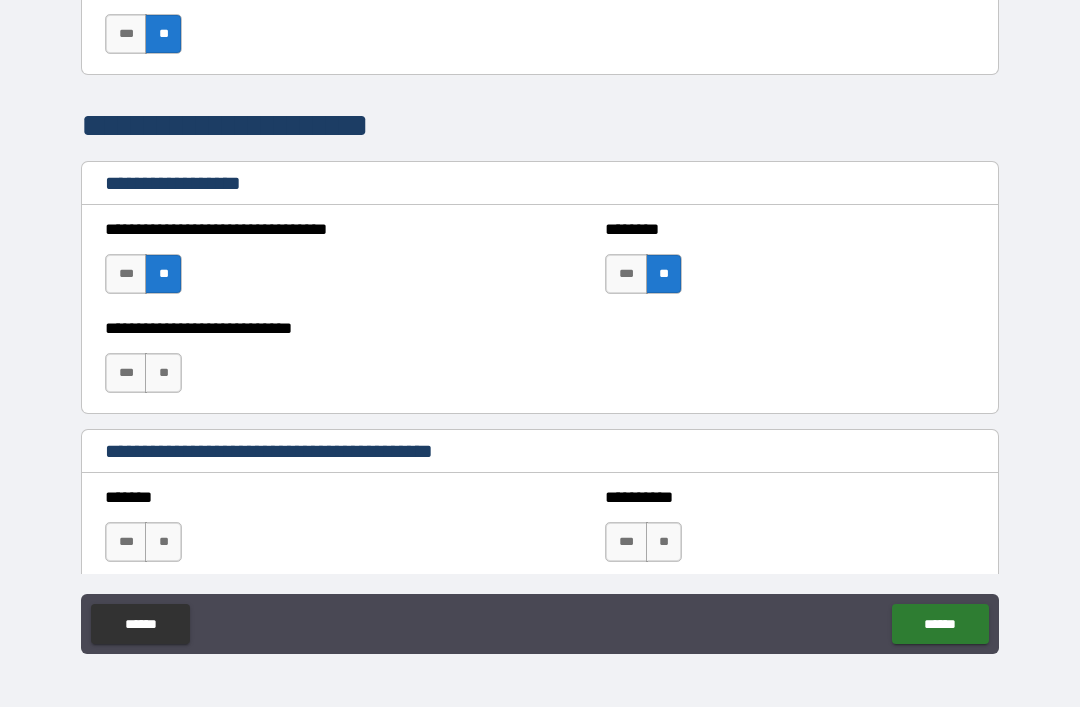 click on "**" at bounding box center (664, 274) 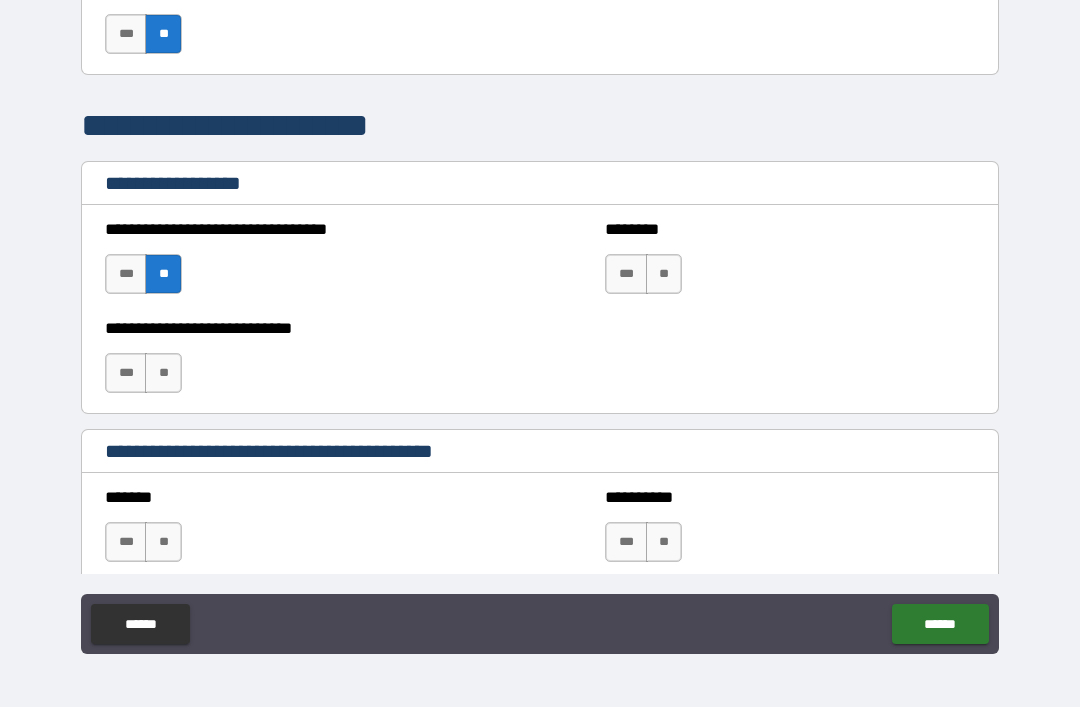 click on "**" at bounding box center [163, 274] 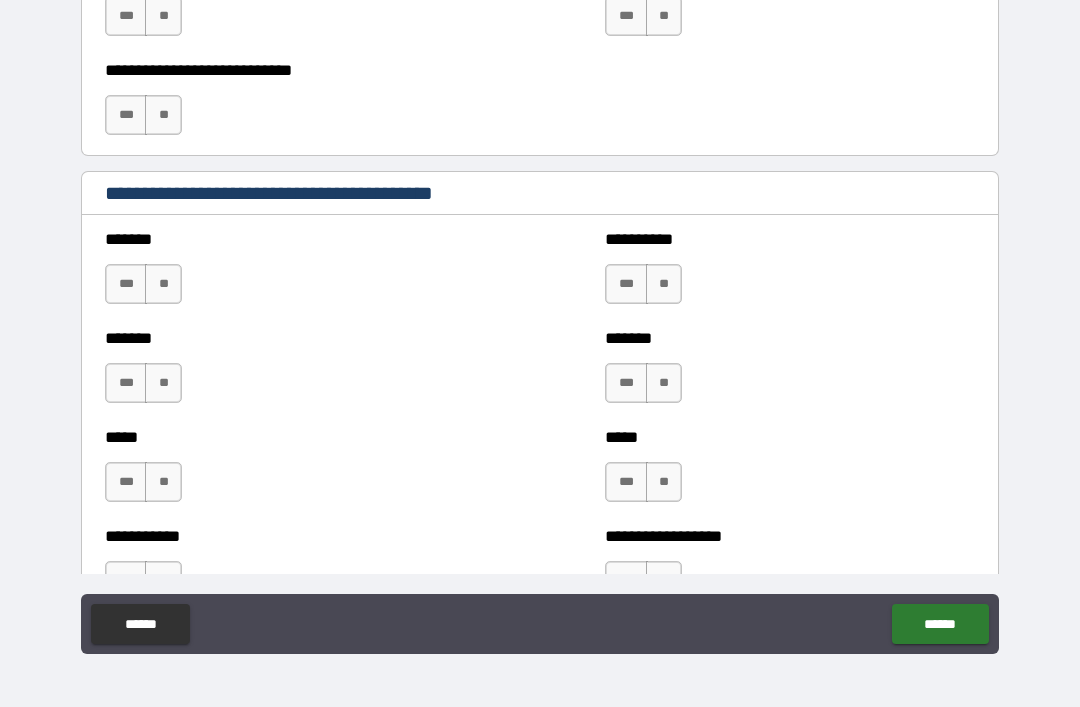 scroll, scrollTop: 1540, scrollLeft: 0, axis: vertical 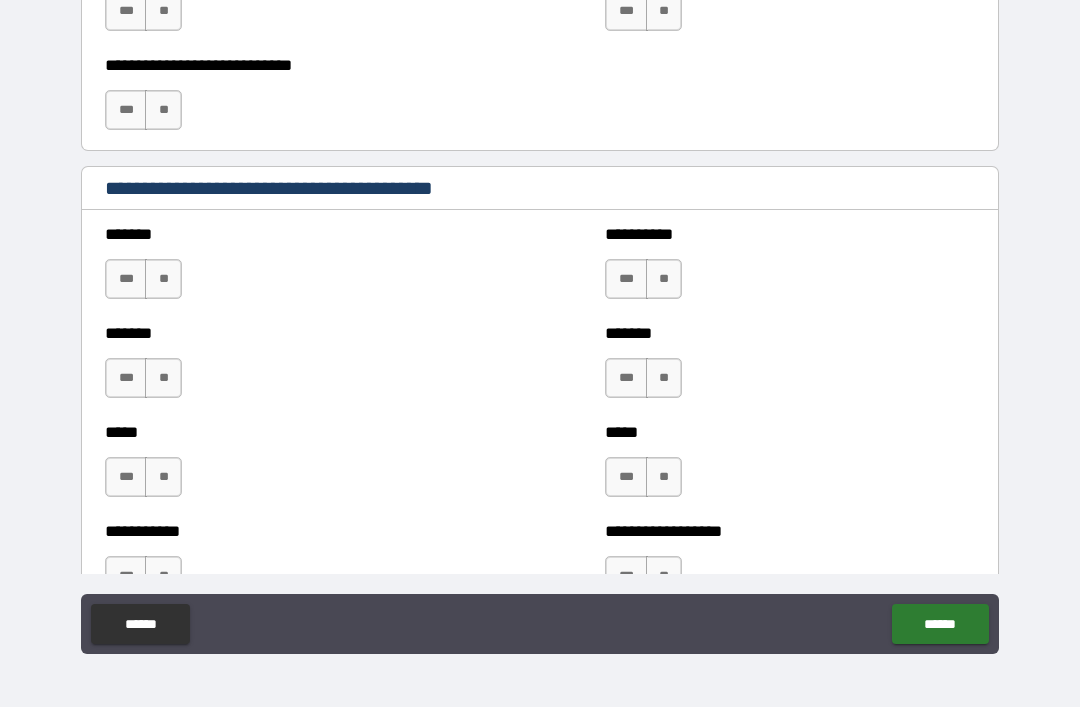 click on "**" at bounding box center (163, 279) 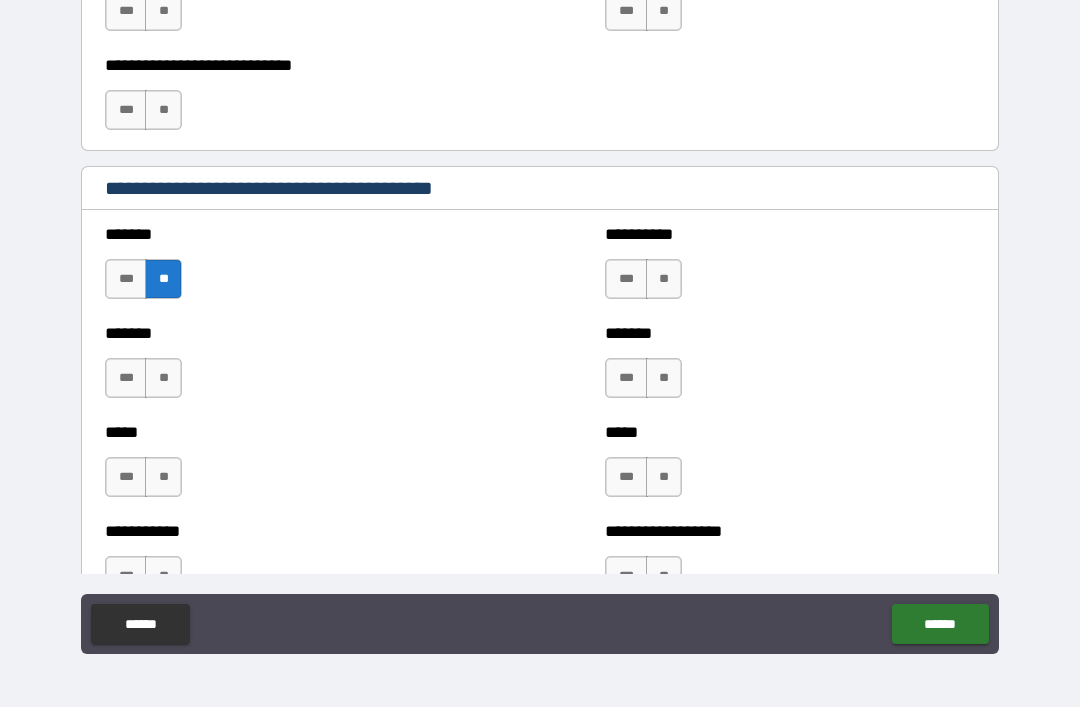 click on "**" at bounding box center [163, 378] 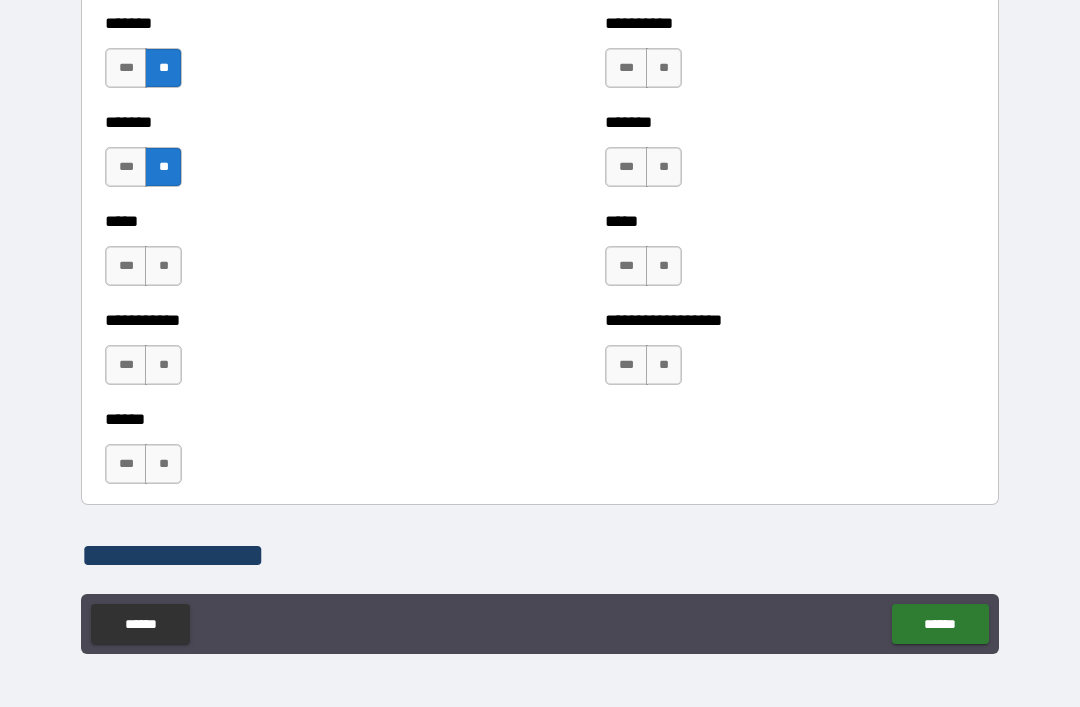 scroll, scrollTop: 1754, scrollLeft: 0, axis: vertical 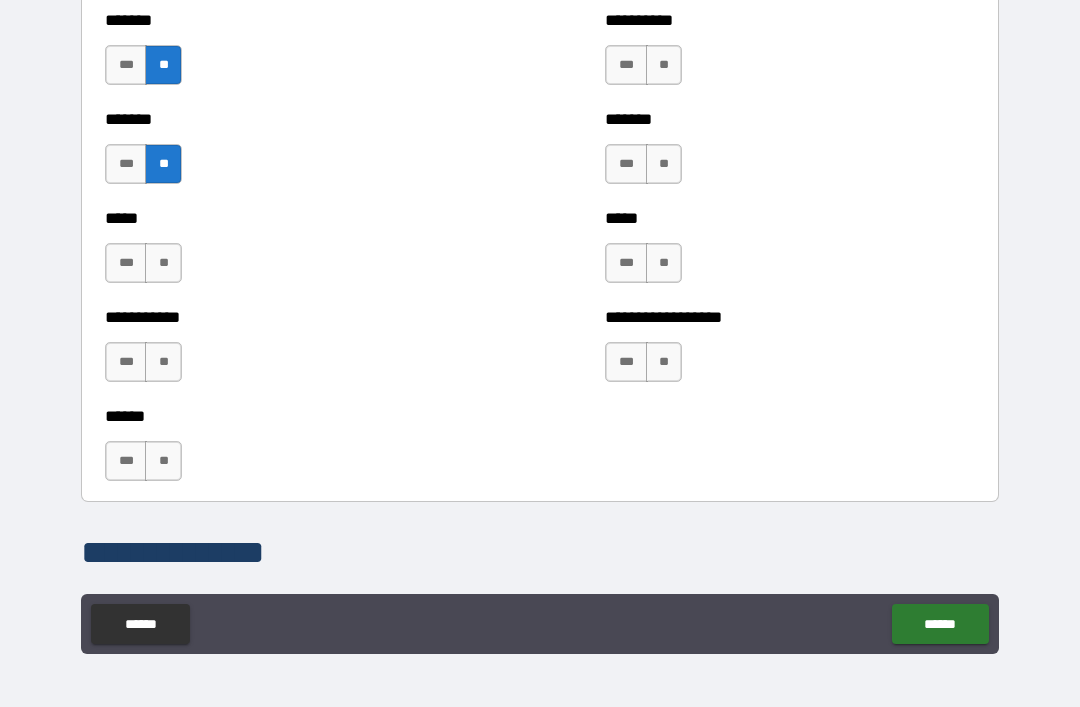 click on "**" at bounding box center [163, 263] 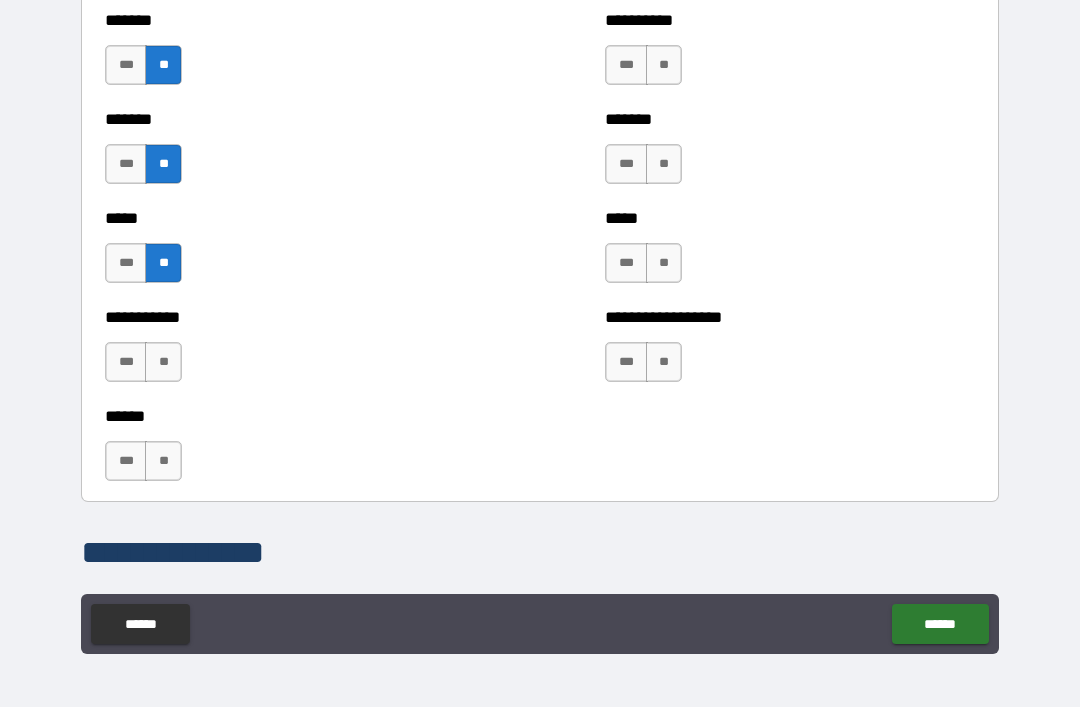 click on "**" at bounding box center [163, 362] 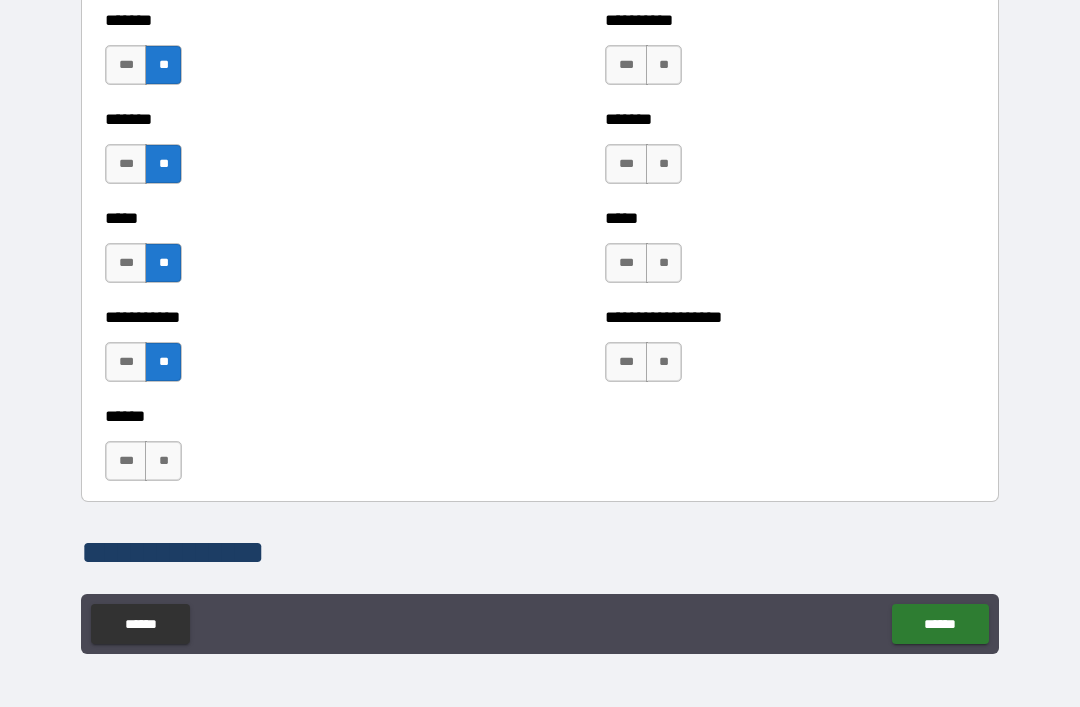 click on "**" at bounding box center [163, 461] 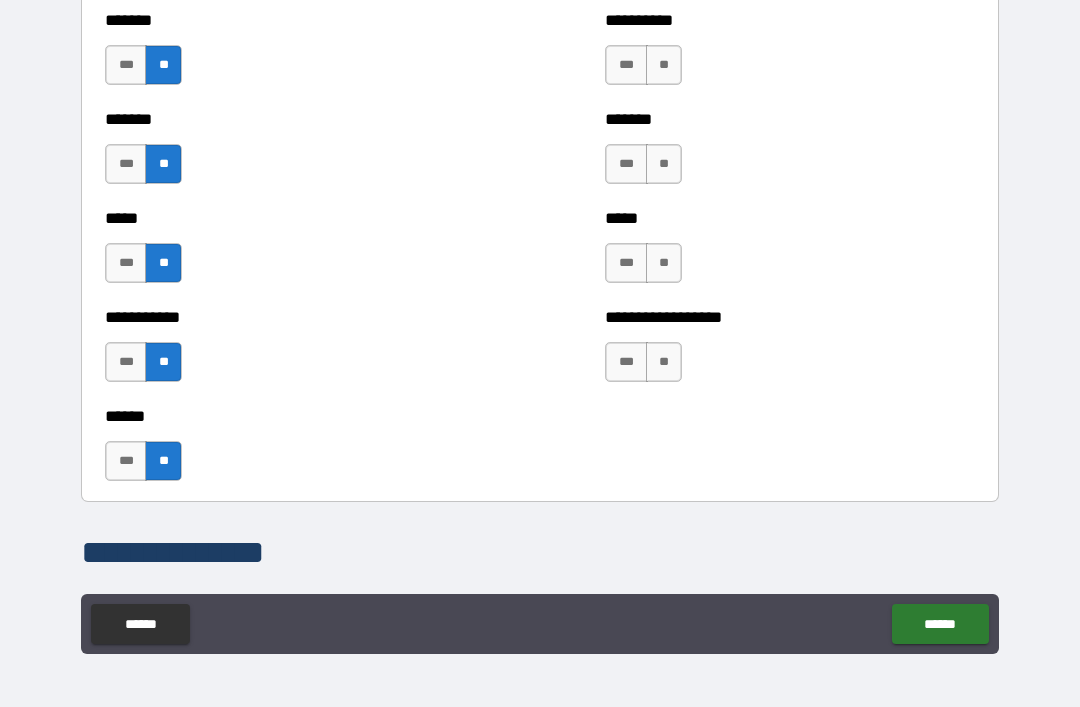 click on "**" at bounding box center [664, 362] 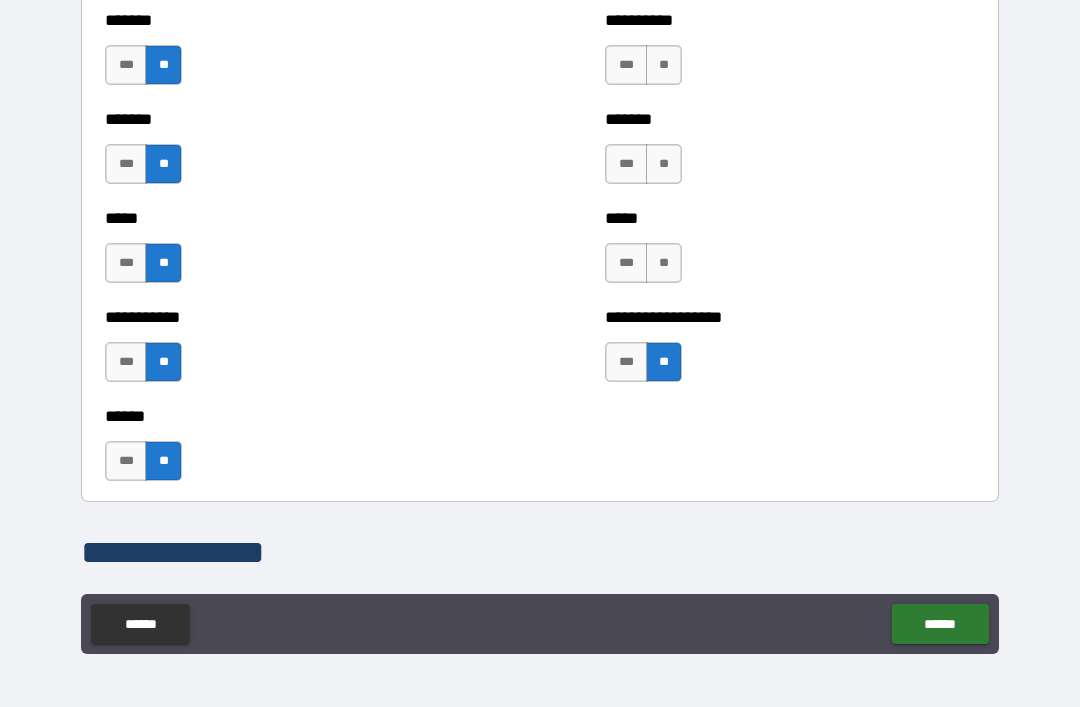 click on "**" at bounding box center (664, 263) 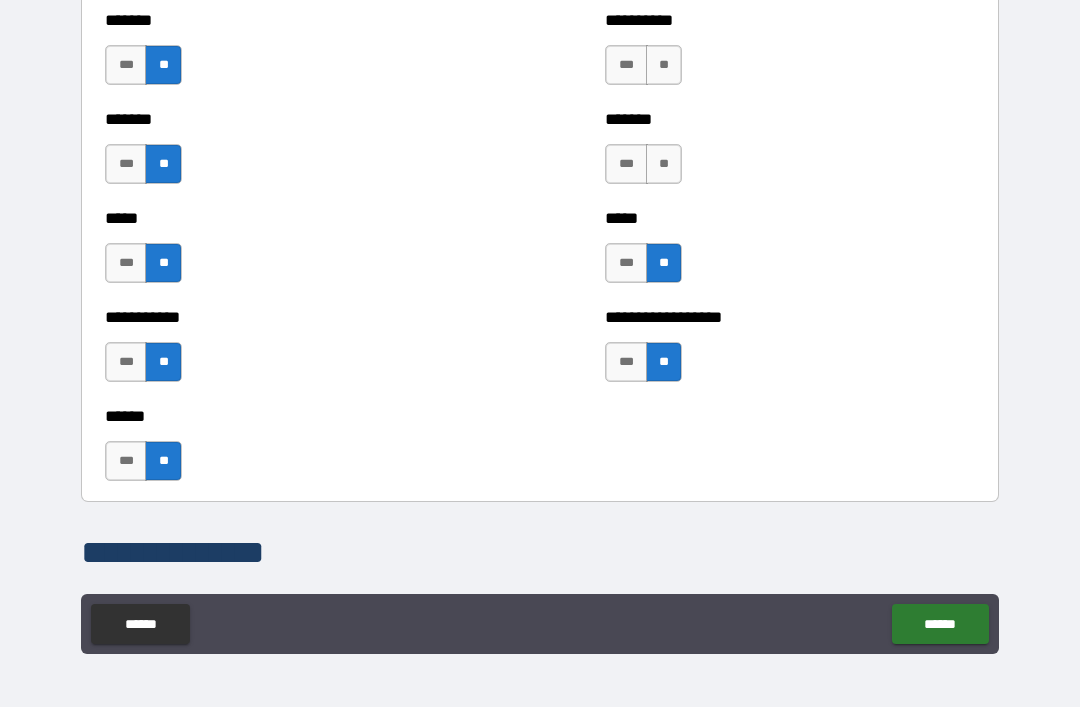click on "**" at bounding box center (664, 164) 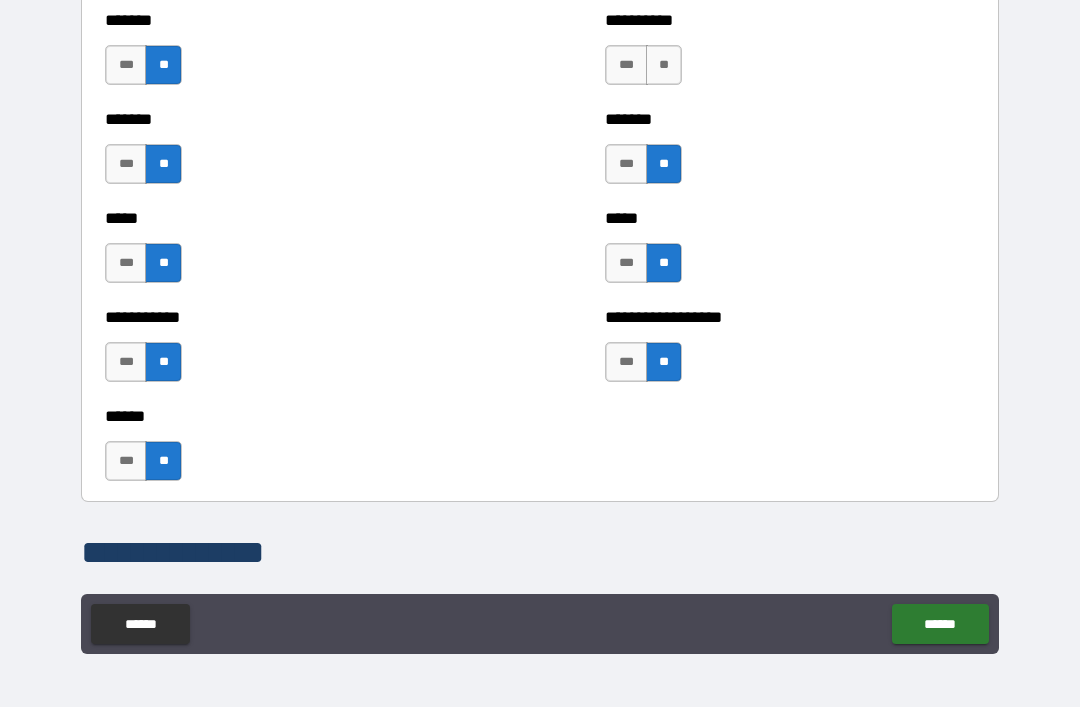 click on "**" at bounding box center (664, 65) 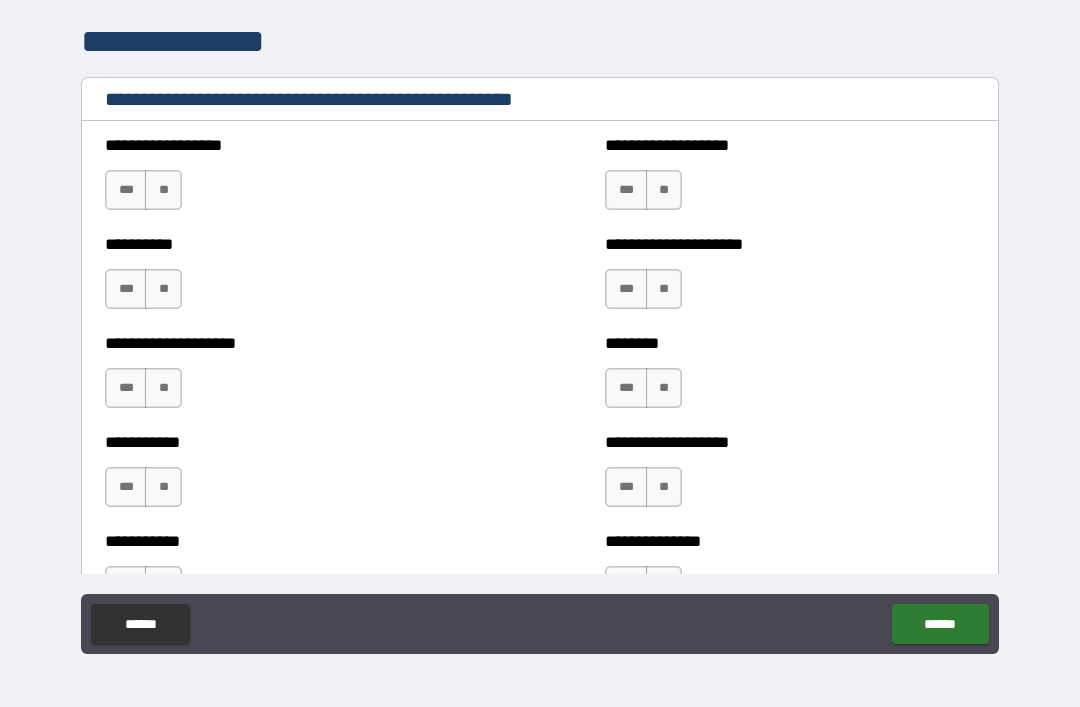 scroll, scrollTop: 2266, scrollLeft: 0, axis: vertical 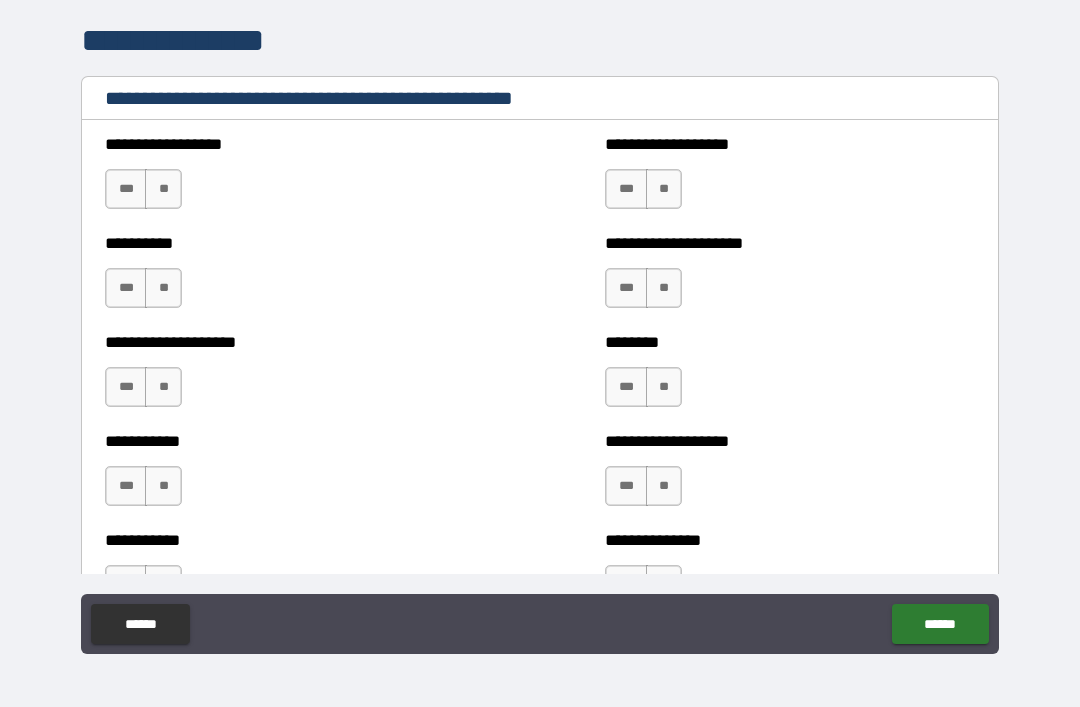 click on "**" at bounding box center (163, 189) 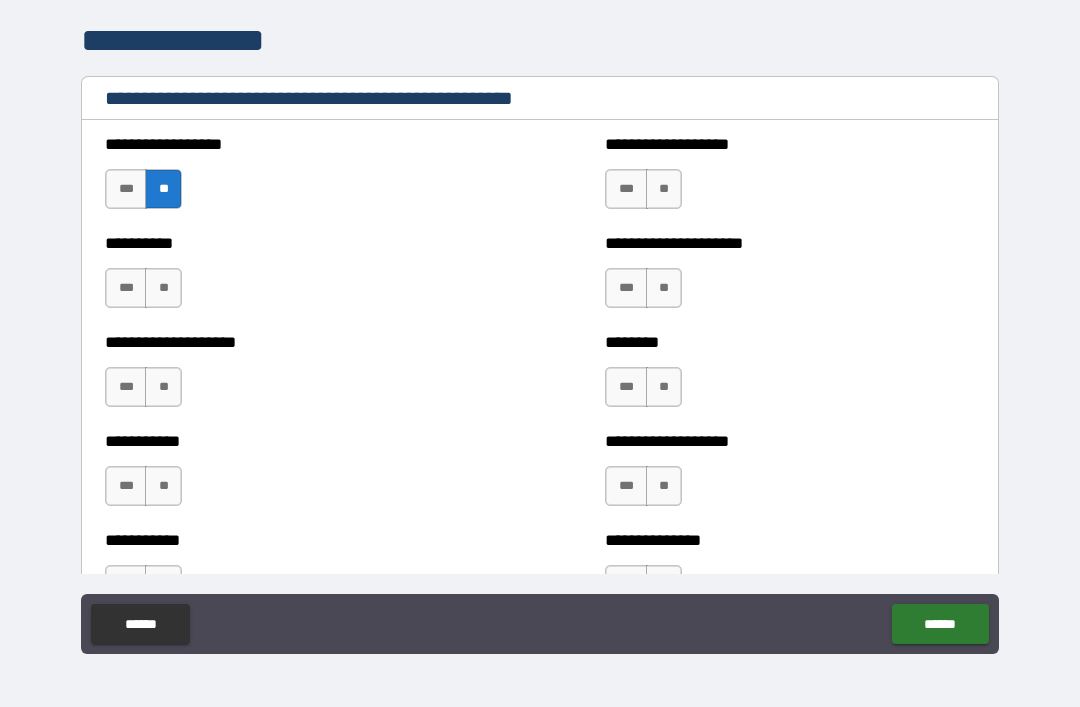 click on "**" at bounding box center [163, 288] 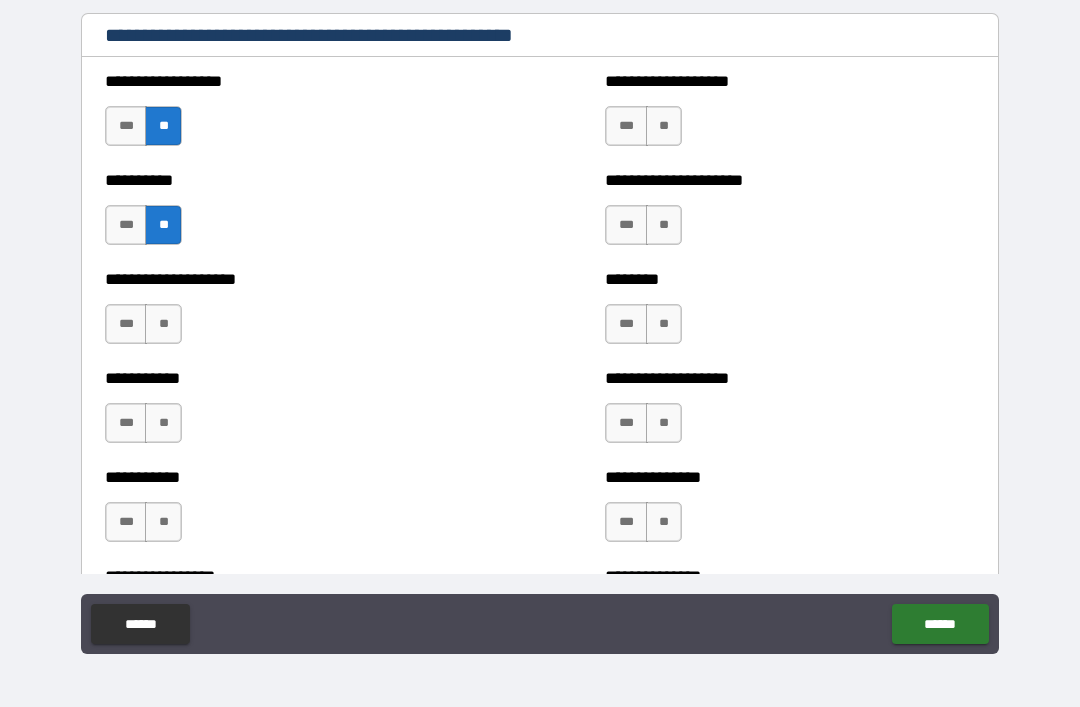 scroll, scrollTop: 2349, scrollLeft: 0, axis: vertical 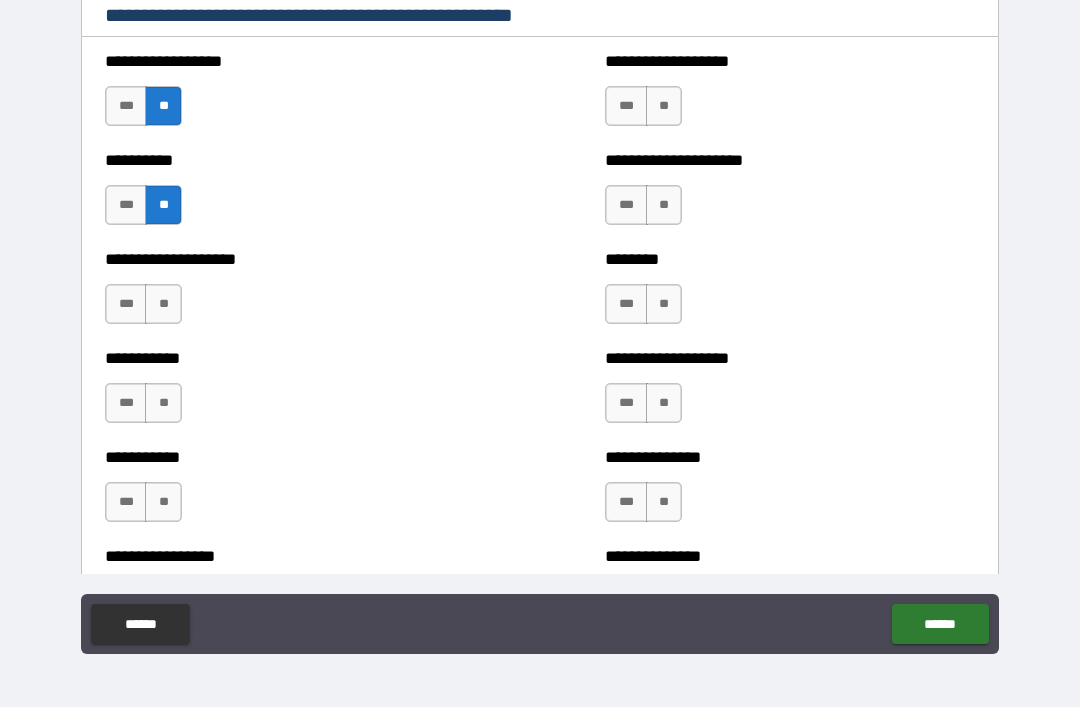 click on "**" at bounding box center (163, 304) 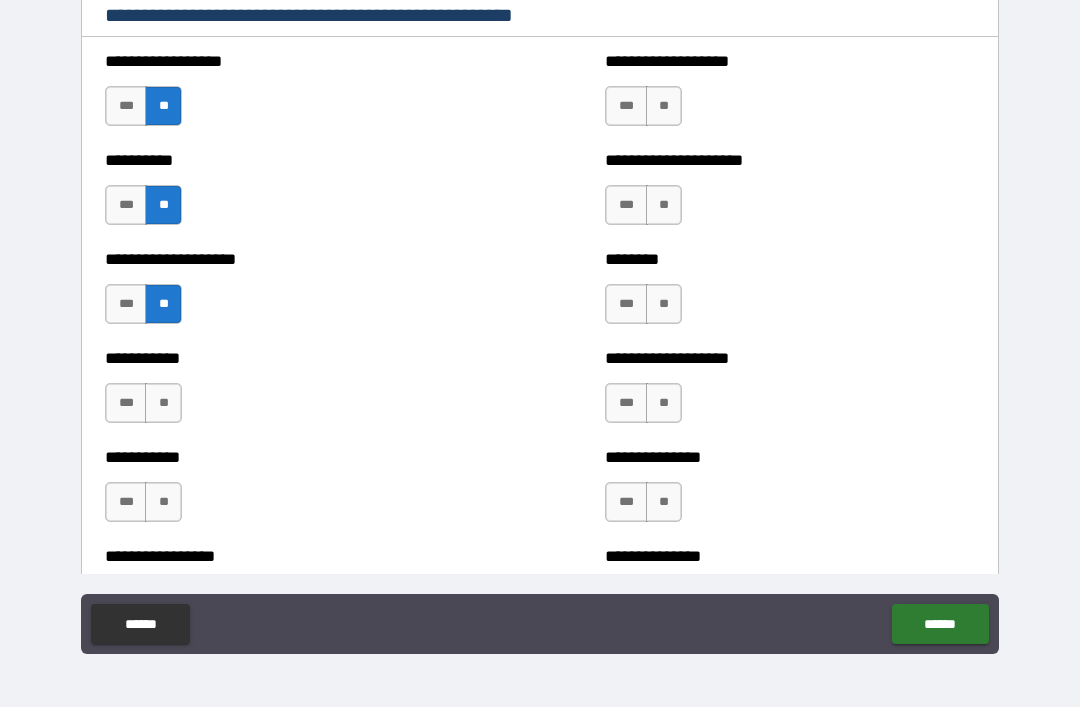 click on "**" at bounding box center (163, 403) 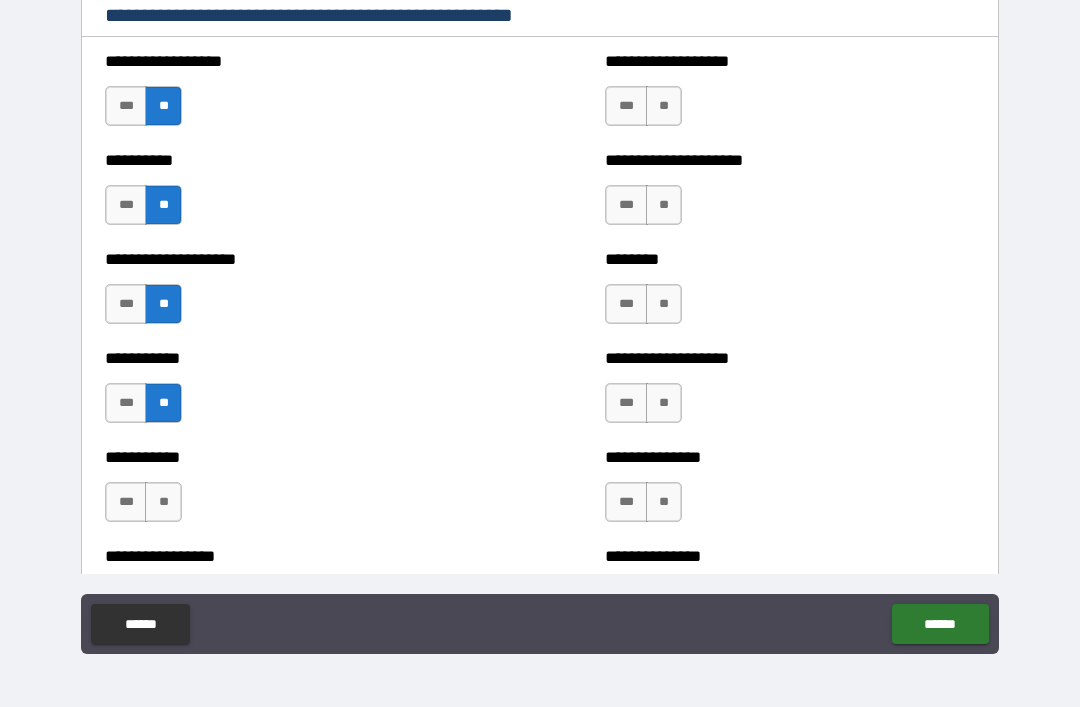 scroll, scrollTop: 2414, scrollLeft: 0, axis: vertical 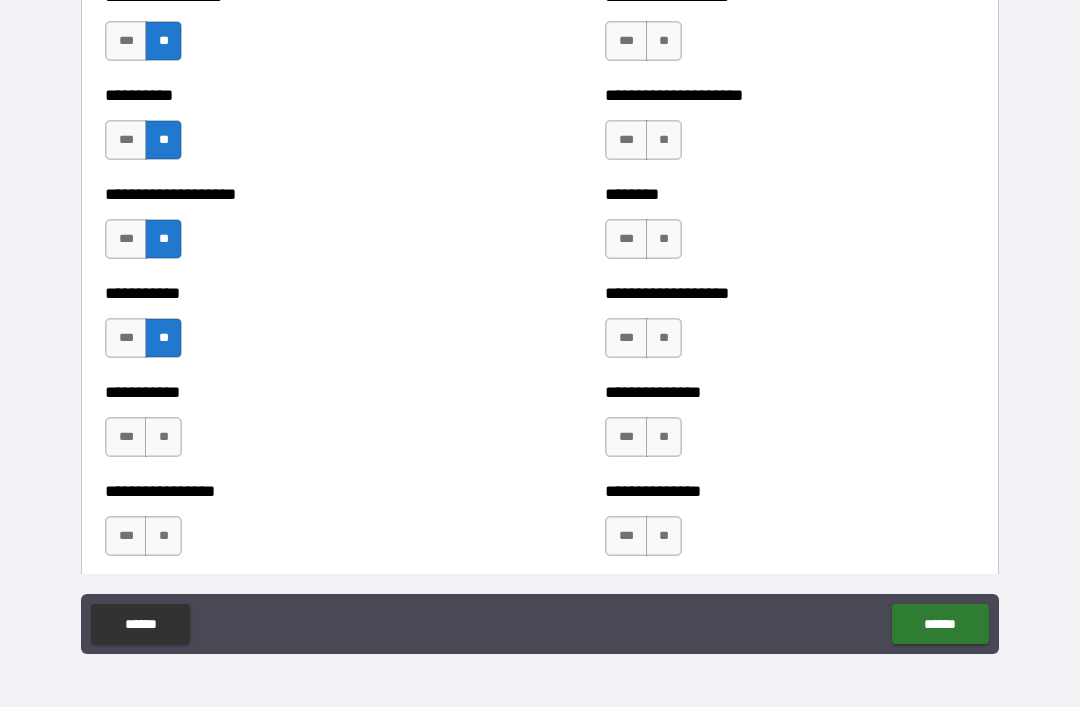 click on "**" at bounding box center (163, 437) 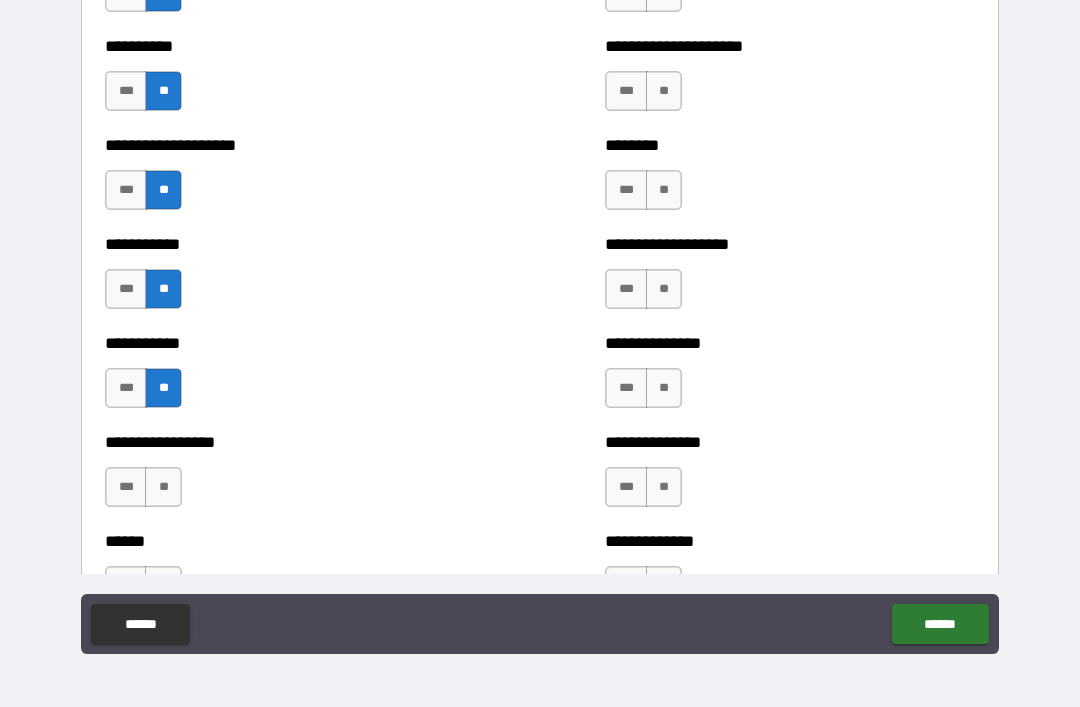 click on "**" at bounding box center [163, 487] 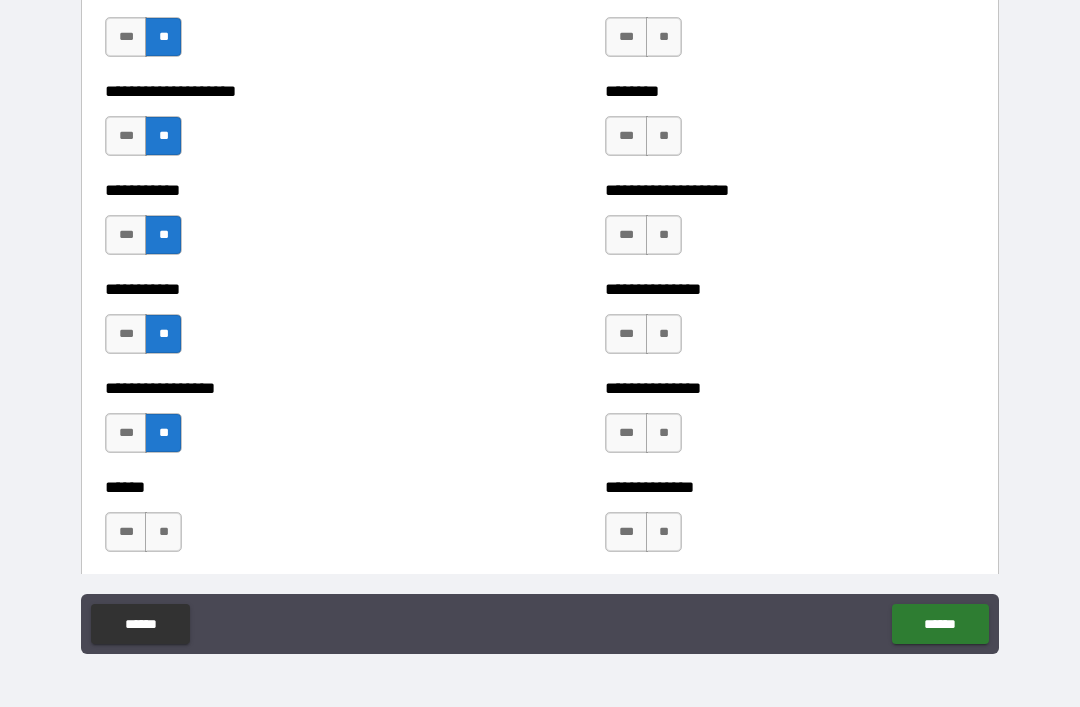 scroll, scrollTop: 2529, scrollLeft: 0, axis: vertical 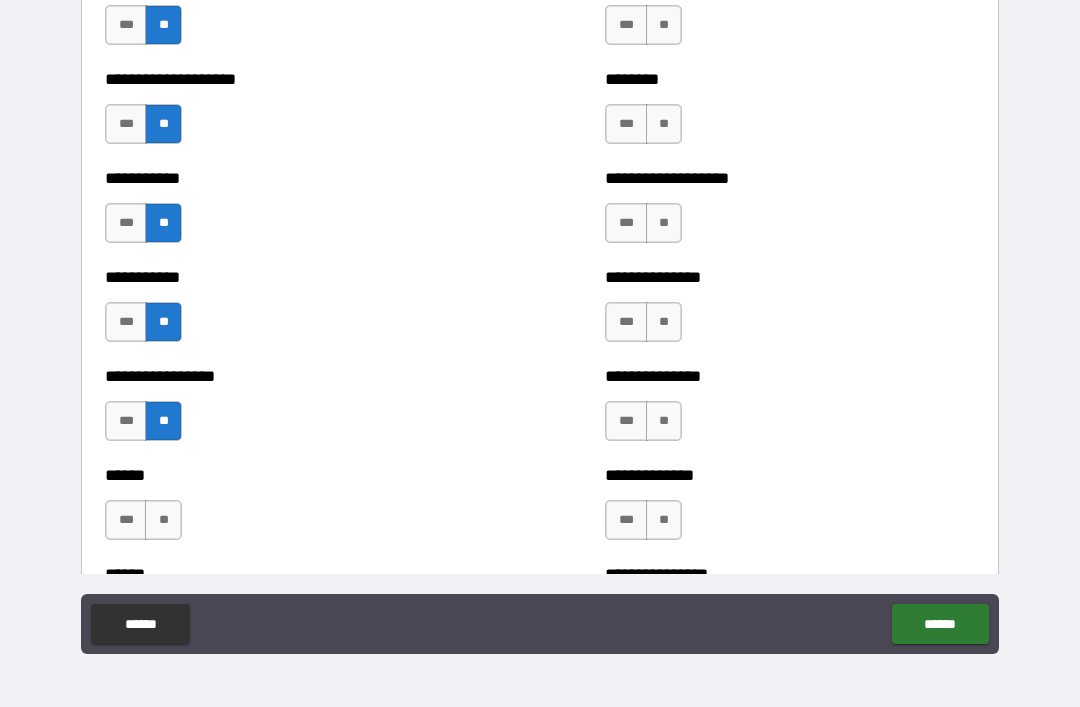 click on "**" at bounding box center [163, 520] 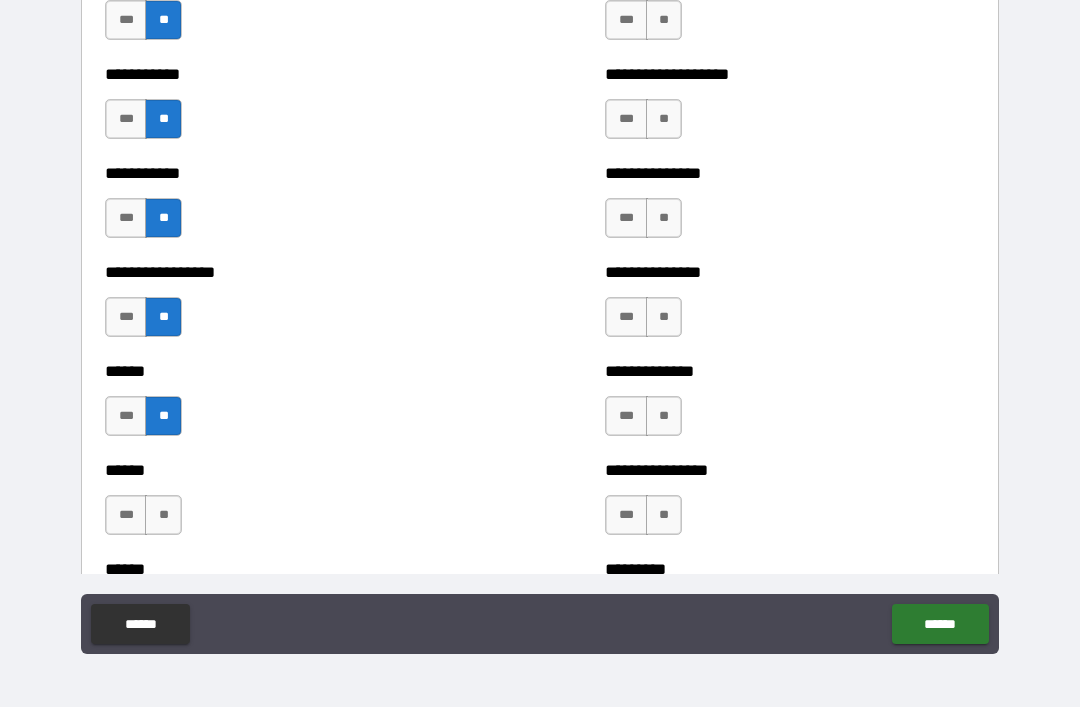 click on "**" at bounding box center (163, 515) 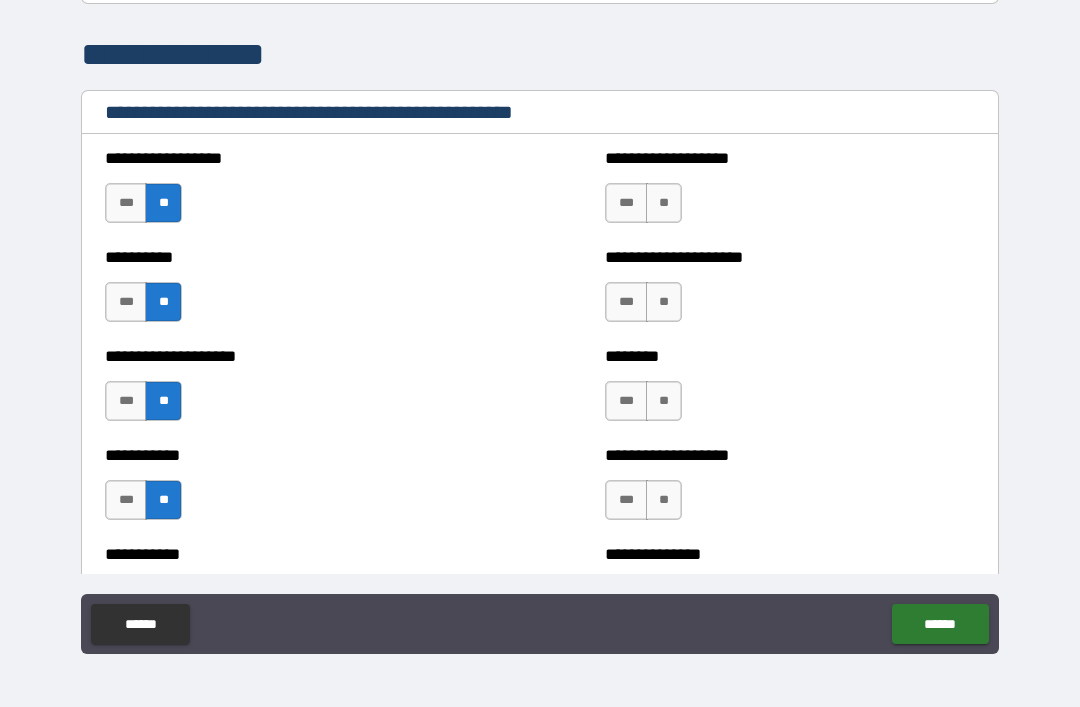 scroll, scrollTop: 2251, scrollLeft: 0, axis: vertical 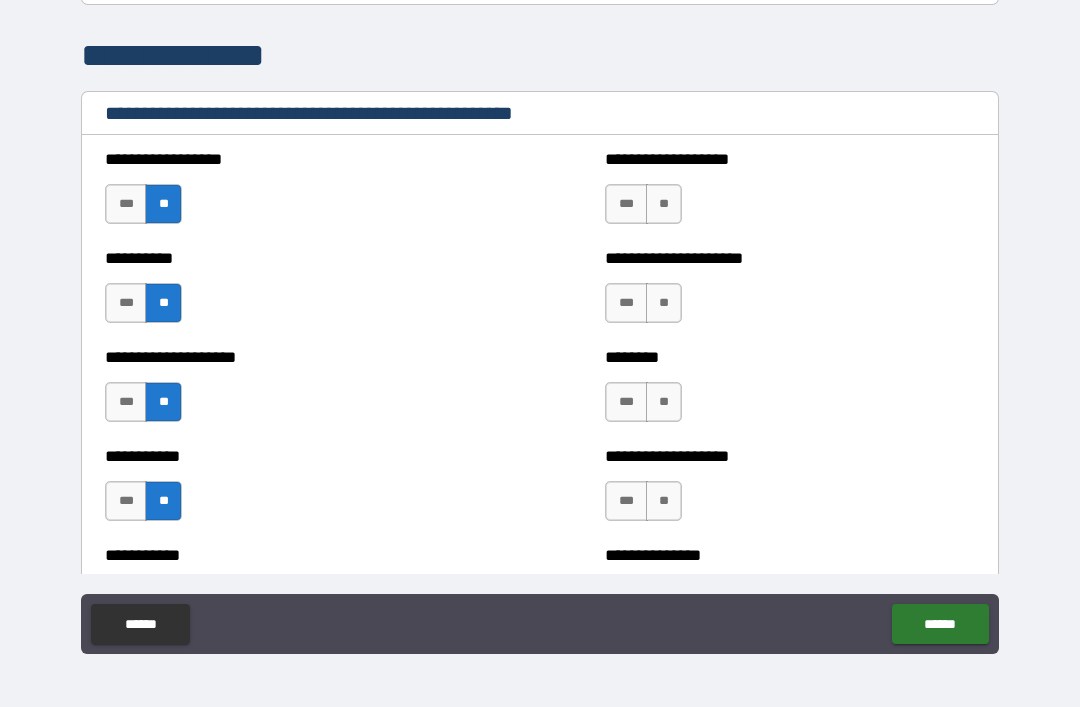 click on "**" at bounding box center [664, 204] 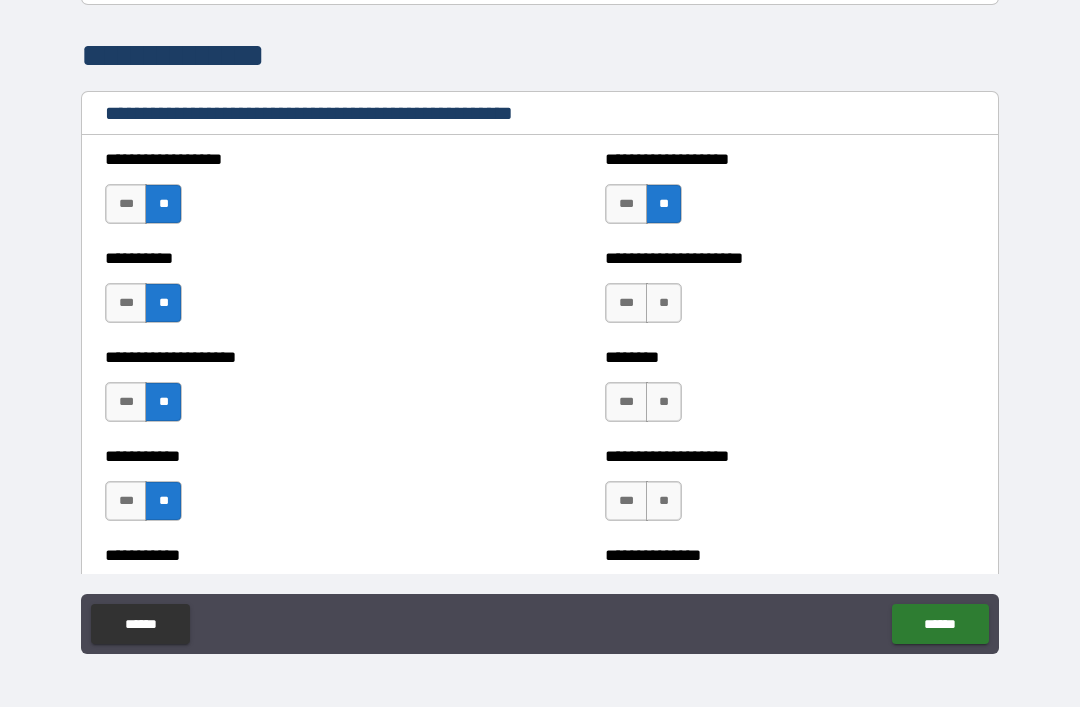 click on "**" at bounding box center (664, 303) 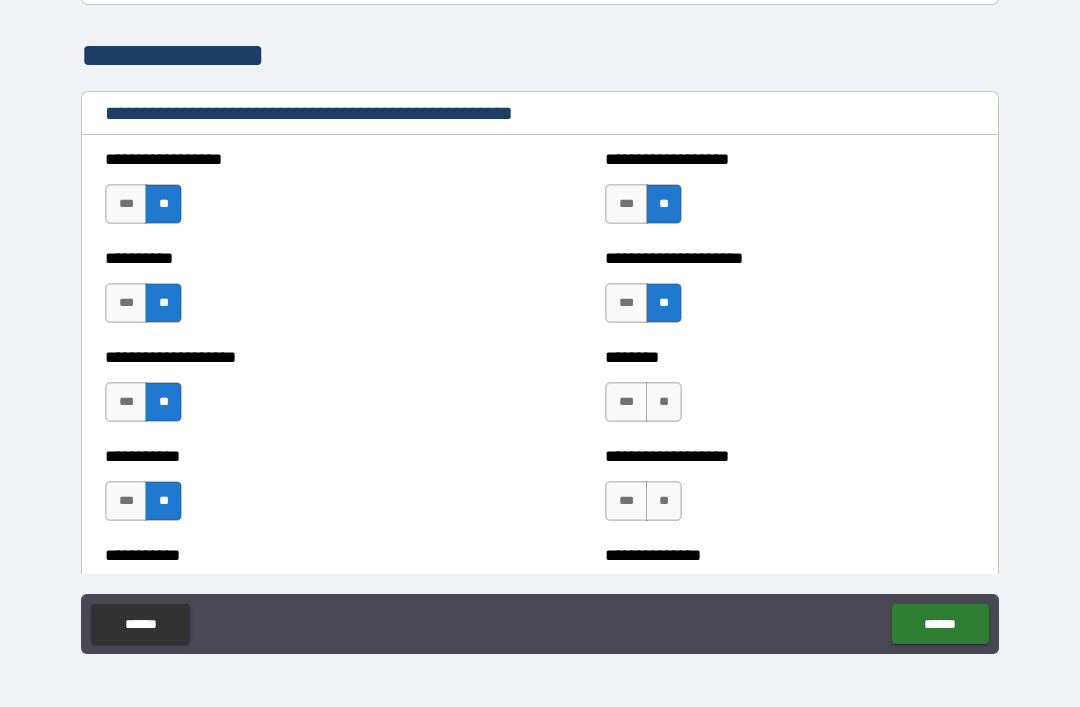 click on "**" at bounding box center (664, 402) 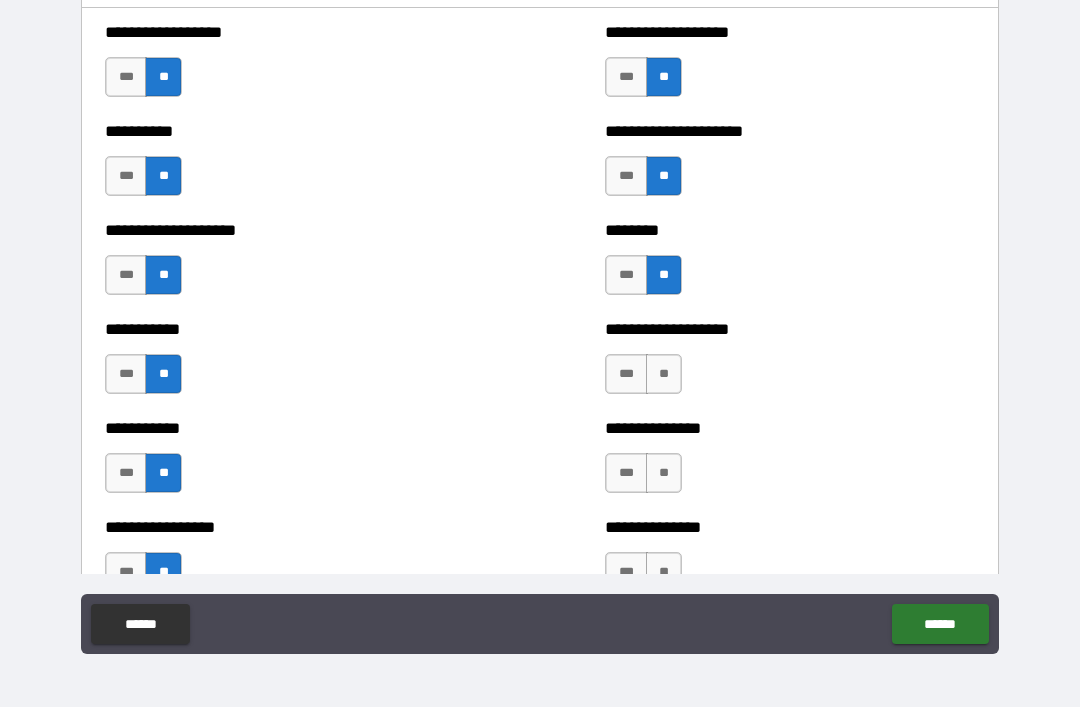 click on "**" at bounding box center [664, 374] 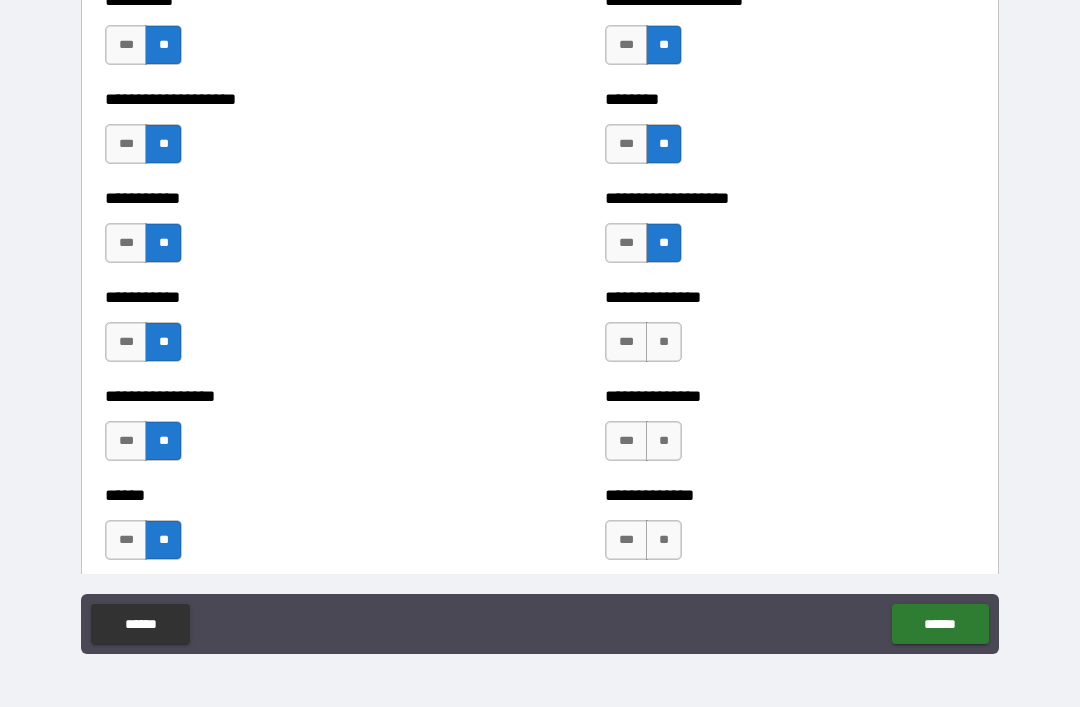 click on "**" at bounding box center (664, 342) 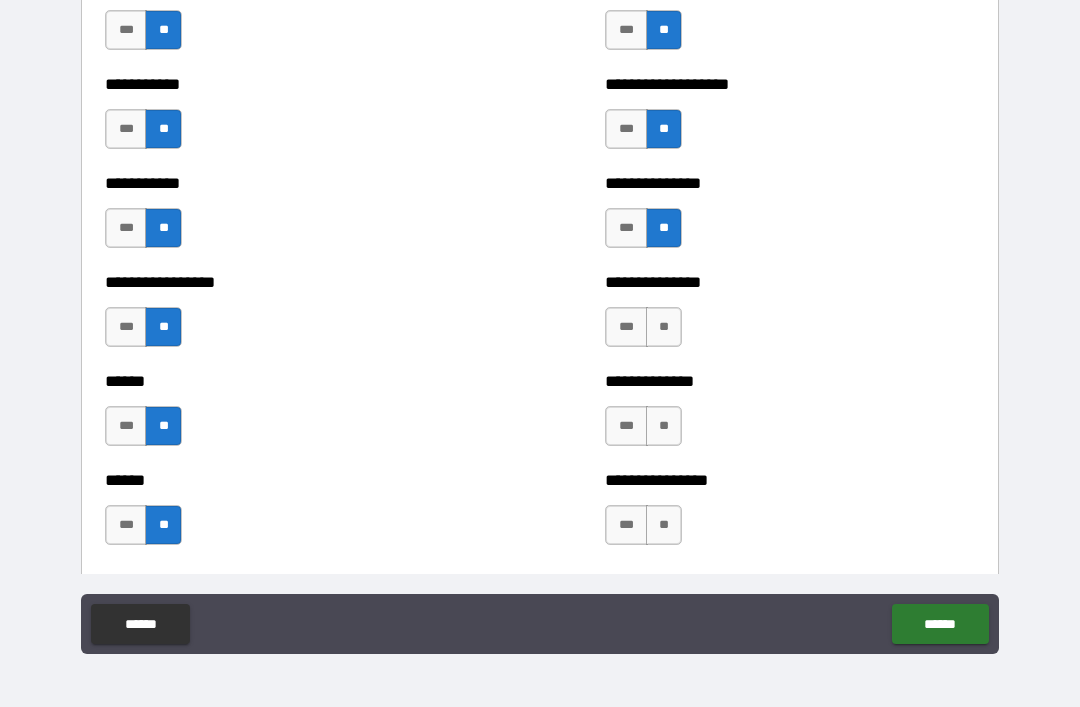 scroll, scrollTop: 2627, scrollLeft: 0, axis: vertical 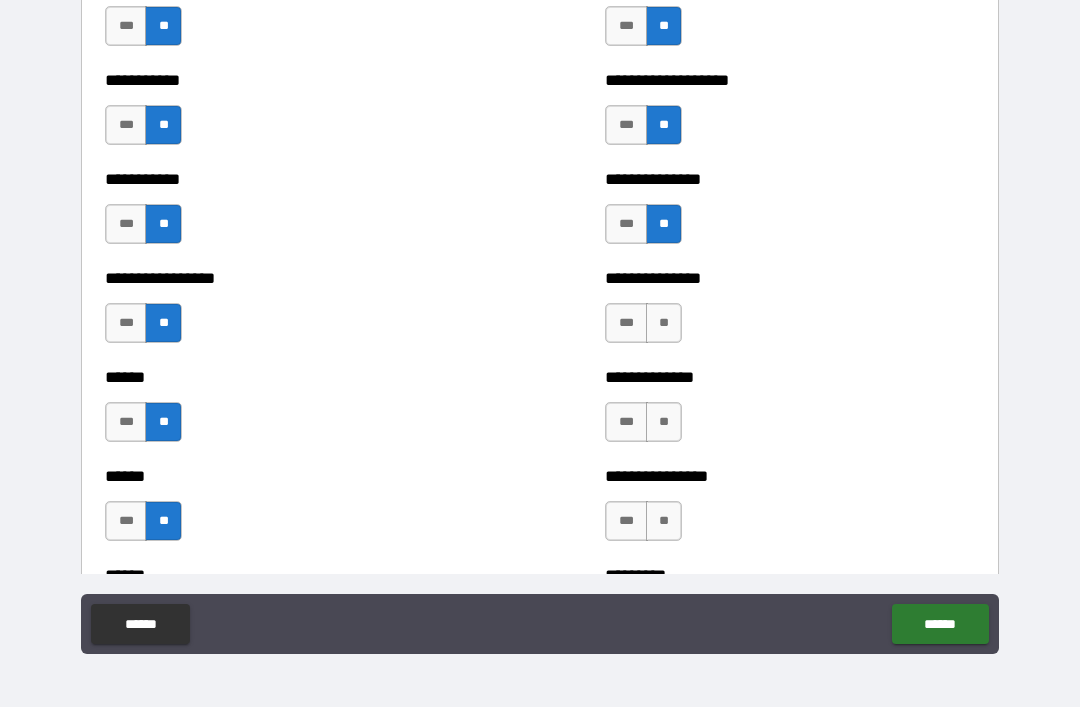click on "**" at bounding box center (664, 323) 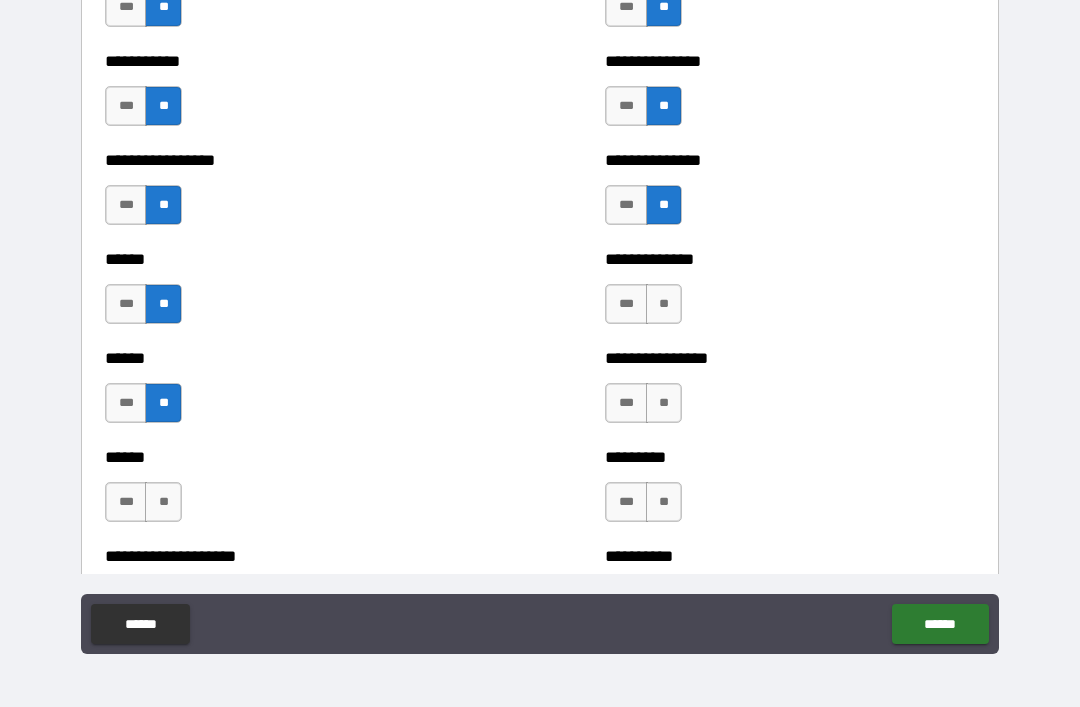 scroll, scrollTop: 2747, scrollLeft: 0, axis: vertical 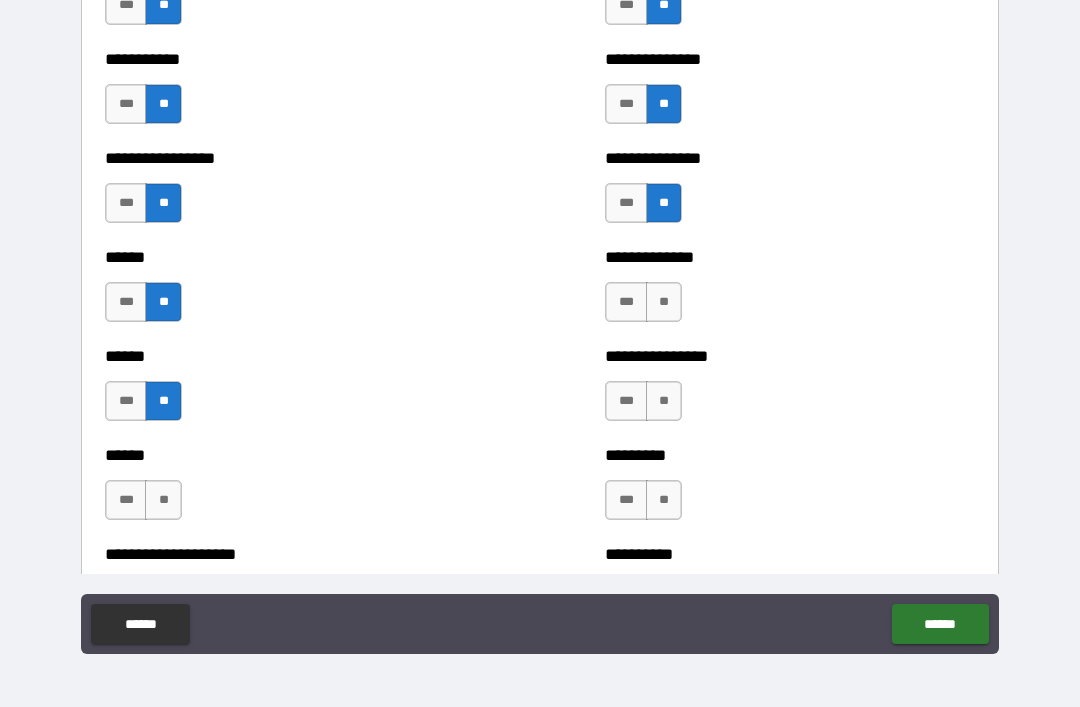 click on "**" at bounding box center [664, 302] 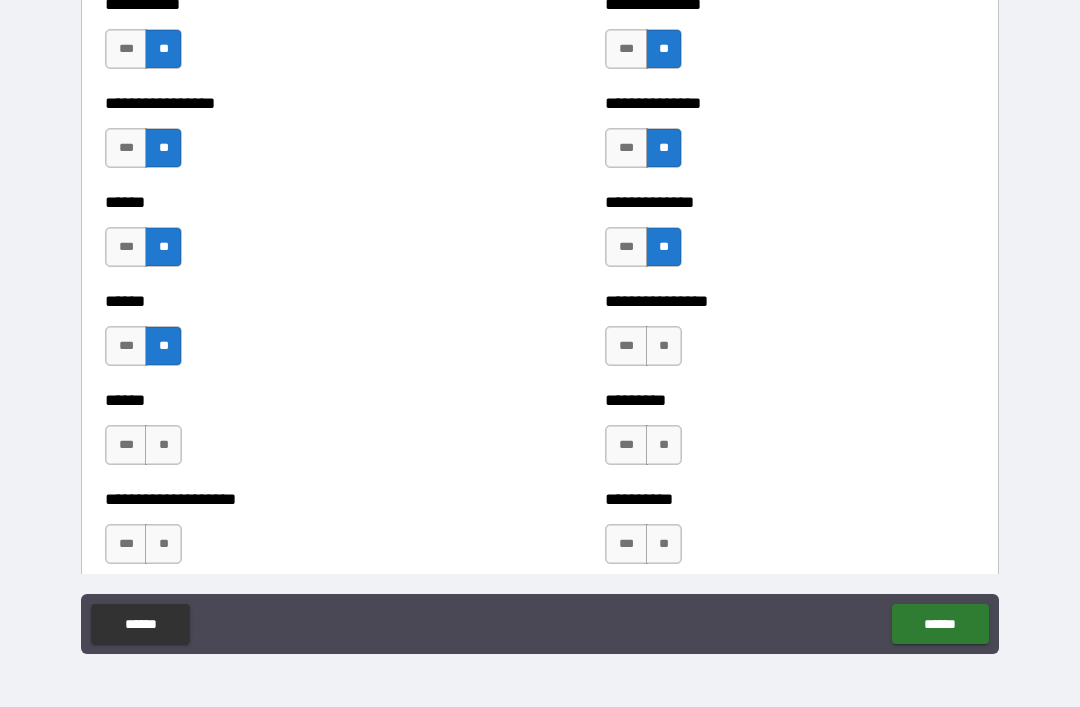 scroll, scrollTop: 2805, scrollLeft: 0, axis: vertical 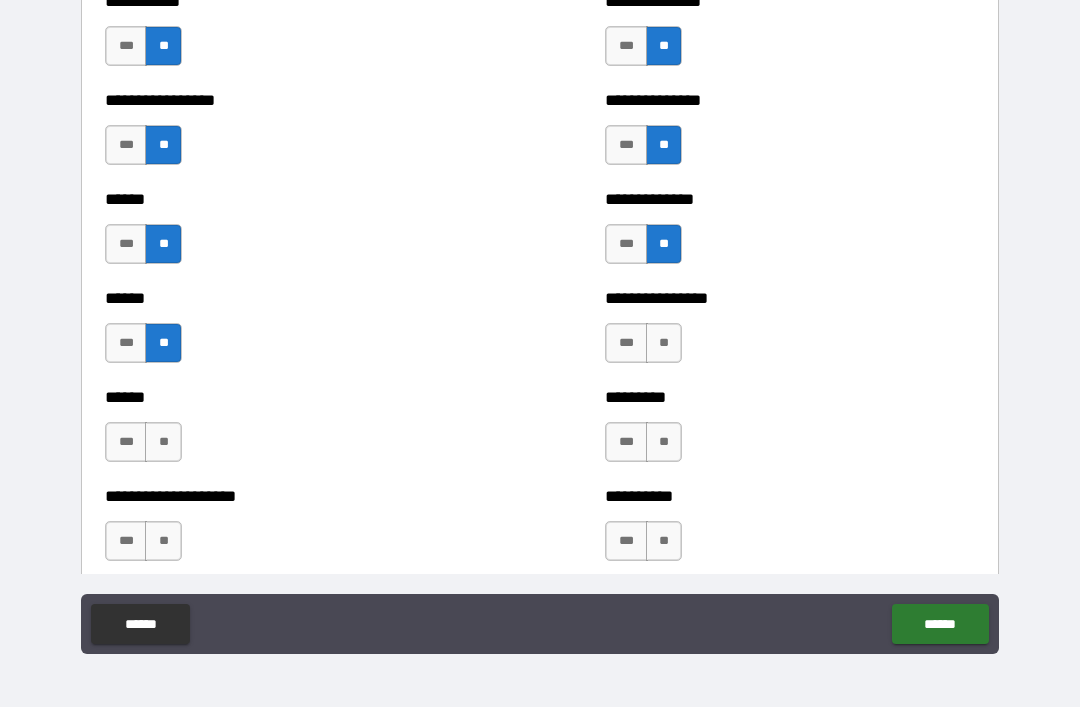 click on "**" at bounding box center [664, 343] 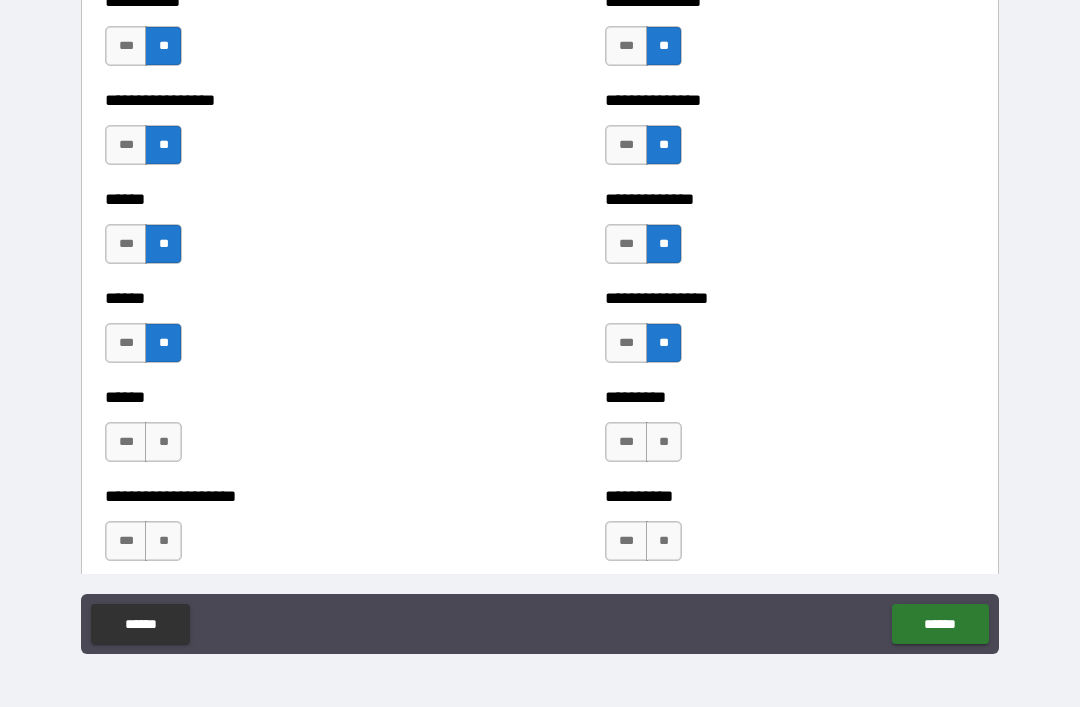 click on "**" at bounding box center [664, 442] 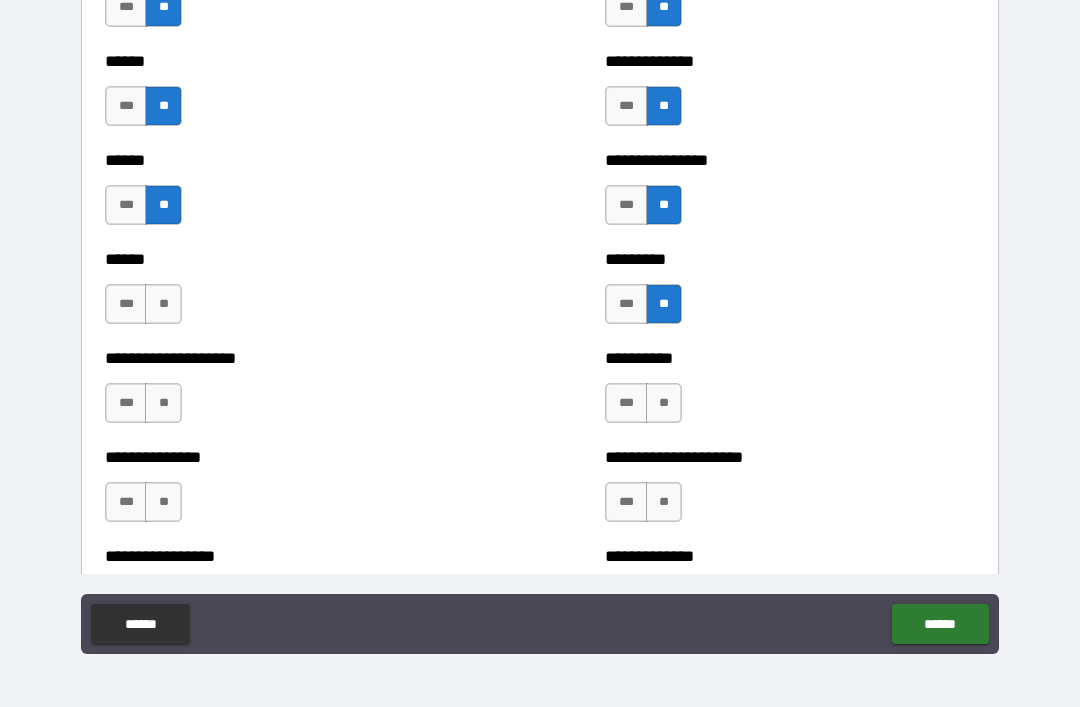 scroll, scrollTop: 2958, scrollLeft: 0, axis: vertical 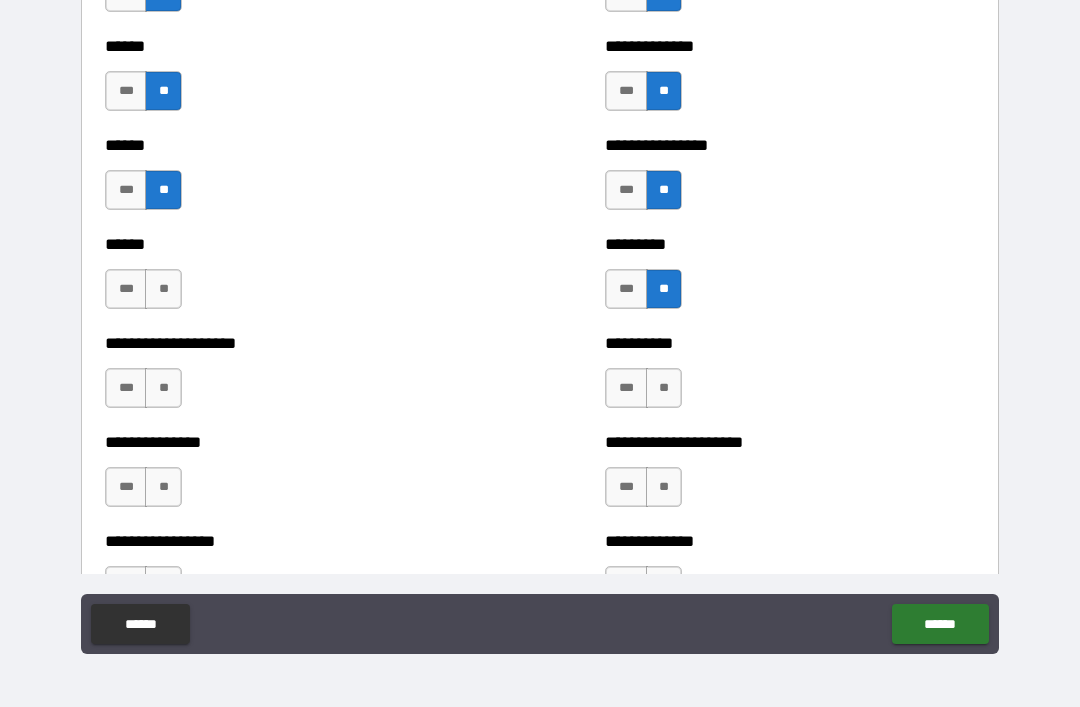 click on "**" at bounding box center [664, 388] 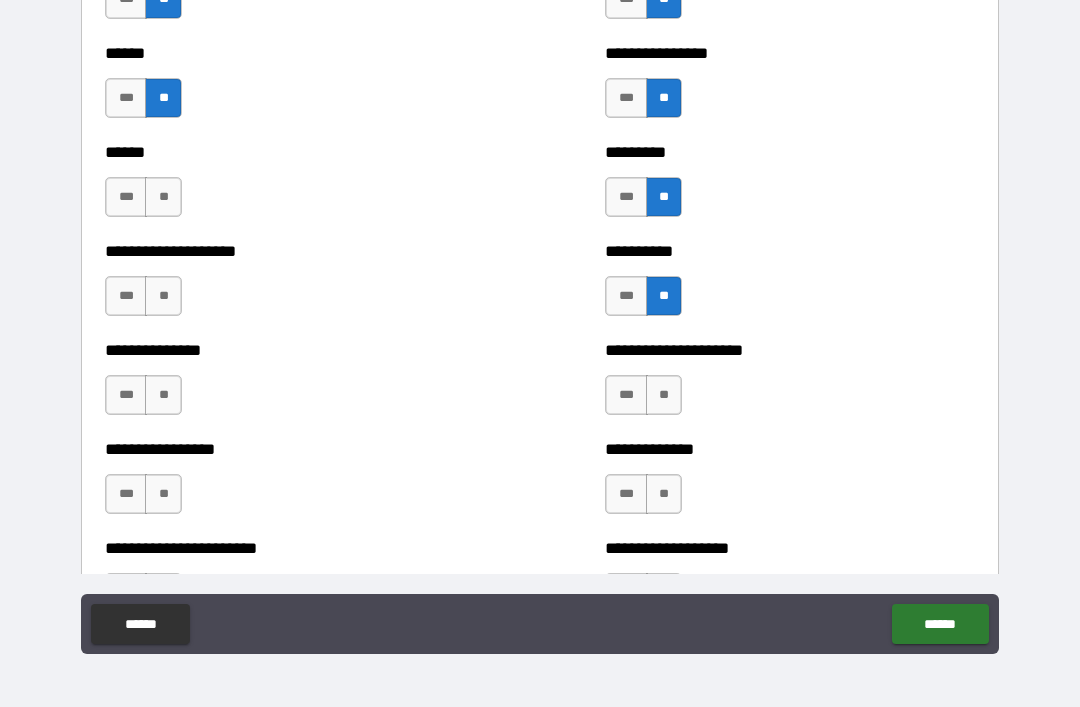 scroll, scrollTop: 3052, scrollLeft: 0, axis: vertical 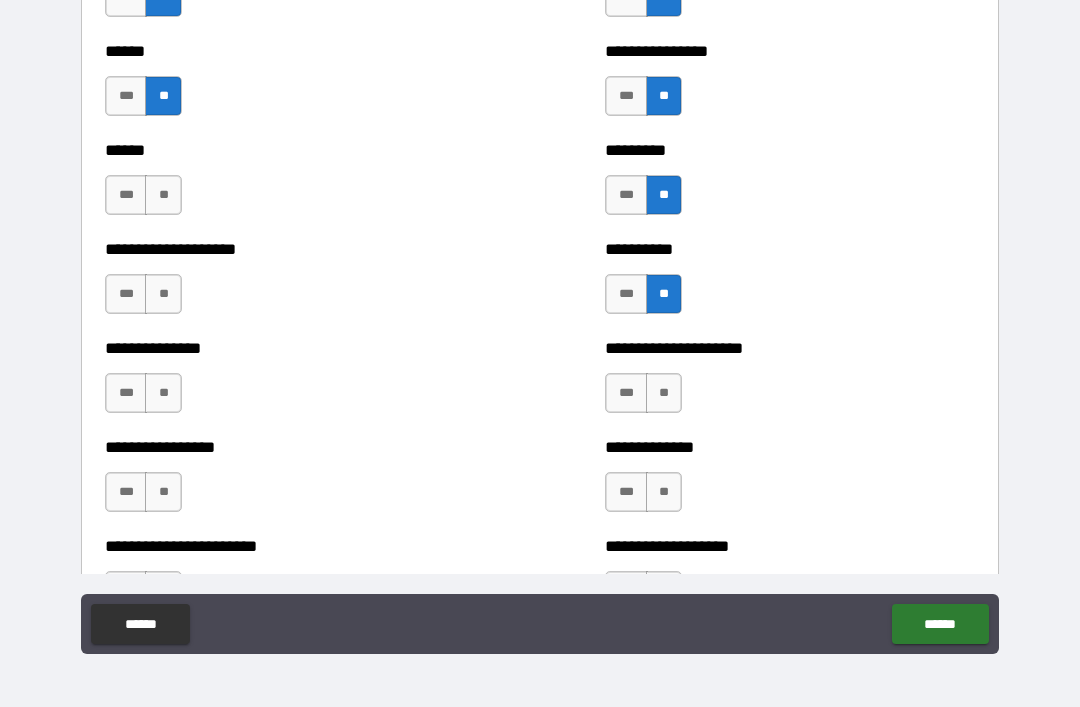 click on "**" at bounding box center [664, 393] 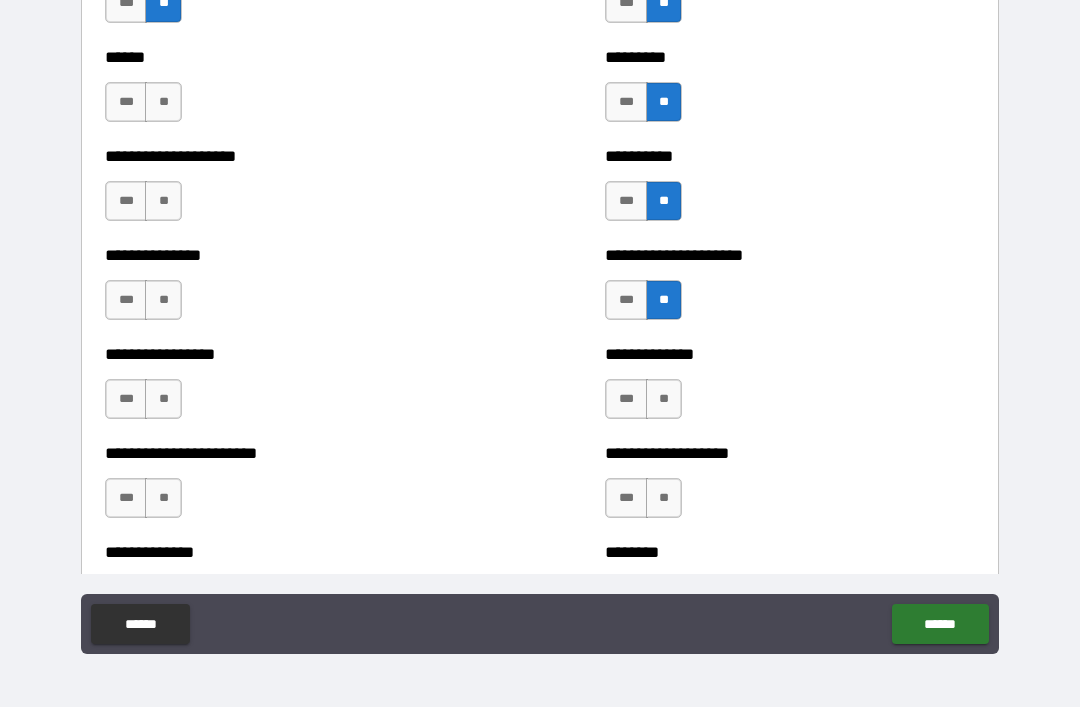 click on "**" at bounding box center [664, 399] 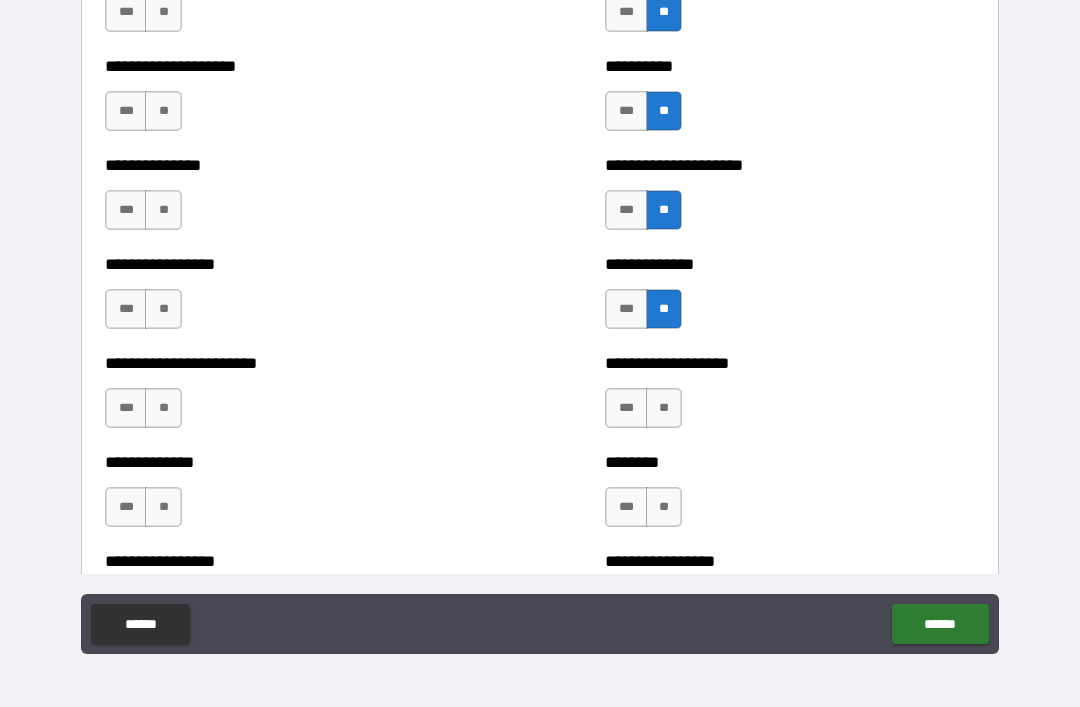 scroll, scrollTop: 3247, scrollLeft: 0, axis: vertical 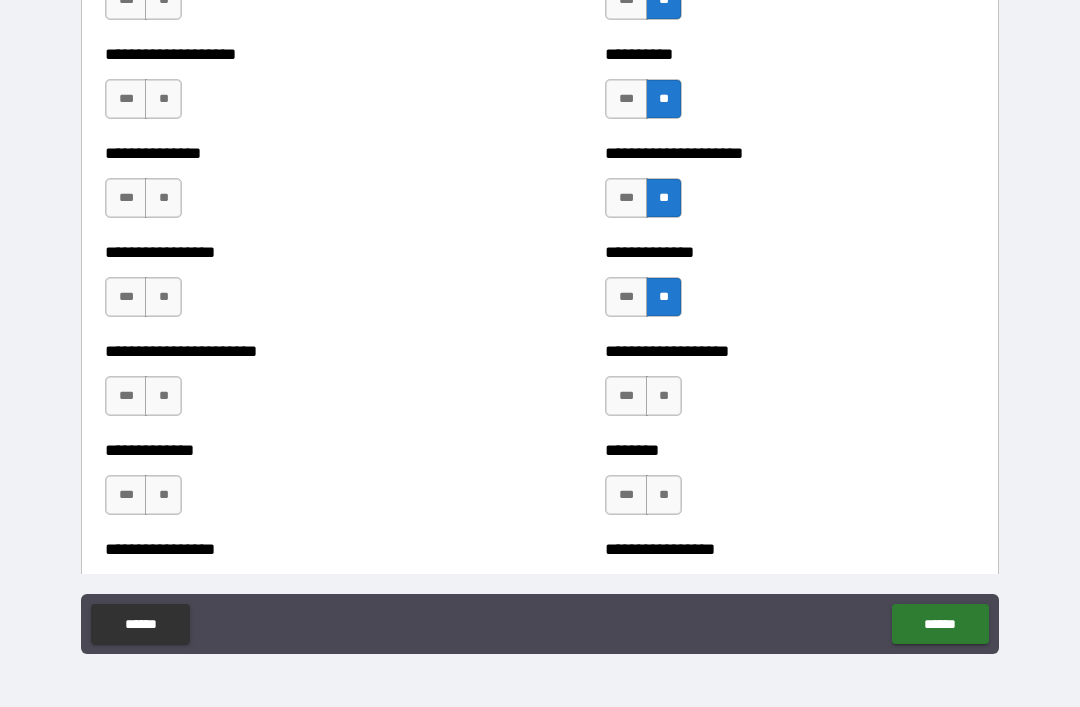 click on "**" at bounding box center [664, 396] 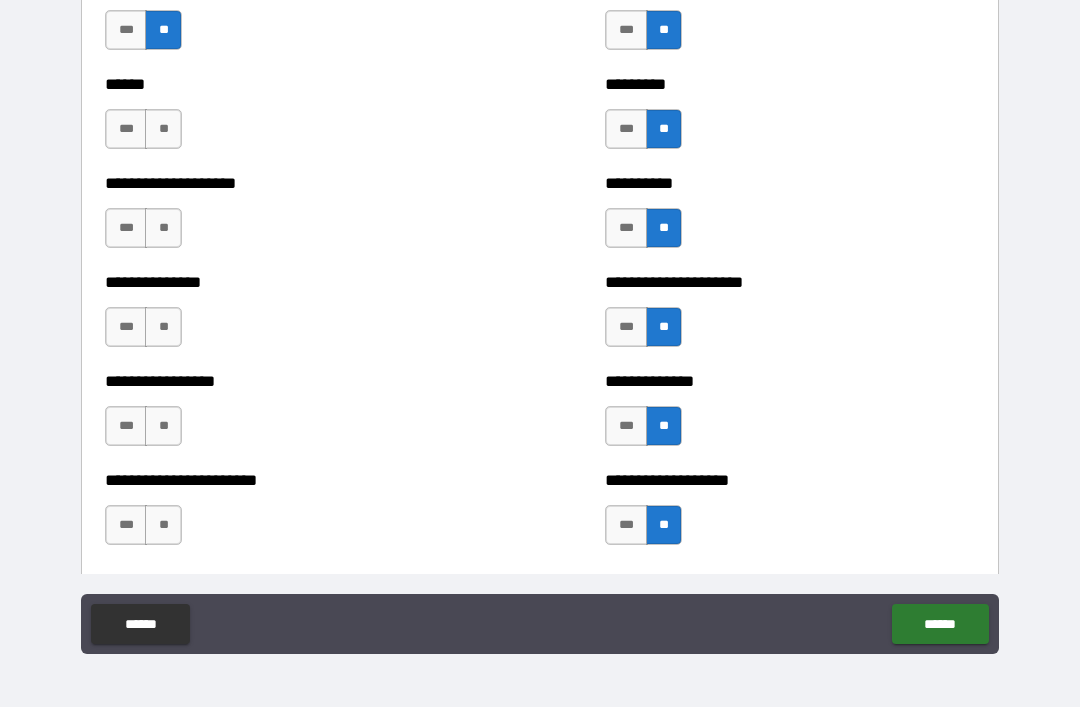 scroll, scrollTop: 3116, scrollLeft: 0, axis: vertical 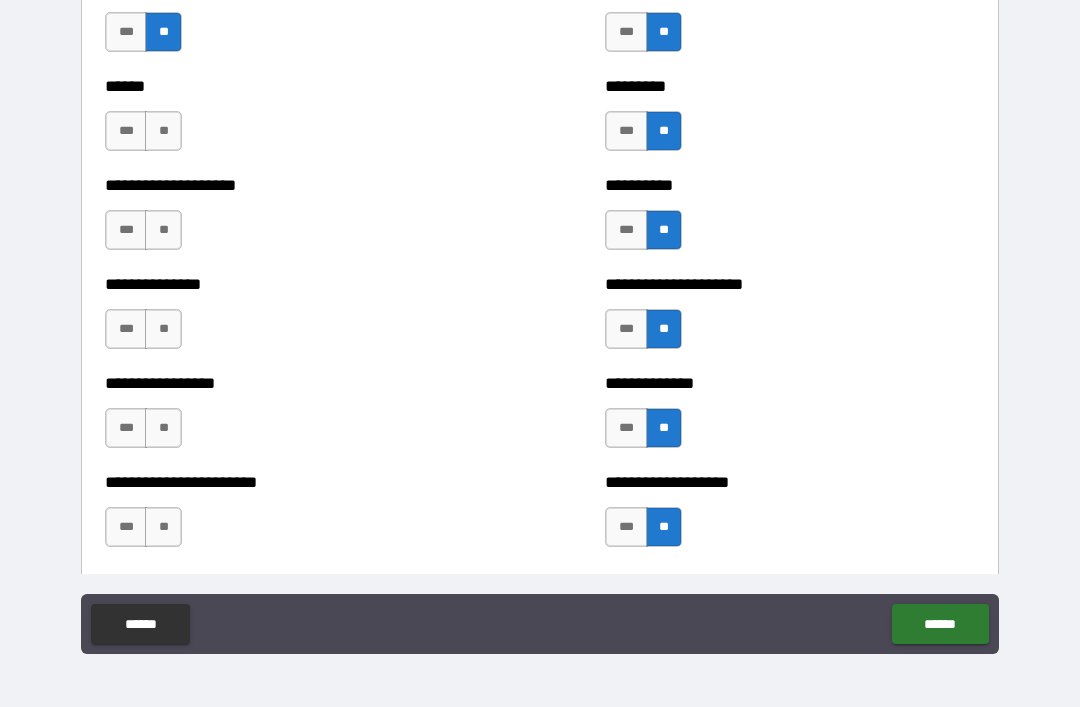 click on "**" at bounding box center (163, 131) 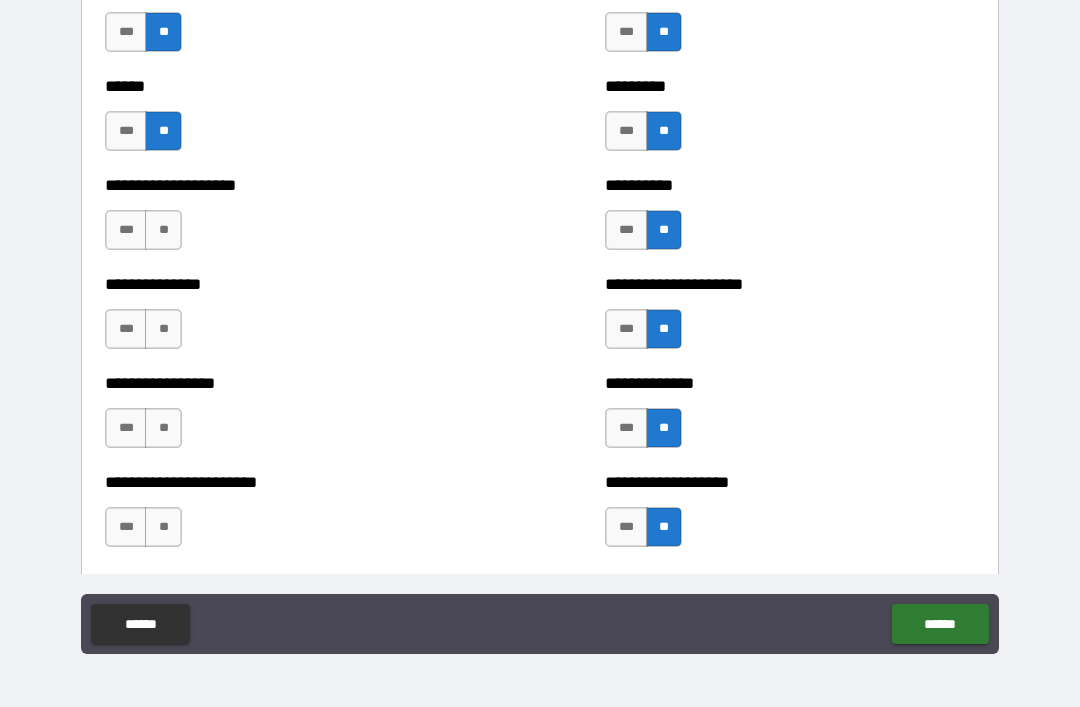 click on "**" at bounding box center (163, 230) 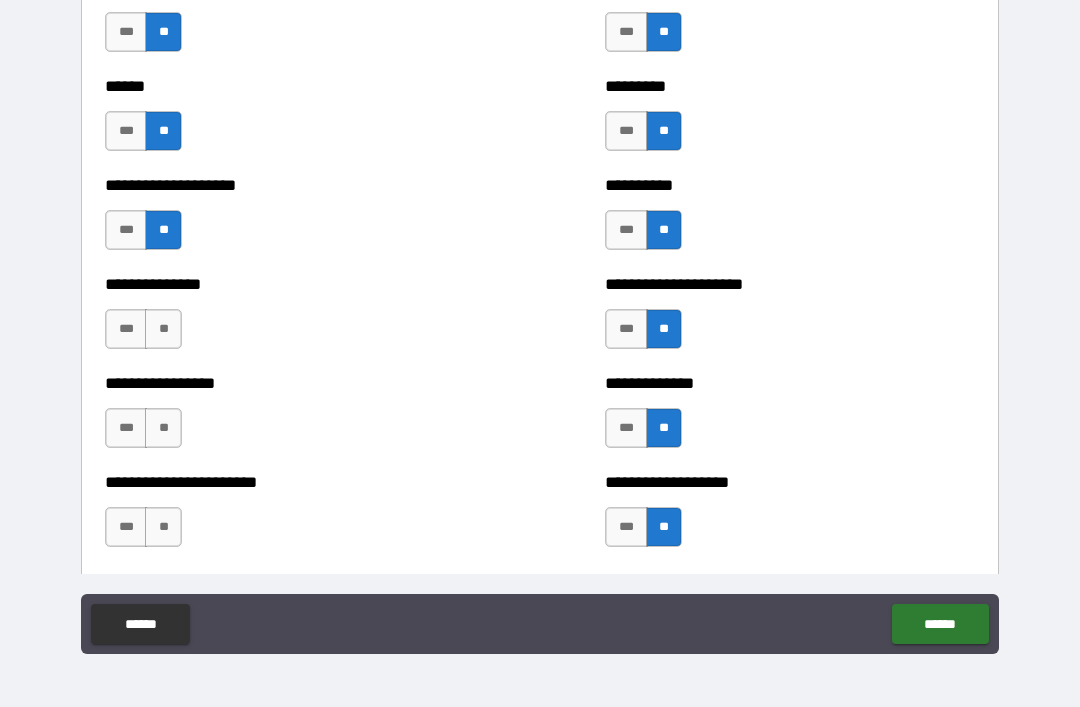 click on "**" at bounding box center [163, 329] 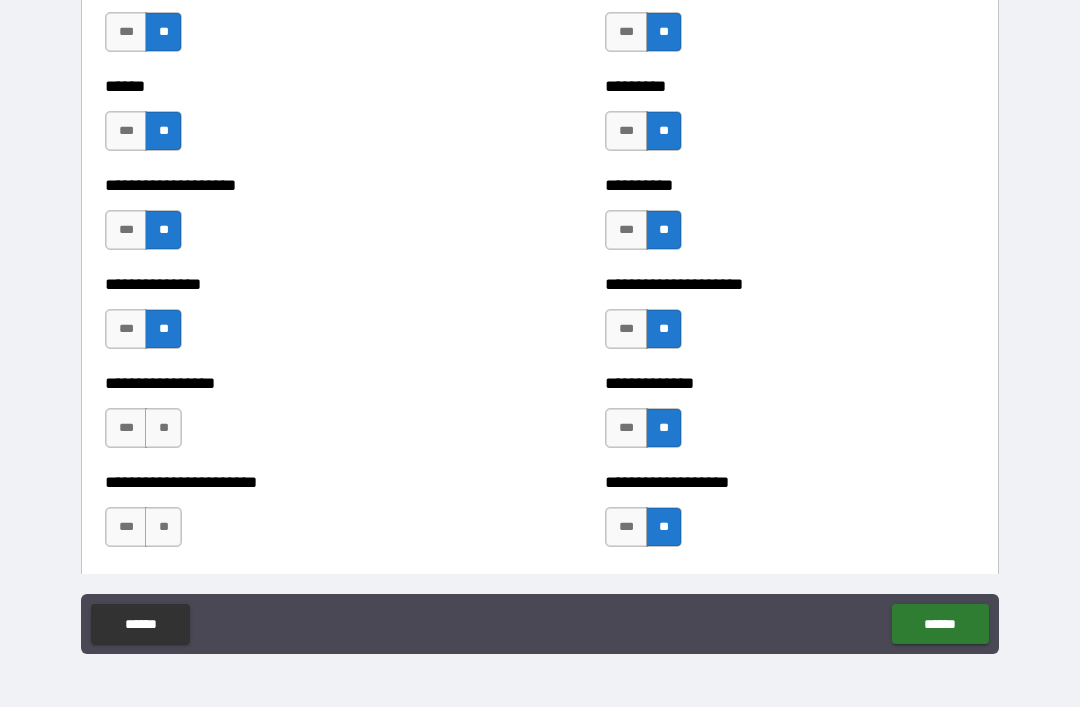click on "**" at bounding box center (163, 428) 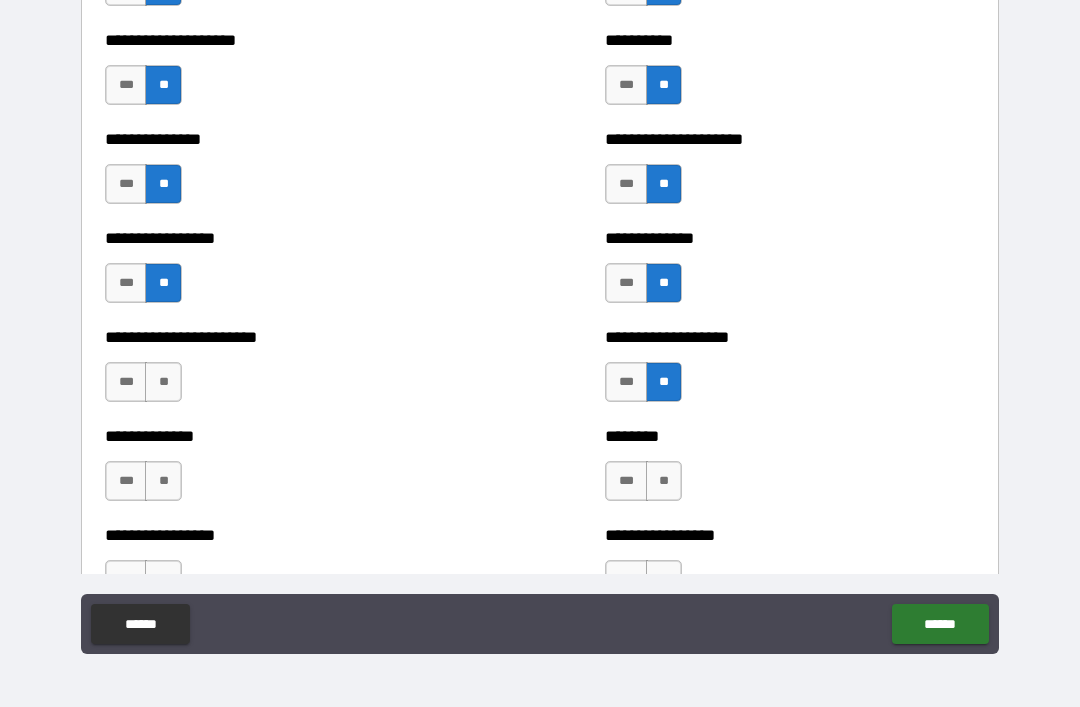 scroll, scrollTop: 3278, scrollLeft: 0, axis: vertical 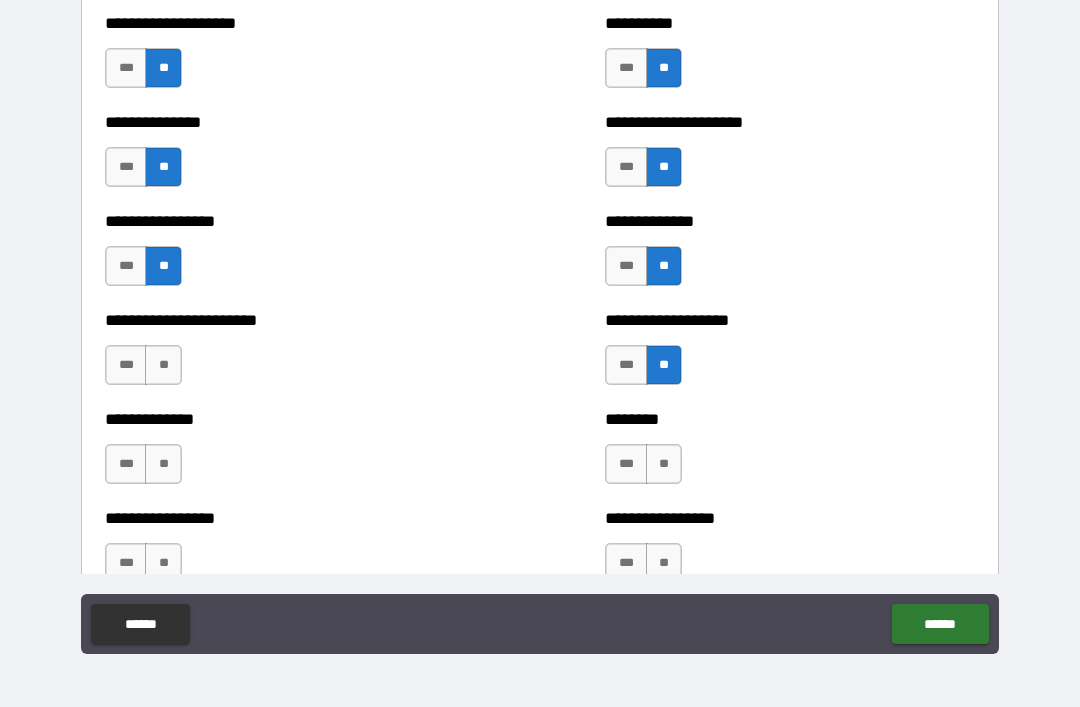 click on "**" at bounding box center (163, 365) 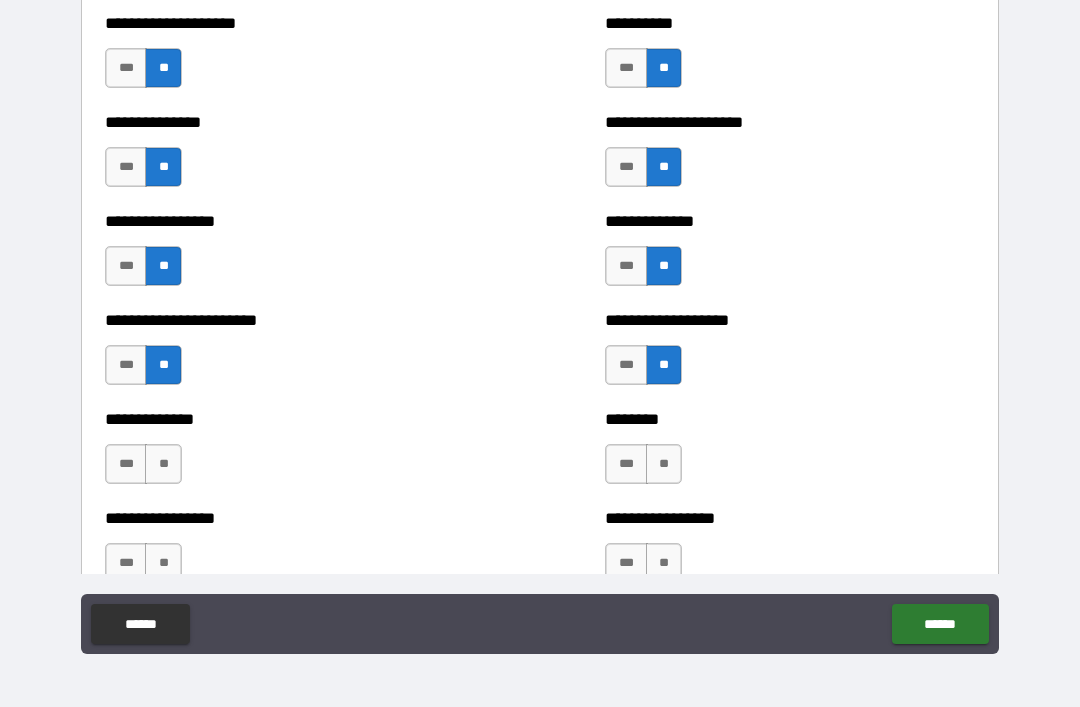 click on "**" at bounding box center (163, 464) 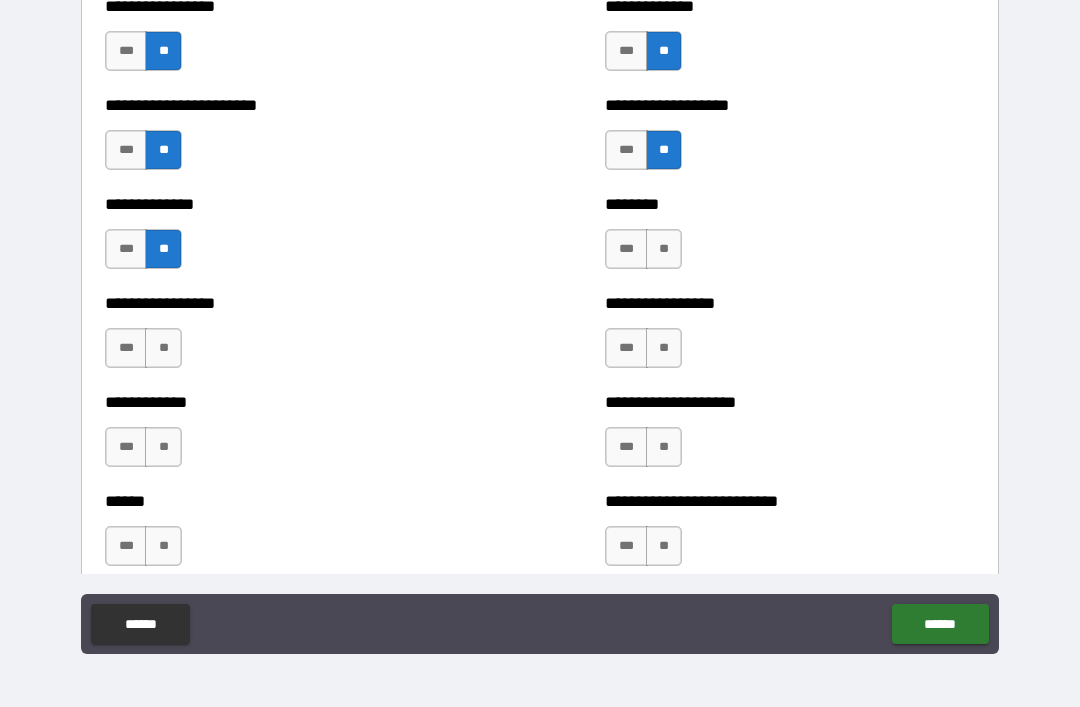 scroll, scrollTop: 3494, scrollLeft: 0, axis: vertical 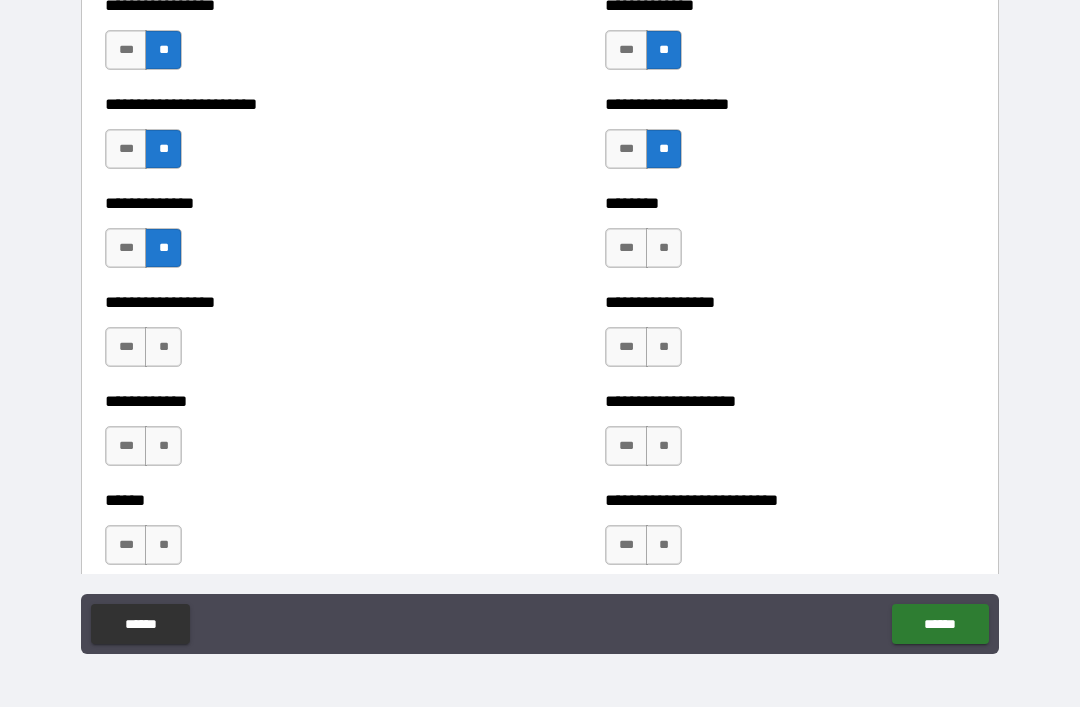 click on "**" at bounding box center (163, 347) 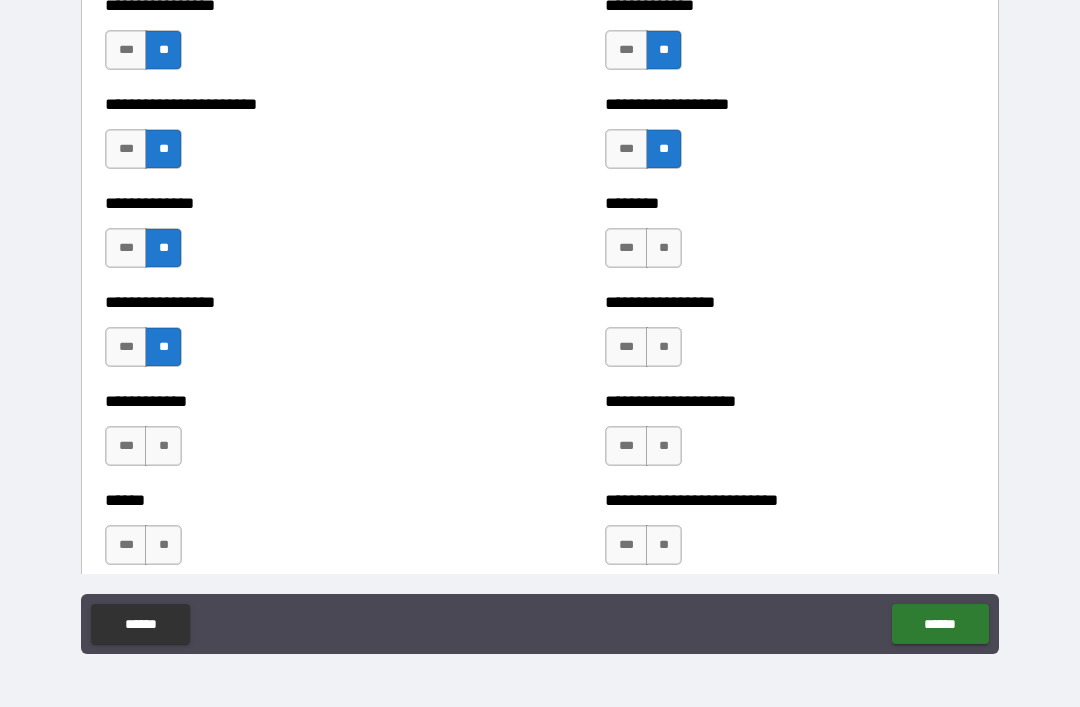 click on "**" at bounding box center [163, 446] 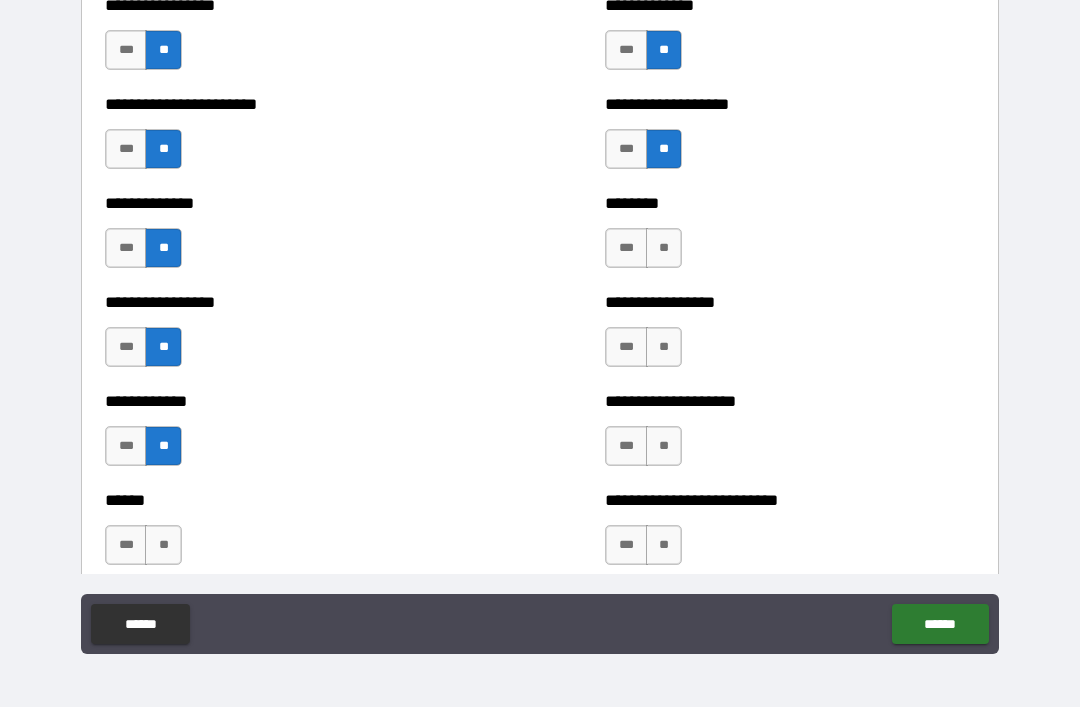 click on "**" at bounding box center (163, 545) 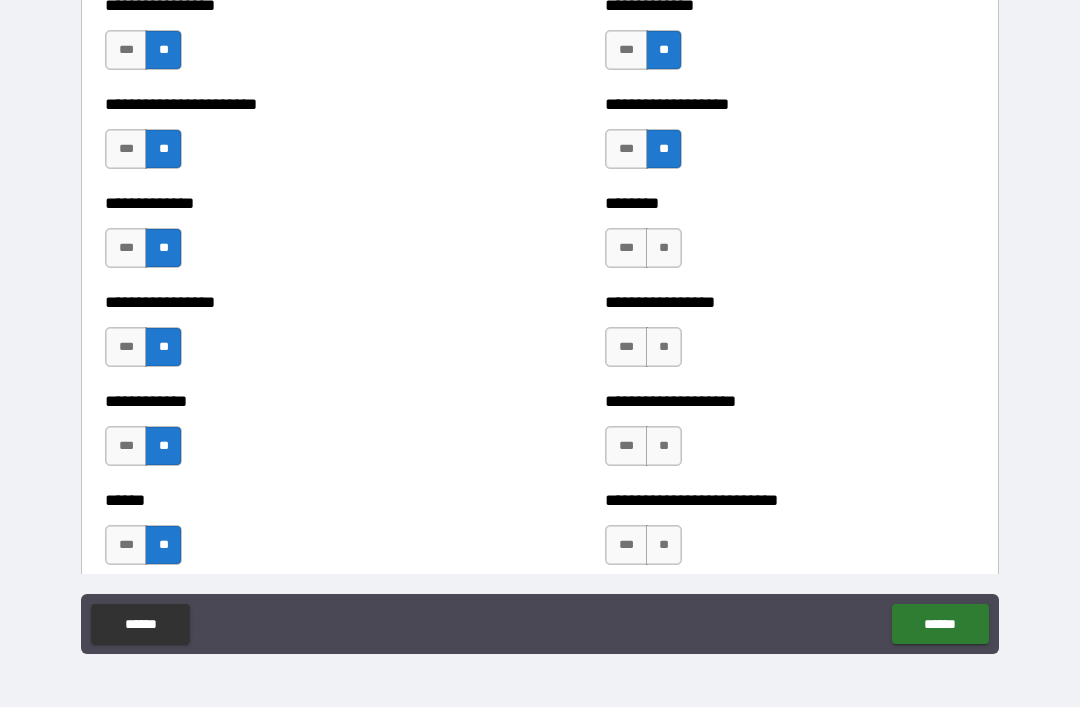 click on "**" at bounding box center [664, 248] 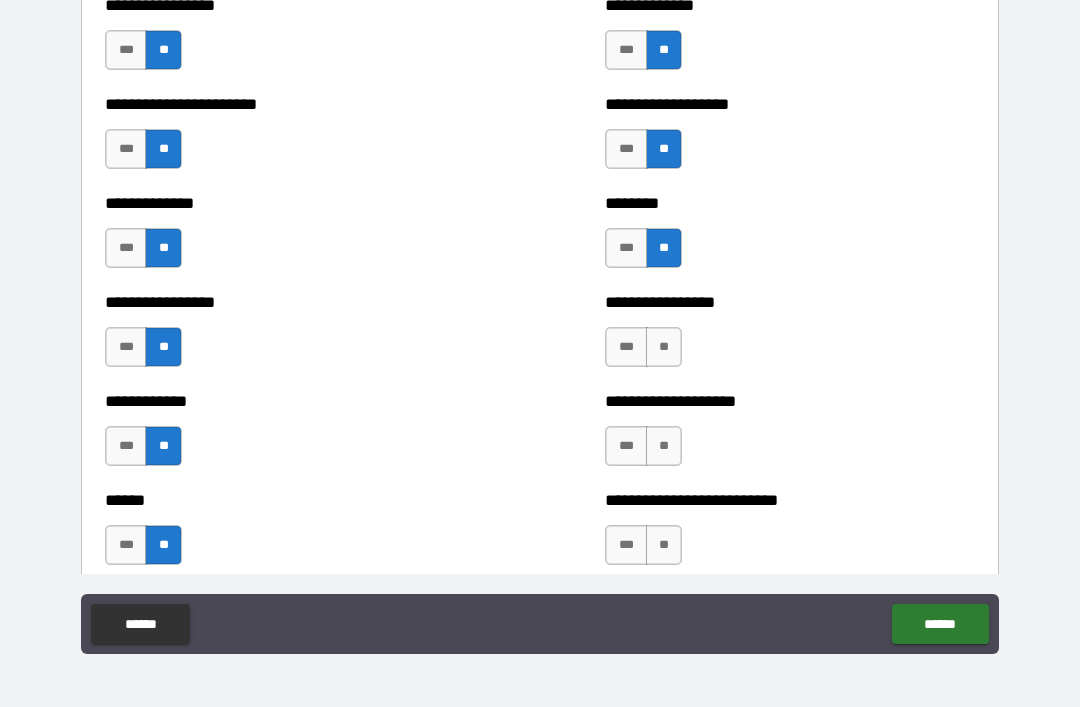 click on "**" at bounding box center (664, 347) 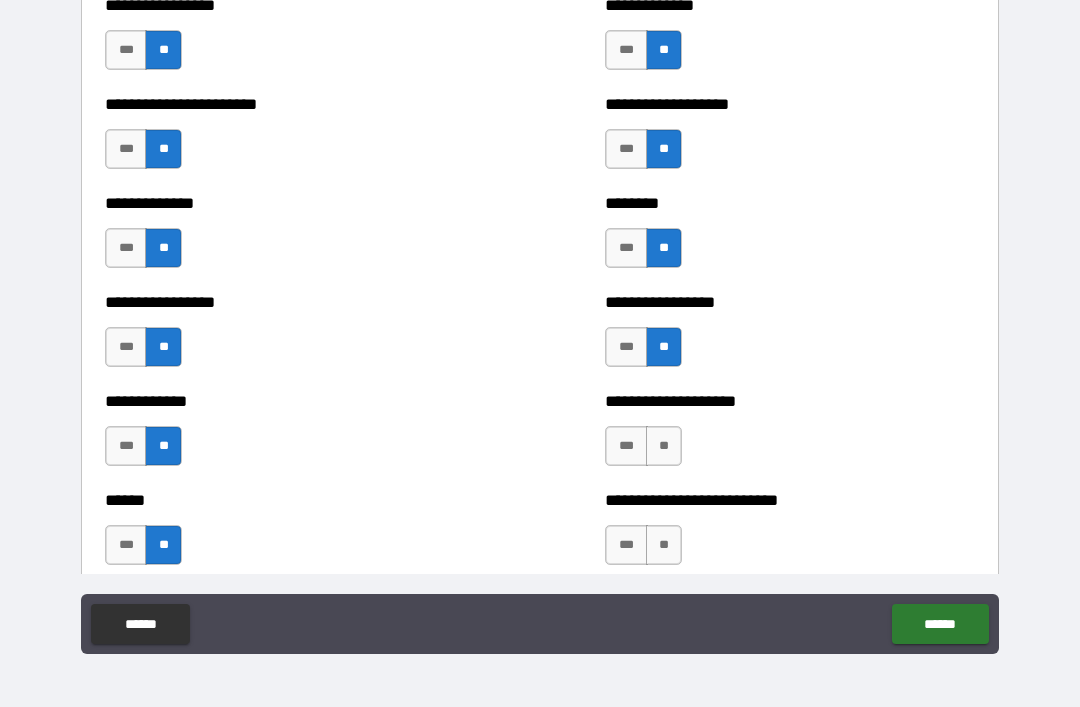 click on "**" at bounding box center (664, 446) 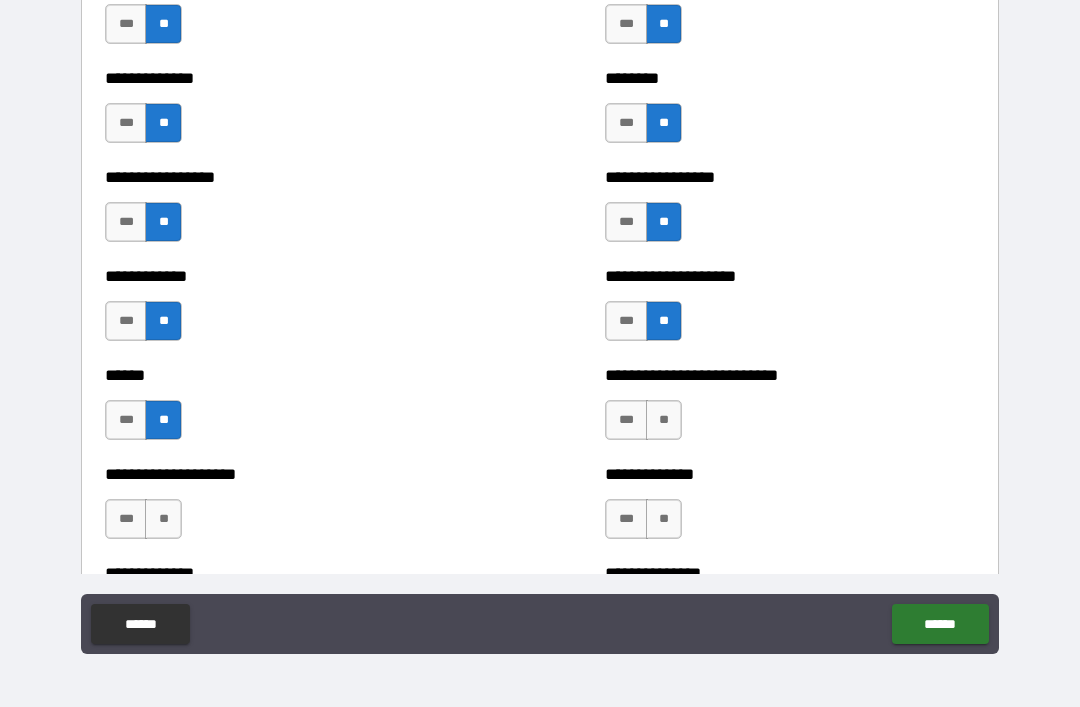 scroll, scrollTop: 3627, scrollLeft: 0, axis: vertical 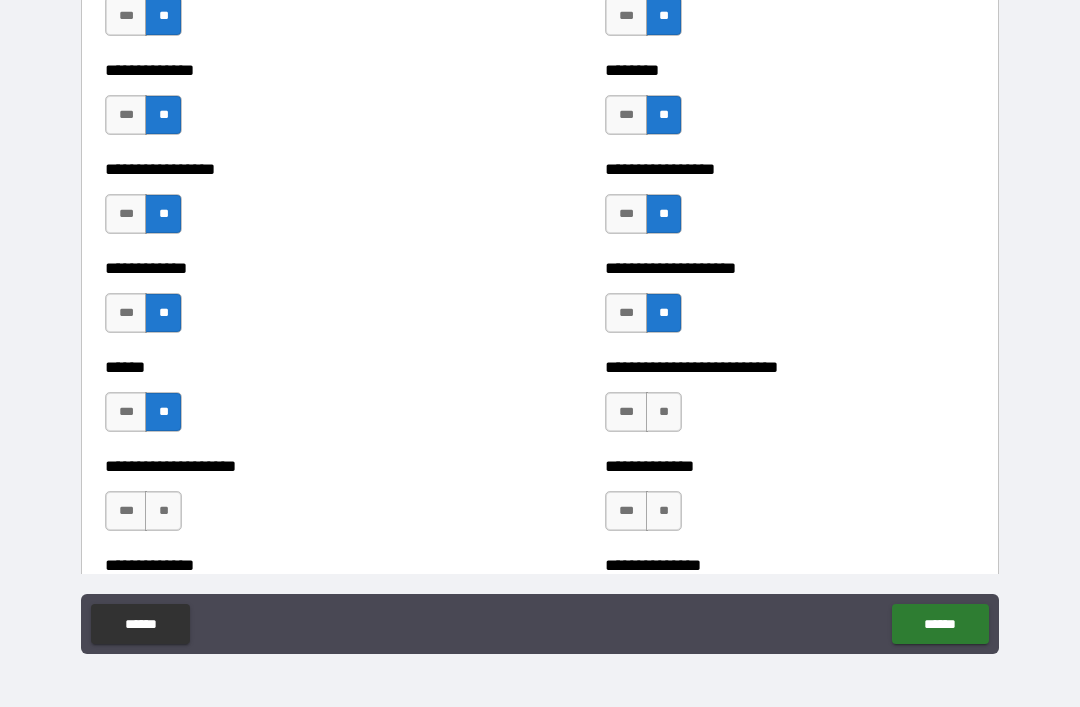 click on "**" at bounding box center (664, 412) 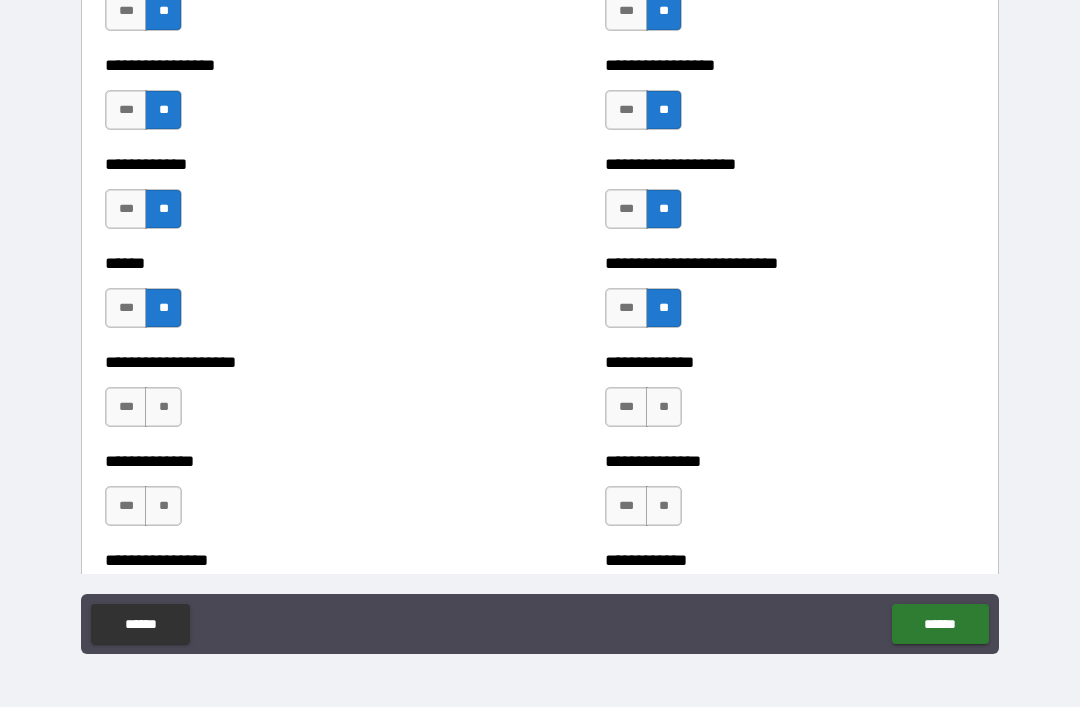 scroll, scrollTop: 3787, scrollLeft: 0, axis: vertical 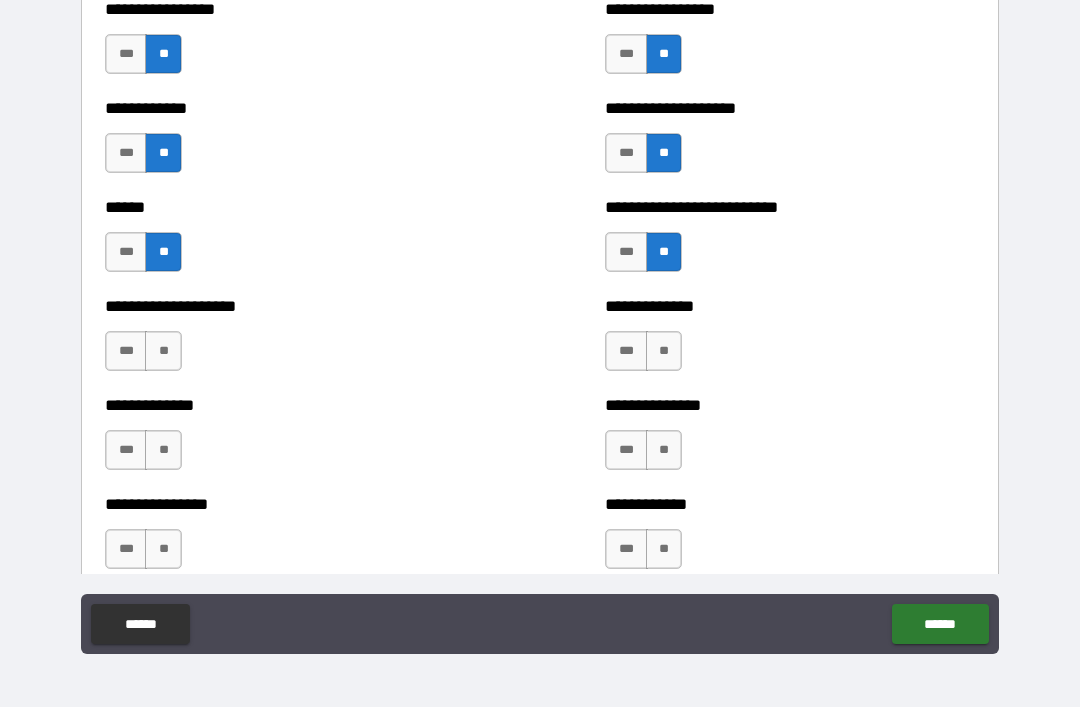 click on "**" at bounding box center (664, 351) 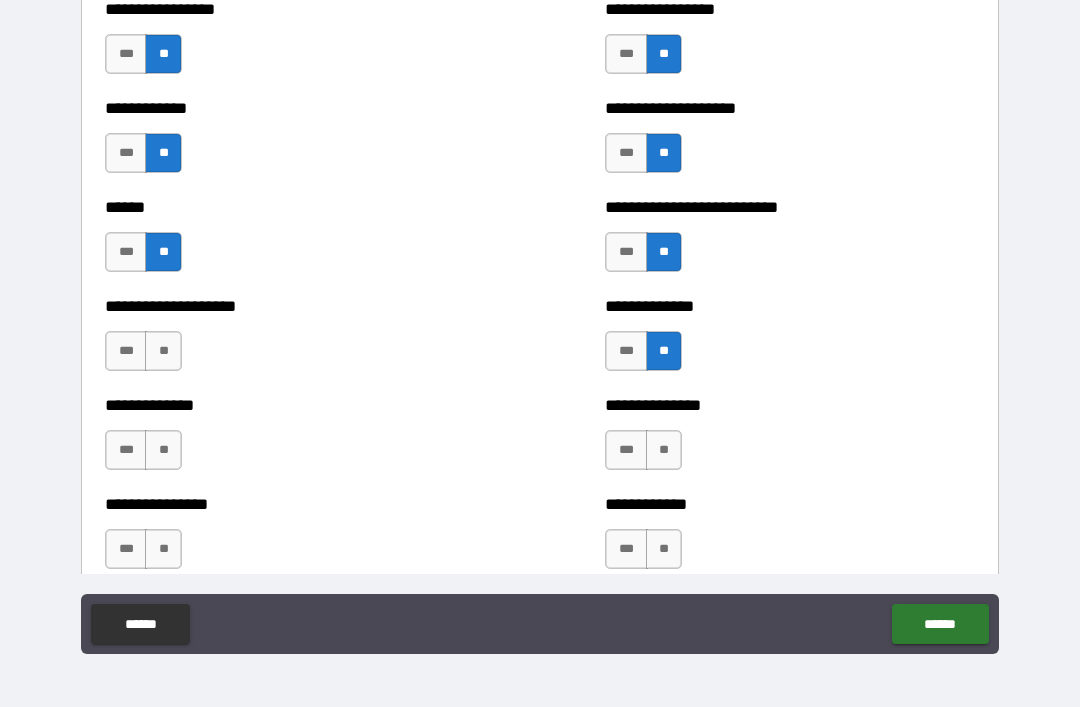 scroll, scrollTop: 3819, scrollLeft: 0, axis: vertical 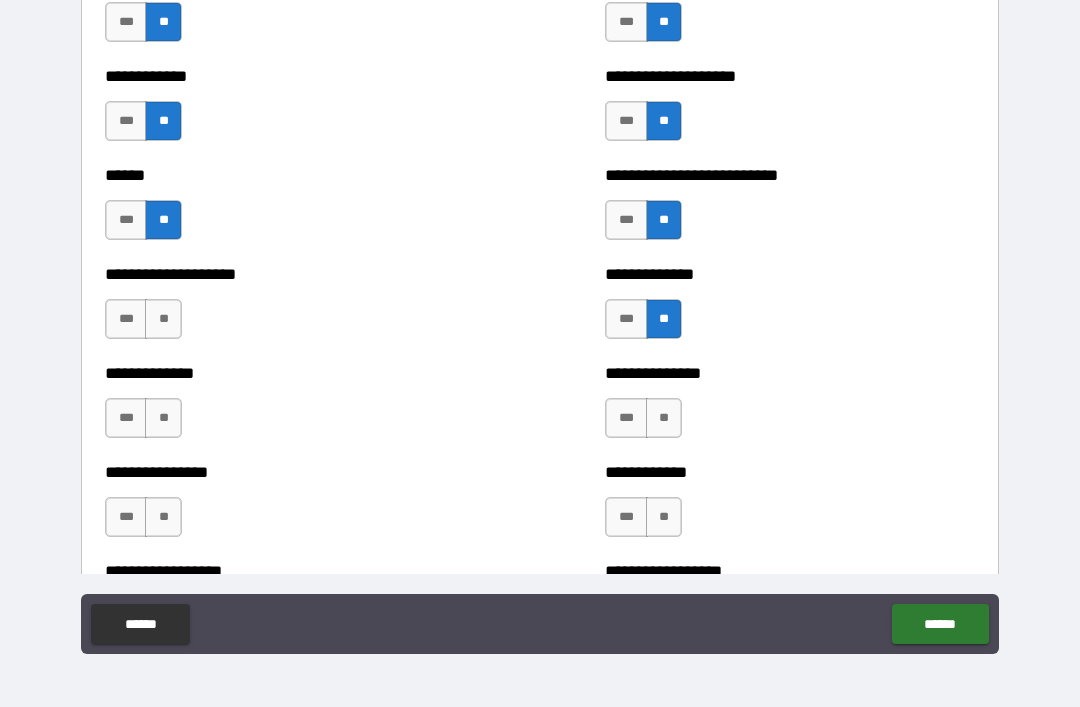click on "**" at bounding box center (664, 418) 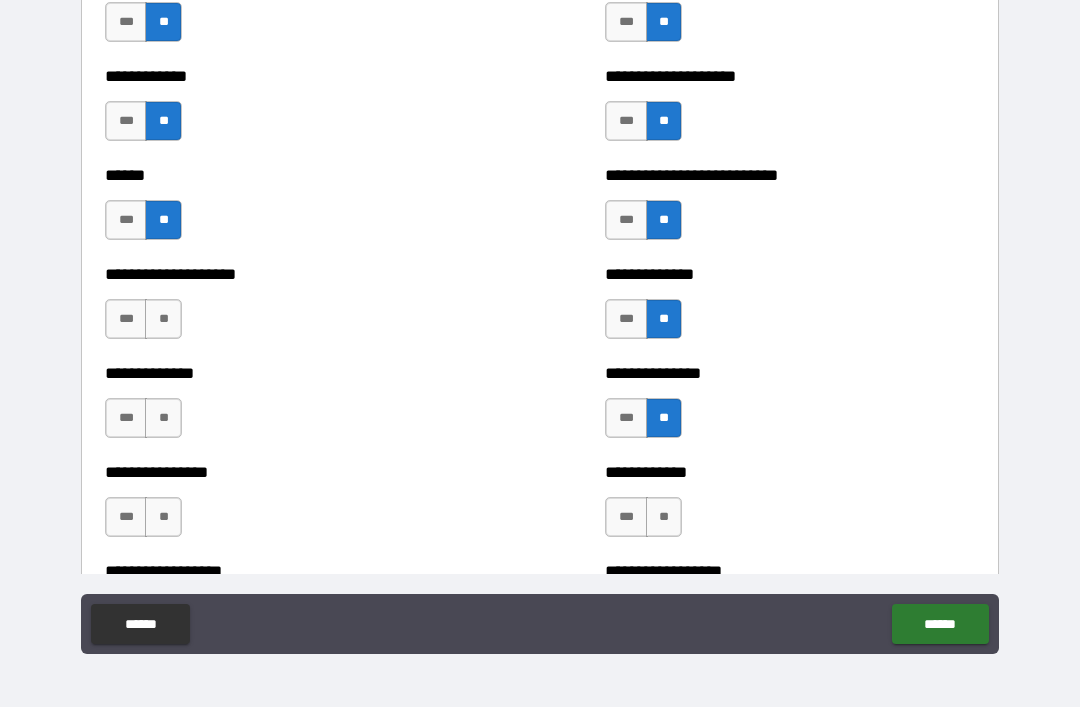 click on "**" at bounding box center (664, 517) 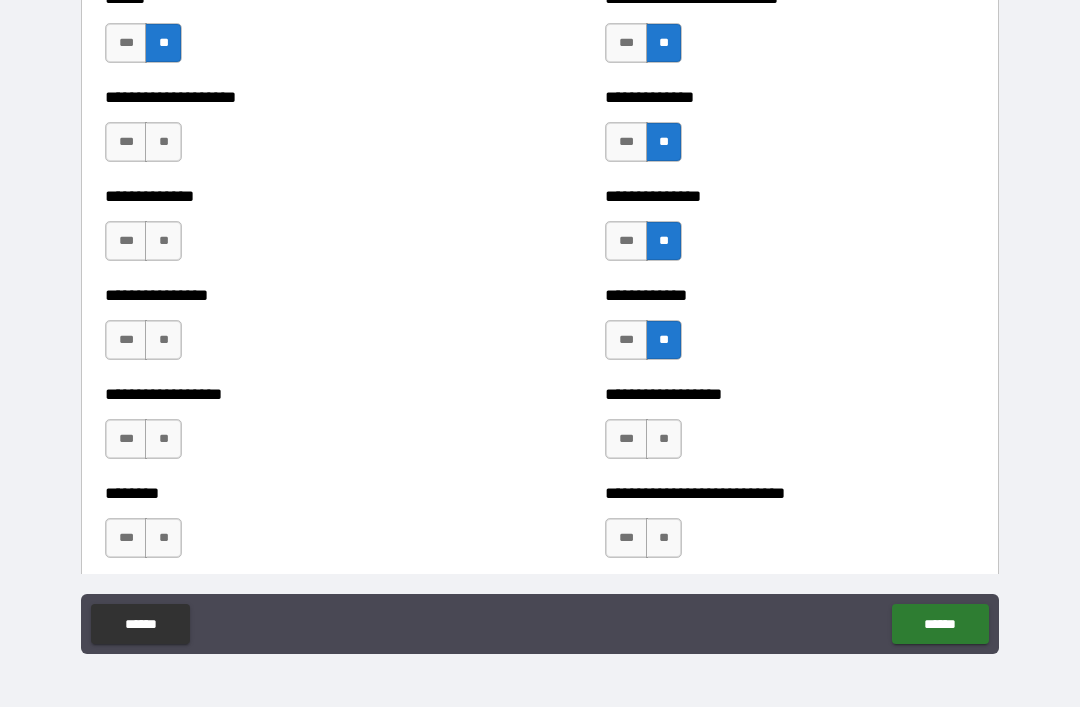 scroll, scrollTop: 3999, scrollLeft: 0, axis: vertical 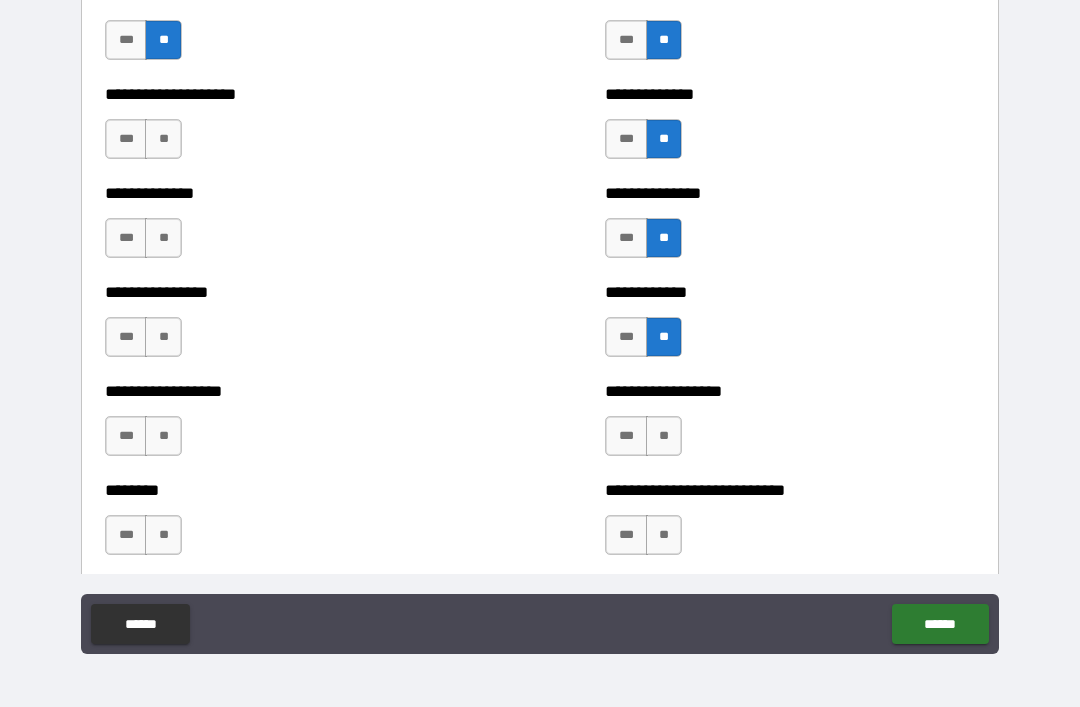 click on "**" at bounding box center (664, 436) 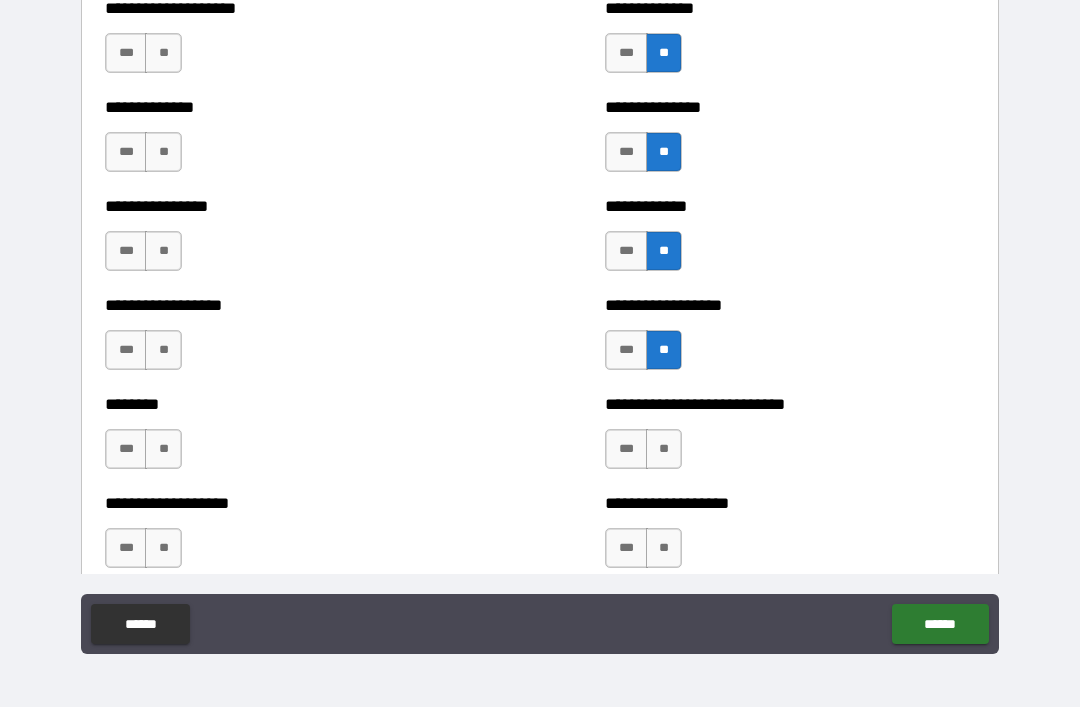 scroll, scrollTop: 4092, scrollLeft: 0, axis: vertical 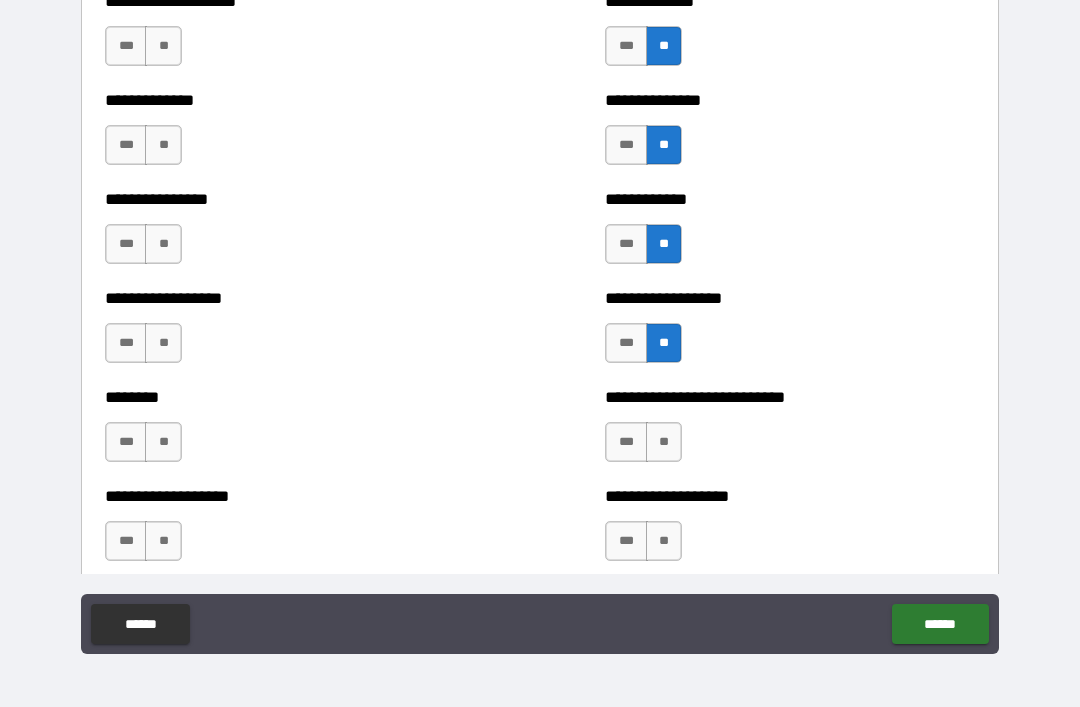 click on "**" at bounding box center [664, 442] 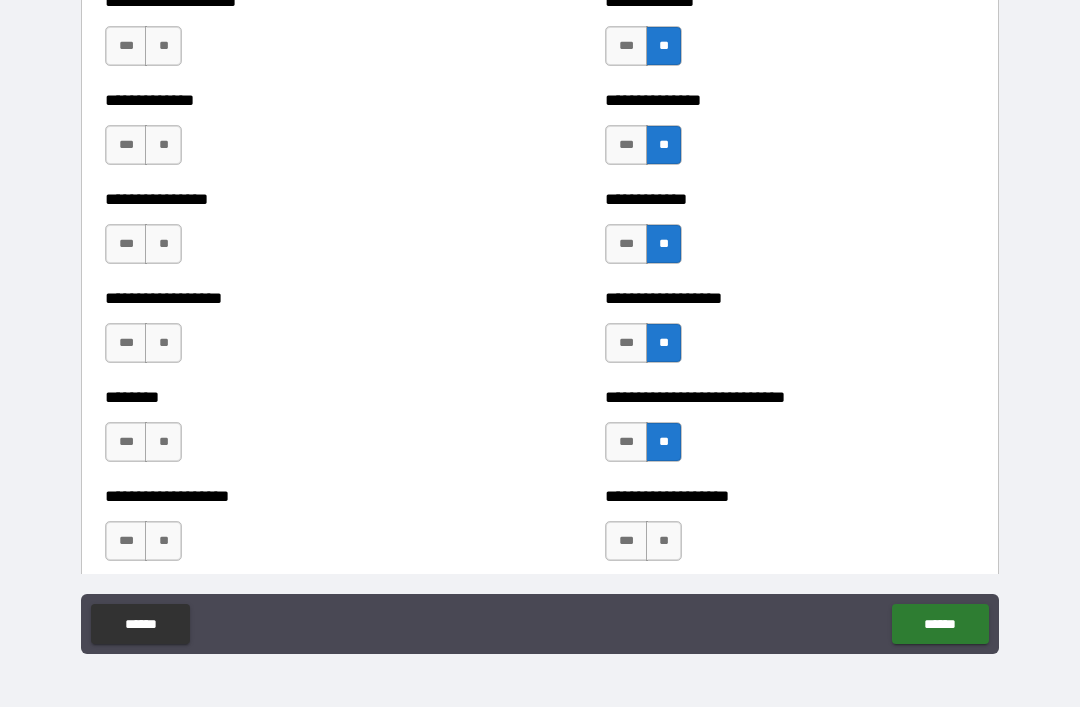 click on "**" at bounding box center [664, 541] 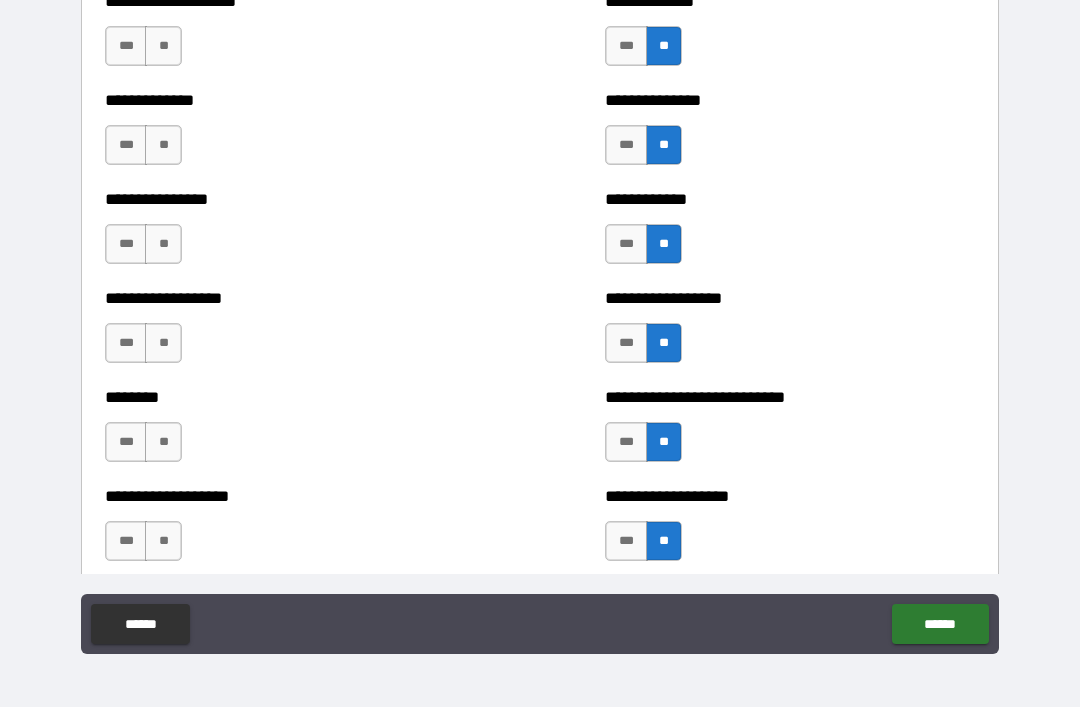 click on "***" at bounding box center [626, 541] 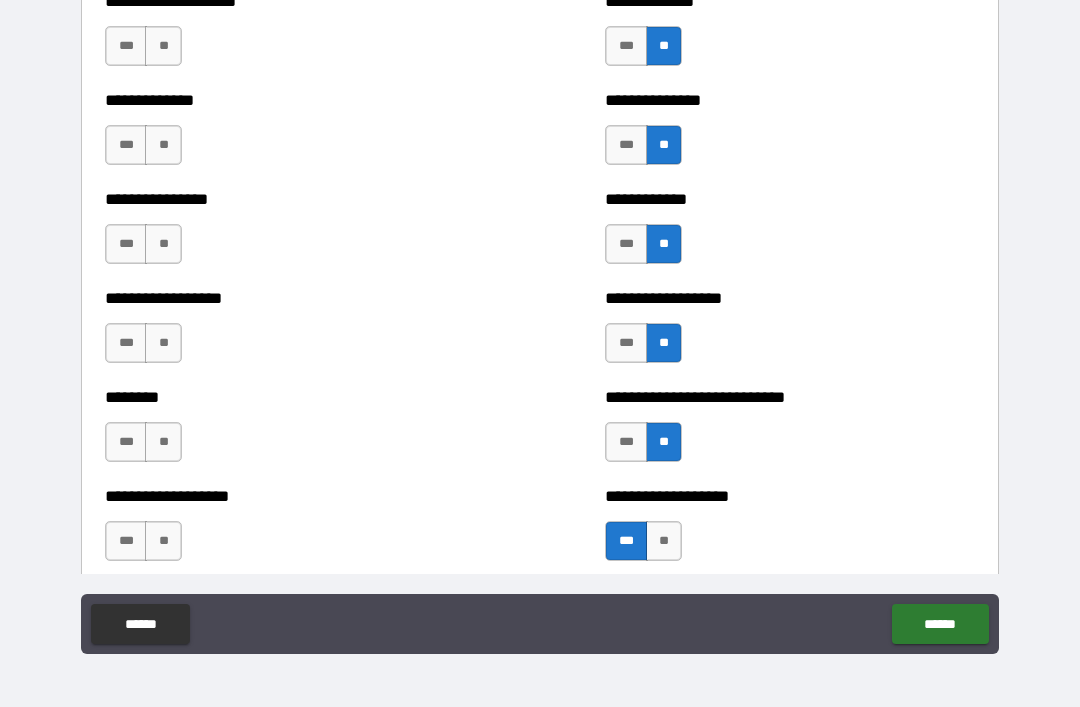 click on "**" at bounding box center (163, 541) 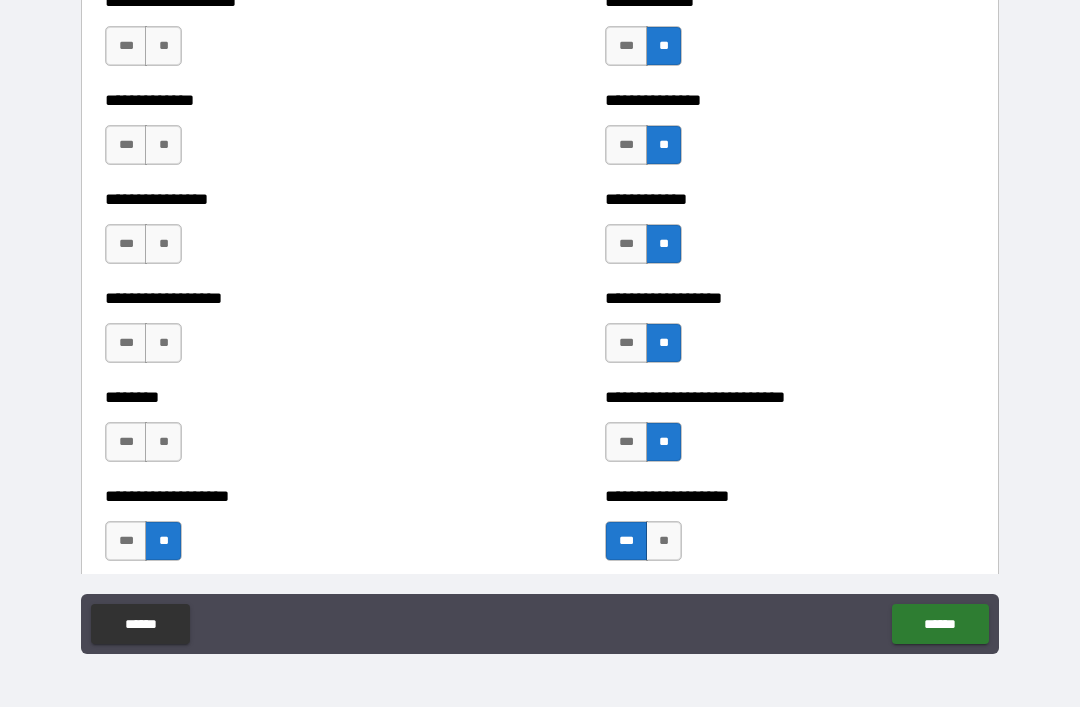 click on "**" at bounding box center (163, 442) 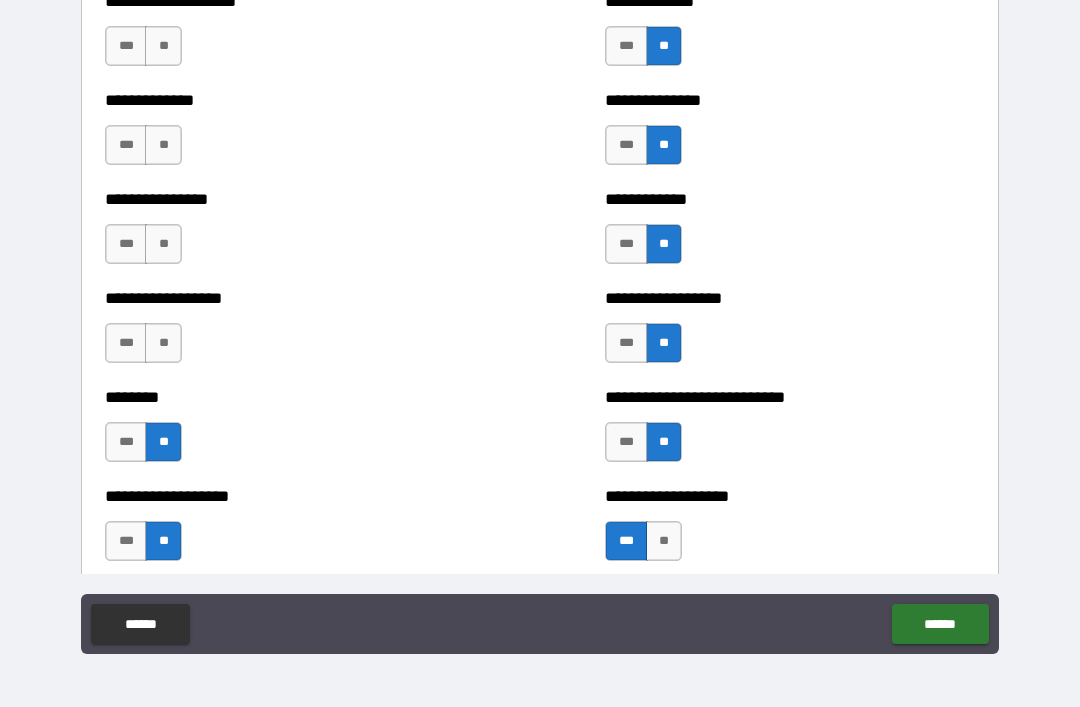 click on "**" at bounding box center [163, 343] 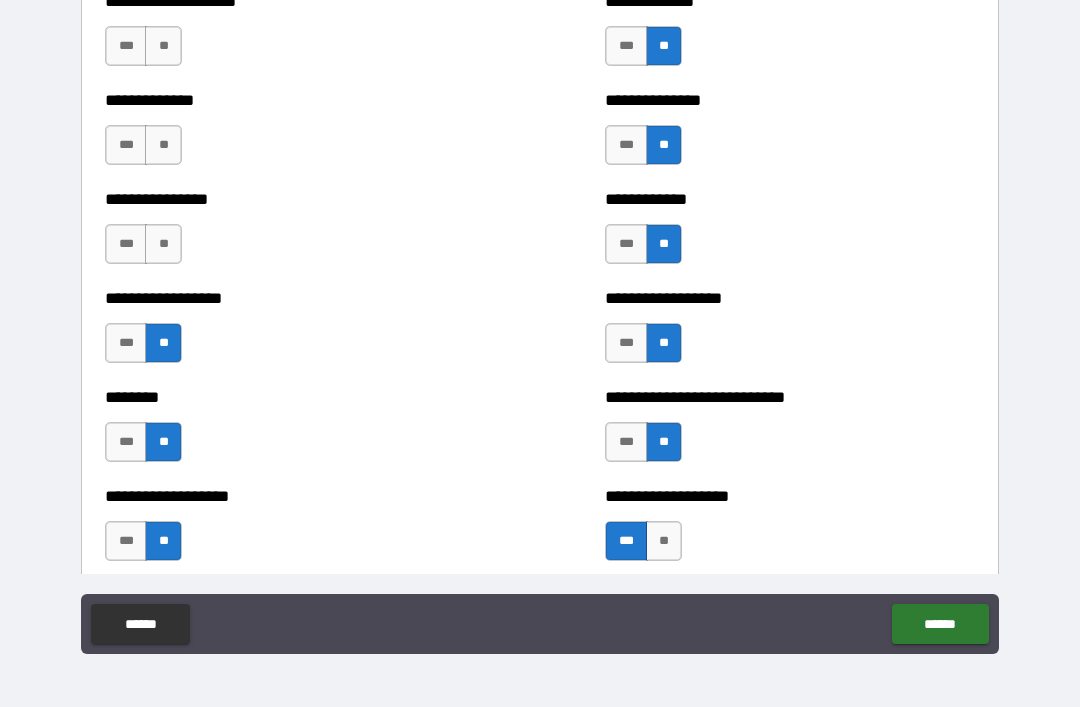 click on "**" at bounding box center (163, 244) 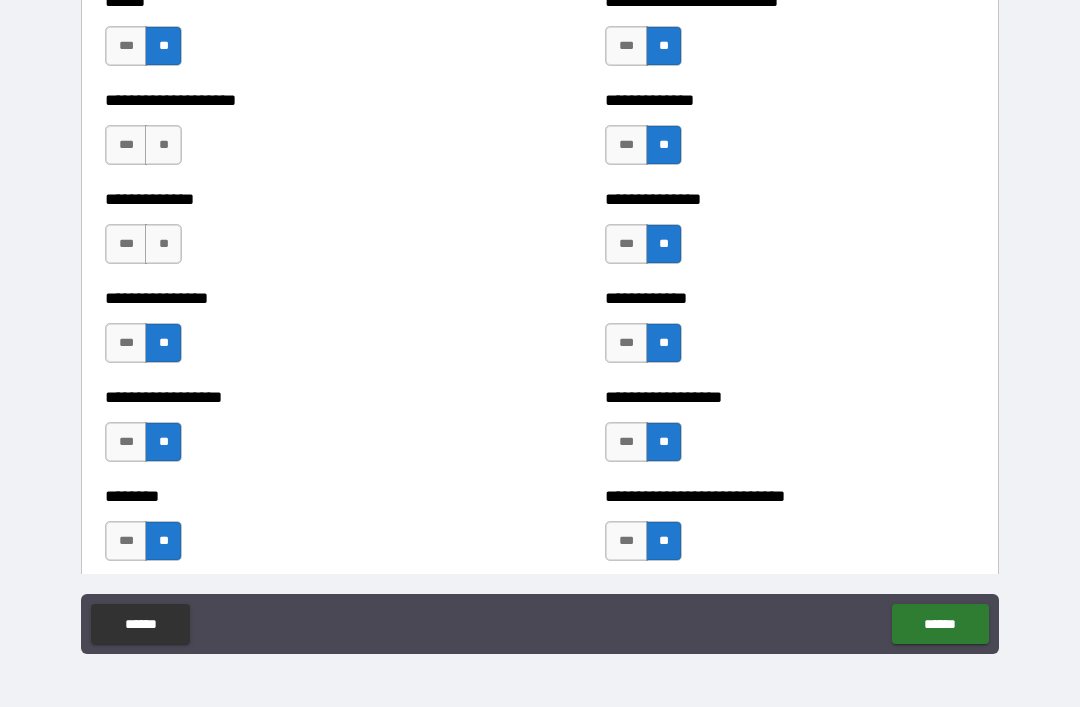 scroll, scrollTop: 3982, scrollLeft: 0, axis: vertical 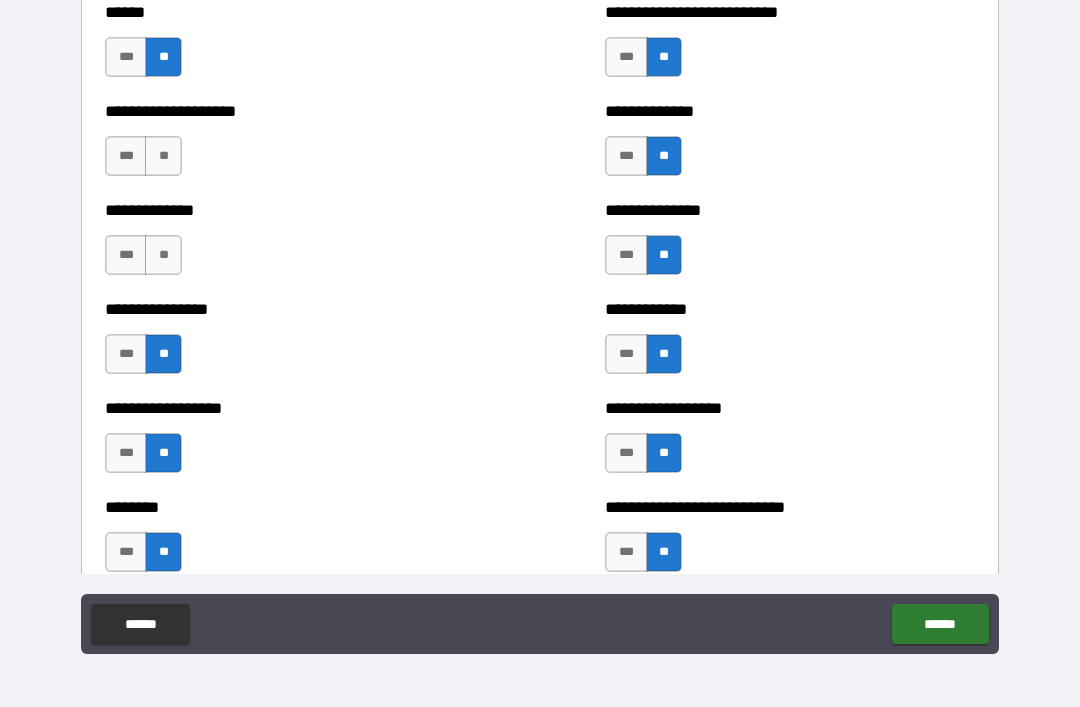 click on "**" at bounding box center (163, 255) 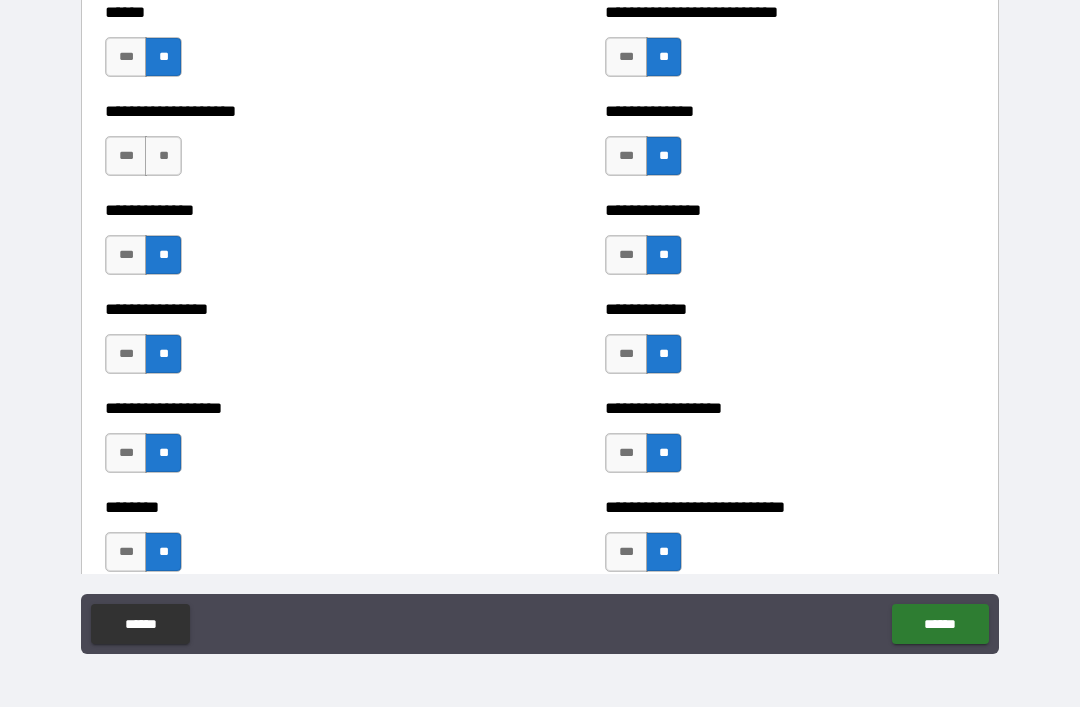 click on "**" at bounding box center [163, 156] 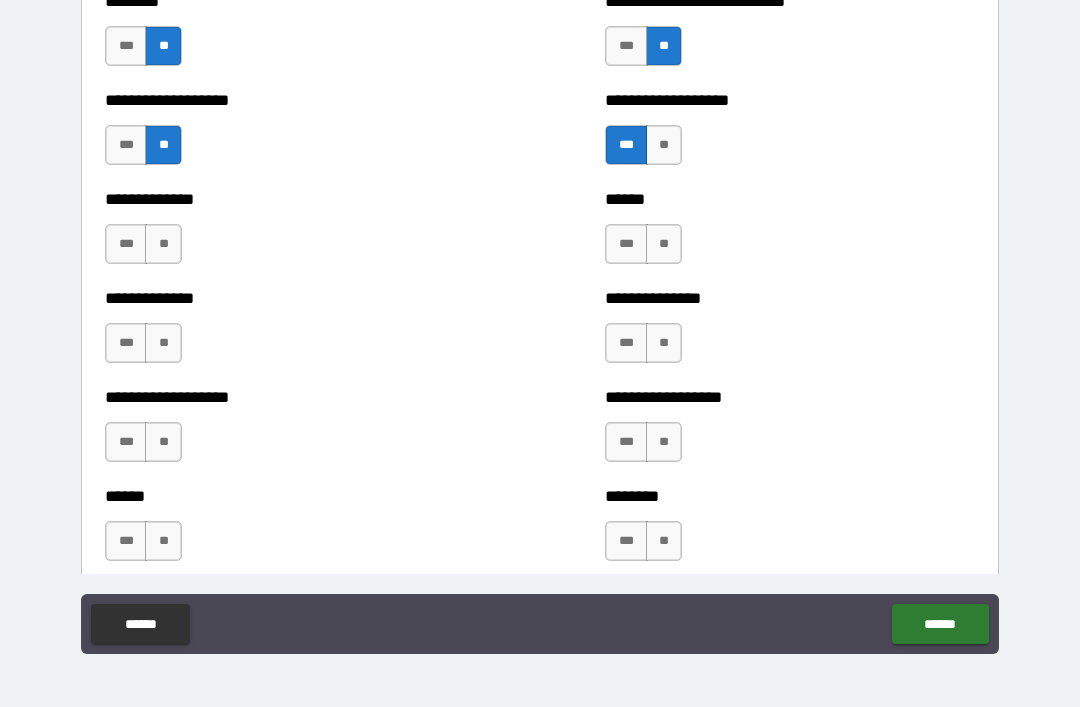 scroll, scrollTop: 4497, scrollLeft: 0, axis: vertical 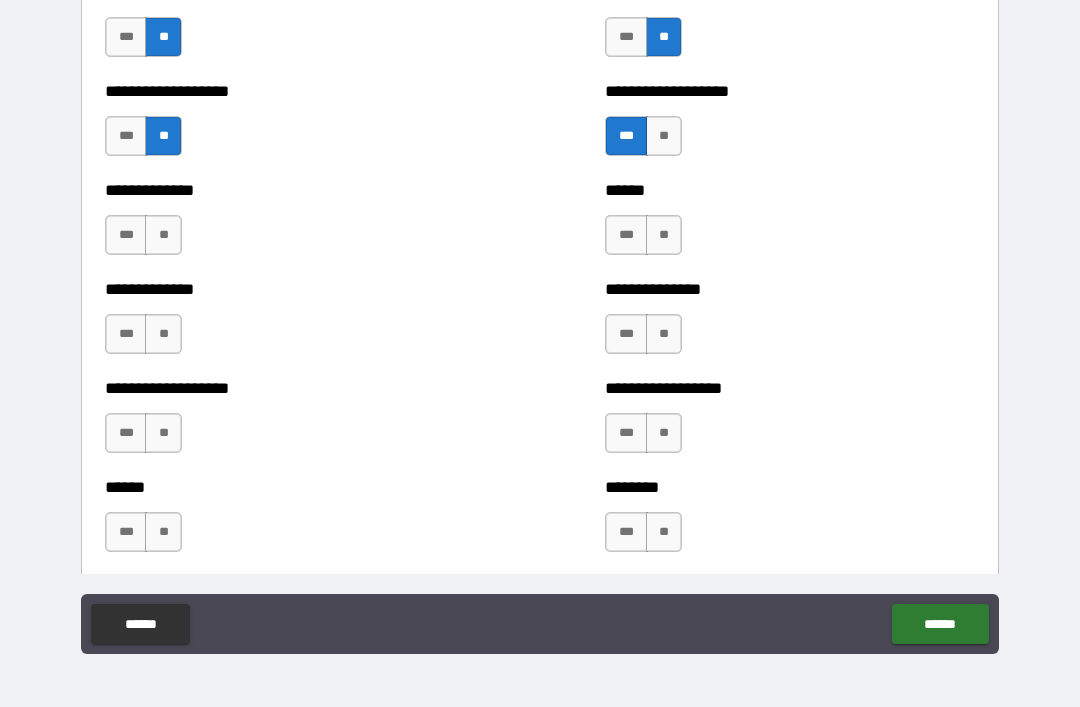 click on "**" at bounding box center (664, 235) 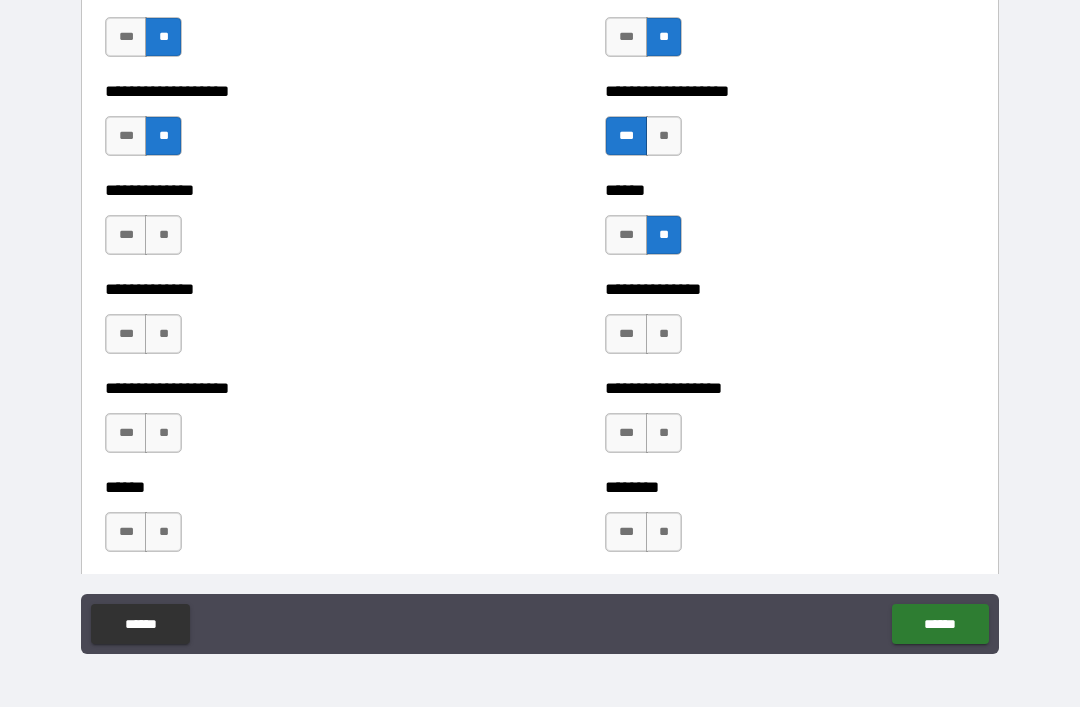 click on "**" at bounding box center (664, 334) 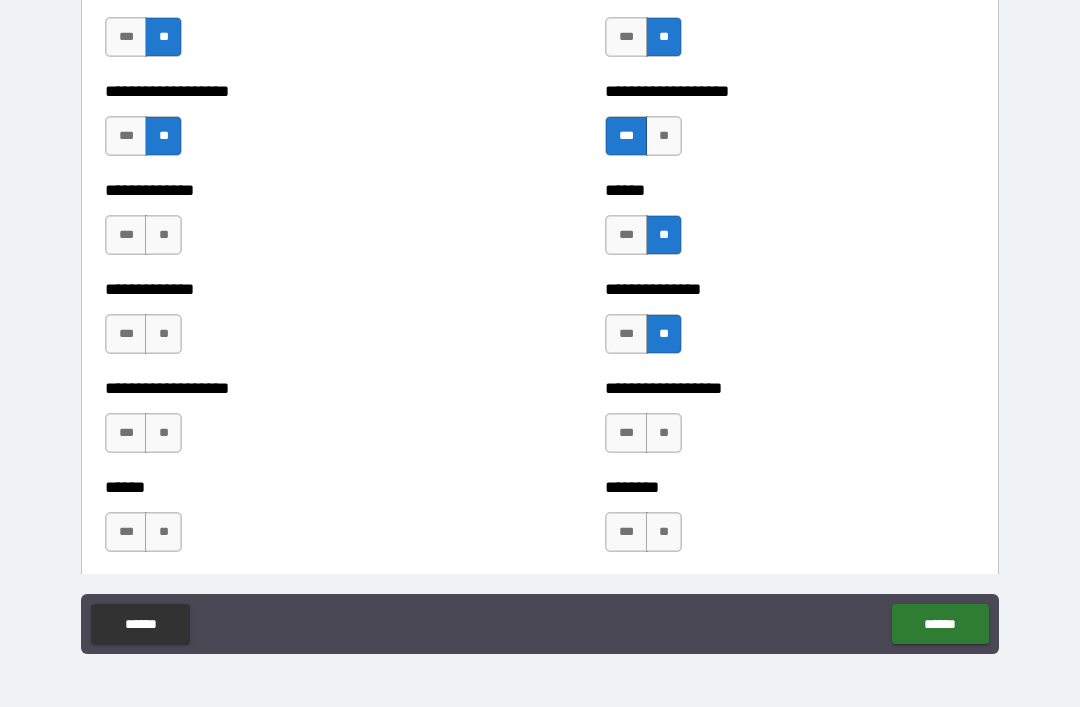 click on "**" at bounding box center [664, 433] 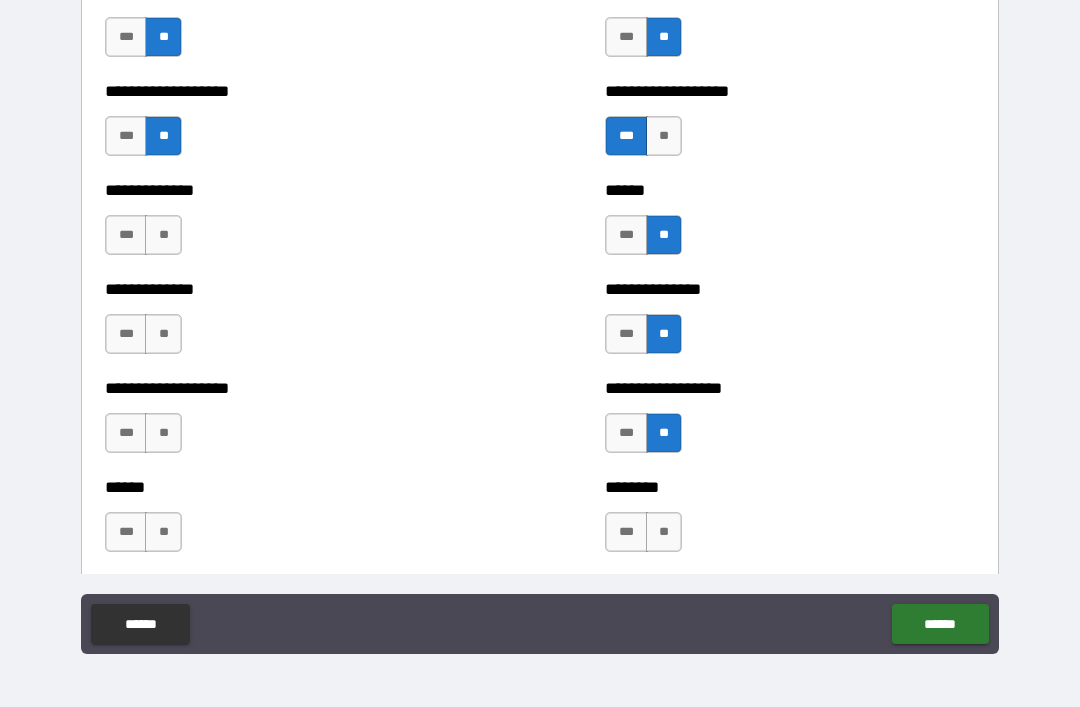 click on "**" at bounding box center (664, 532) 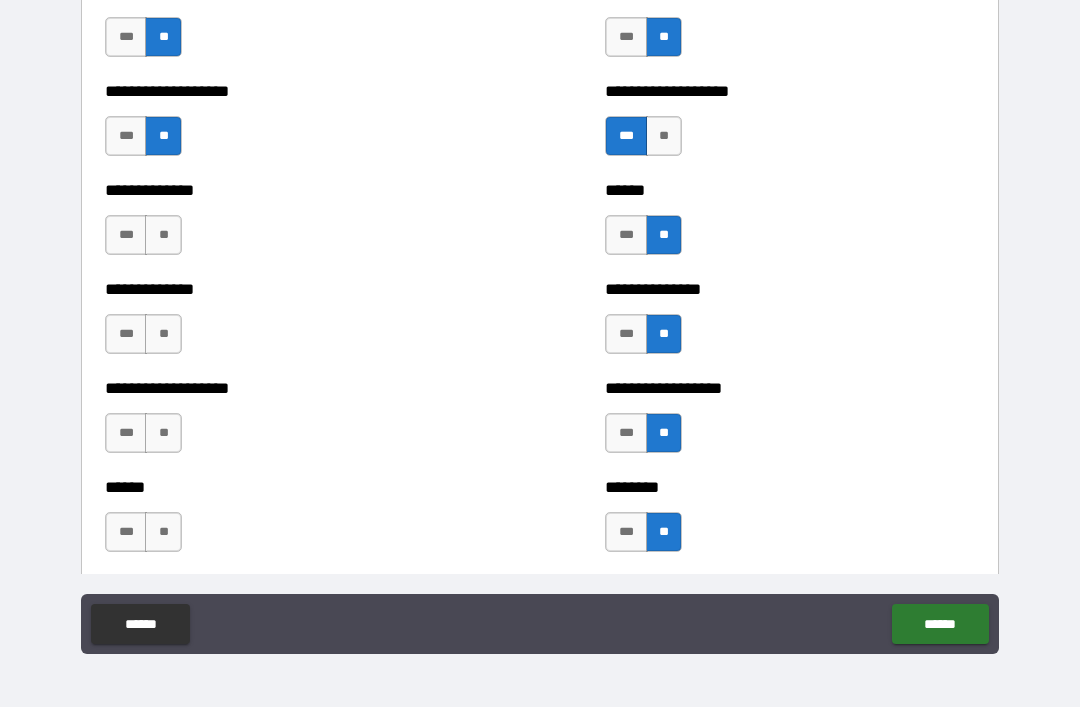 click on "**" at bounding box center [163, 532] 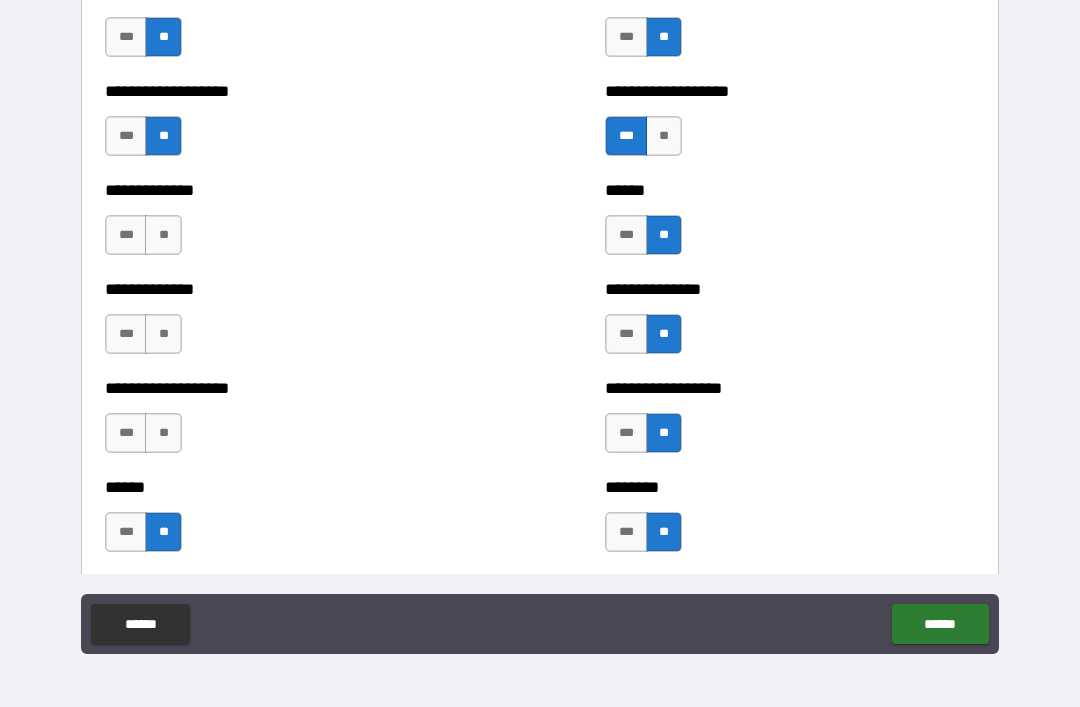 click on "**" at bounding box center (163, 433) 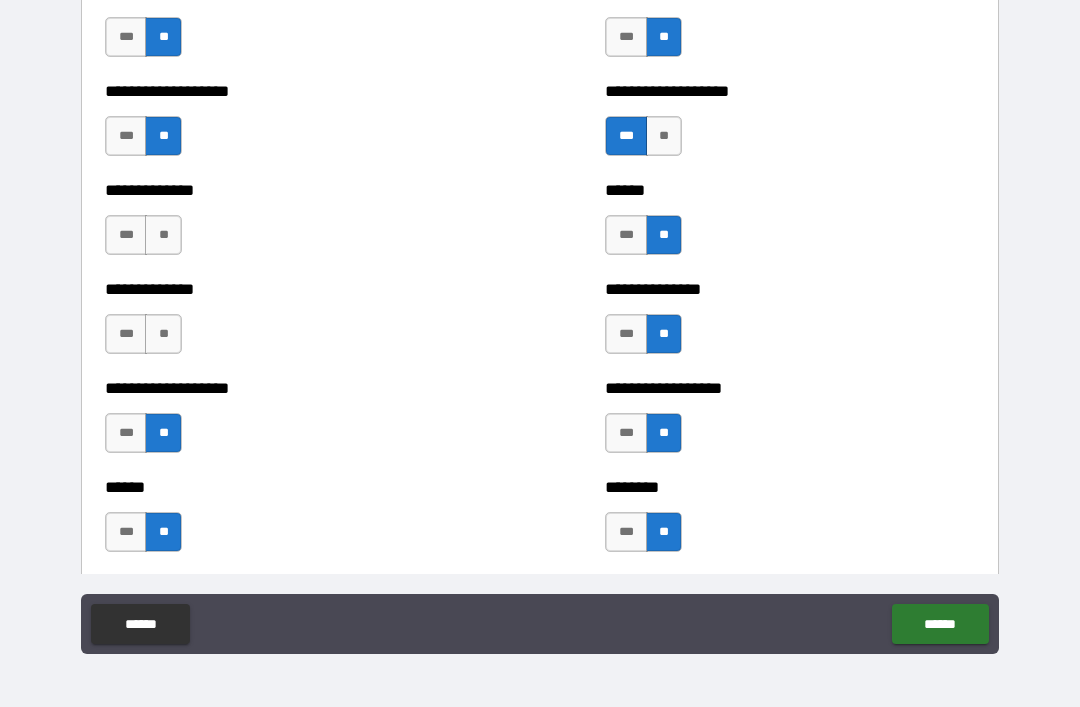 click on "**" at bounding box center [163, 334] 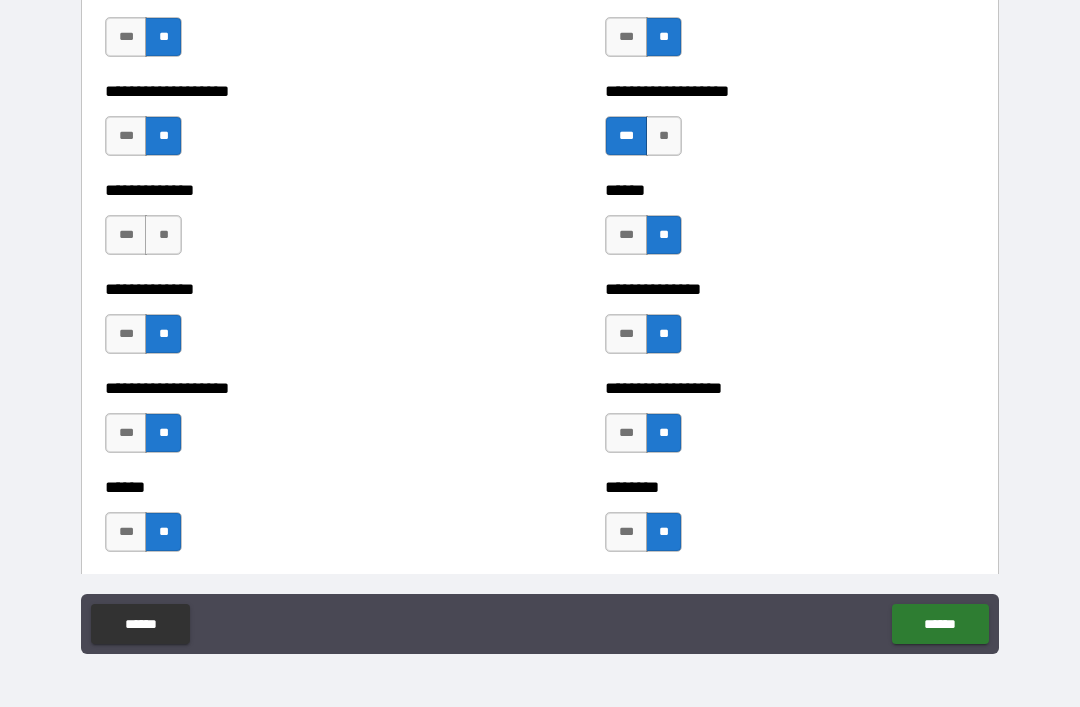 click on "**" at bounding box center (163, 235) 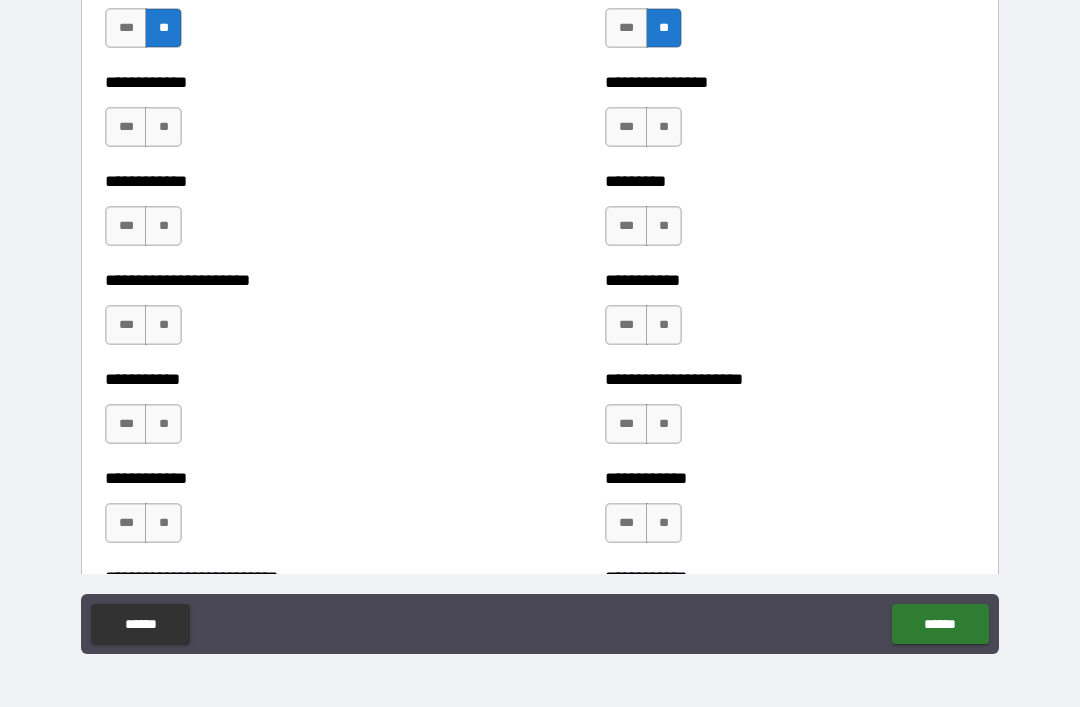 scroll, scrollTop: 5006, scrollLeft: 0, axis: vertical 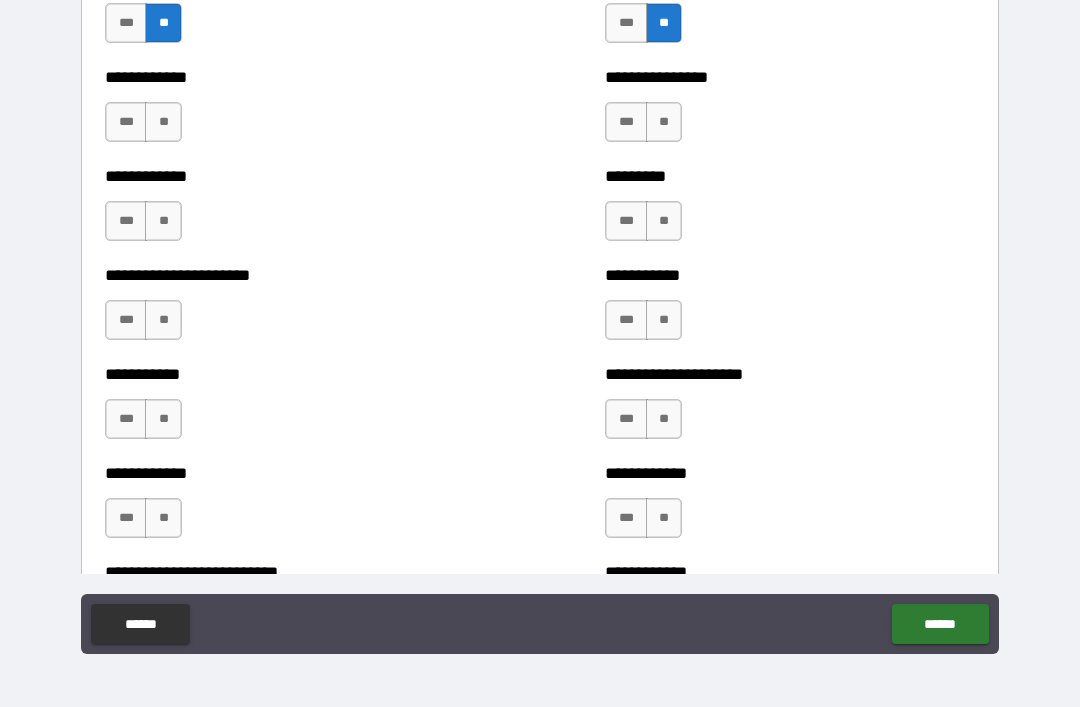 click on "**" at bounding box center [664, 122] 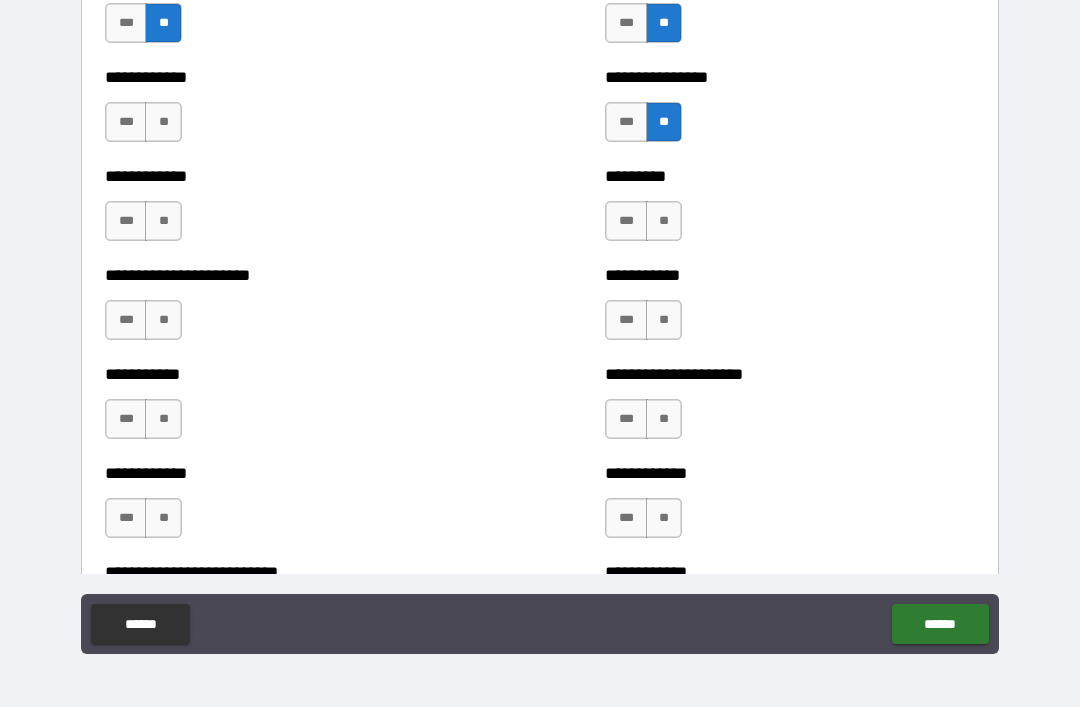 click on "**" at bounding box center [664, 221] 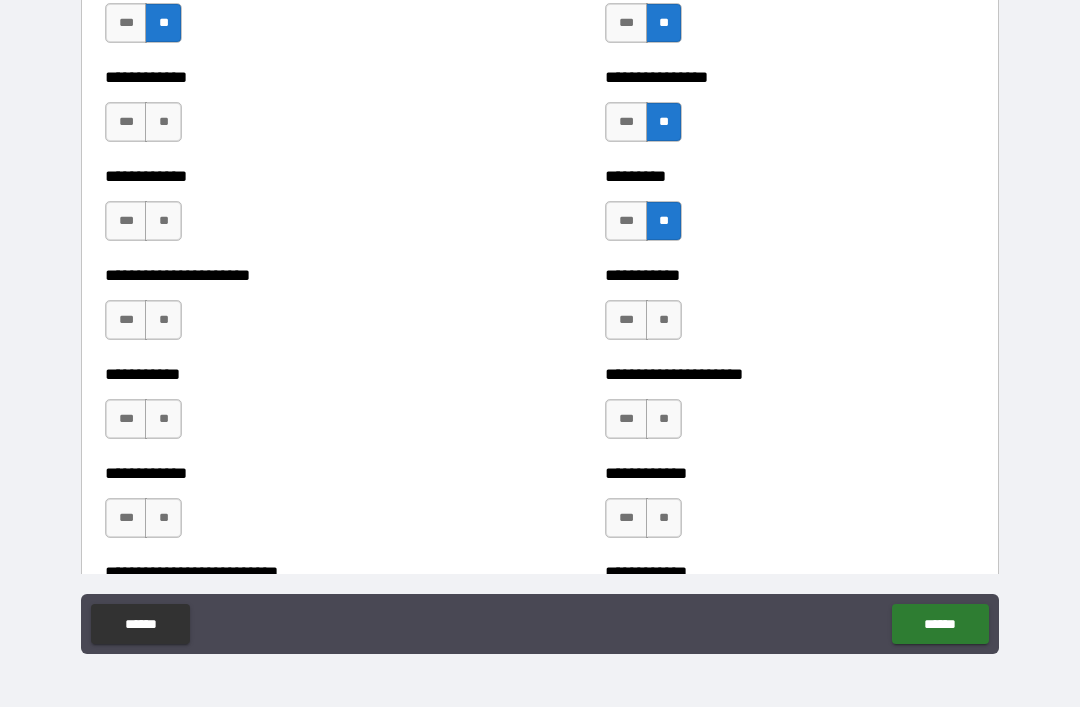 click on "**" at bounding box center (664, 320) 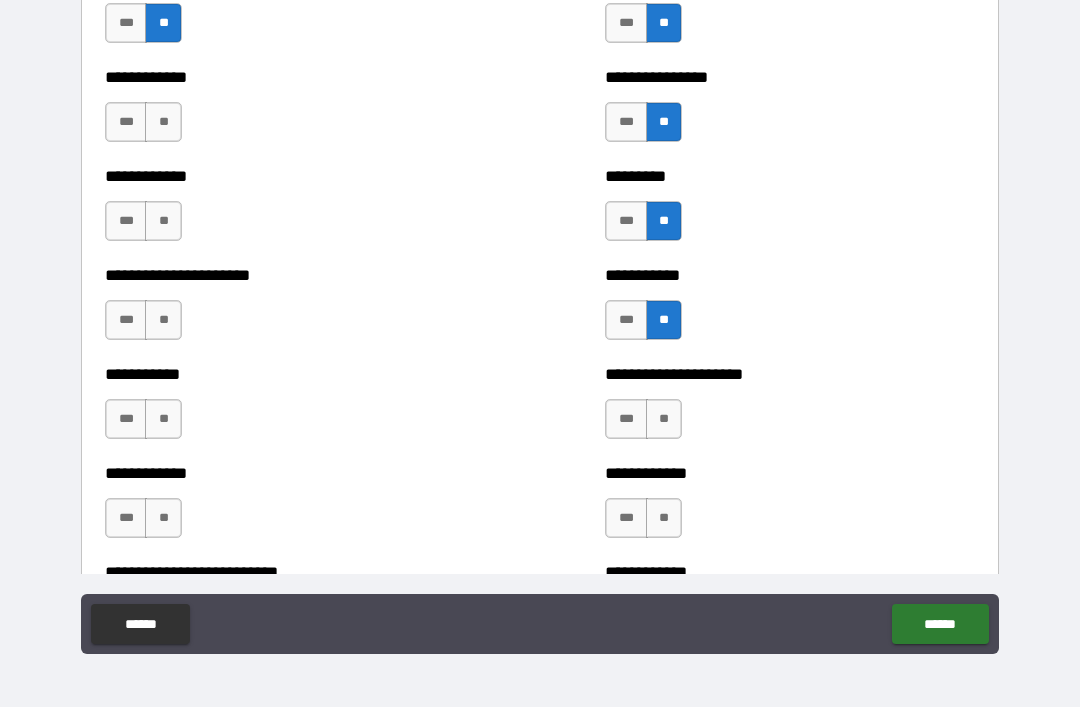 click on "**" at bounding box center [664, 419] 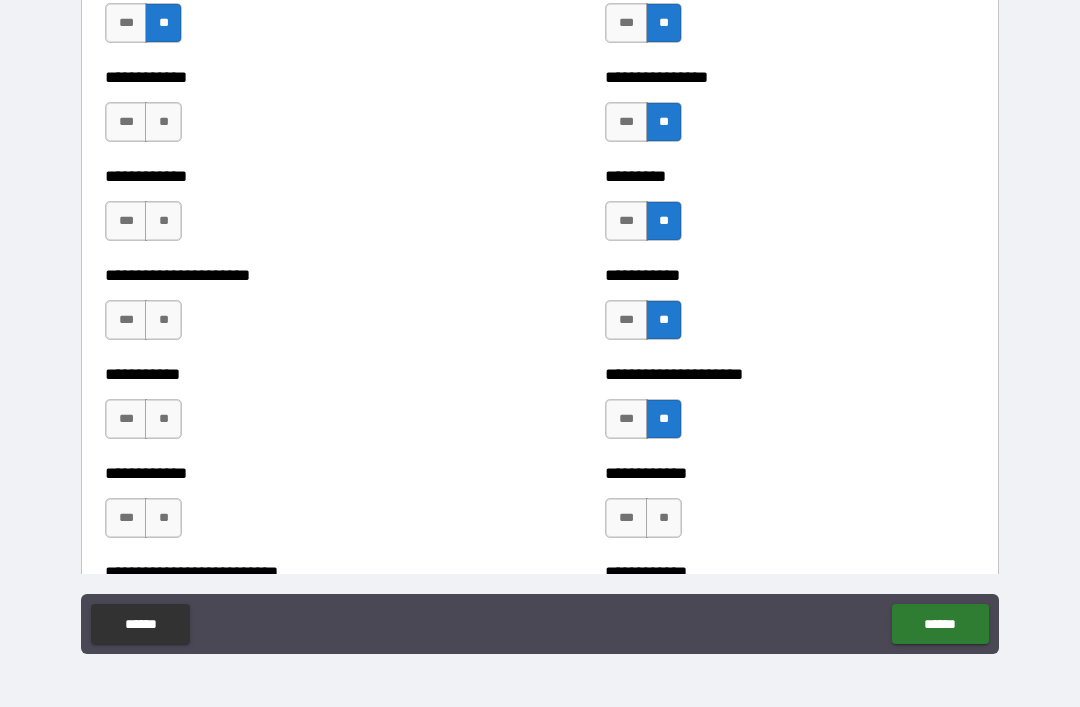 click on "**" at bounding box center (664, 518) 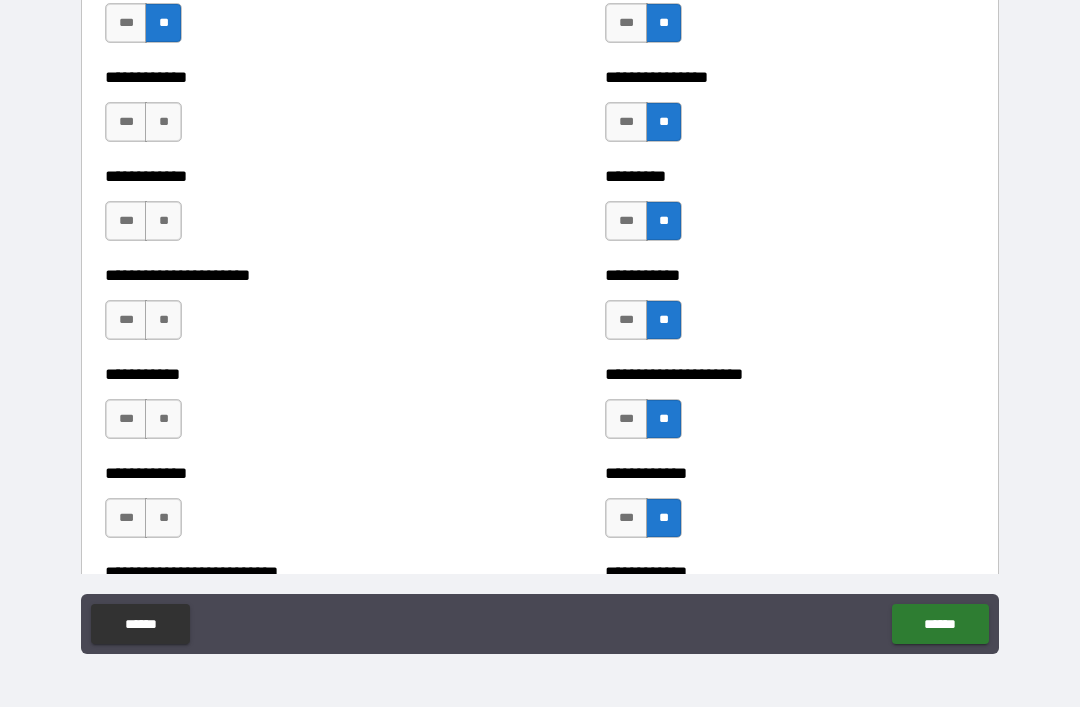 click on "**" at bounding box center [163, 518] 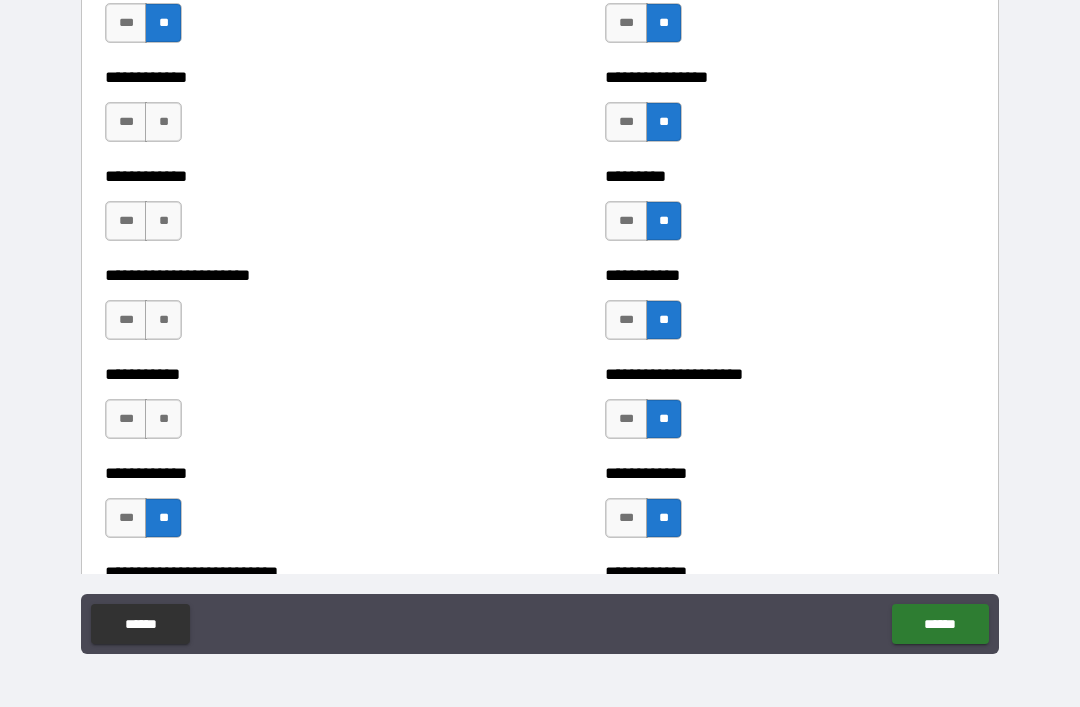 click on "**" at bounding box center (163, 419) 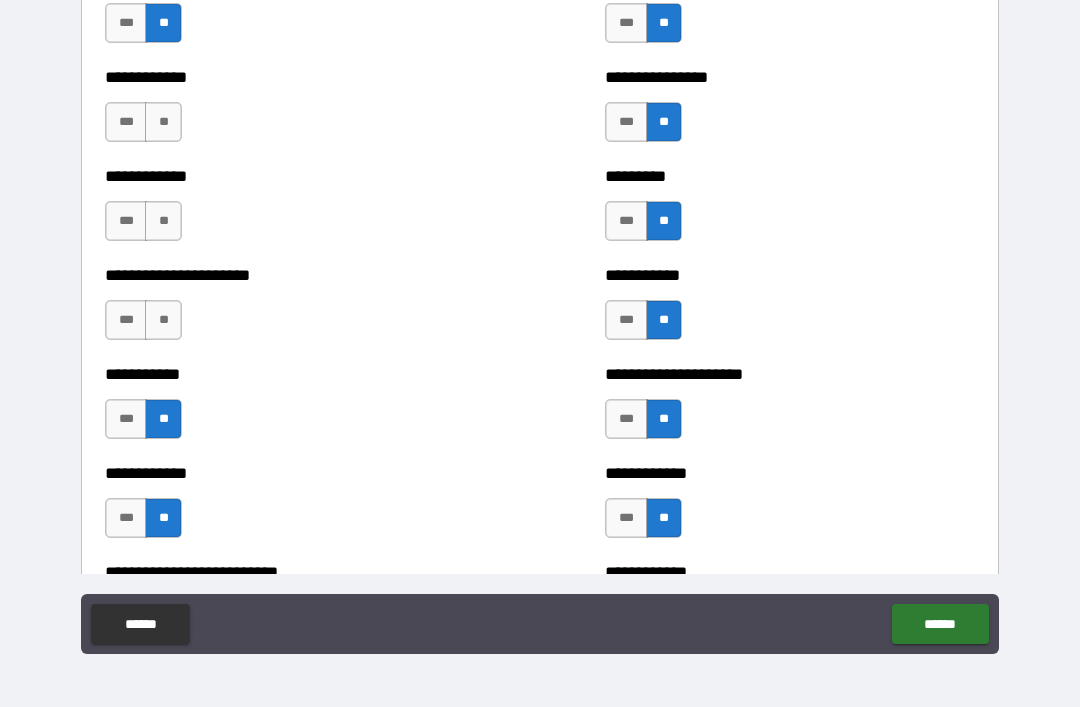 click on "**" at bounding box center (163, 320) 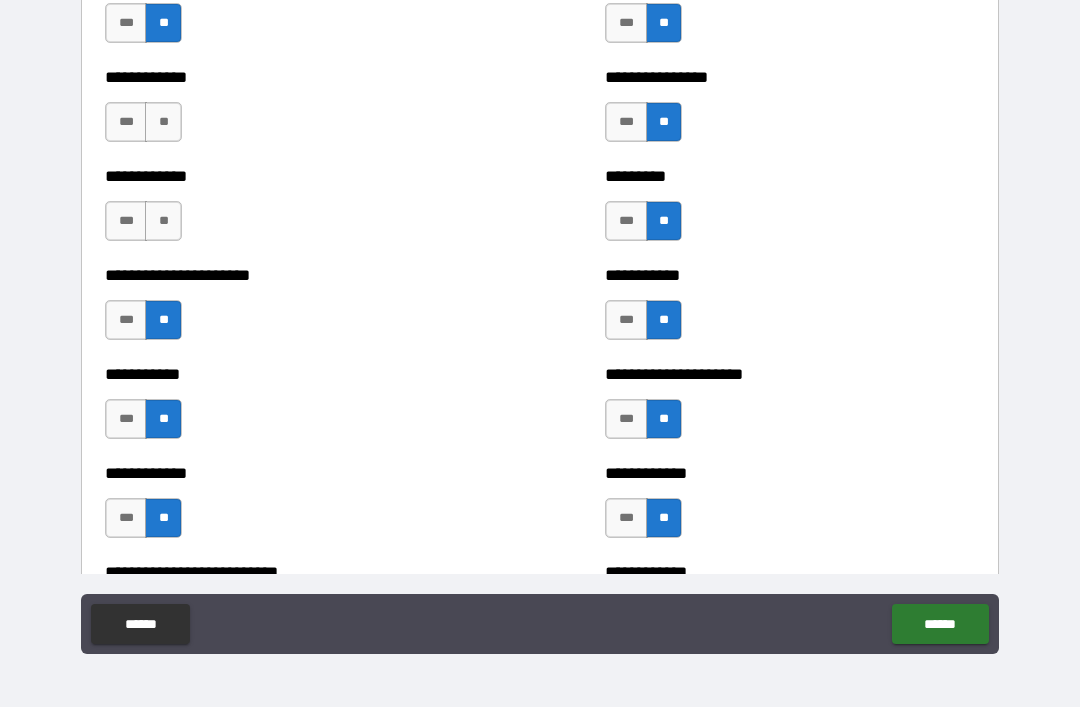 click on "**" at bounding box center [163, 221] 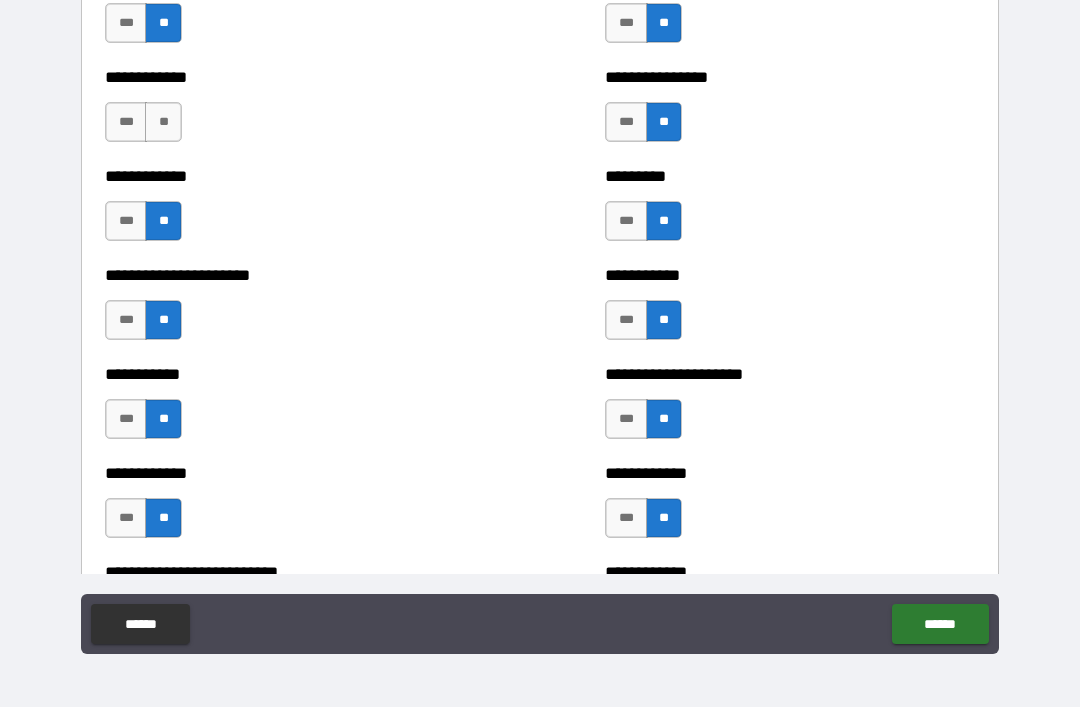 click on "**" at bounding box center (163, 122) 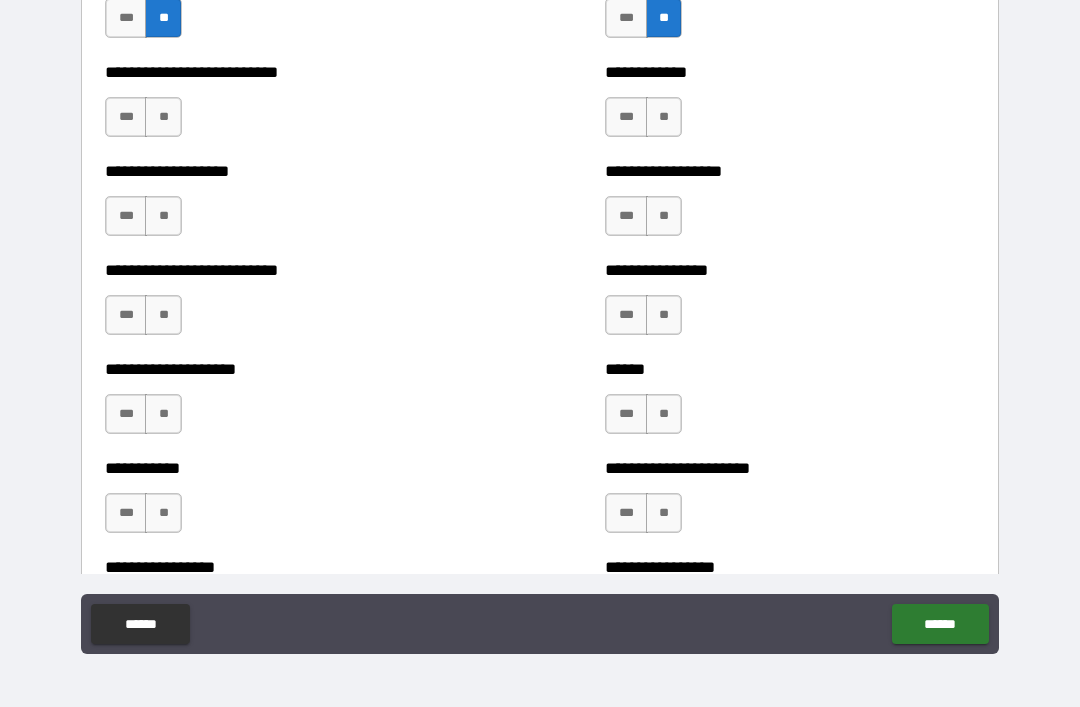 scroll, scrollTop: 5508, scrollLeft: 0, axis: vertical 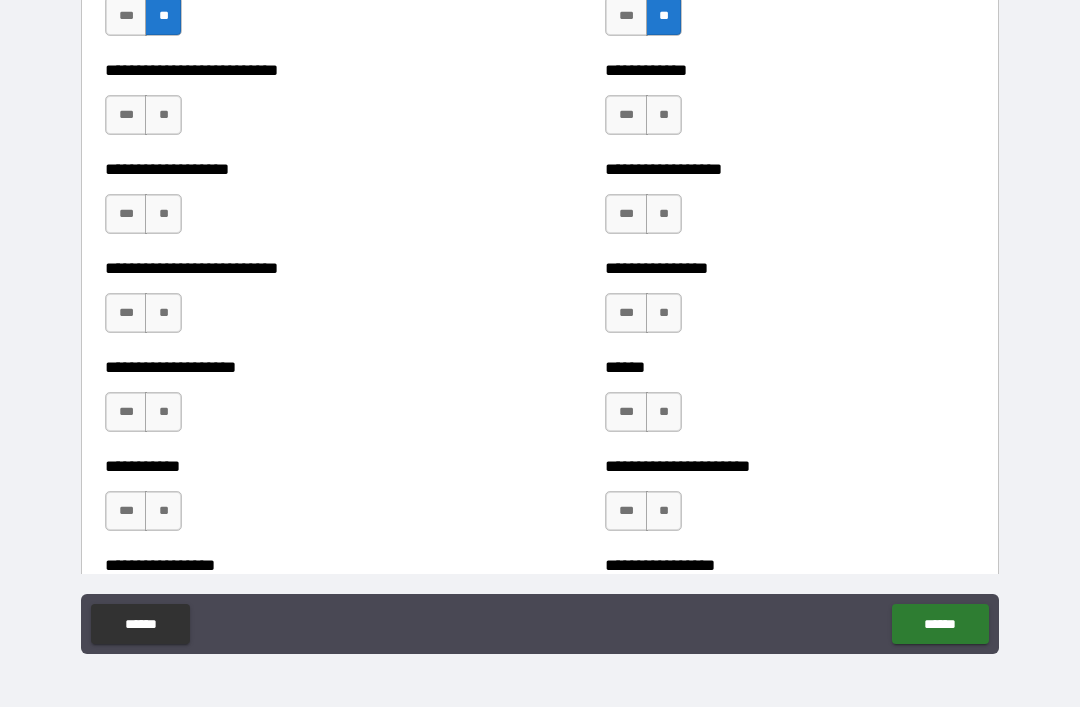 click on "**" at bounding box center (163, 115) 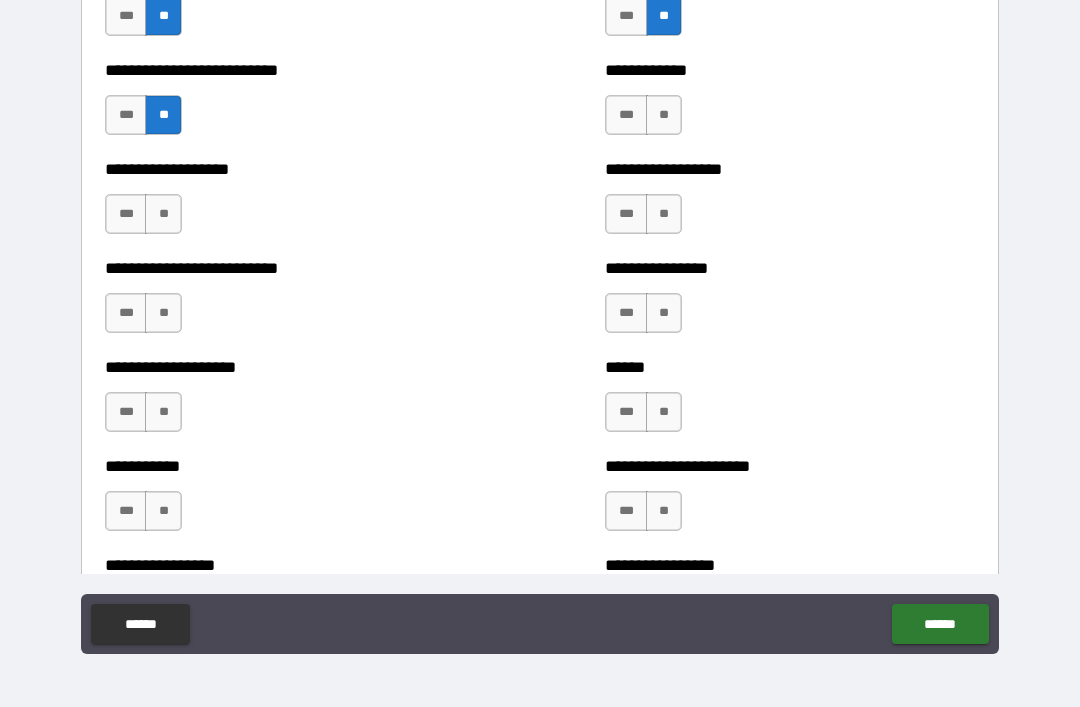 click on "***" at bounding box center (126, 214) 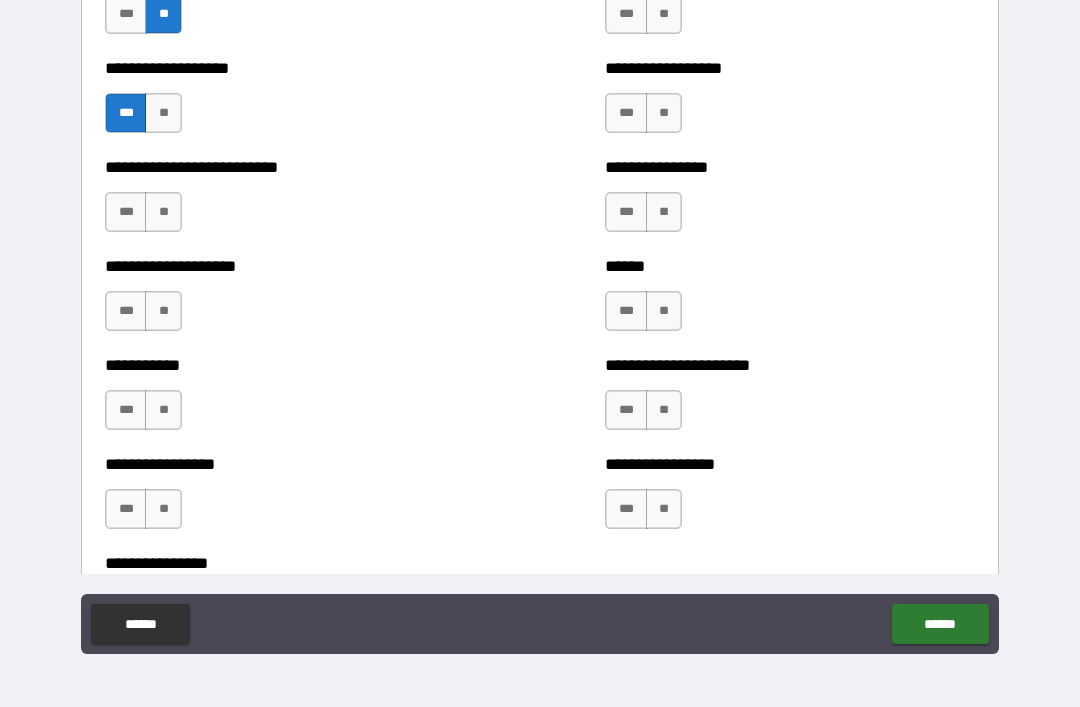 scroll, scrollTop: 5610, scrollLeft: 0, axis: vertical 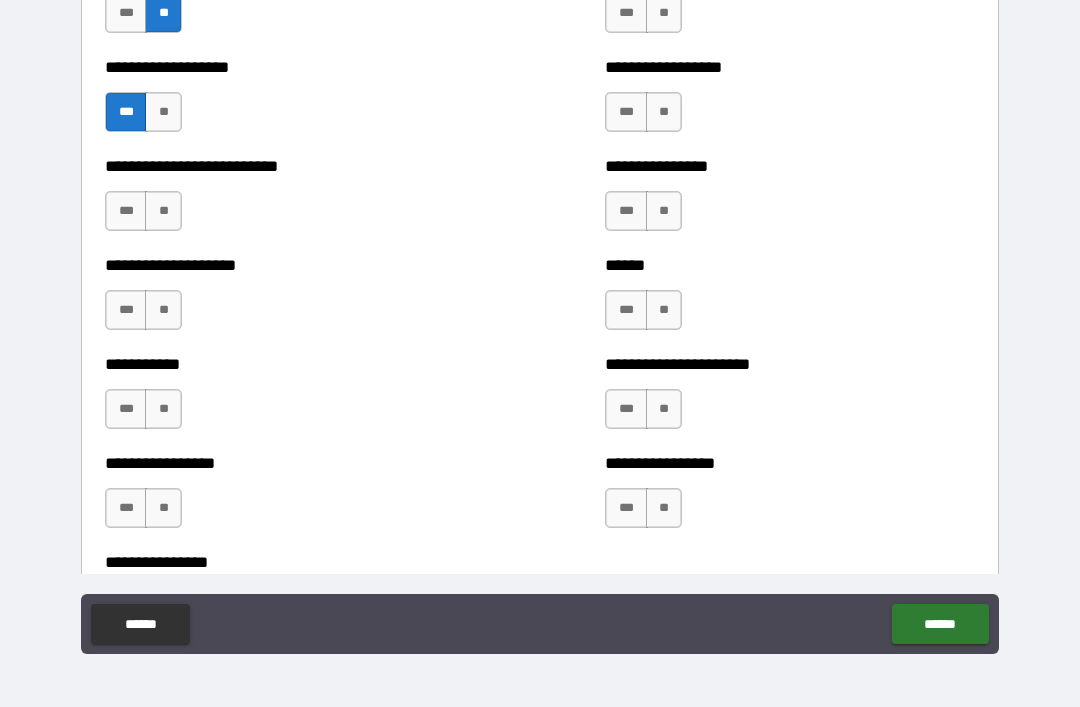 click on "**" at bounding box center [163, 211] 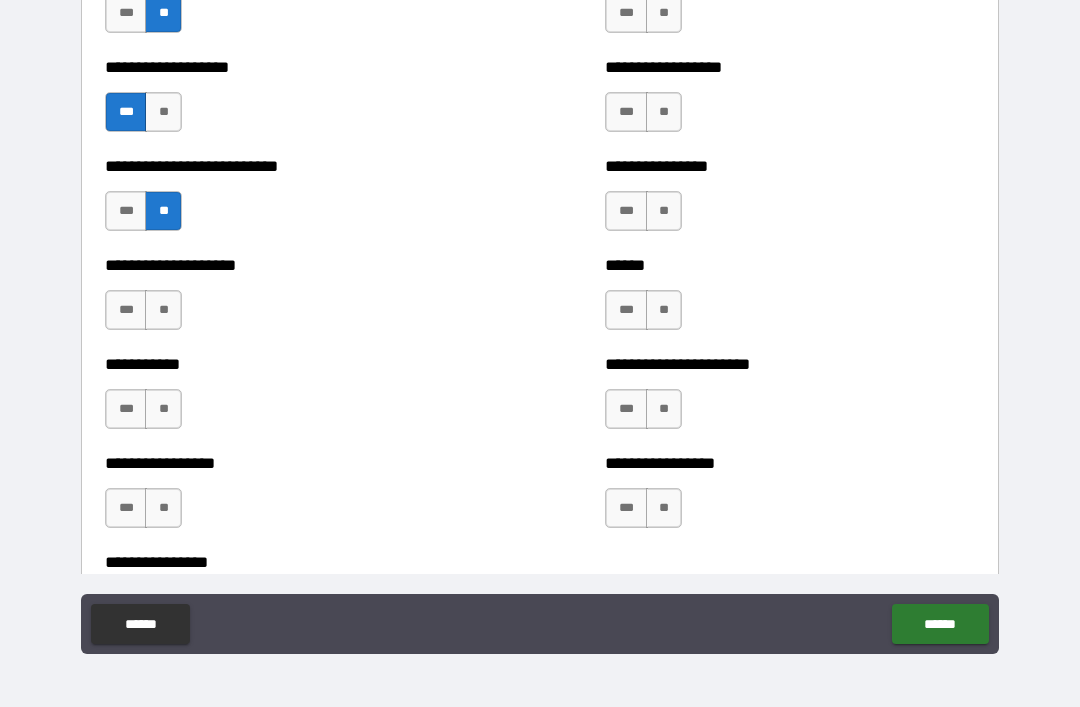 click on "**" at bounding box center [163, 310] 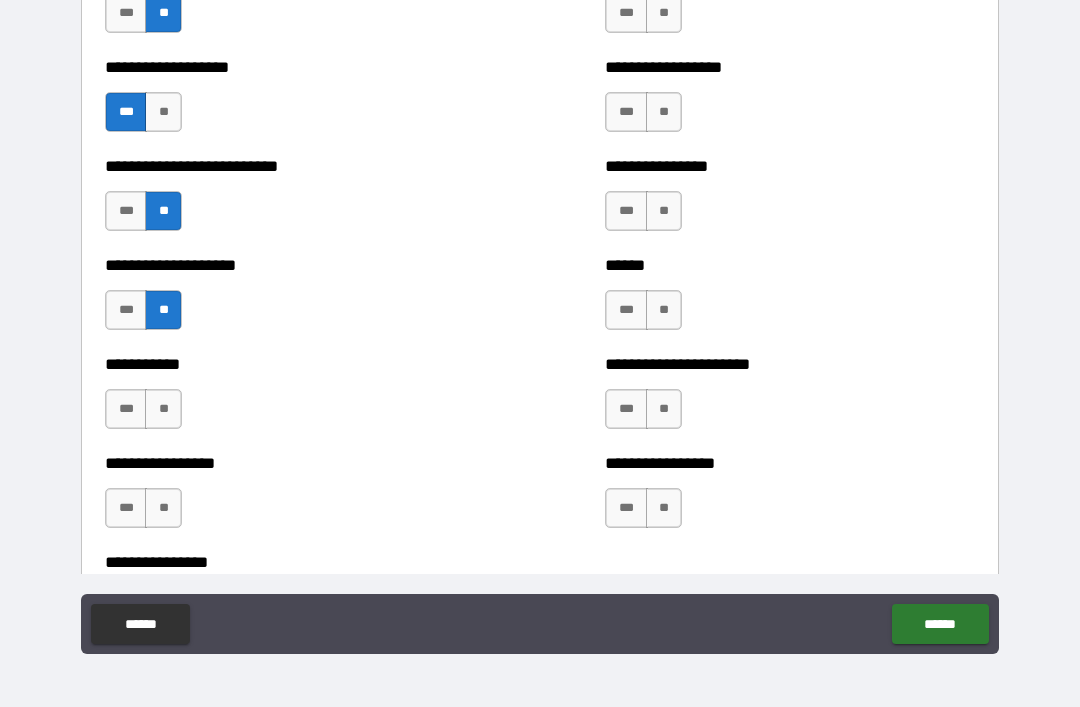 click on "**" at bounding box center [163, 409] 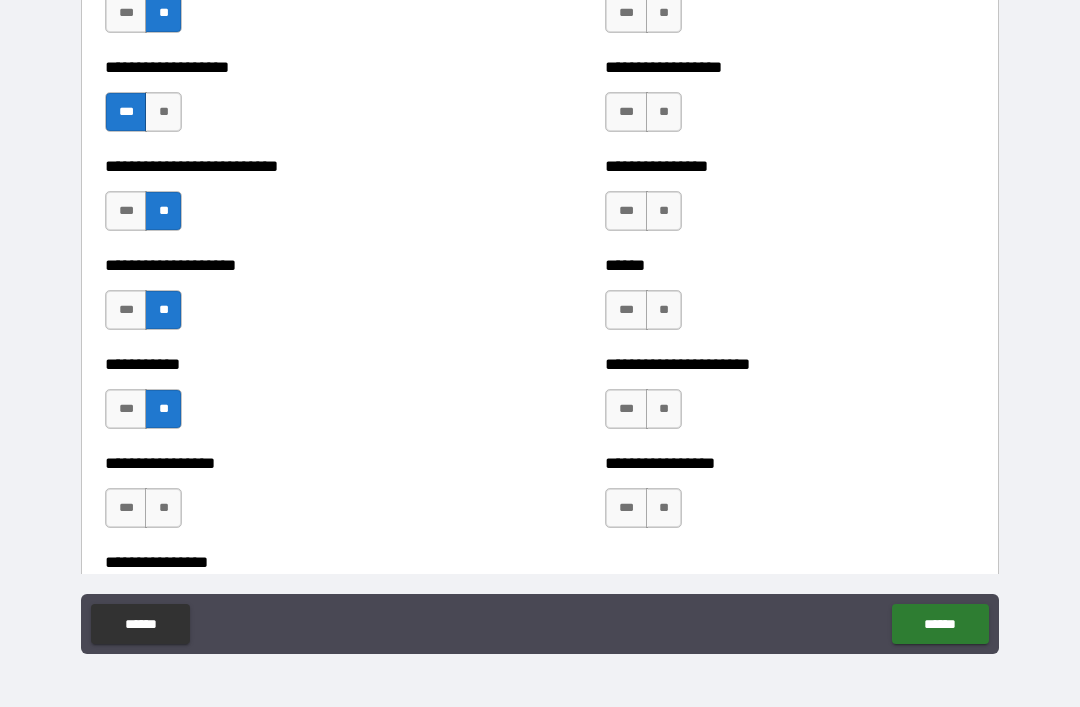 click on "**" at bounding box center [163, 508] 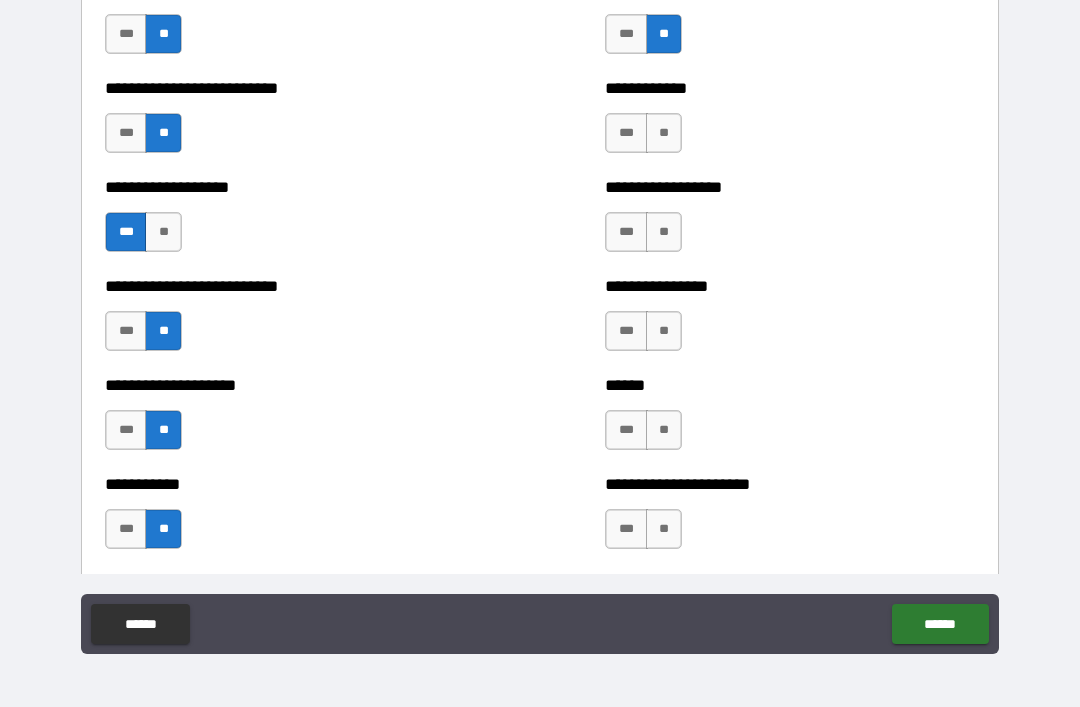 scroll, scrollTop: 5492, scrollLeft: 0, axis: vertical 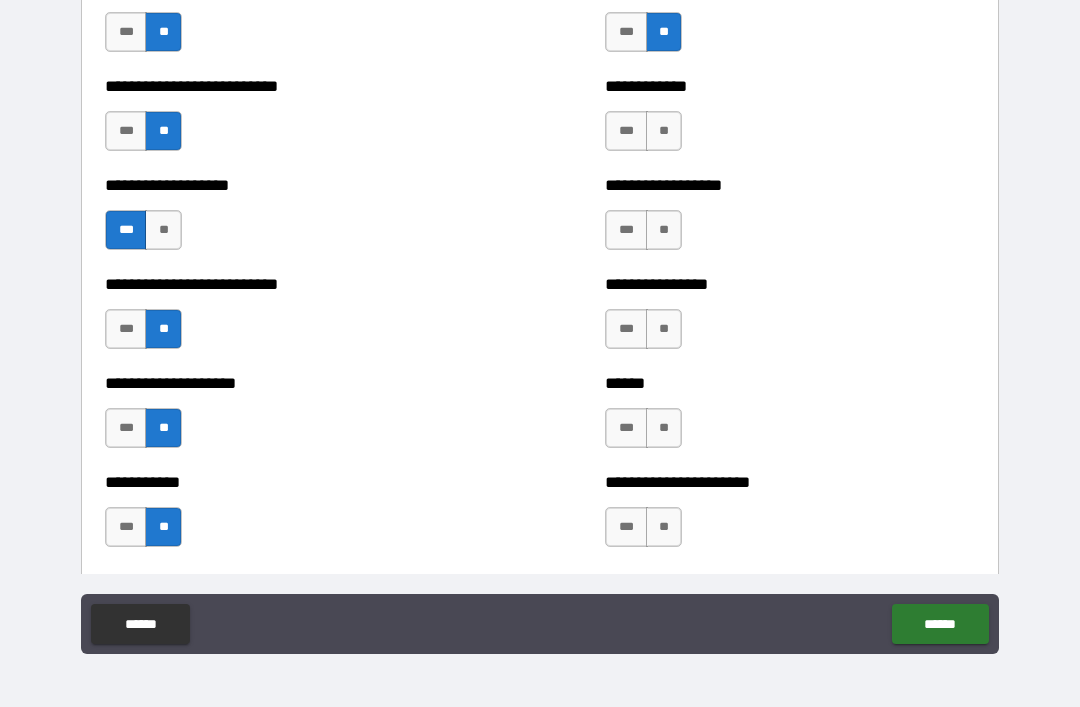 click on "**" at bounding box center (664, 131) 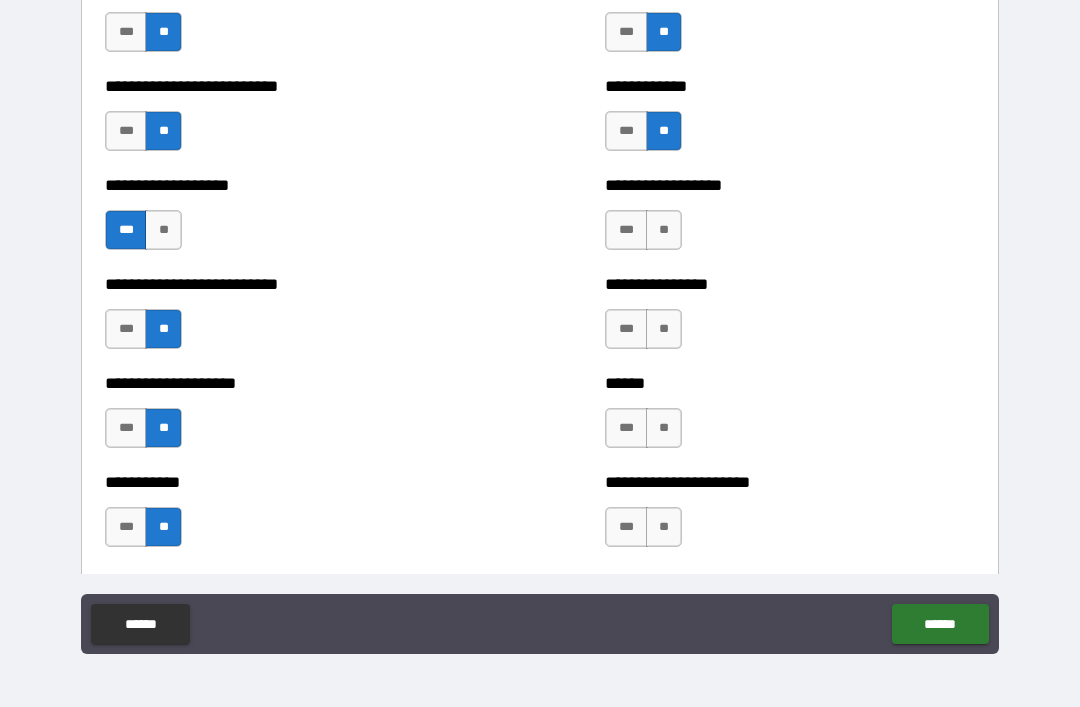 click on "**" at bounding box center [664, 230] 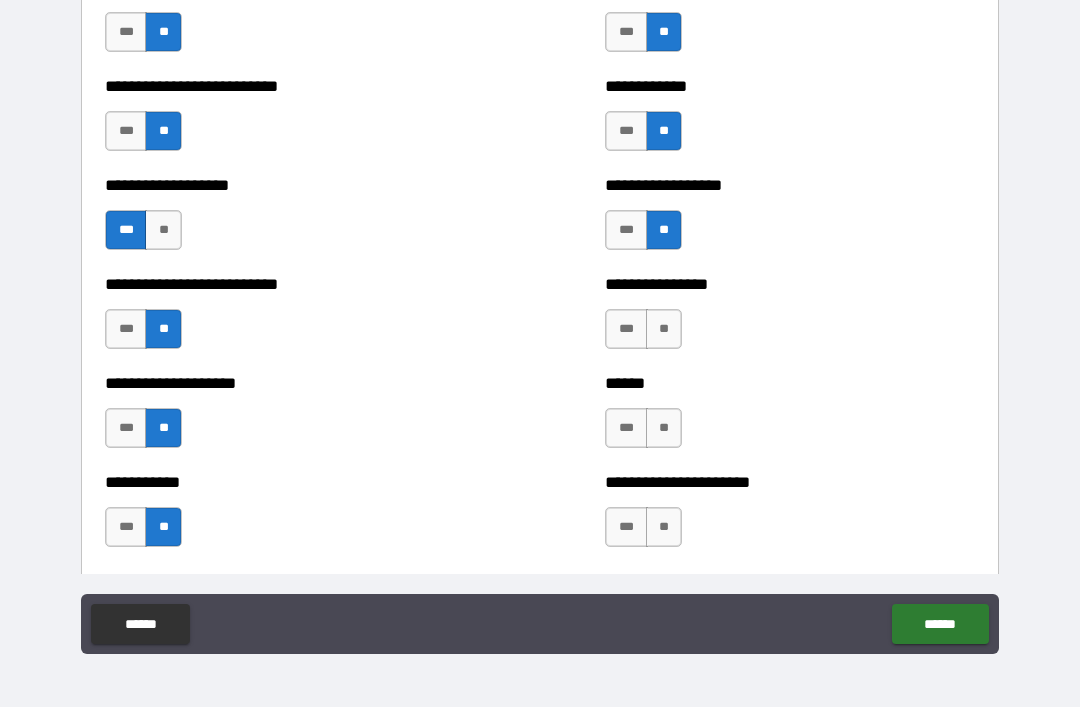 click on "**" at bounding box center (664, 329) 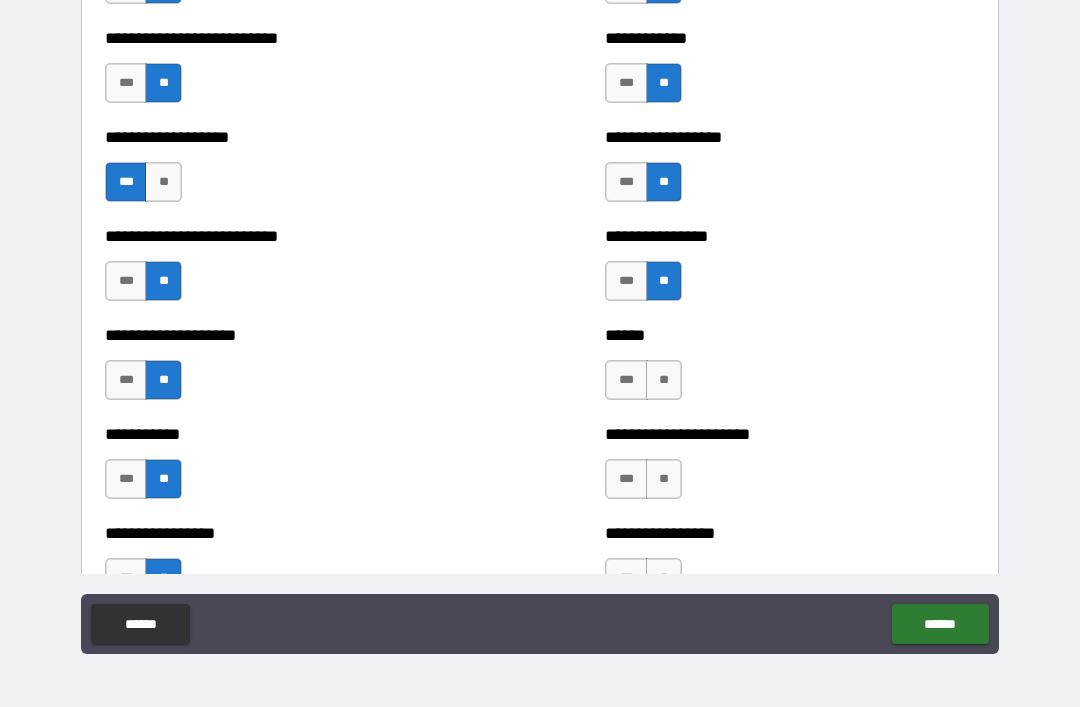 scroll, scrollTop: 5547, scrollLeft: 0, axis: vertical 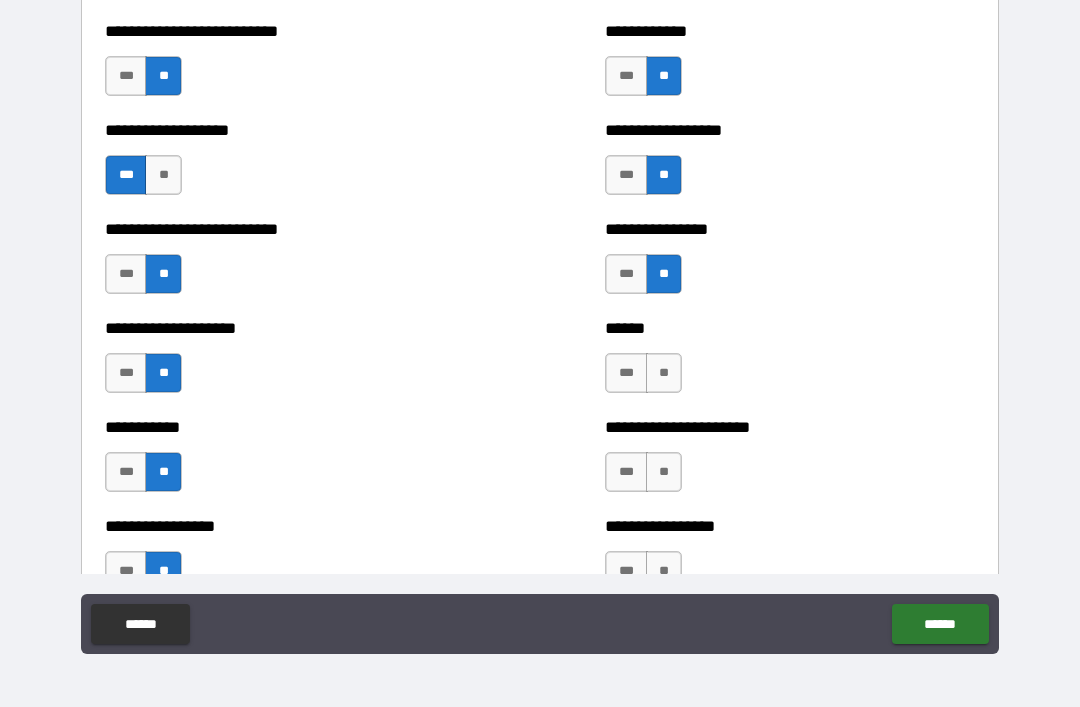 click on "**" at bounding box center (664, 373) 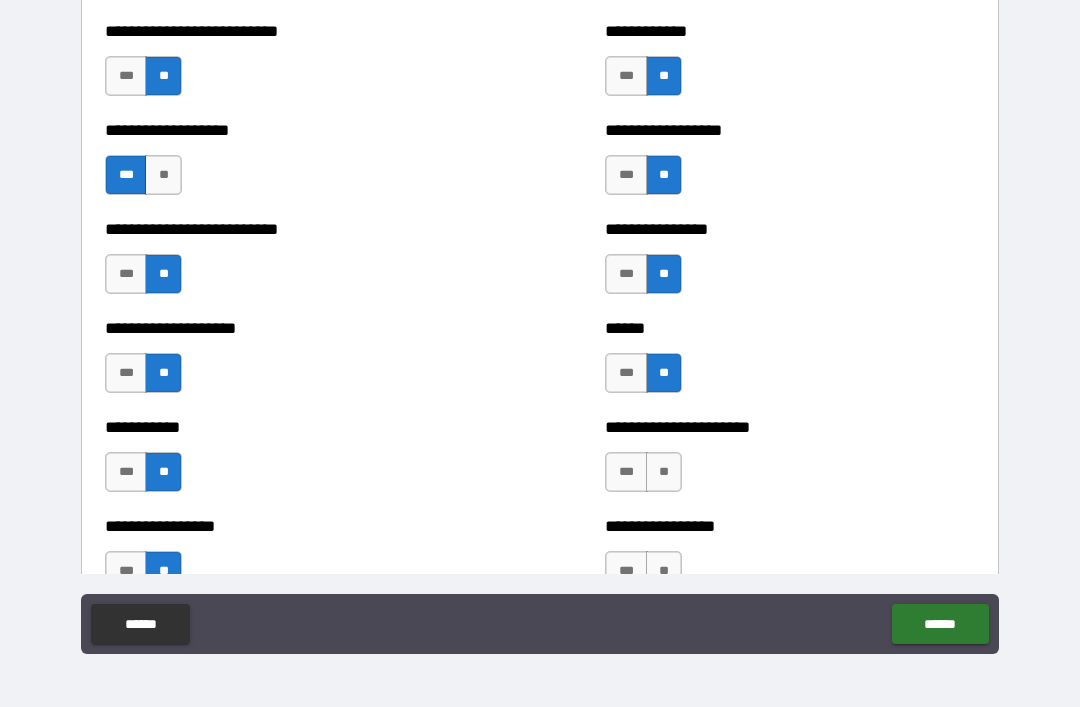 click on "**" at bounding box center [664, 472] 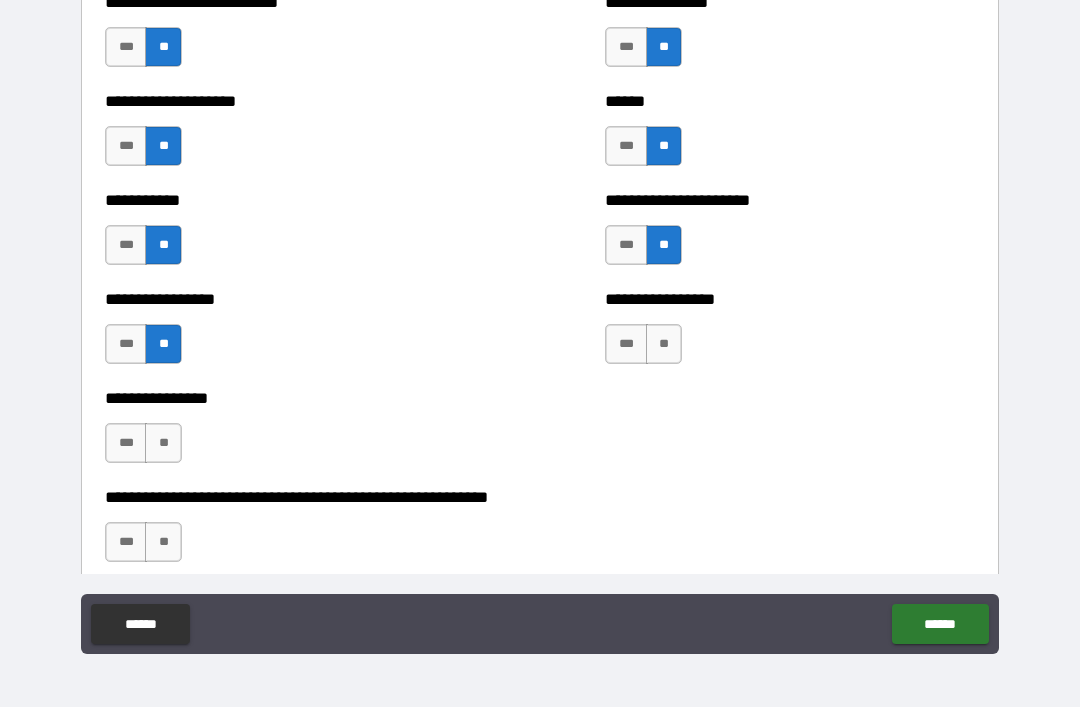 scroll, scrollTop: 5814, scrollLeft: 0, axis: vertical 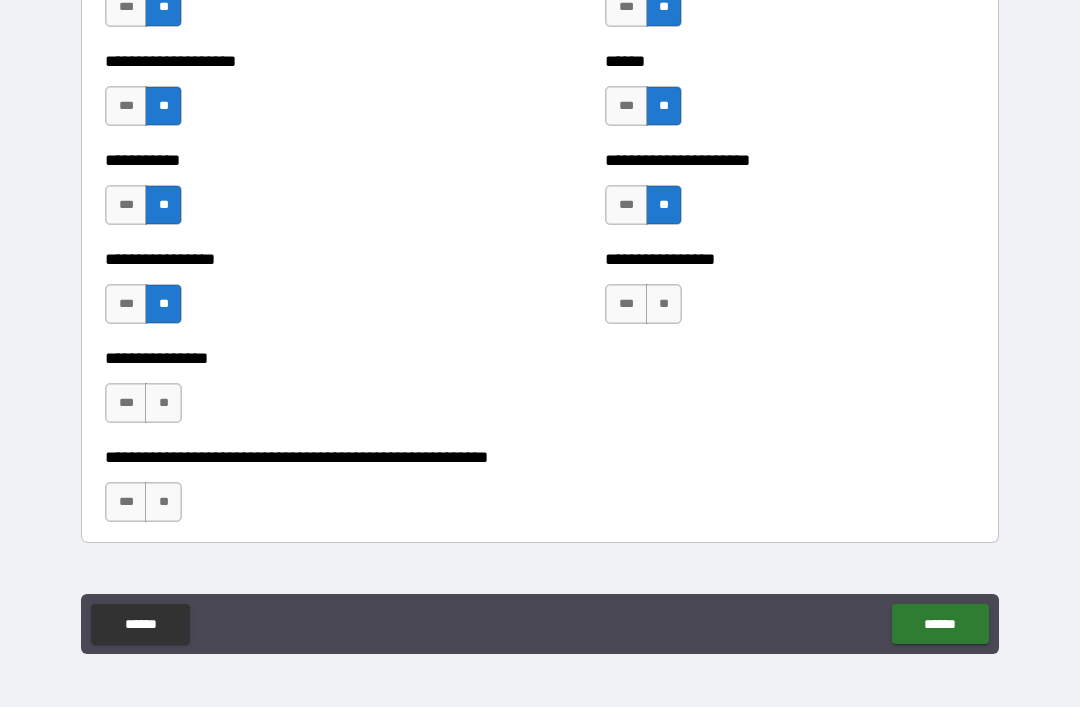 click on "**" at bounding box center (664, 304) 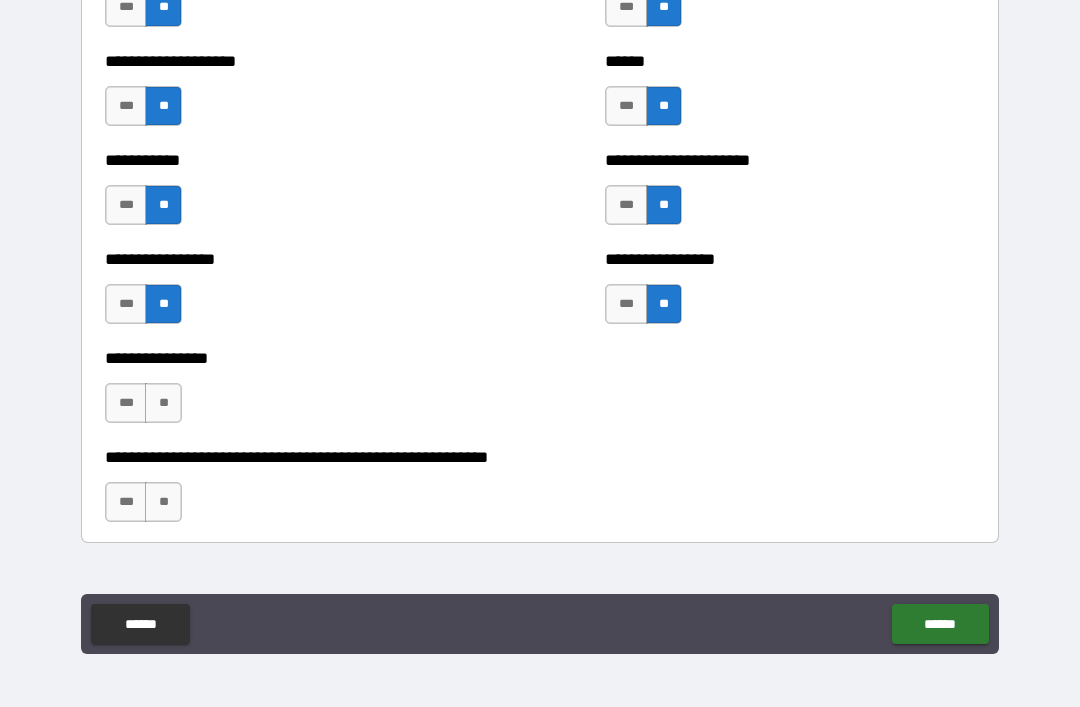 click on "**" at bounding box center (163, 403) 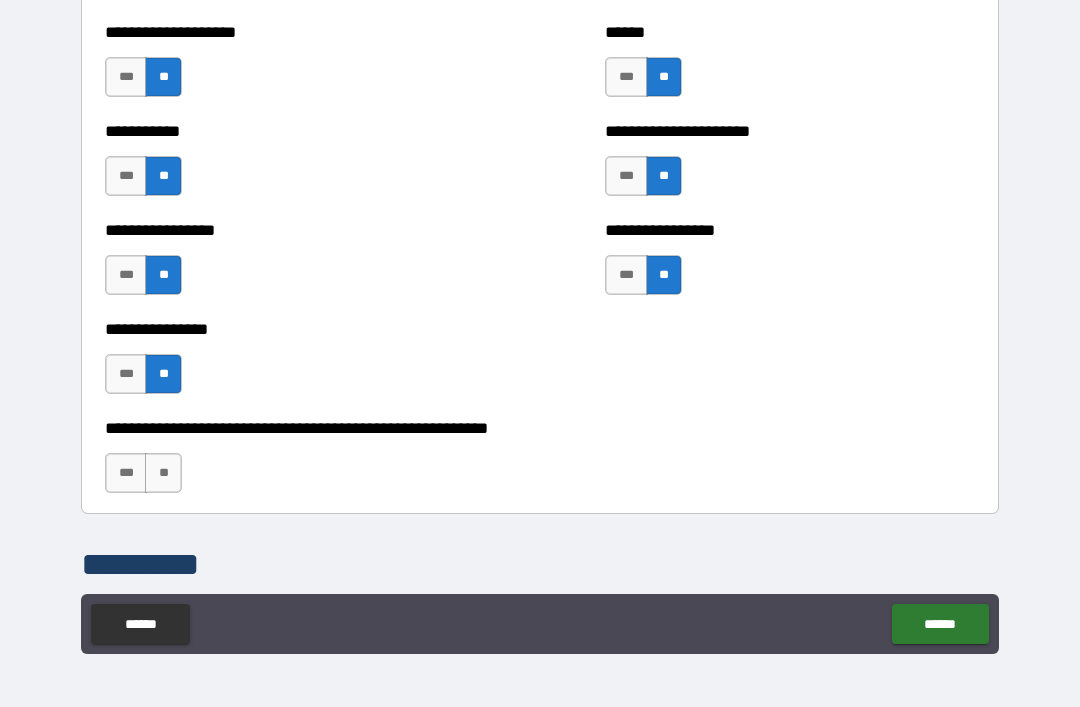 scroll, scrollTop: 5898, scrollLeft: 0, axis: vertical 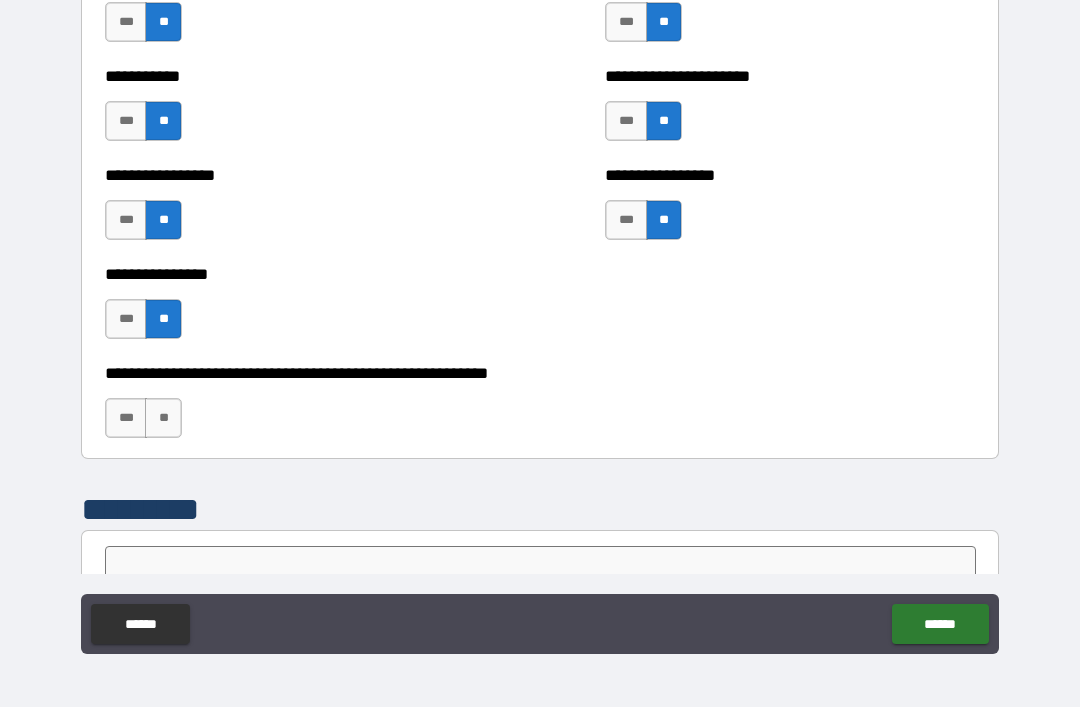 click on "**" at bounding box center [163, 418] 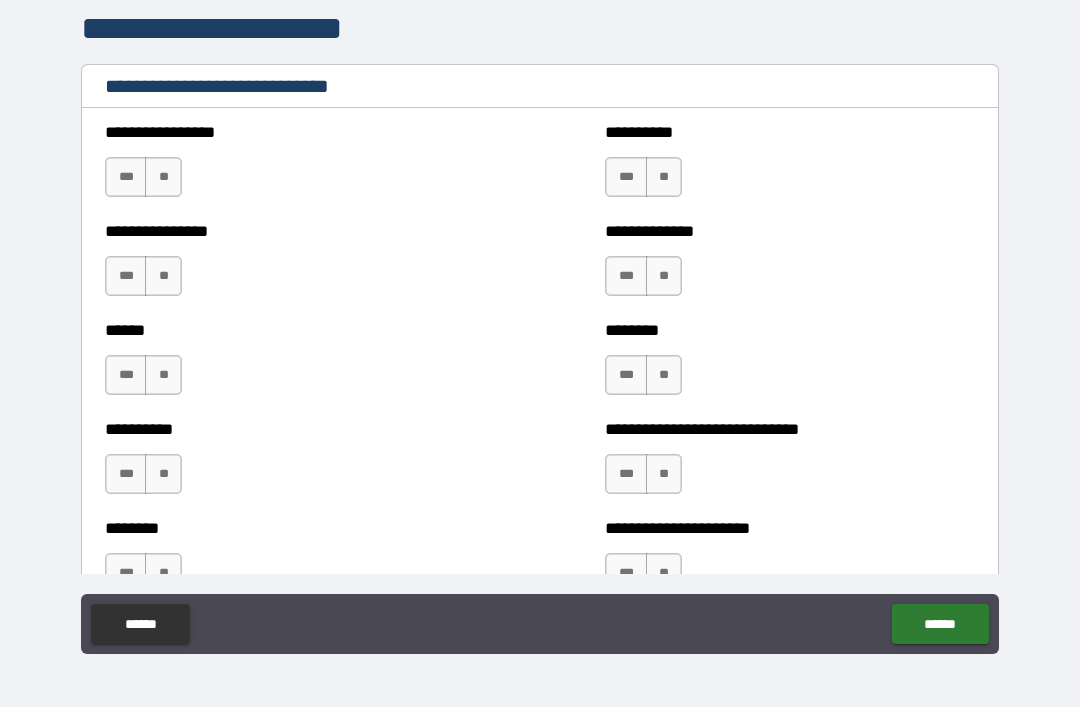 scroll, scrollTop: 6555, scrollLeft: 0, axis: vertical 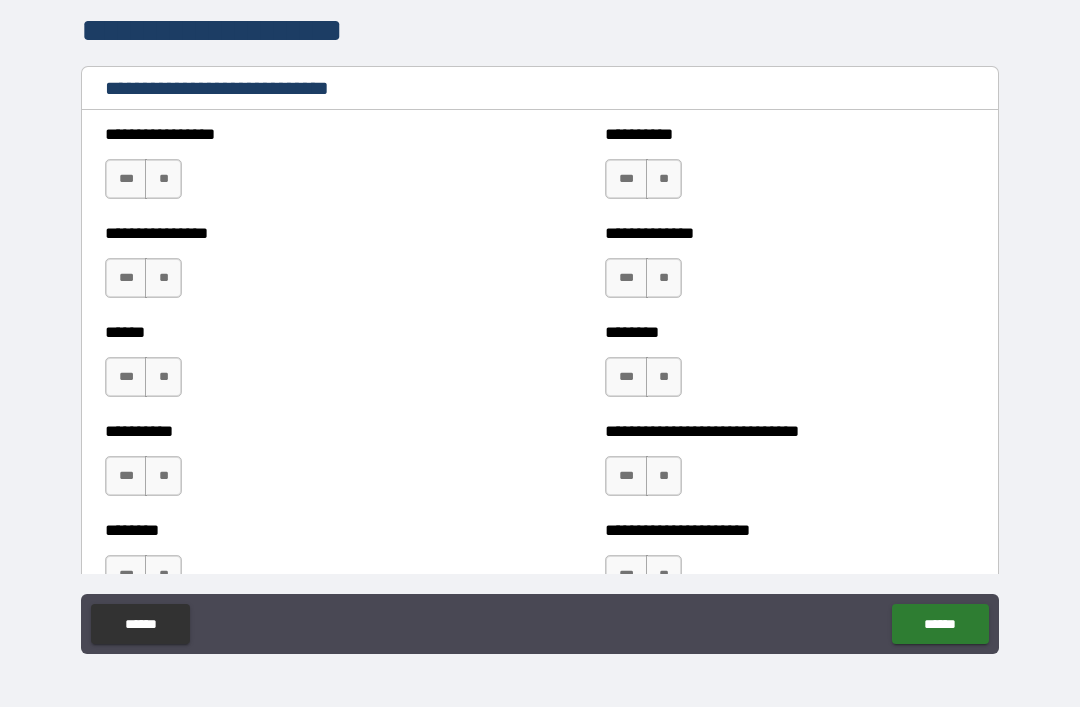 click on "***" at bounding box center [126, 179] 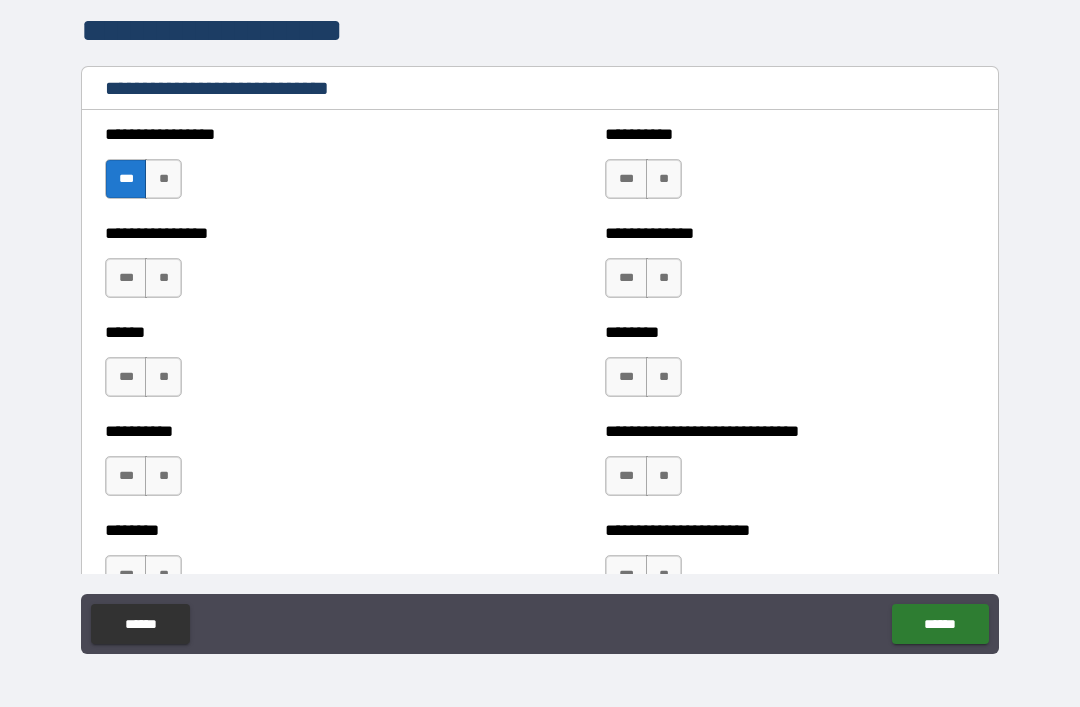 click on "***" at bounding box center (126, 278) 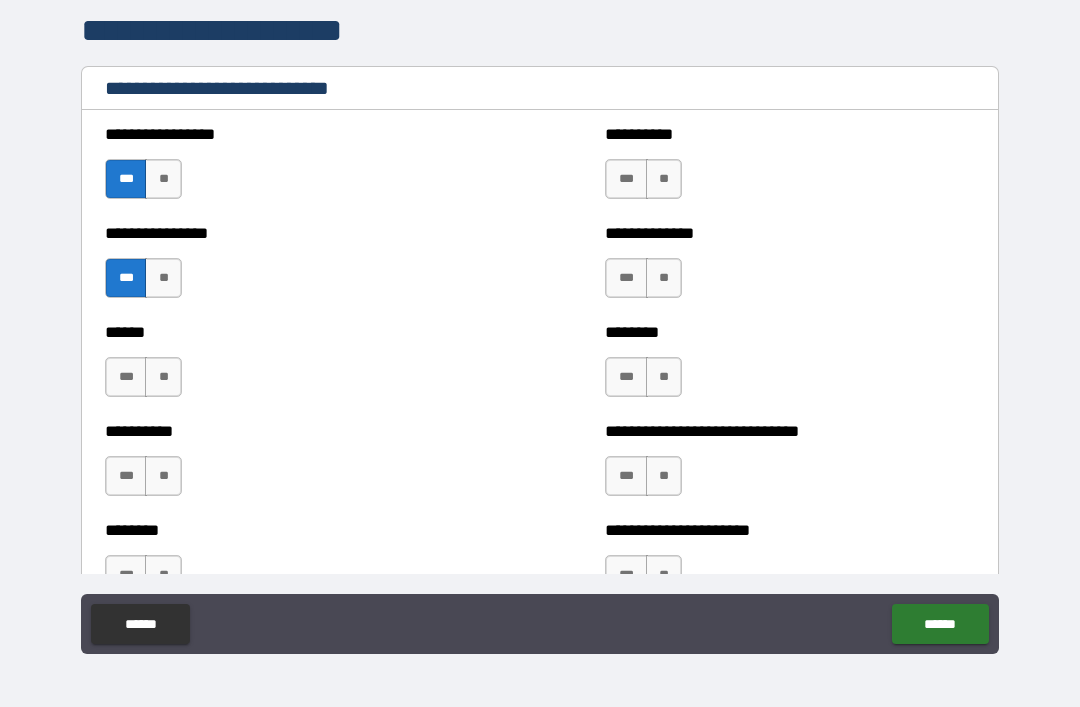 click on "**" at bounding box center [163, 377] 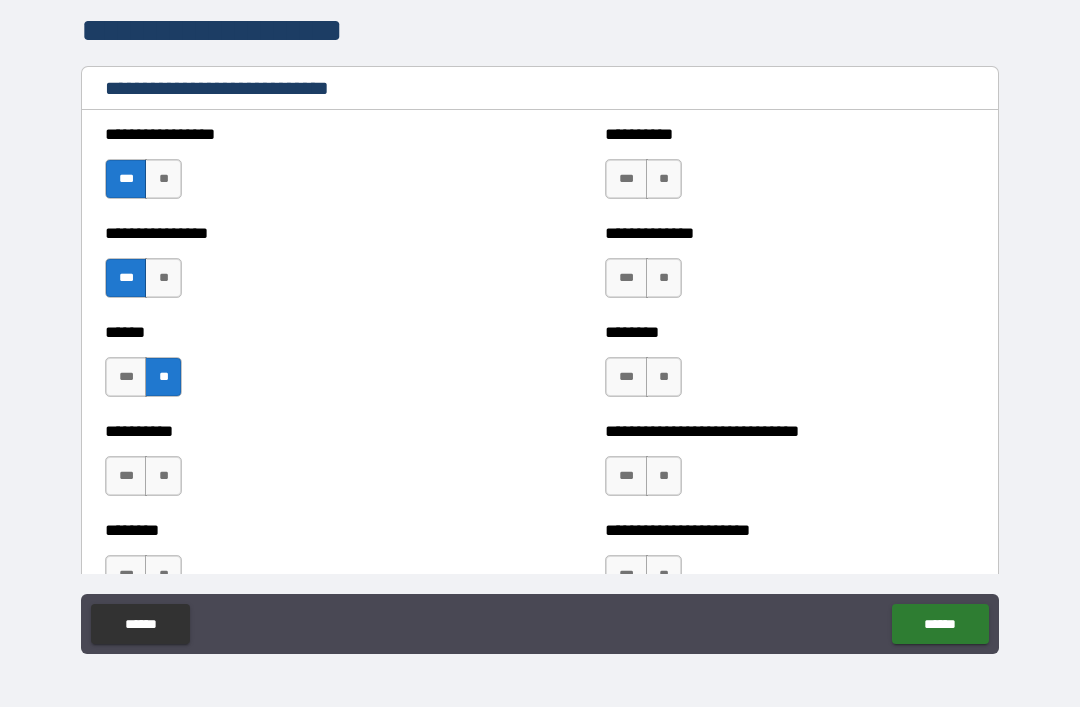 click on "**" at bounding box center [163, 476] 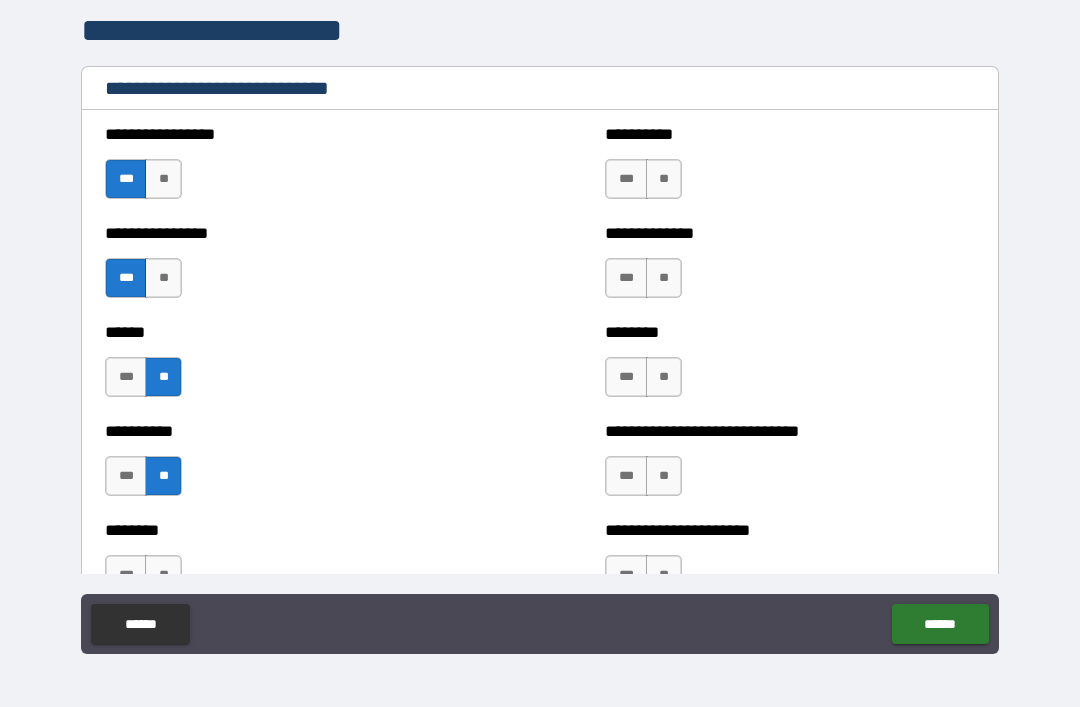 click on "***" at bounding box center [626, 179] 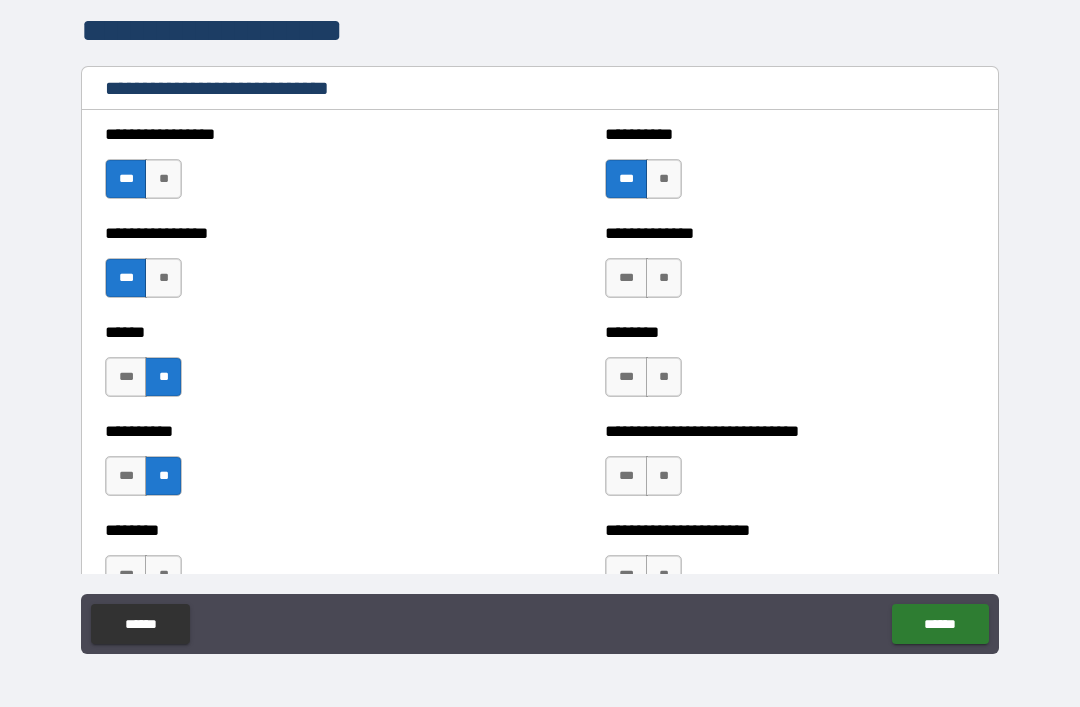click on "***" at bounding box center (626, 278) 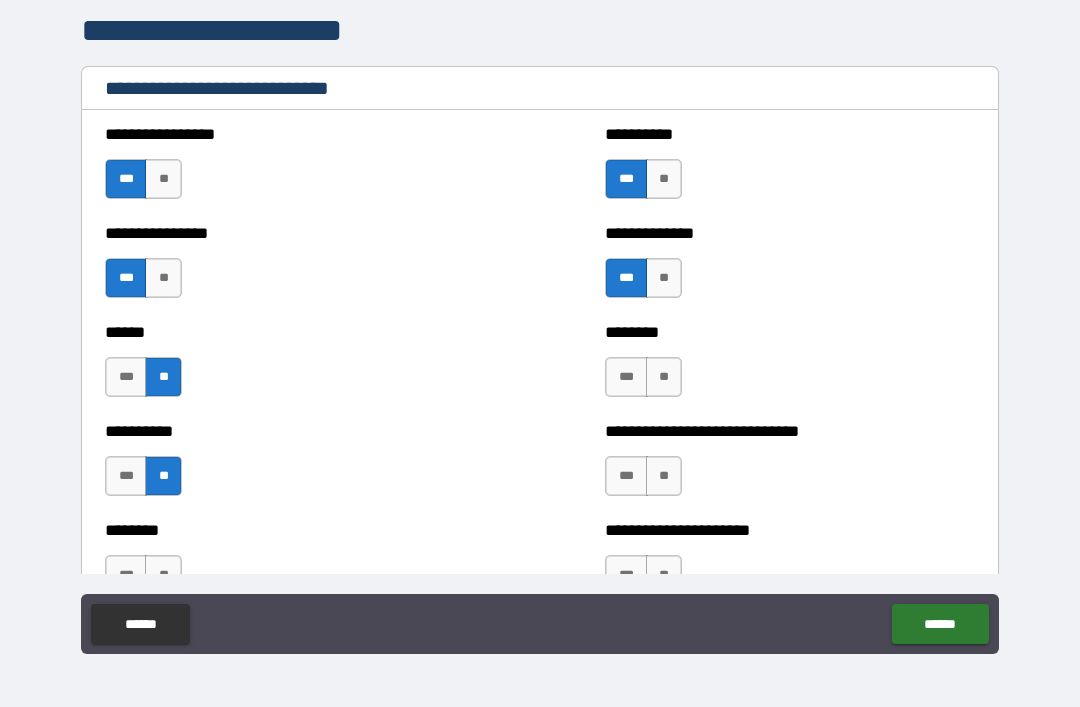 click on "**" at bounding box center [664, 377] 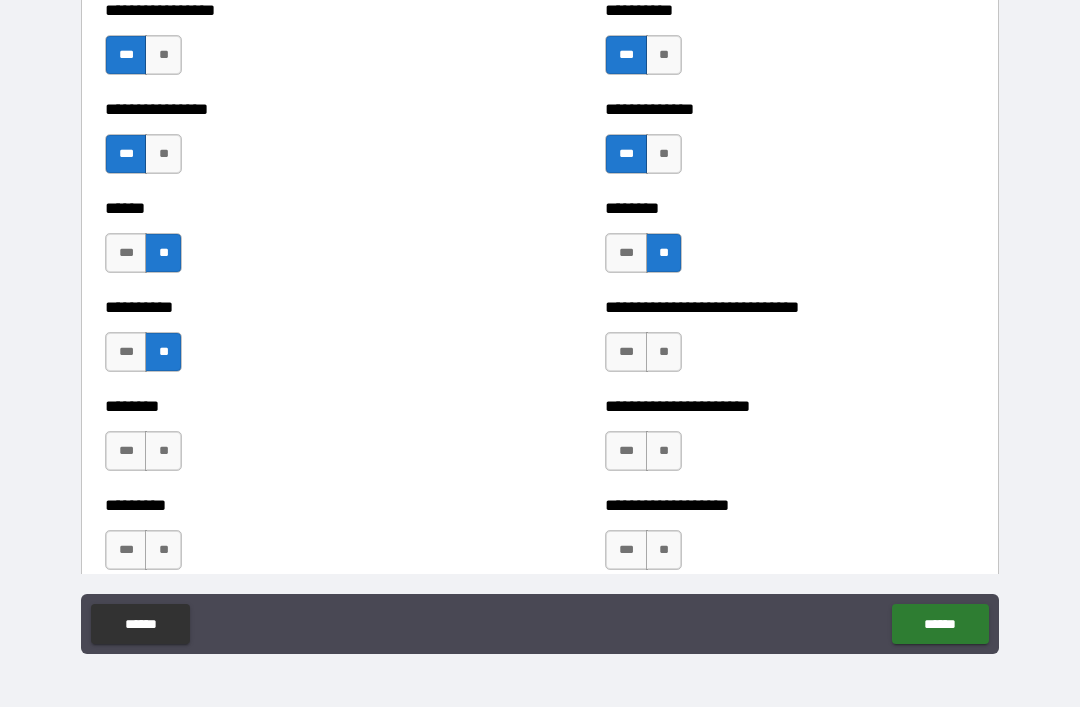 scroll, scrollTop: 6683, scrollLeft: 0, axis: vertical 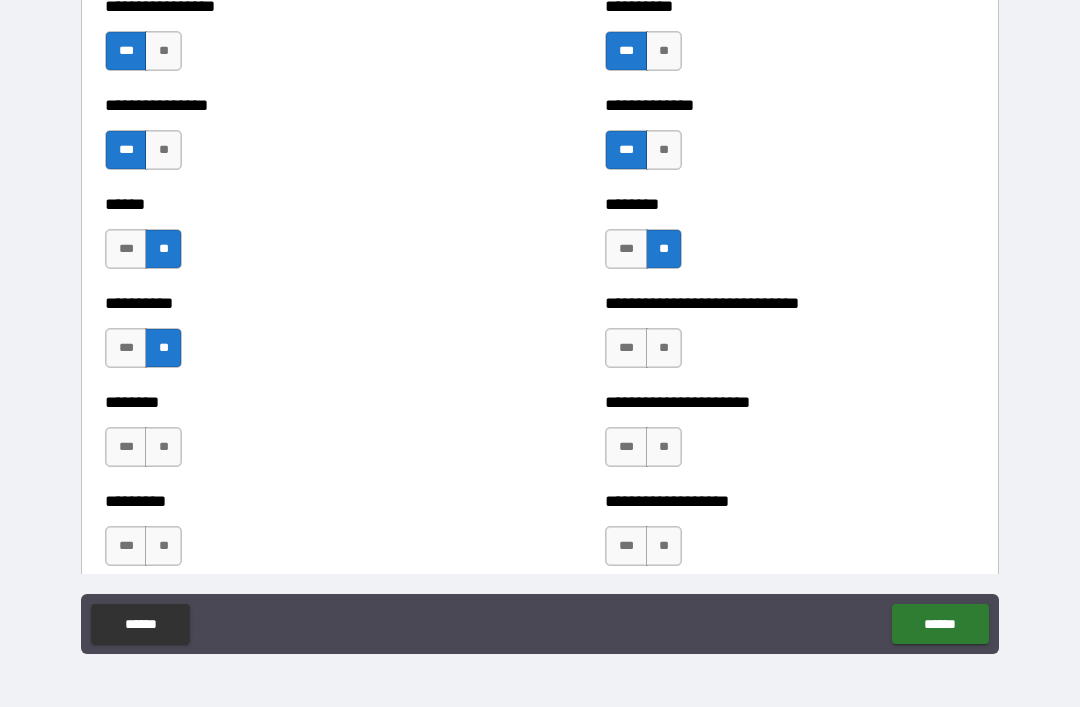 click on "***" at bounding box center [626, 348] 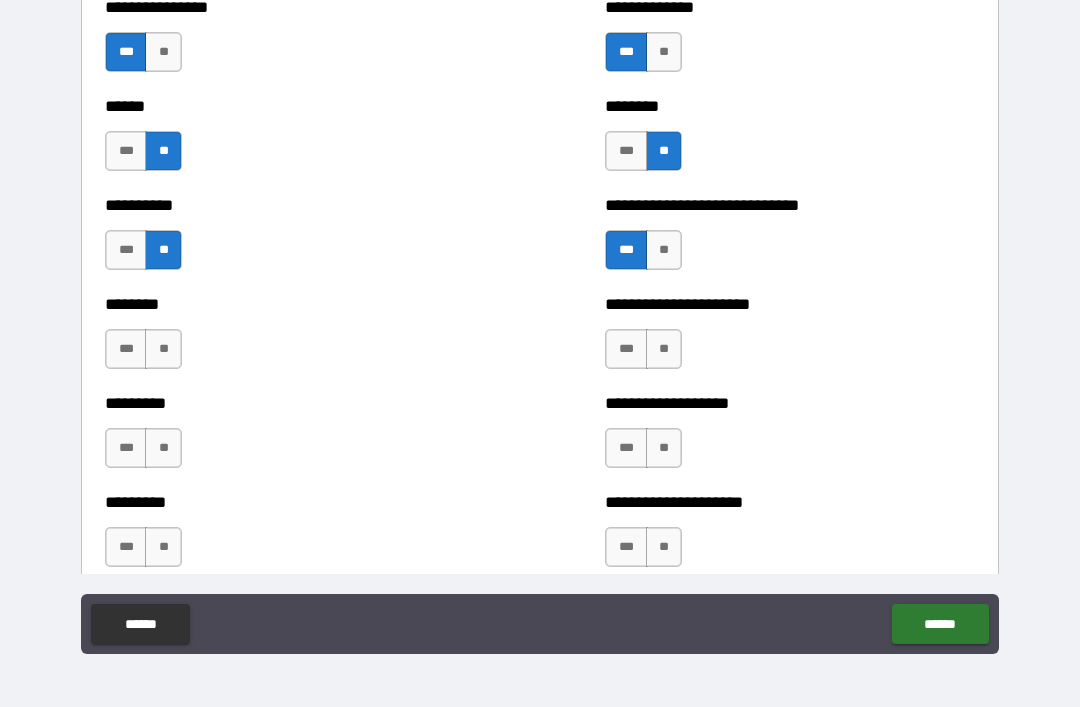 scroll, scrollTop: 6784, scrollLeft: 0, axis: vertical 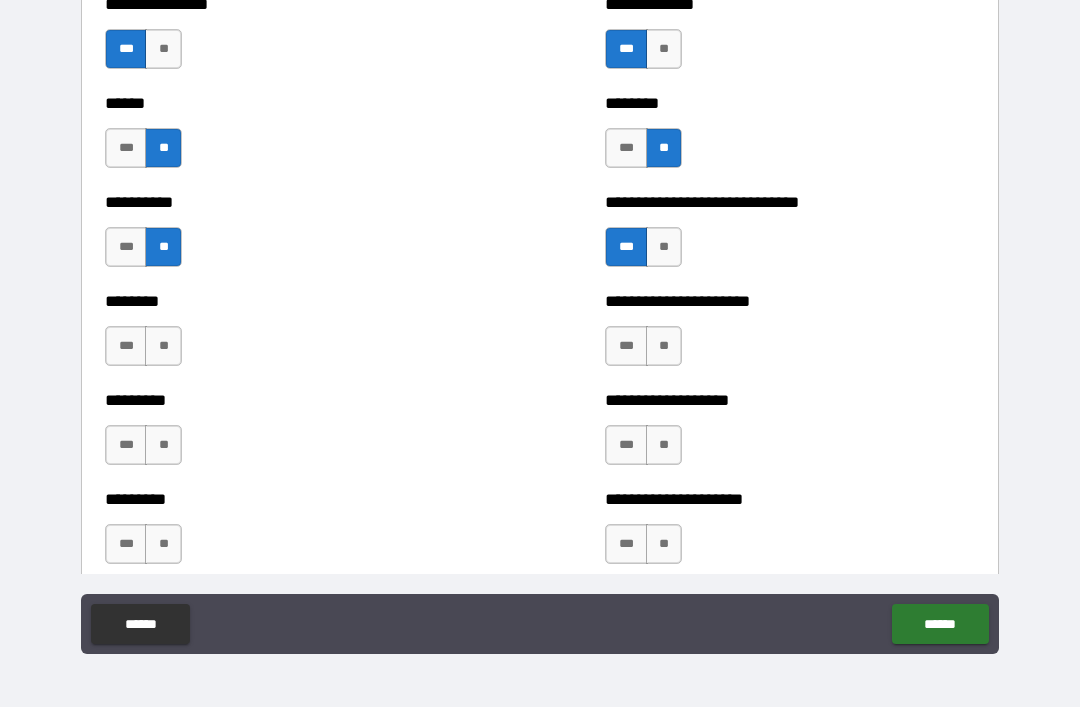 click on "***" at bounding box center [126, 346] 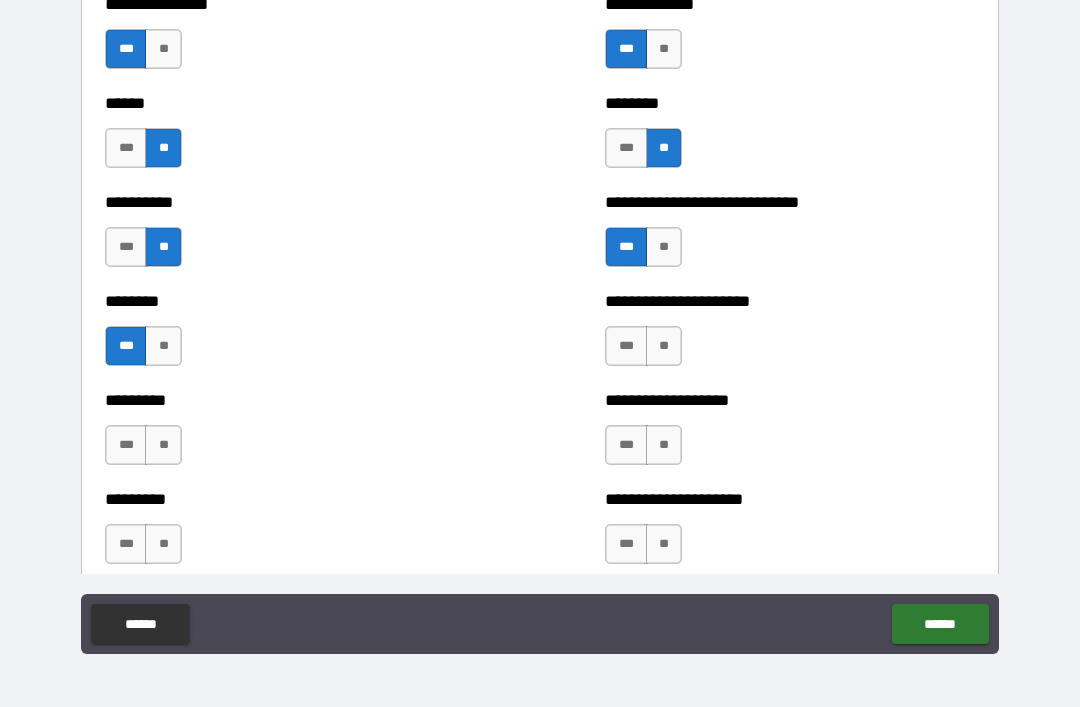 click on "***" at bounding box center (626, 346) 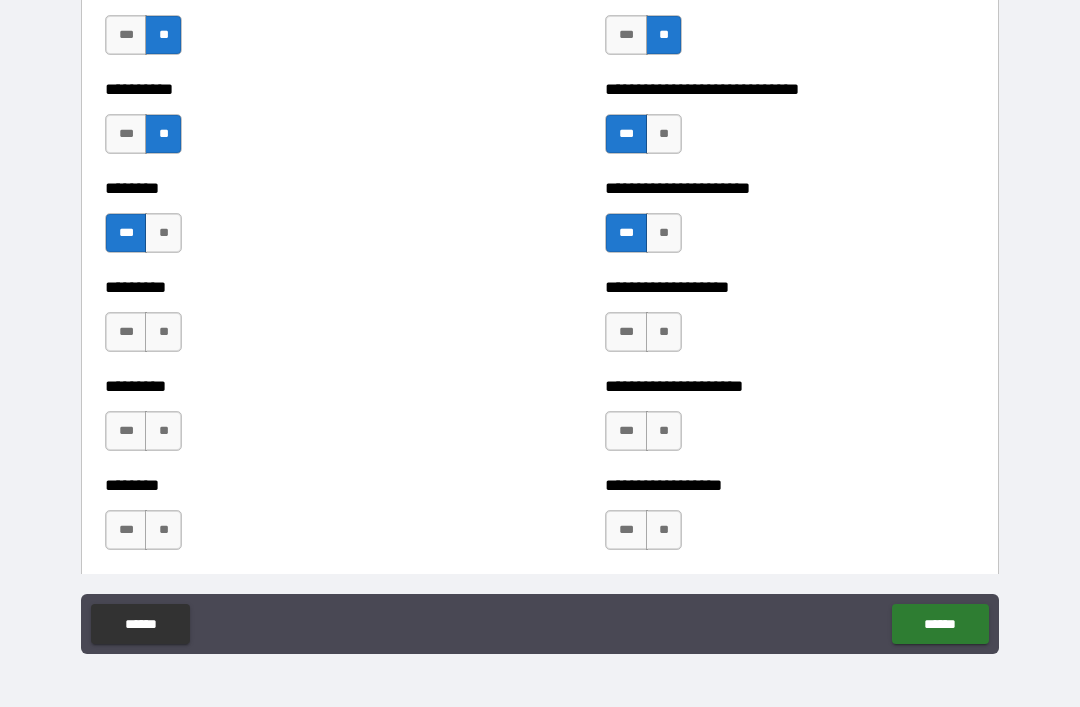 scroll, scrollTop: 6905, scrollLeft: 0, axis: vertical 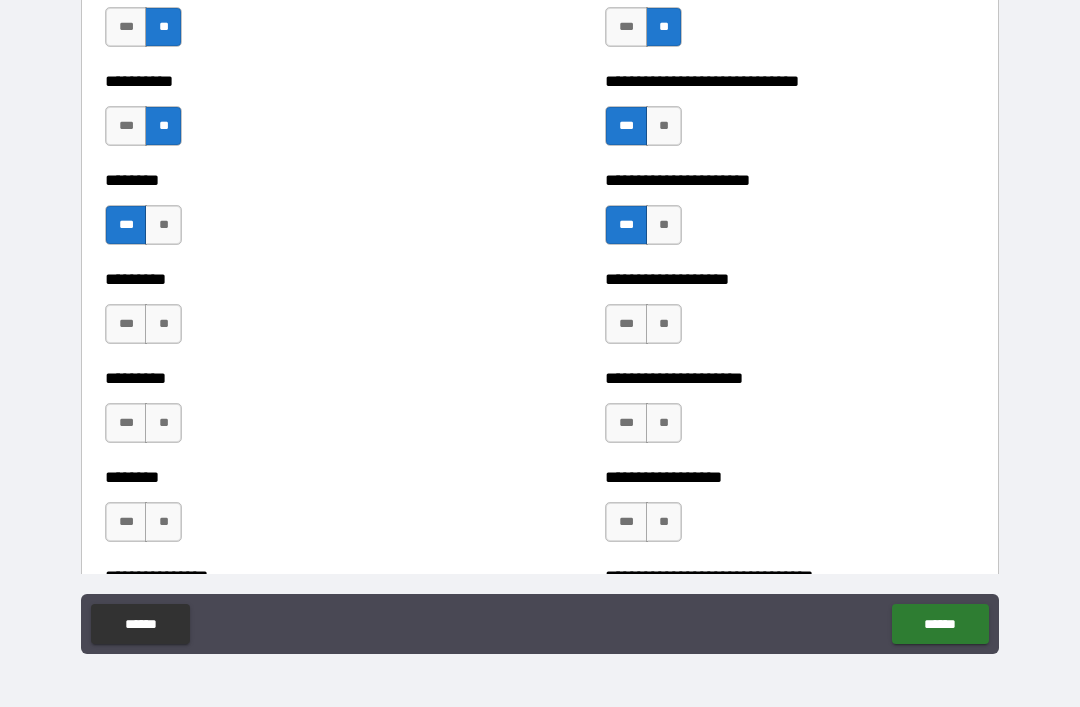 click on "**" at bounding box center [664, 324] 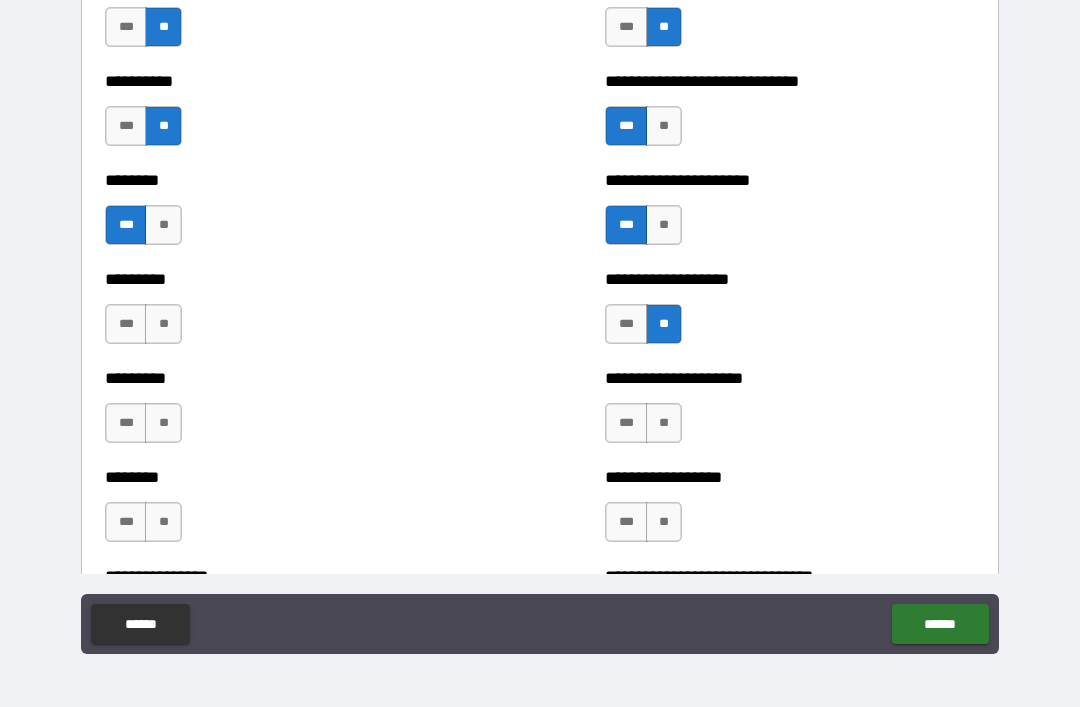 click on "**" at bounding box center (163, 324) 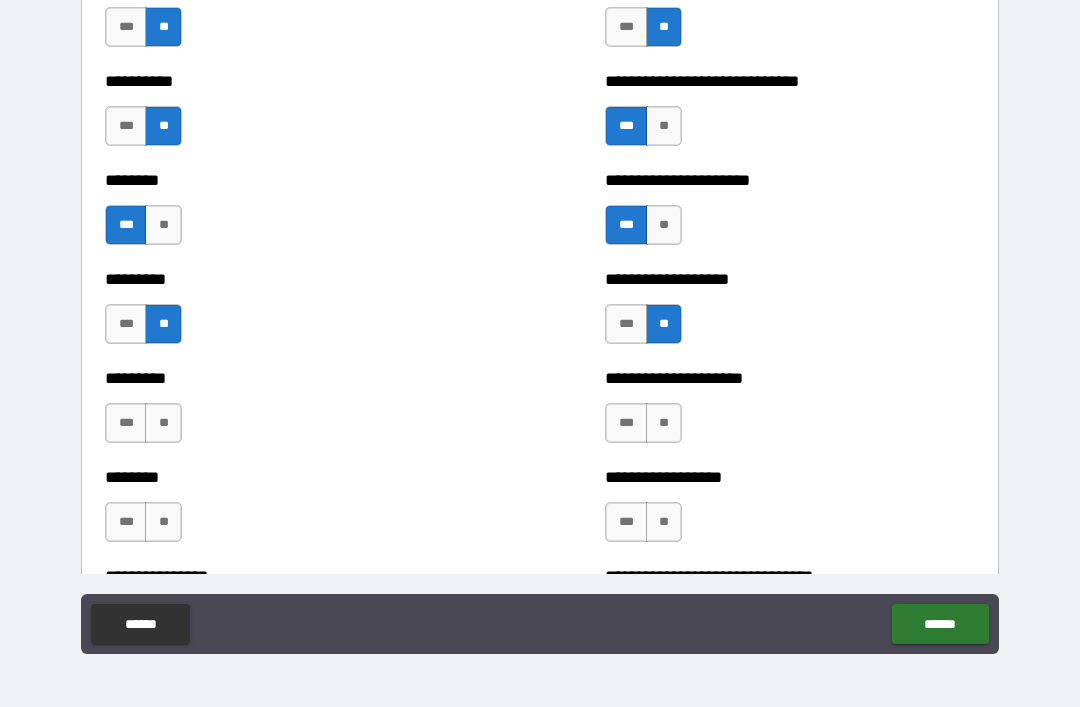 click on "***" at bounding box center [126, 423] 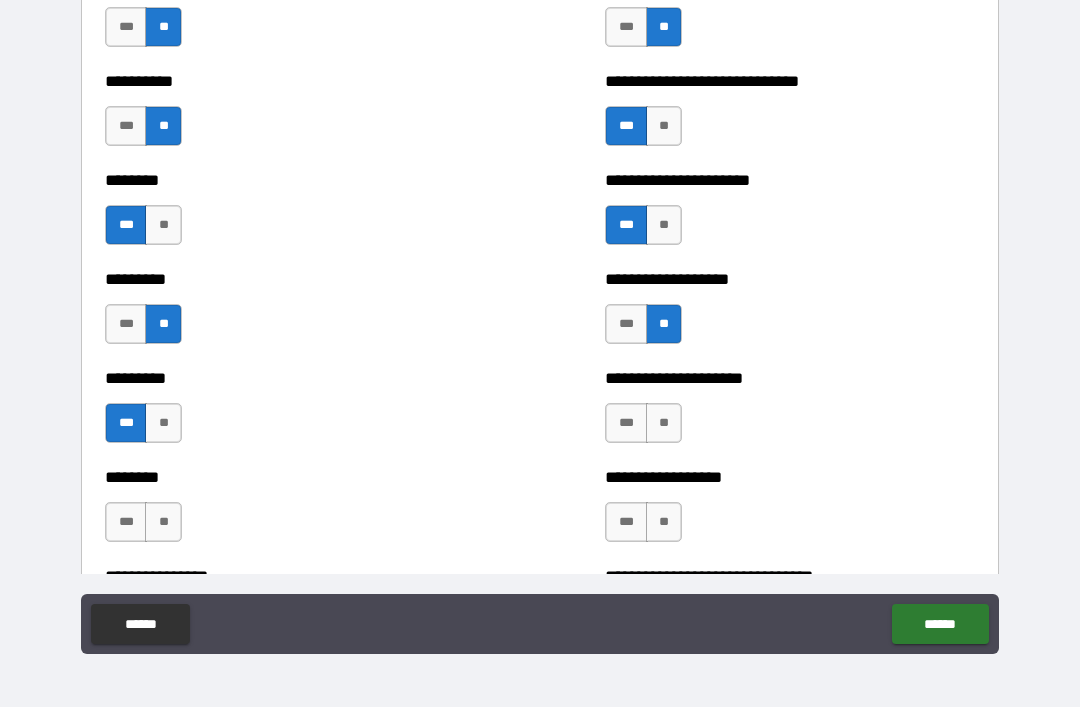 click on "***" at bounding box center [626, 423] 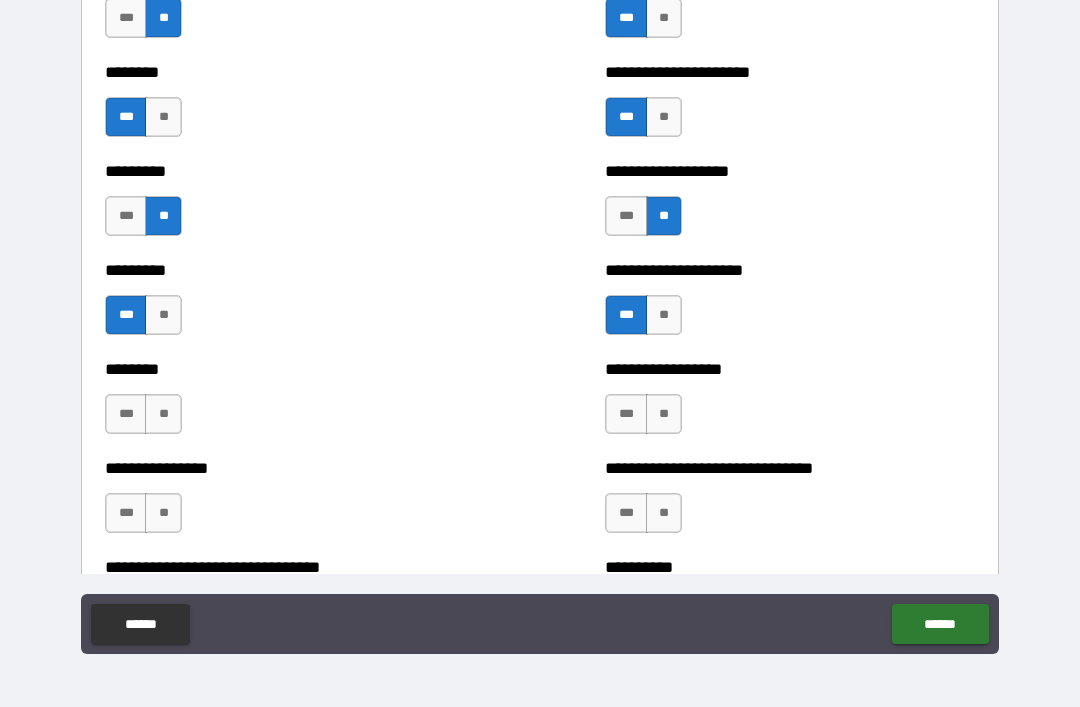 scroll, scrollTop: 7020, scrollLeft: 0, axis: vertical 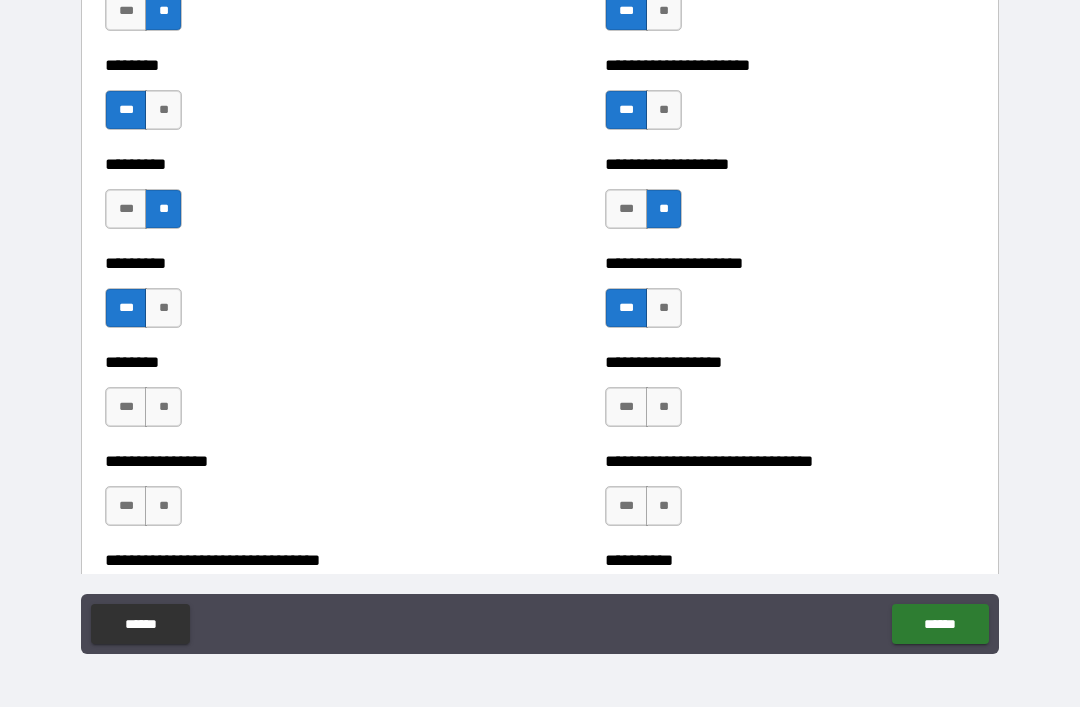 click on "**" at bounding box center [664, 407] 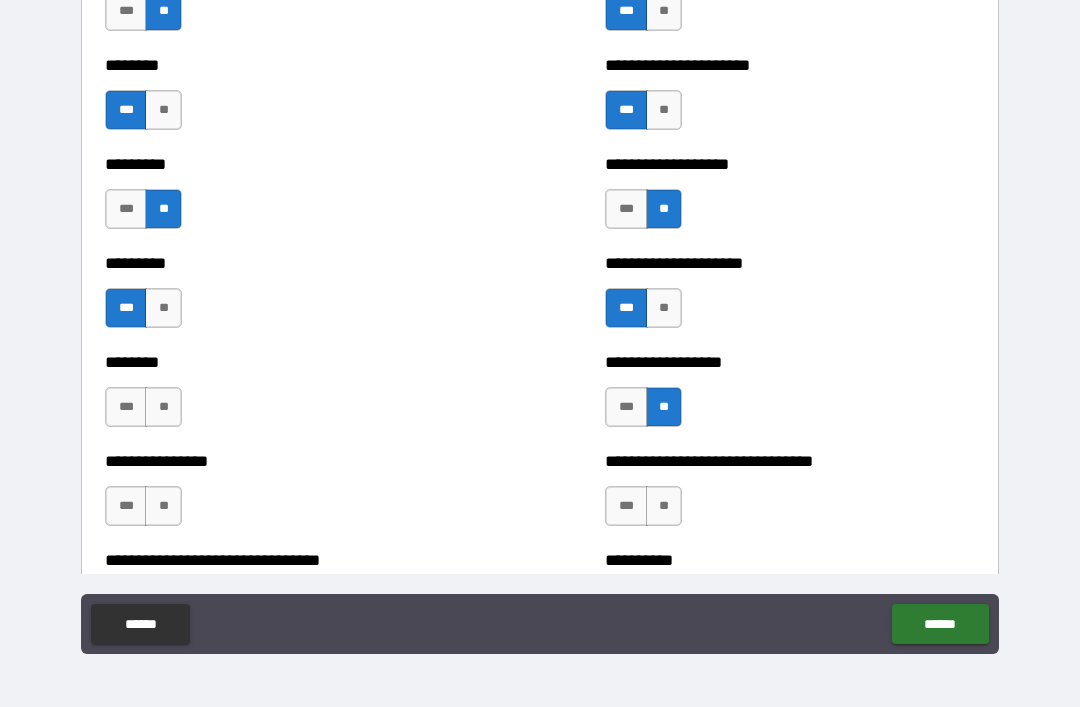 click on "**" at bounding box center (163, 407) 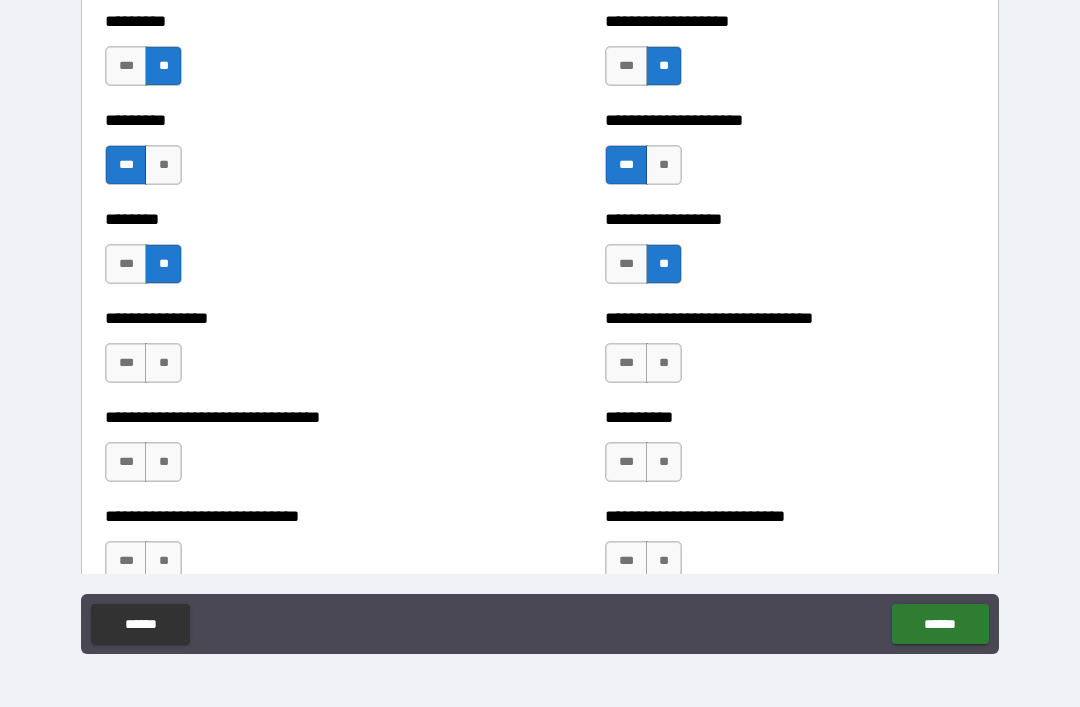 scroll, scrollTop: 7173, scrollLeft: 0, axis: vertical 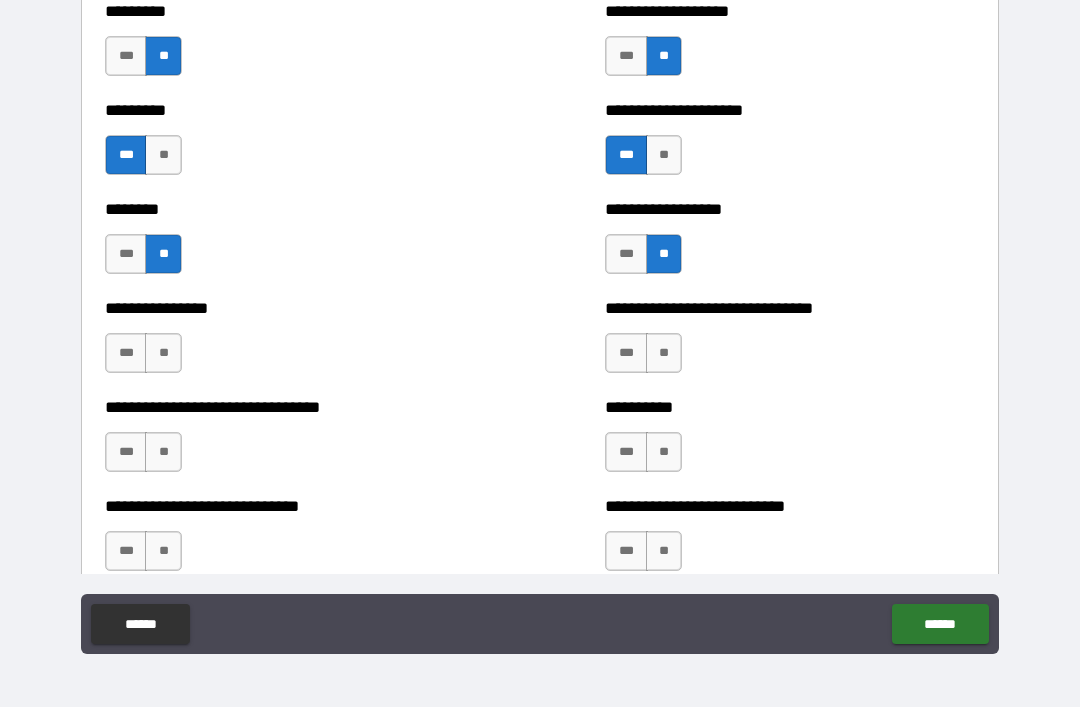 click on "**" at bounding box center [163, 353] 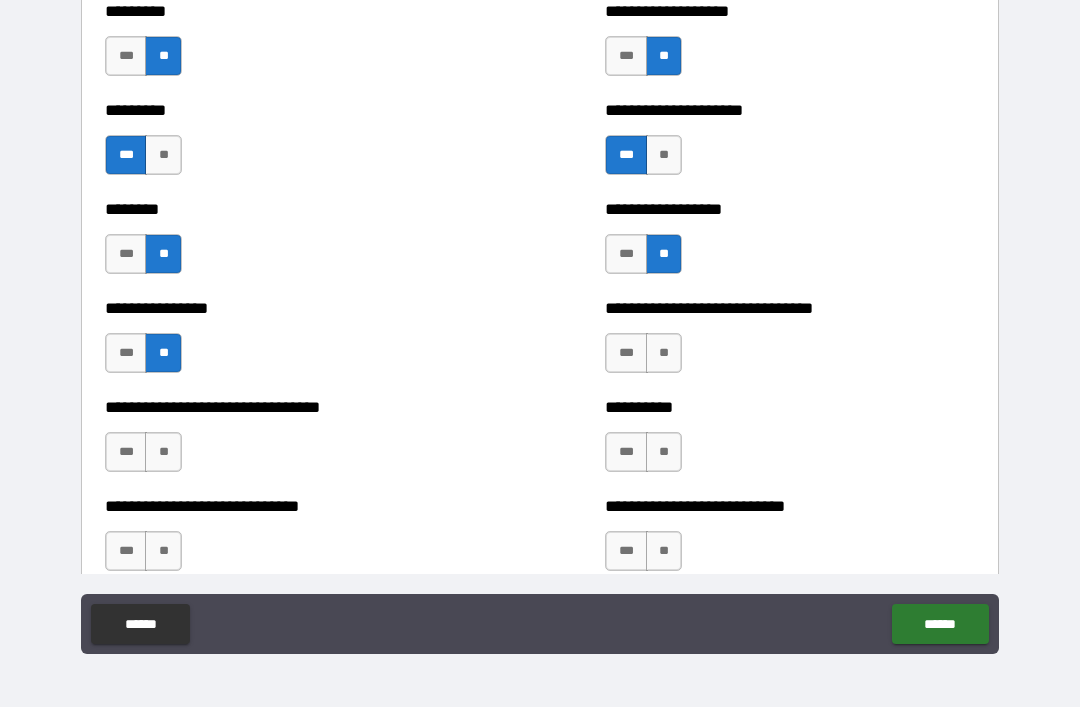 click on "**" at bounding box center [664, 353] 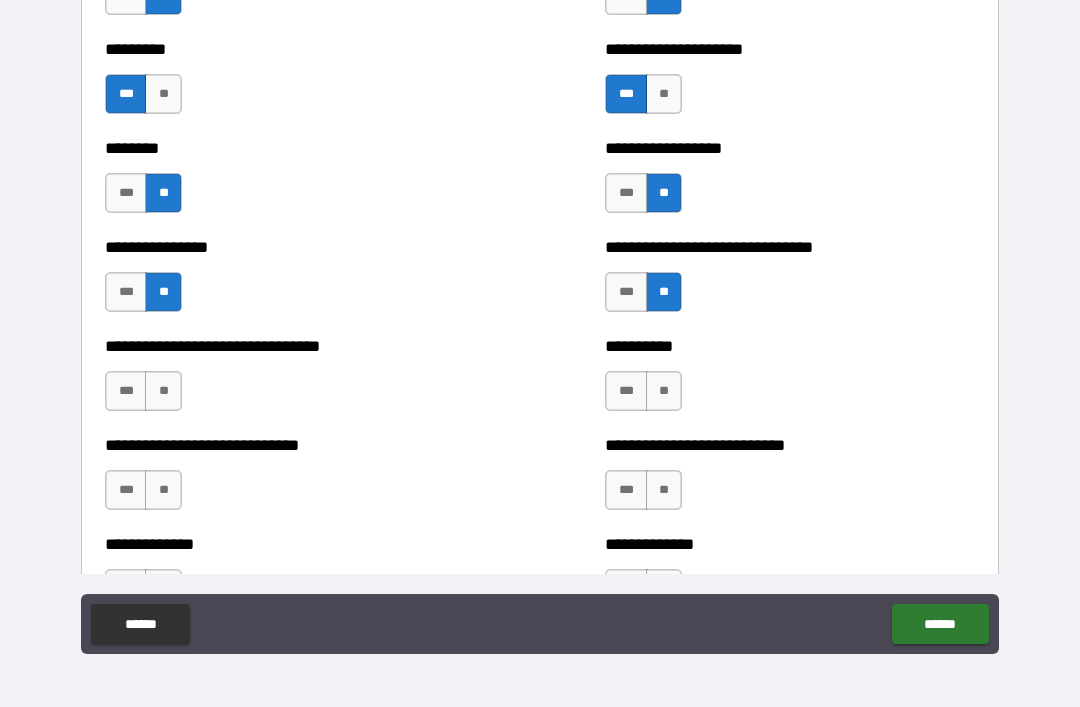 click on "***" at bounding box center (626, 391) 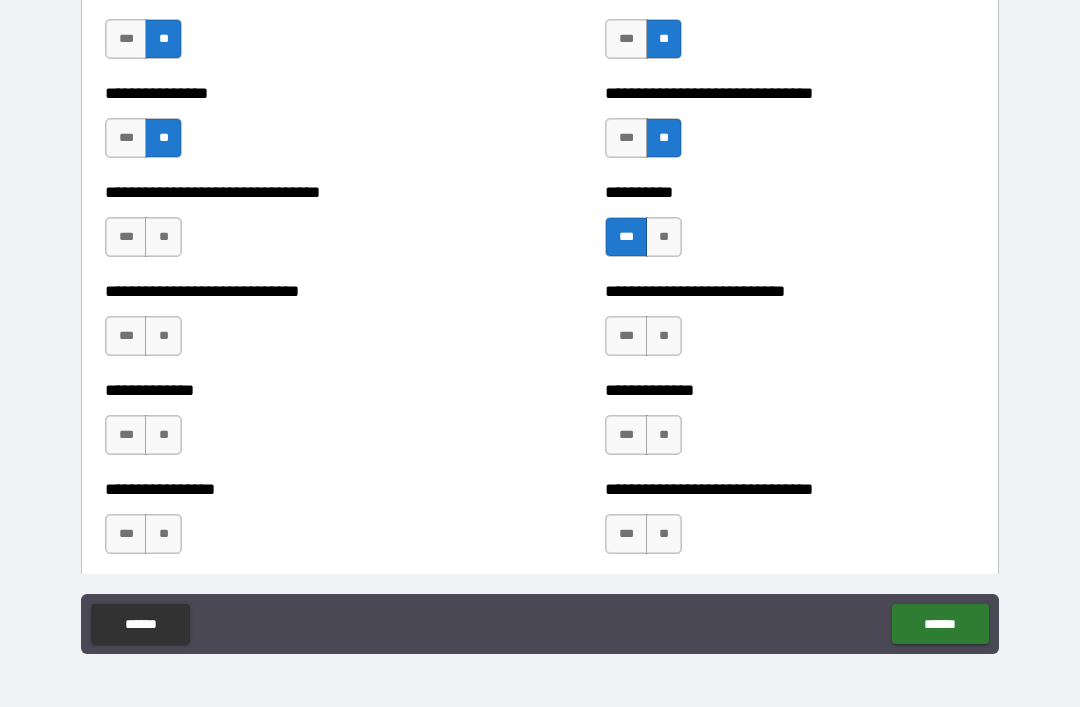 scroll, scrollTop: 7391, scrollLeft: 0, axis: vertical 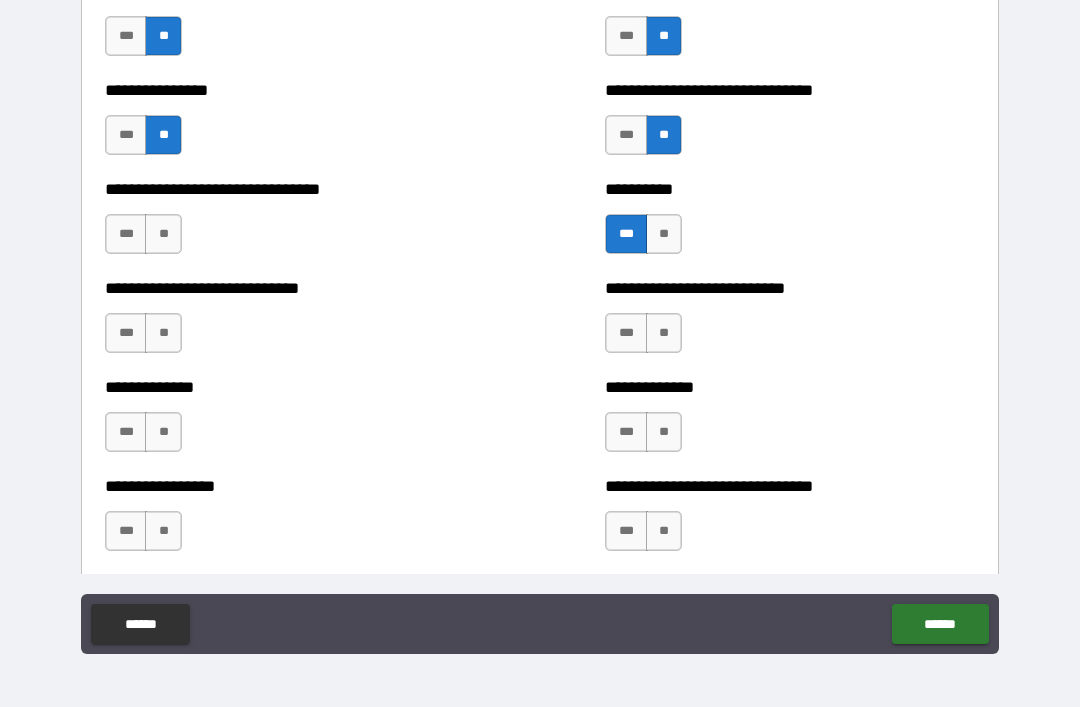 click on "**" at bounding box center (163, 234) 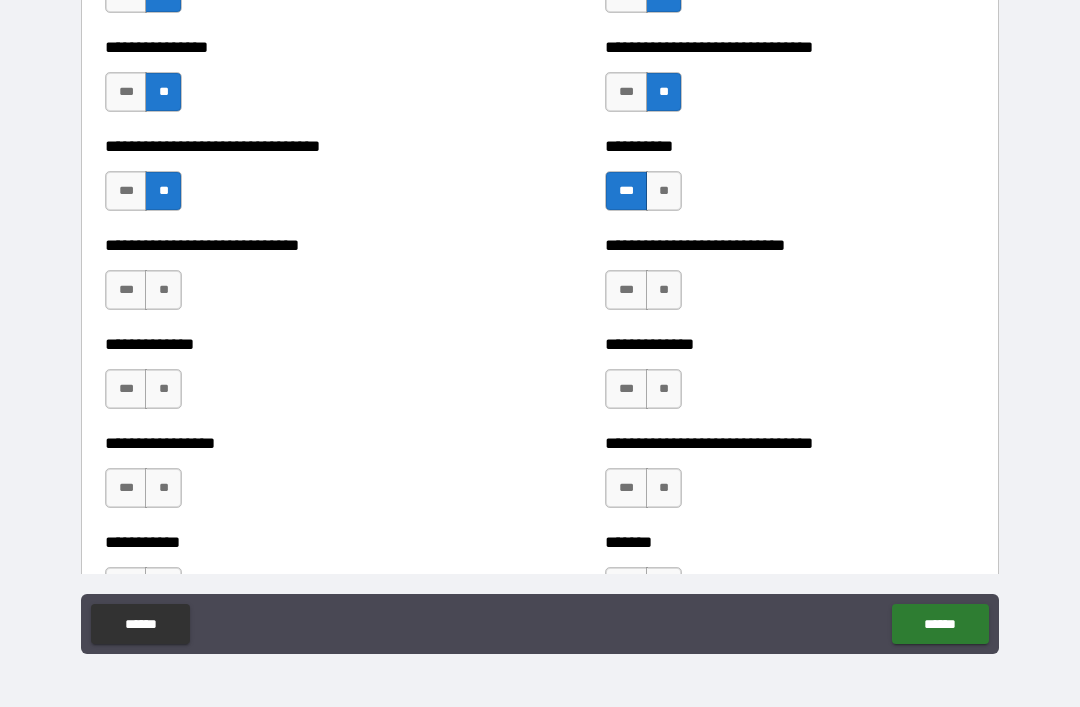 scroll, scrollTop: 7435, scrollLeft: 0, axis: vertical 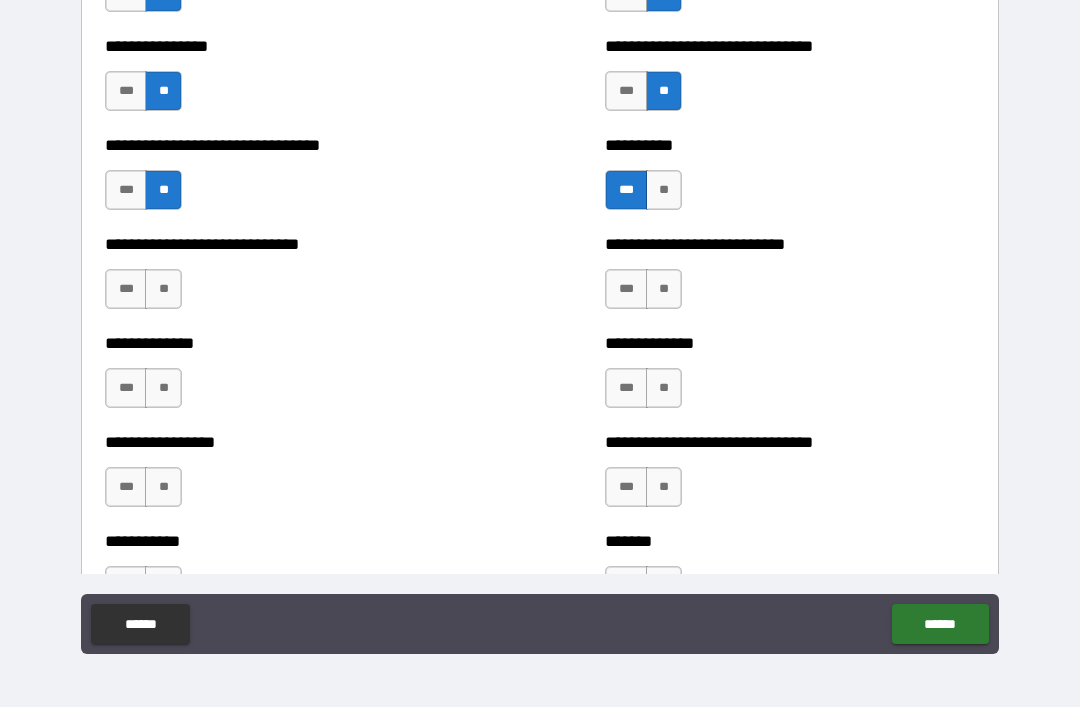 click on "**" at bounding box center [163, 289] 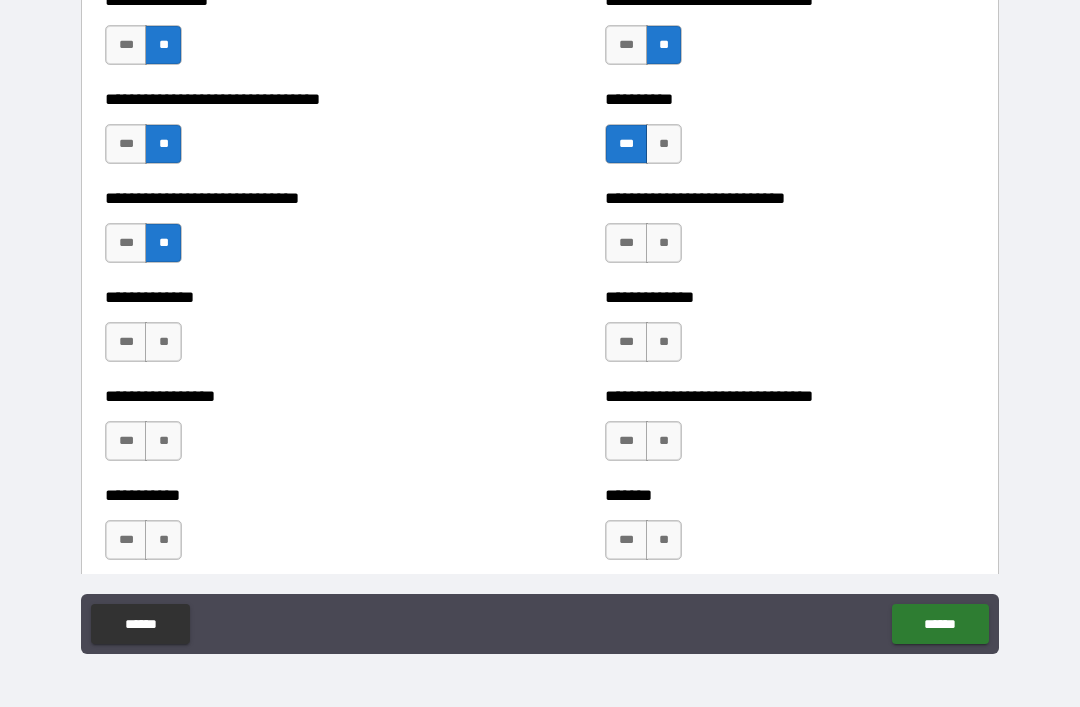 scroll, scrollTop: 7487, scrollLeft: 0, axis: vertical 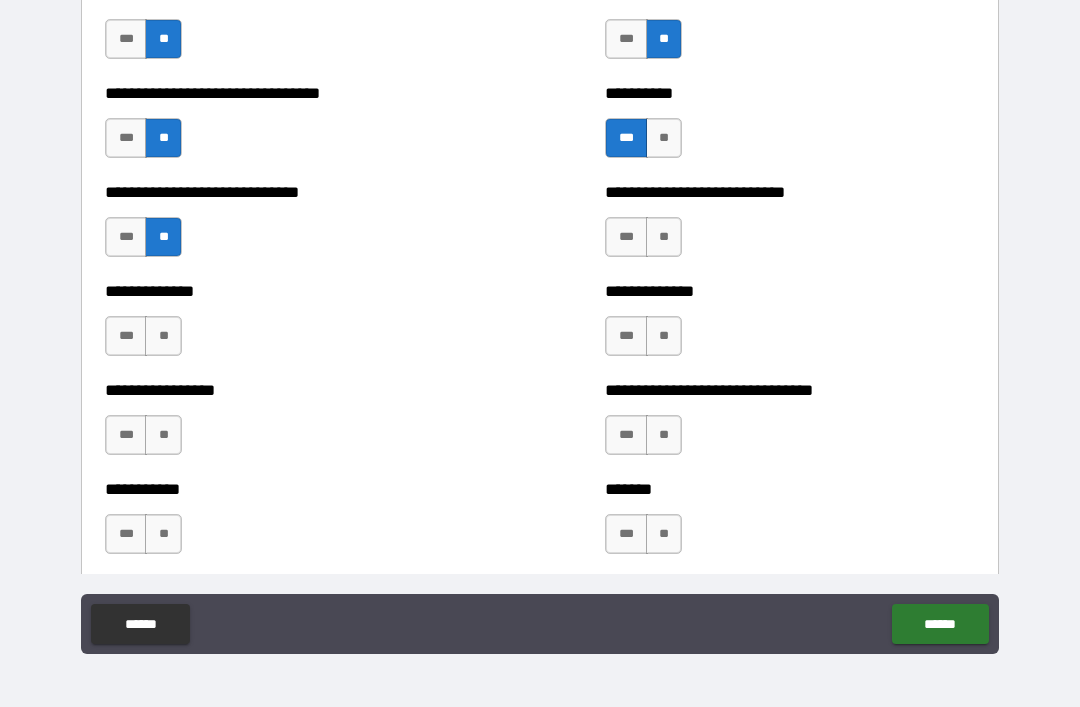 click on "**" at bounding box center (163, 336) 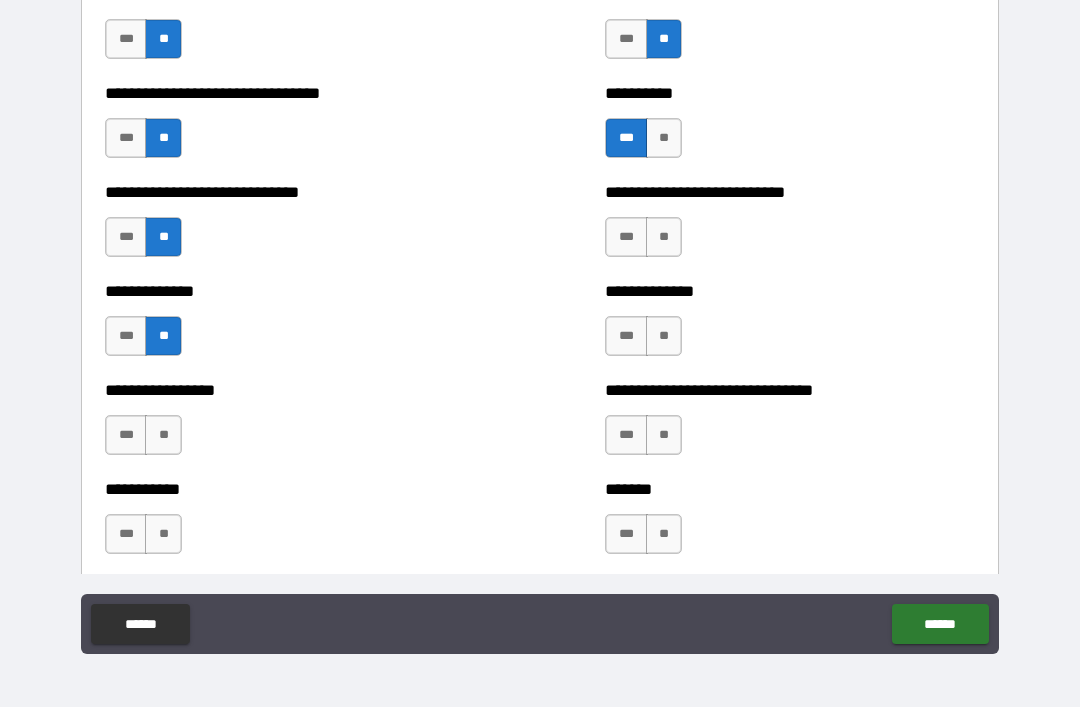click on "**" at bounding box center (163, 435) 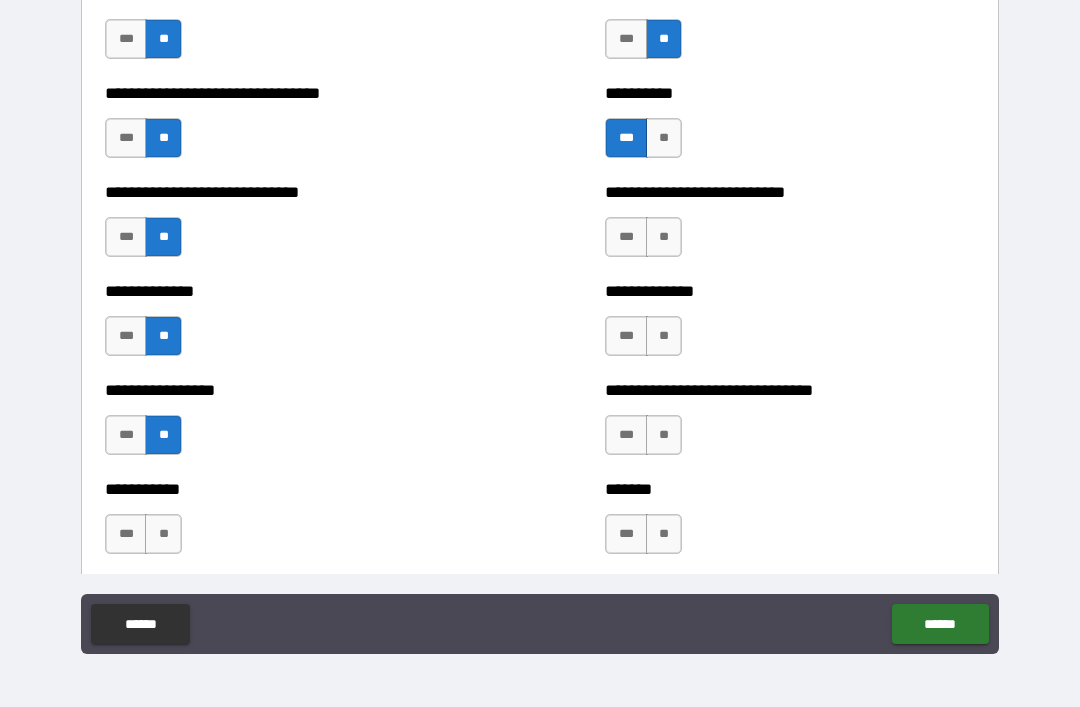 click on "**" at bounding box center (163, 534) 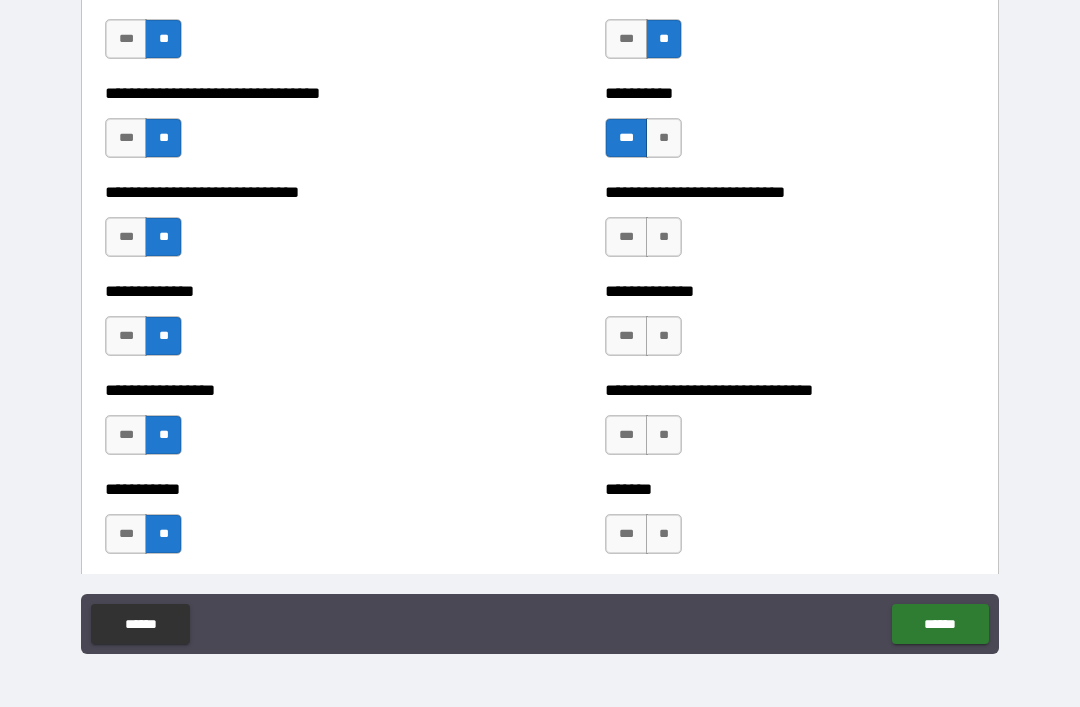 click on "**" at bounding box center [664, 237] 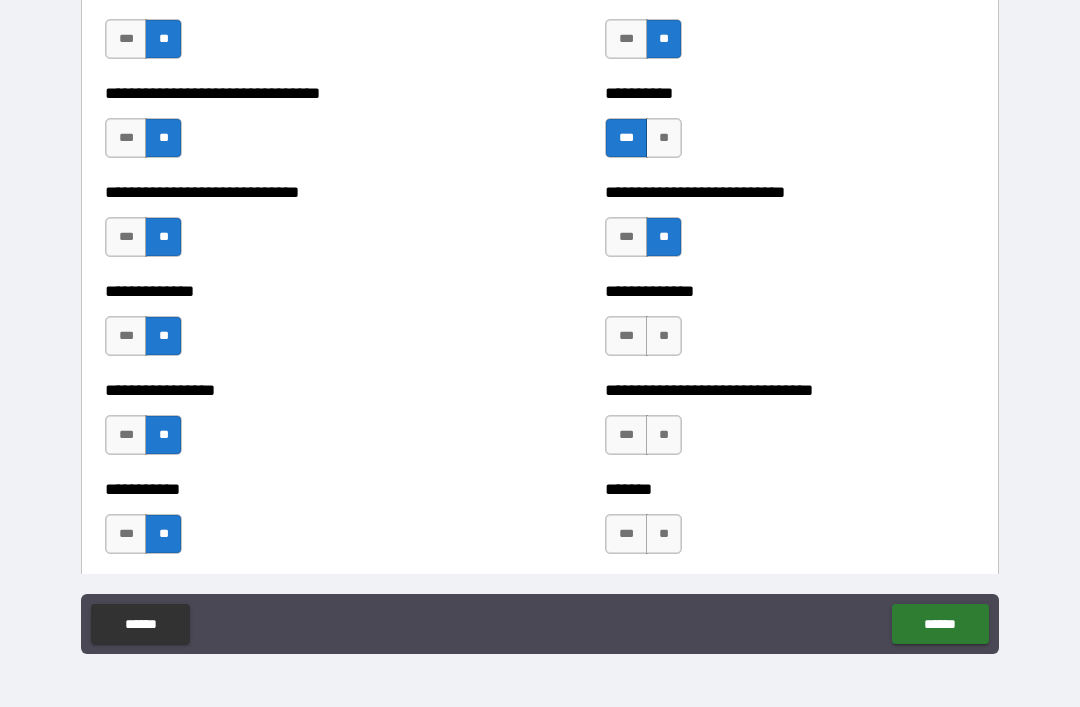click on "***" at bounding box center (626, 336) 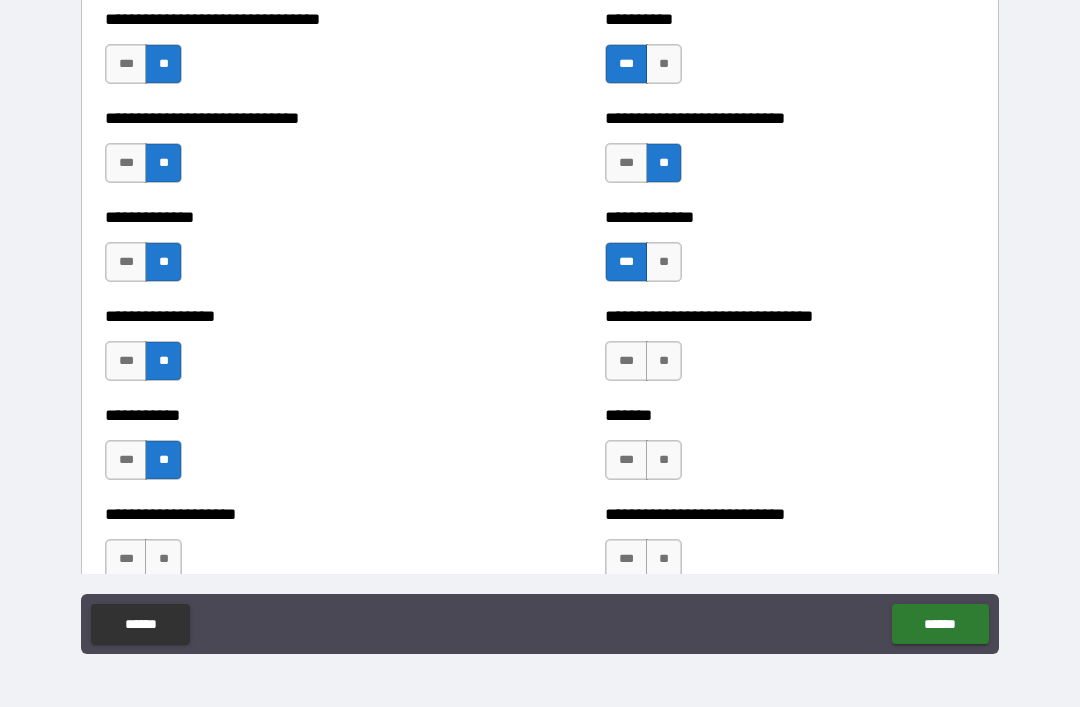 scroll, scrollTop: 7573, scrollLeft: 0, axis: vertical 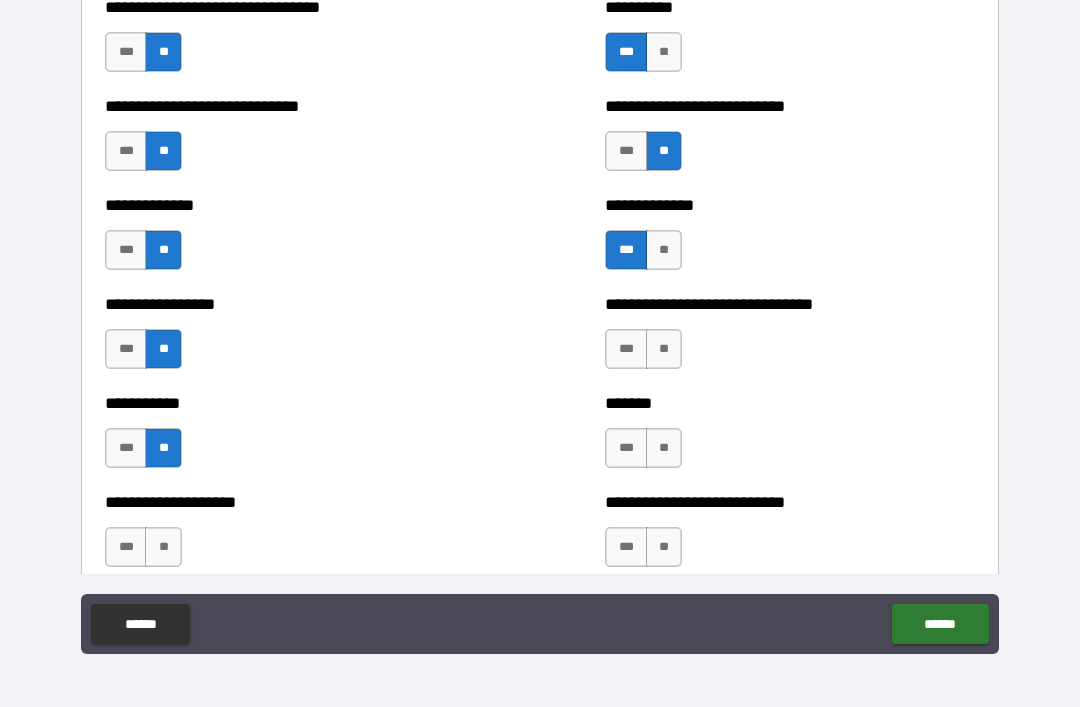 click on "**" at bounding box center (664, 349) 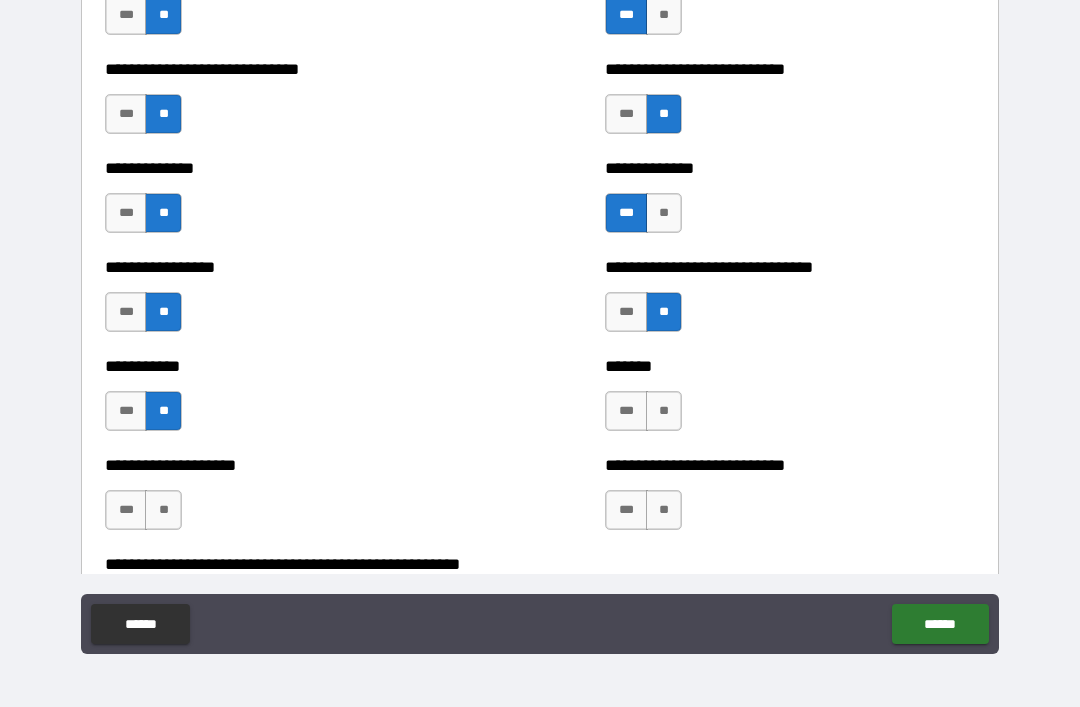 click on "**" at bounding box center (664, 411) 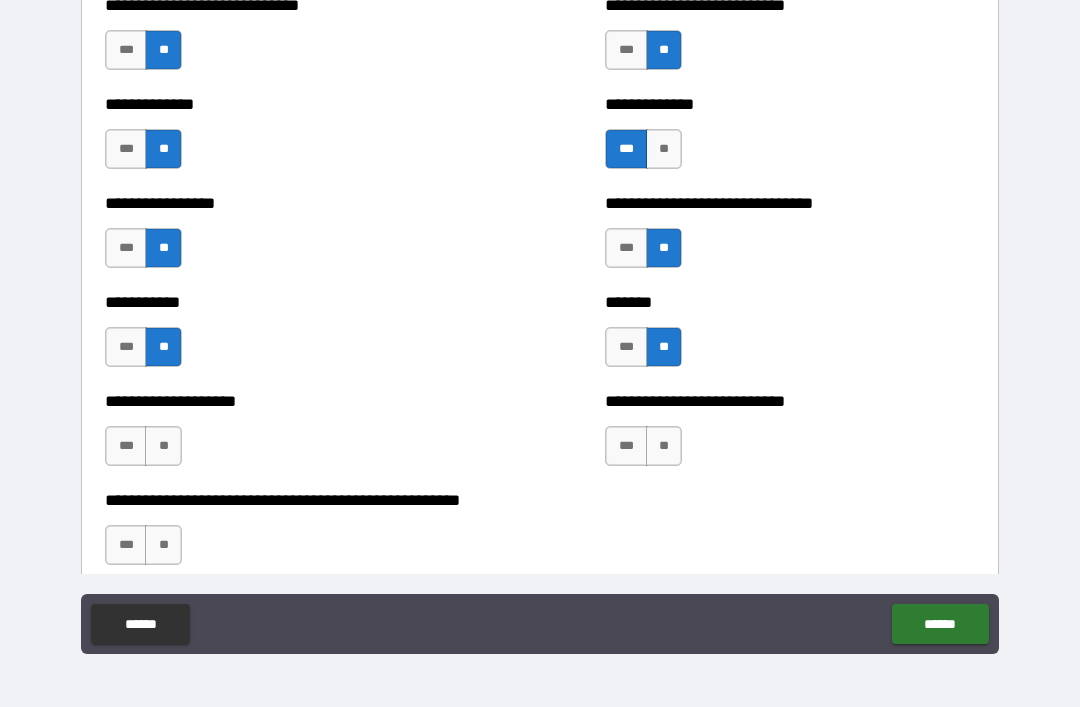 click on "**" at bounding box center [664, 446] 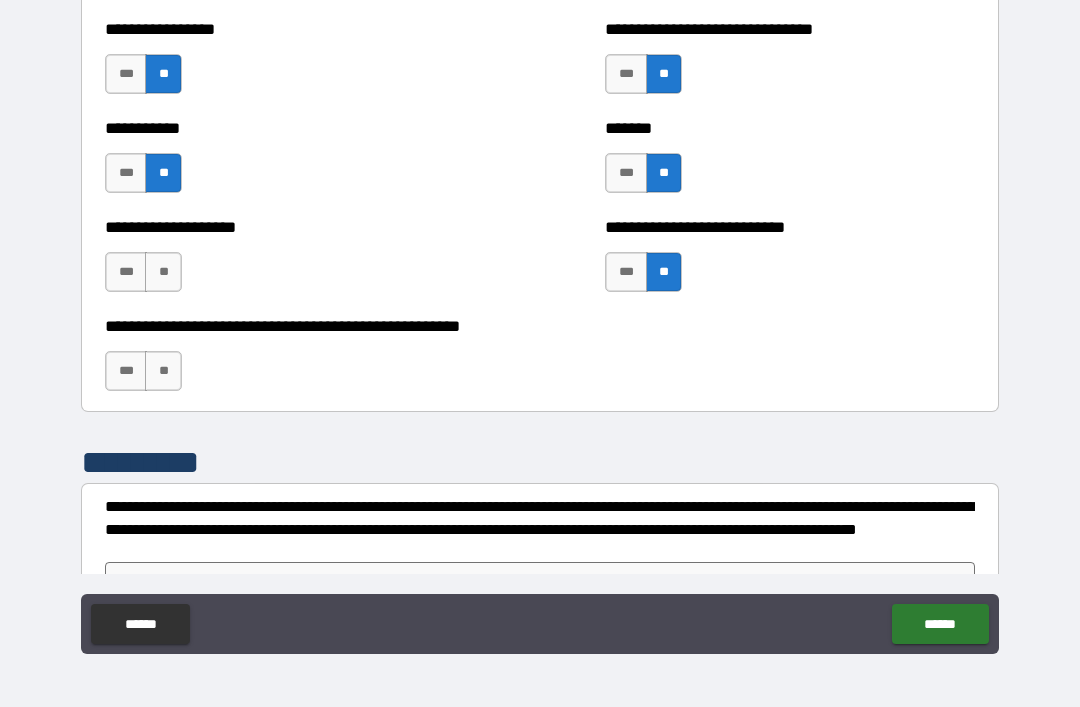 scroll, scrollTop: 7849, scrollLeft: 0, axis: vertical 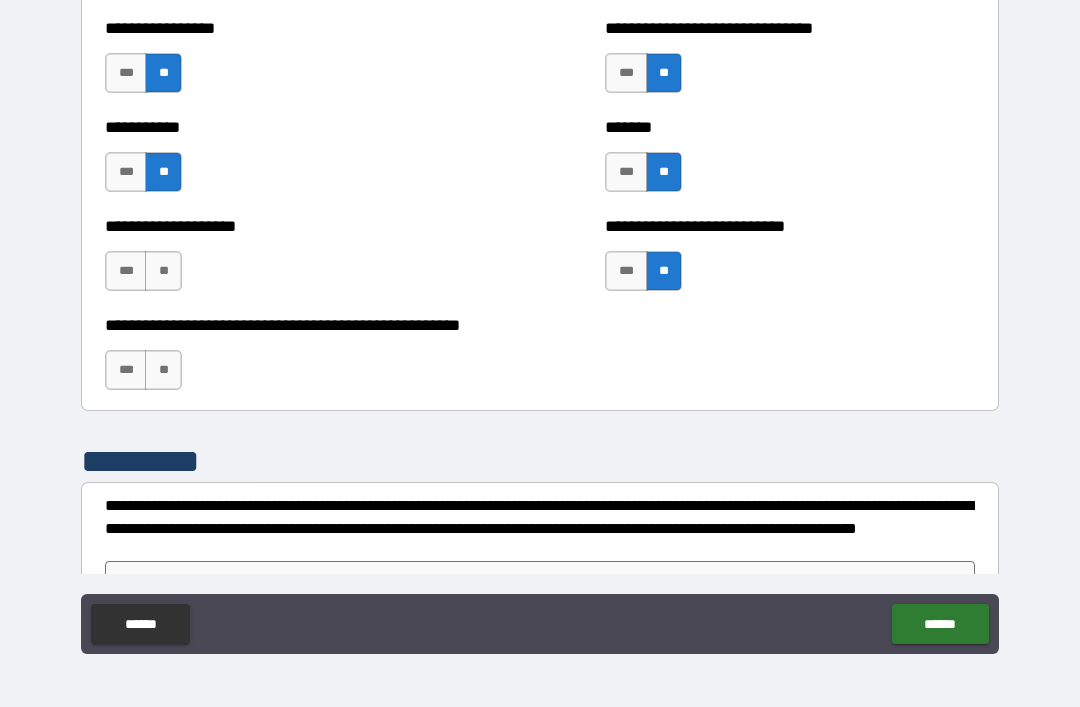 click on "**" at bounding box center [163, 370] 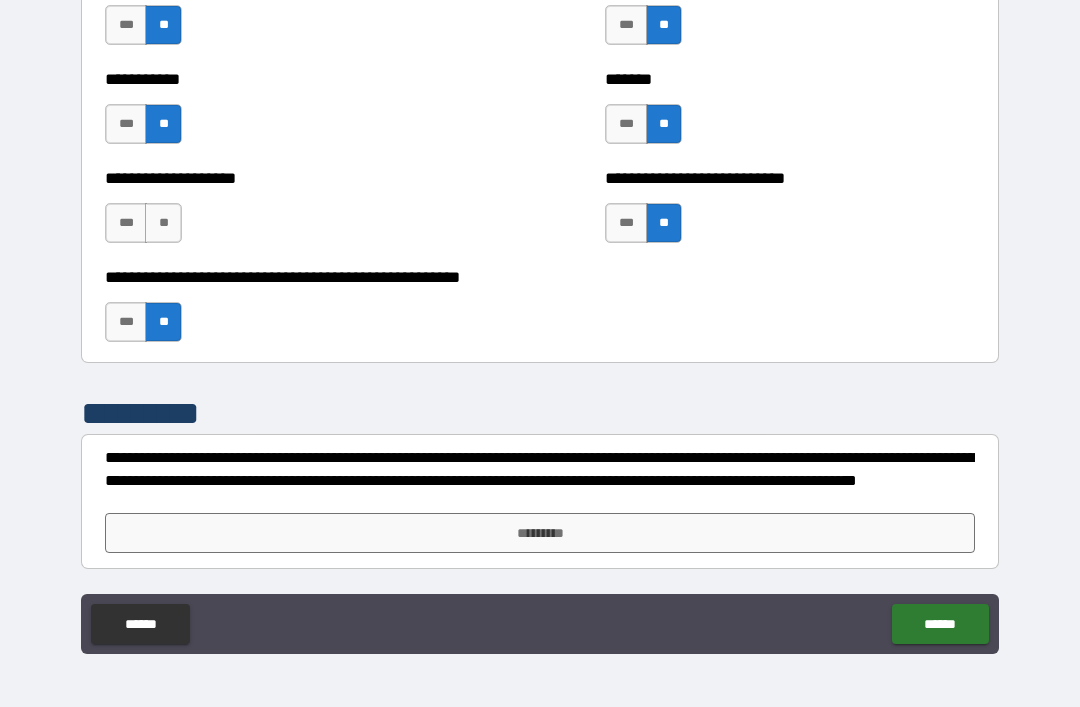 scroll, scrollTop: 7897, scrollLeft: 0, axis: vertical 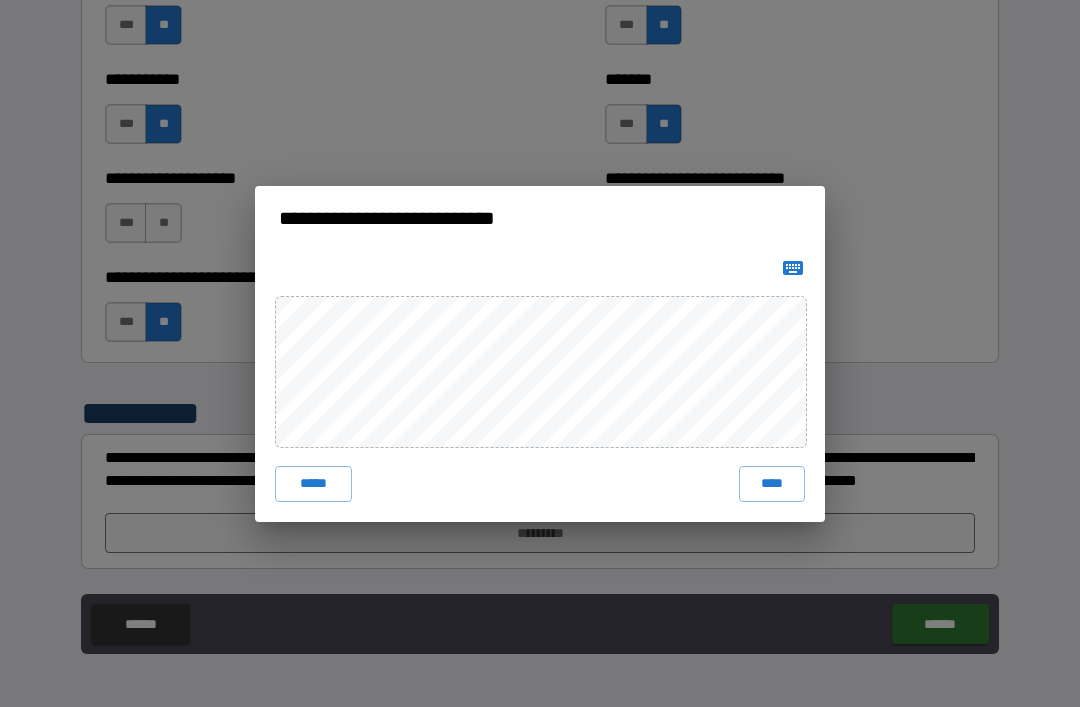 click on "****" at bounding box center (772, 484) 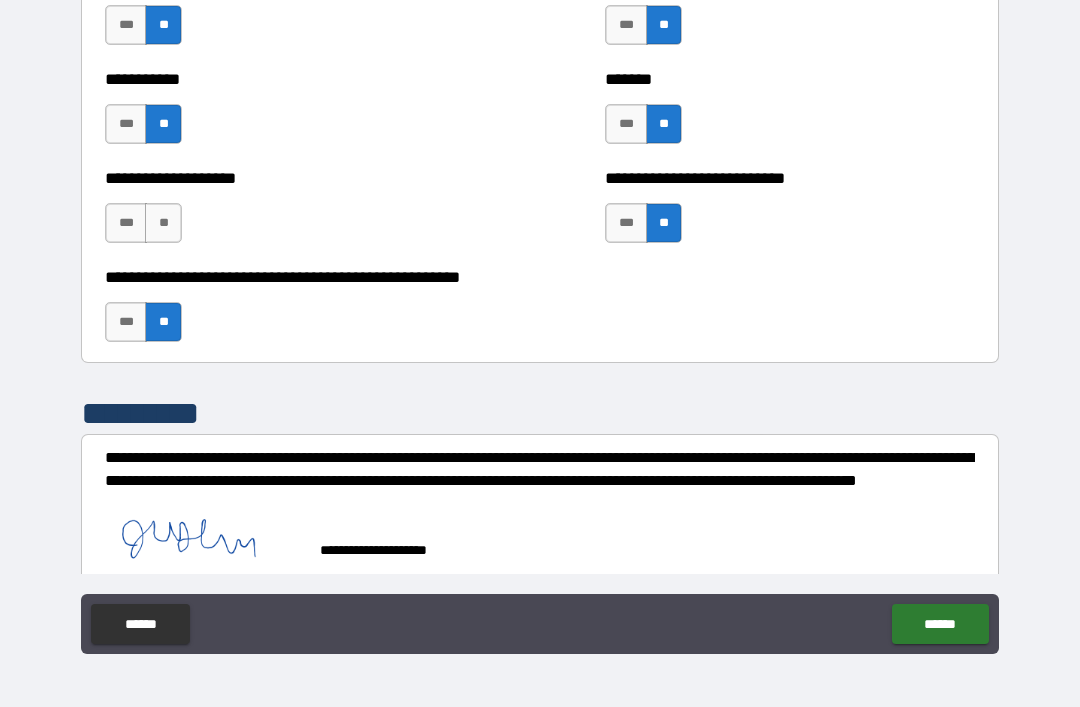 click on "******" at bounding box center [940, 624] 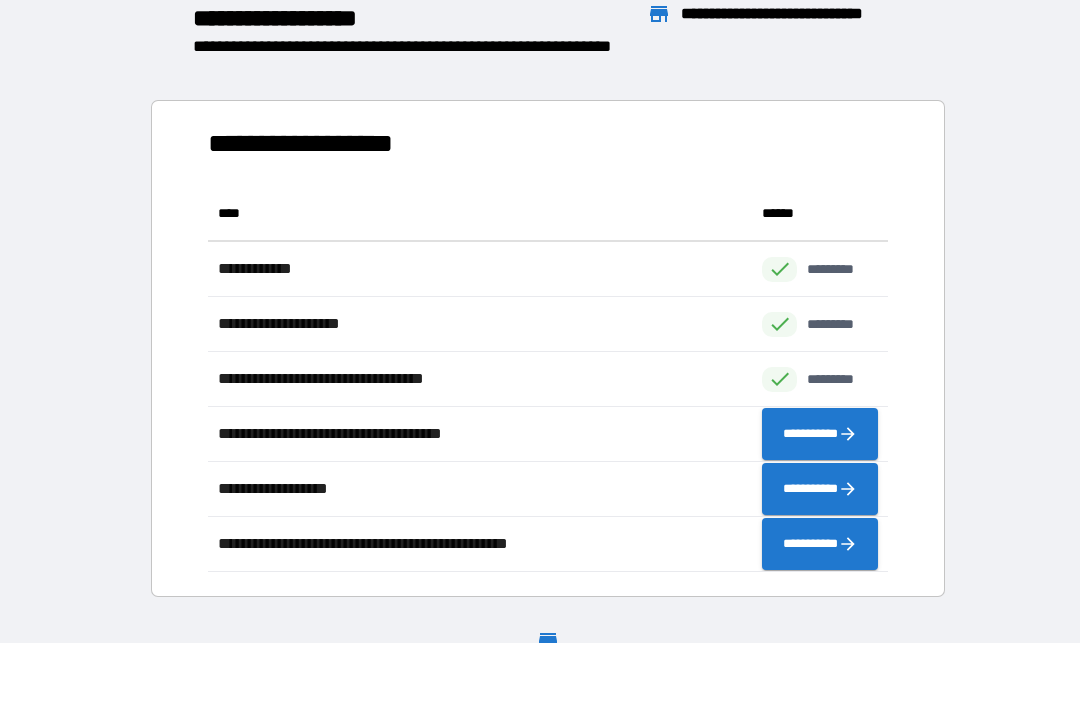 scroll, scrollTop: 1, scrollLeft: 1, axis: both 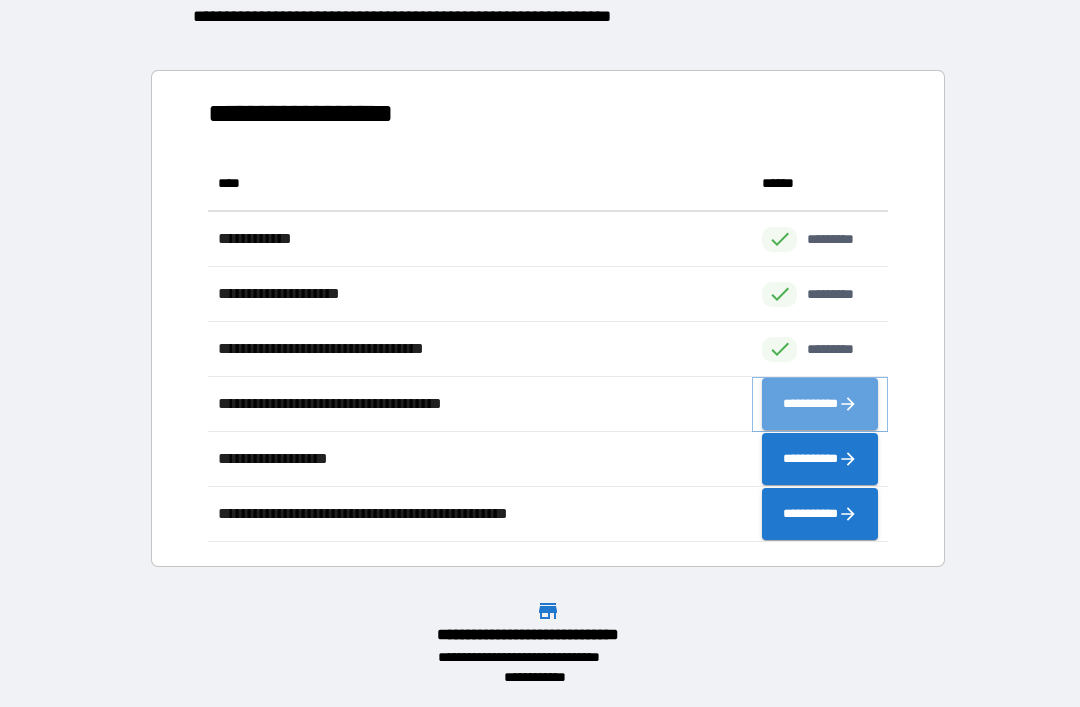 click 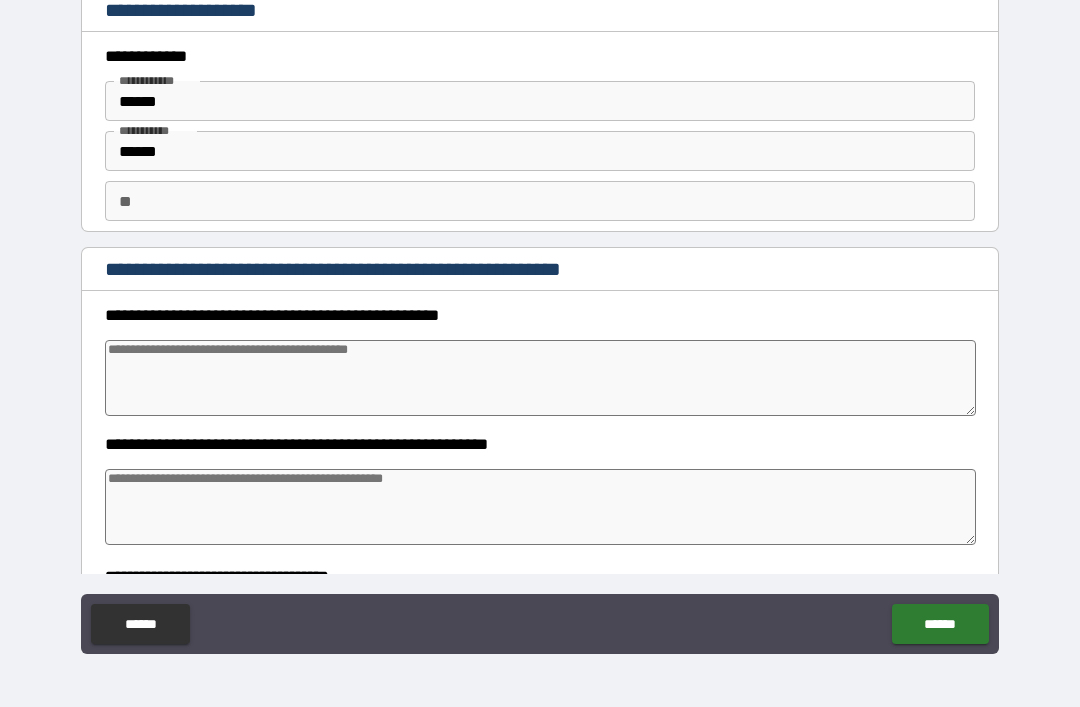 click at bounding box center (540, 378) 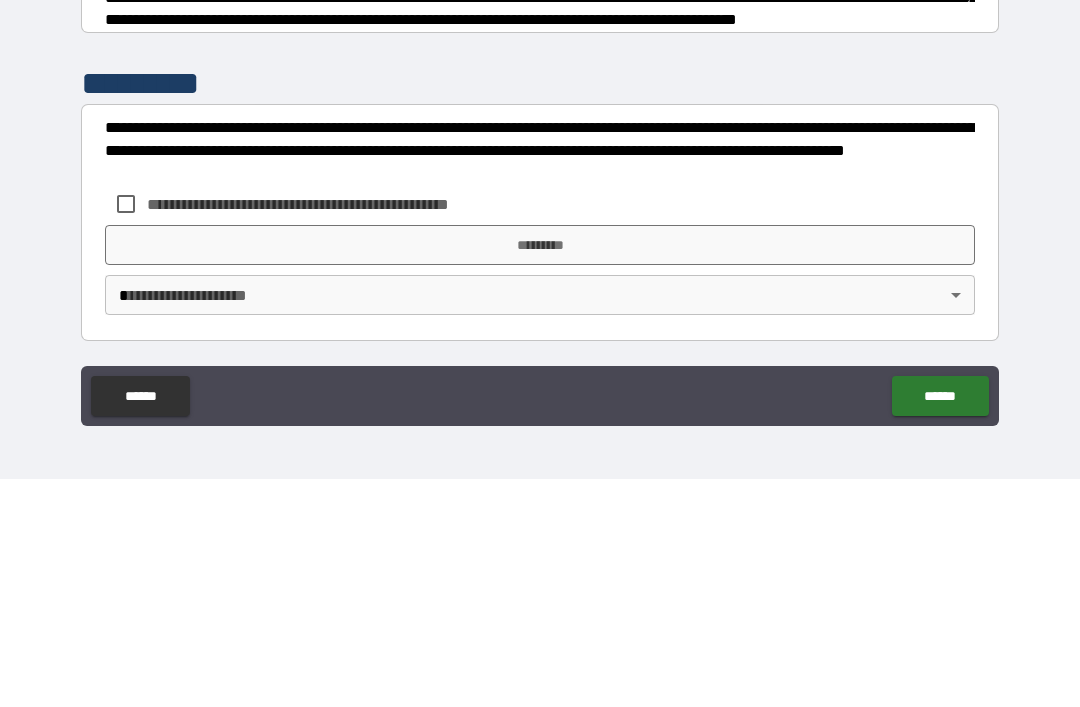 scroll, scrollTop: 504, scrollLeft: 0, axis: vertical 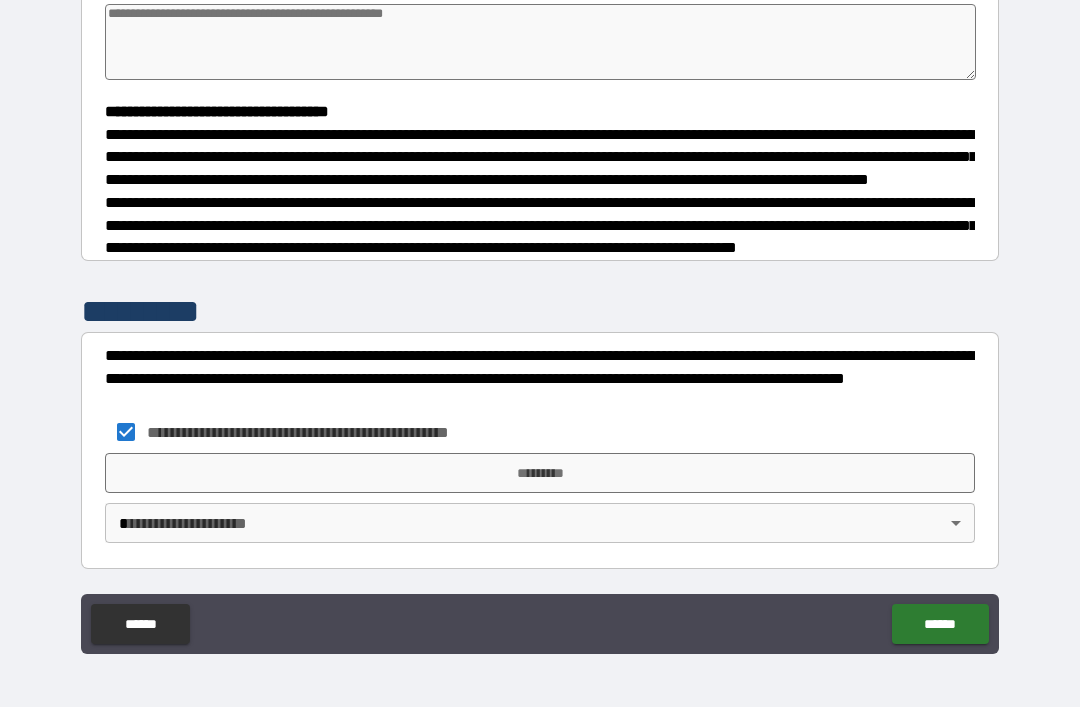 click on "*********" at bounding box center (540, 473) 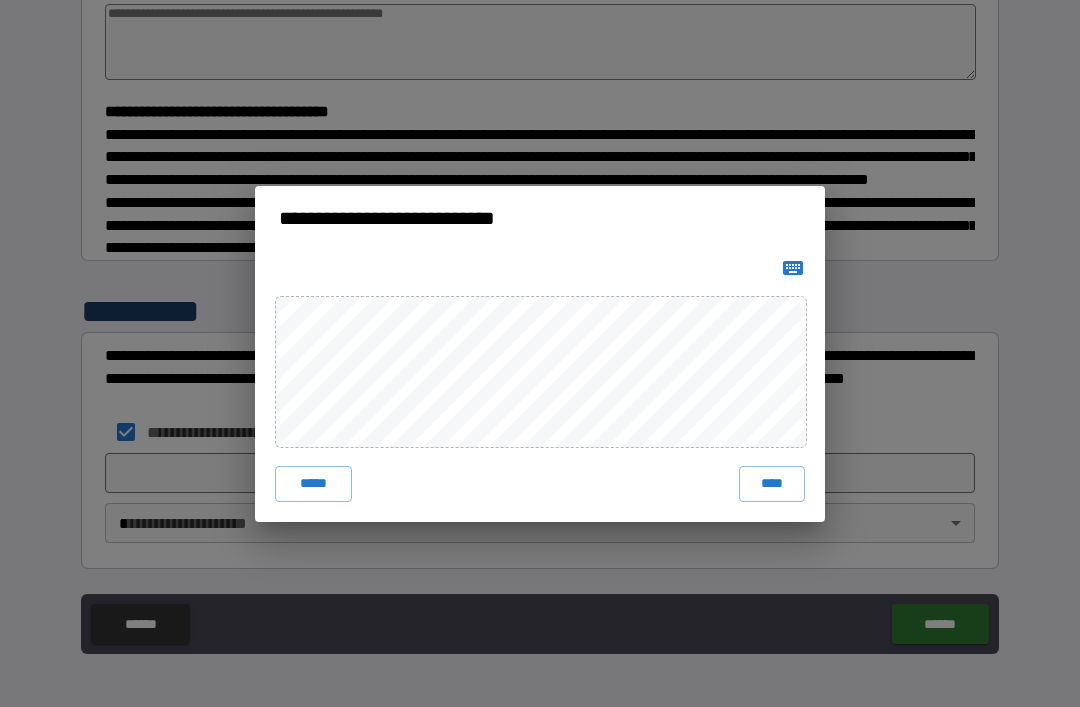 click on "****" at bounding box center (772, 484) 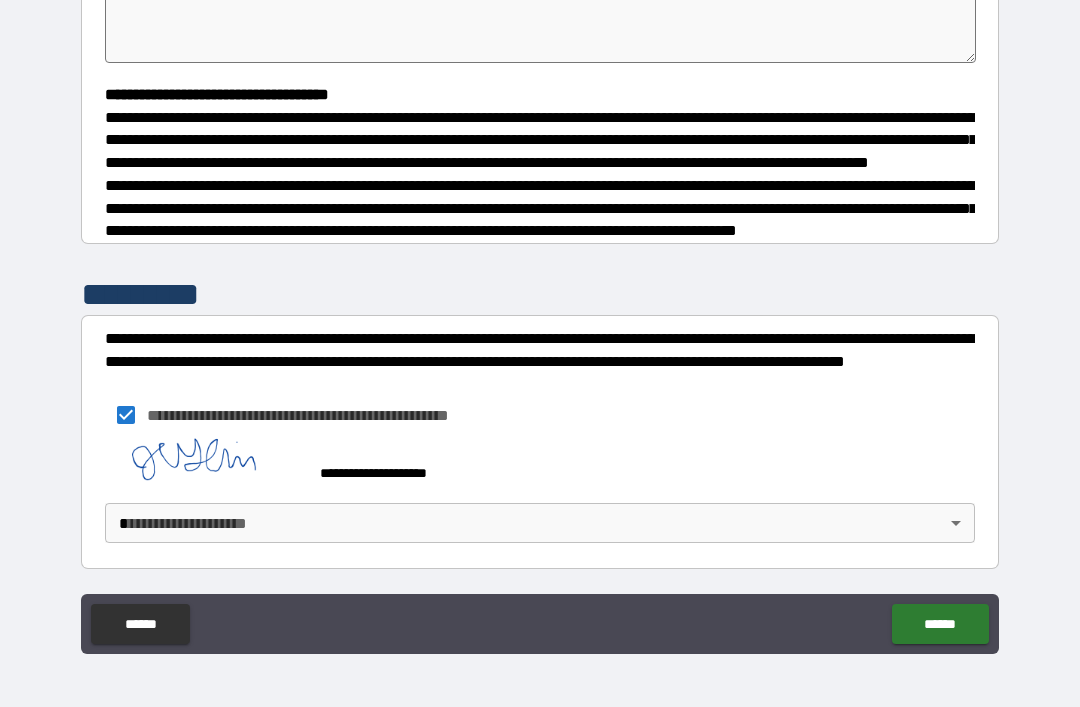 scroll, scrollTop: 494, scrollLeft: 0, axis: vertical 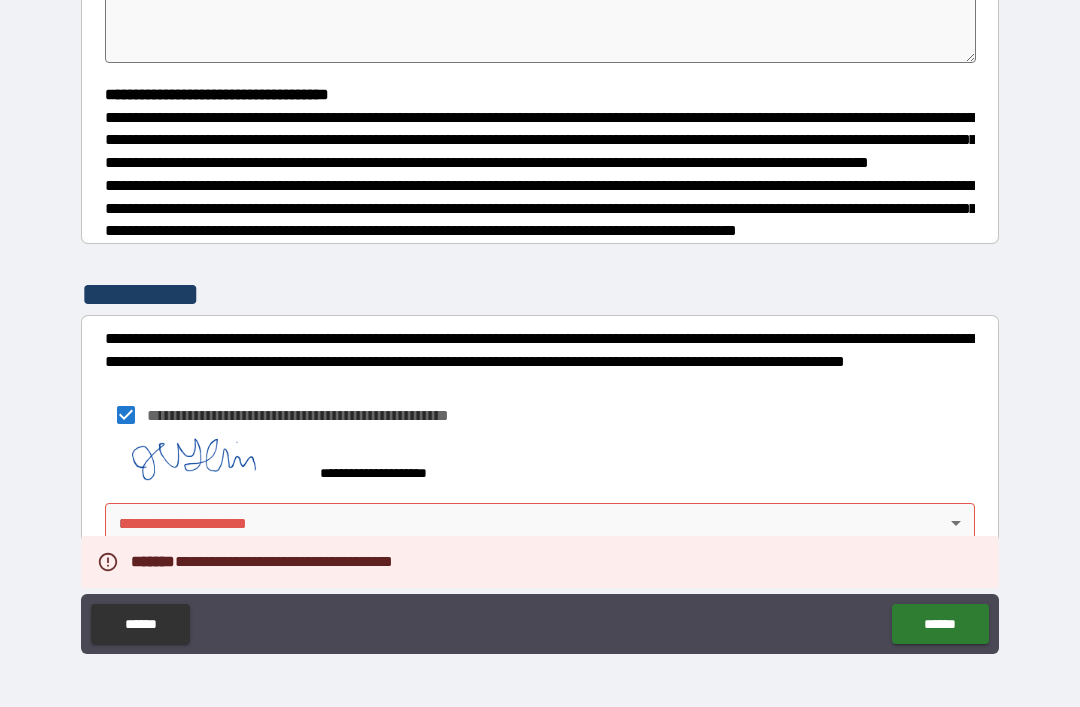 click on "**********" at bounding box center [540, 321] 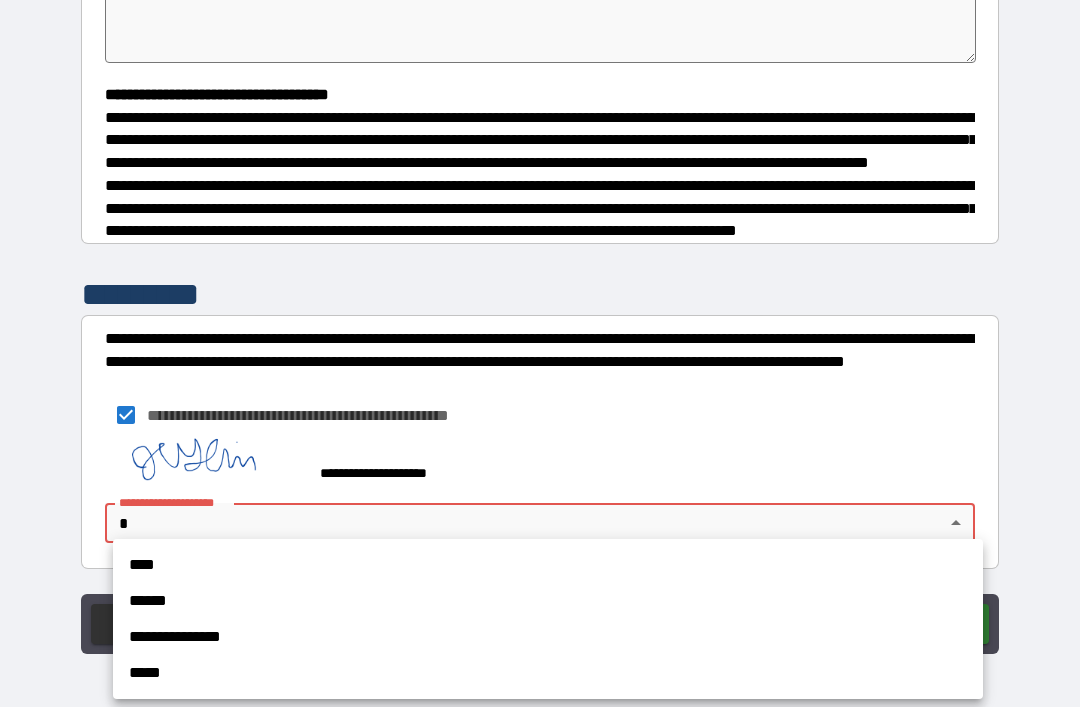click on "****" at bounding box center (548, 565) 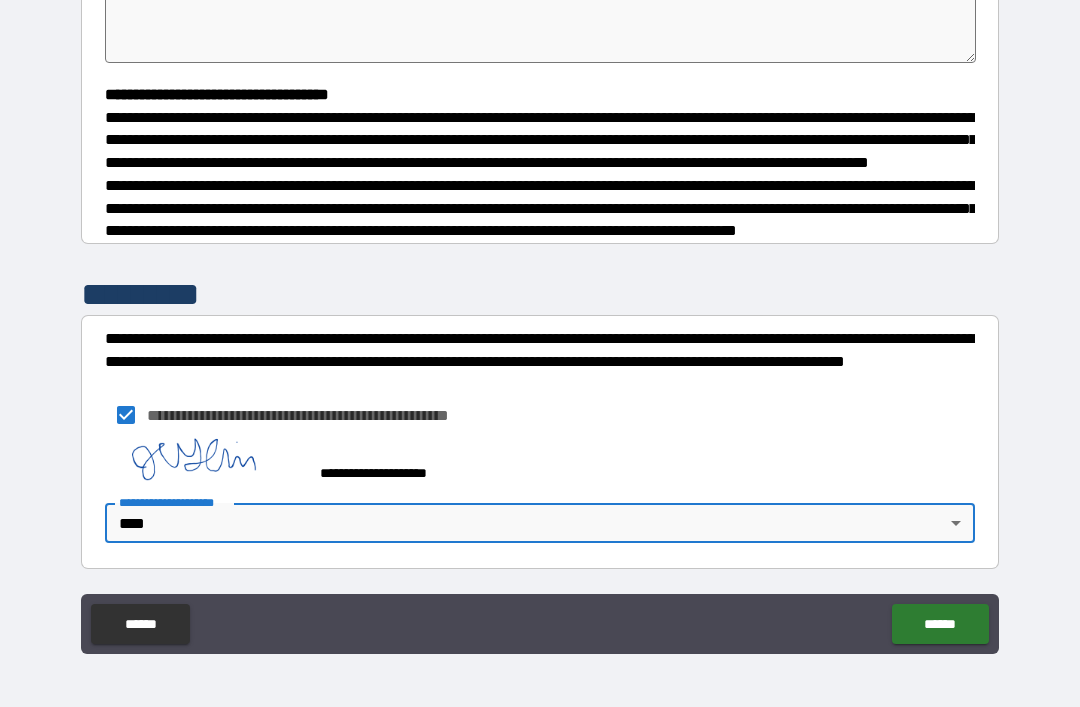 click on "******" at bounding box center [940, 624] 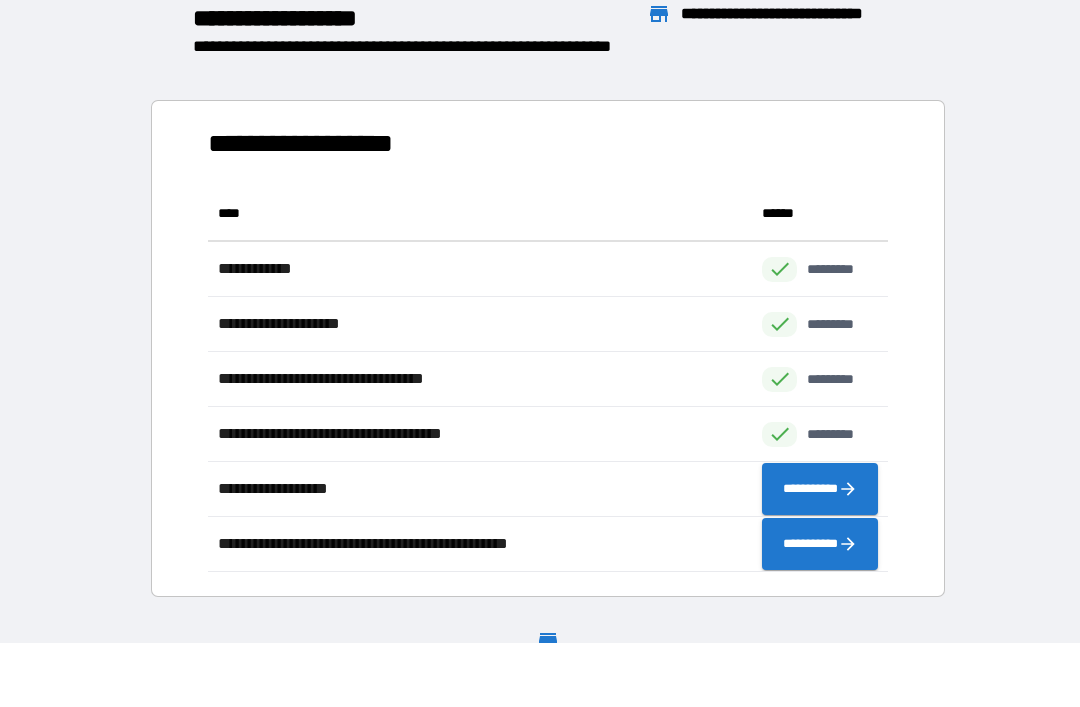 scroll, scrollTop: 1, scrollLeft: 1, axis: both 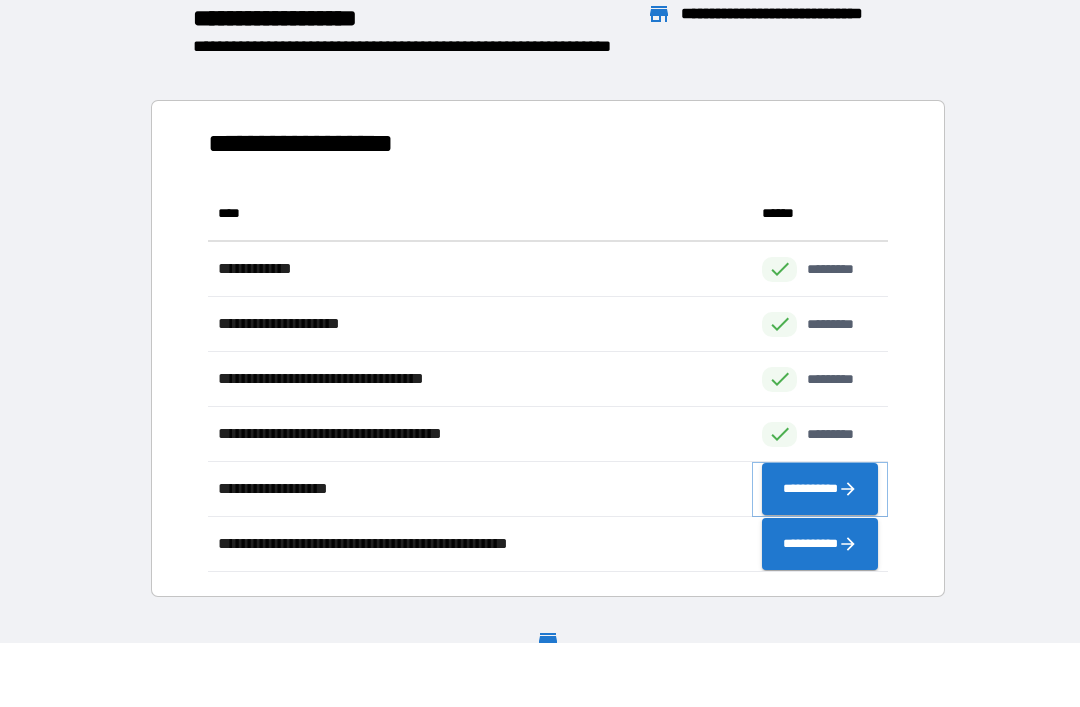 click on "**********" at bounding box center [820, 489] 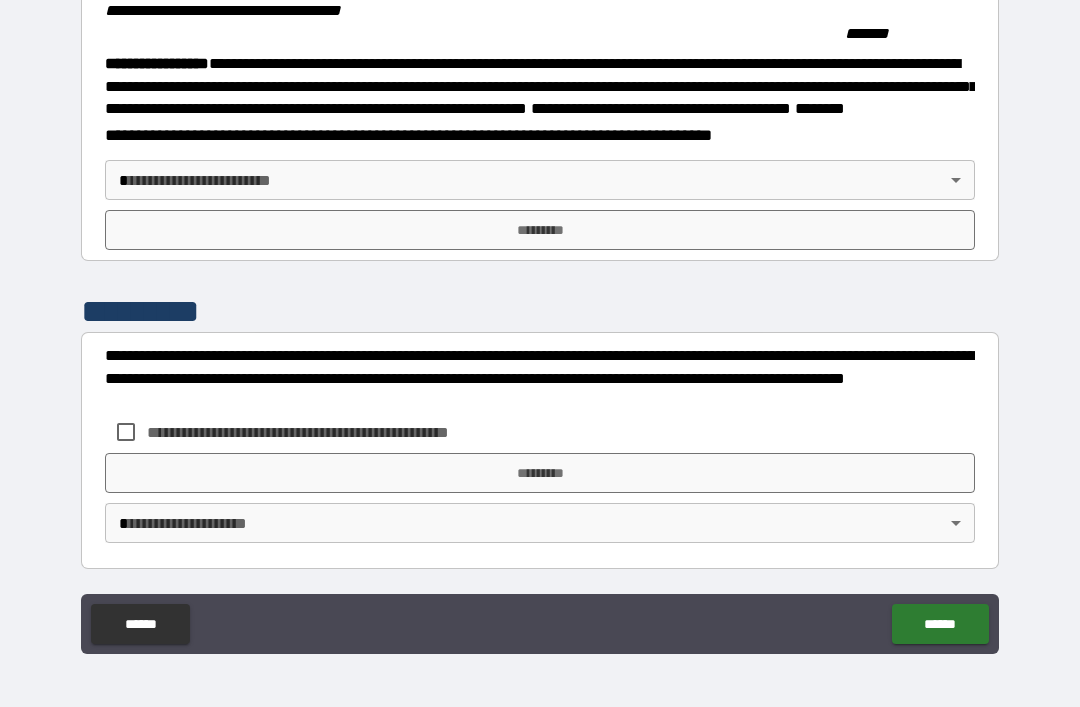 scroll, scrollTop: 2113, scrollLeft: 0, axis: vertical 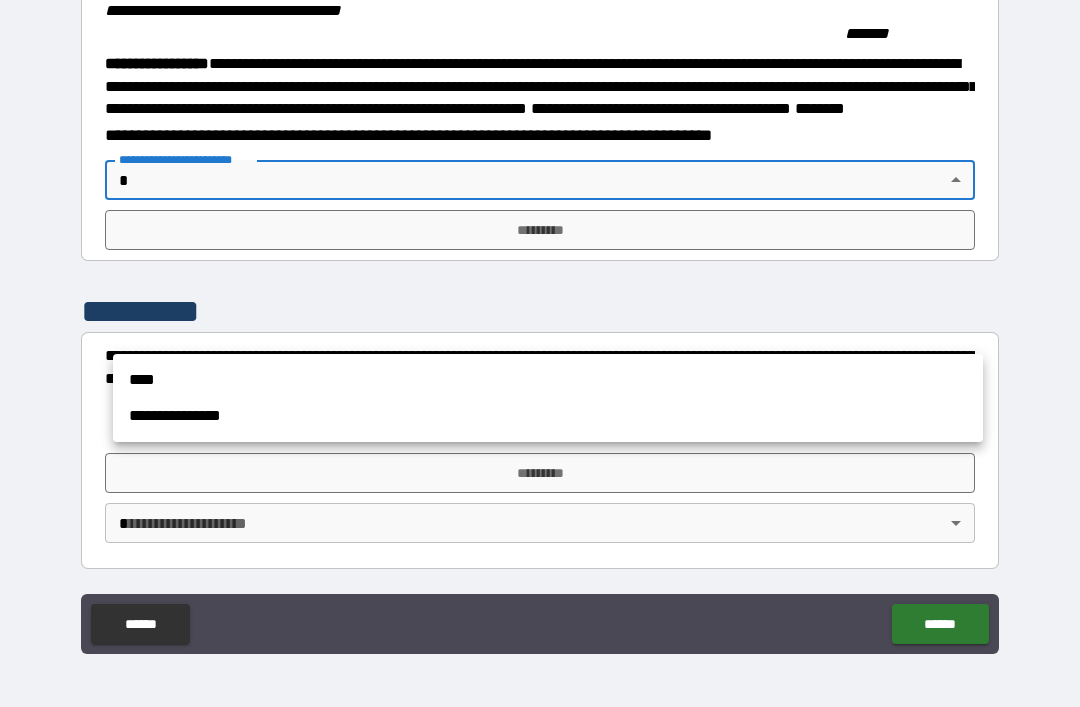 click on "****" at bounding box center (548, 380) 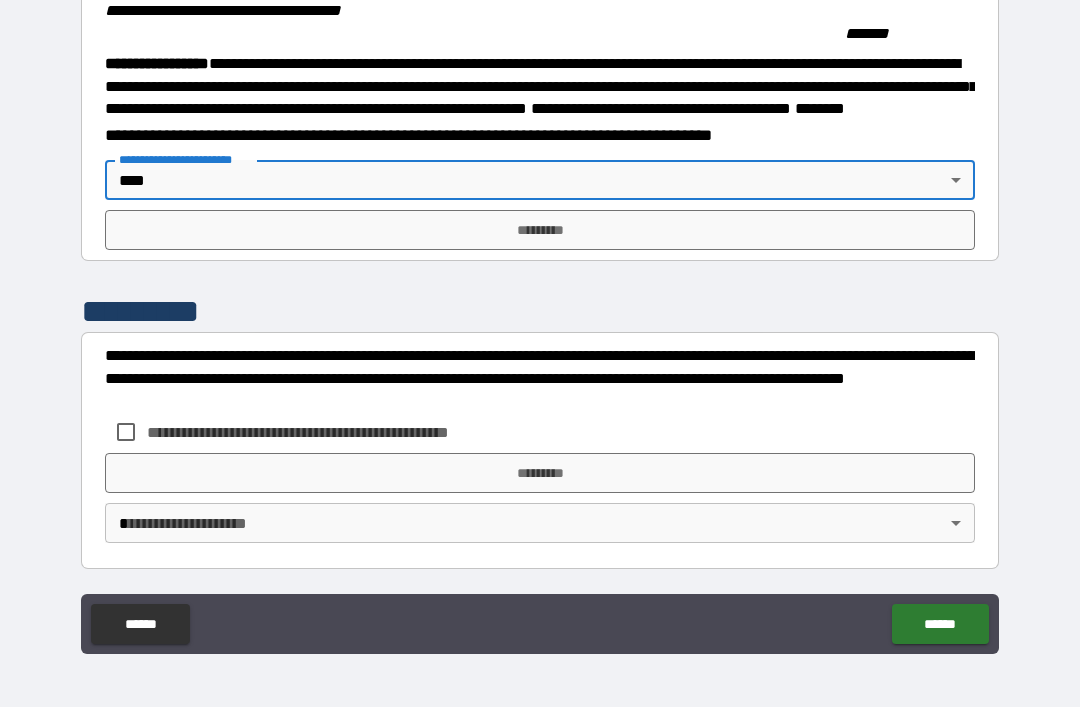 click on "*********" at bounding box center (540, 230) 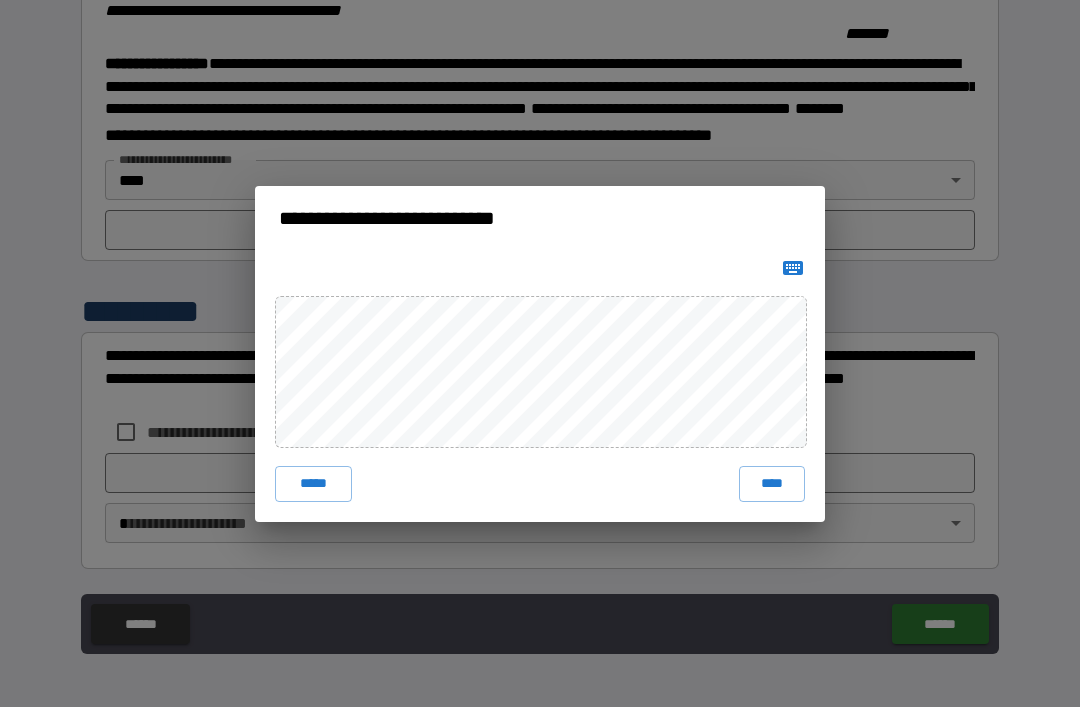 click on "****" at bounding box center (772, 484) 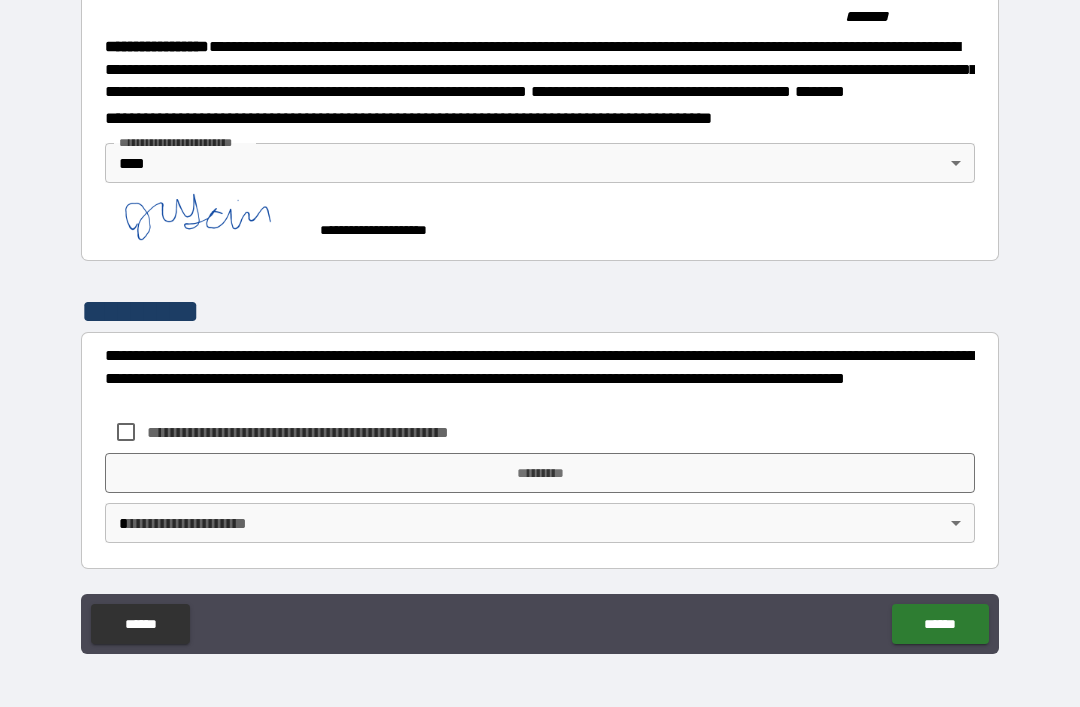 scroll, scrollTop: 2276, scrollLeft: 0, axis: vertical 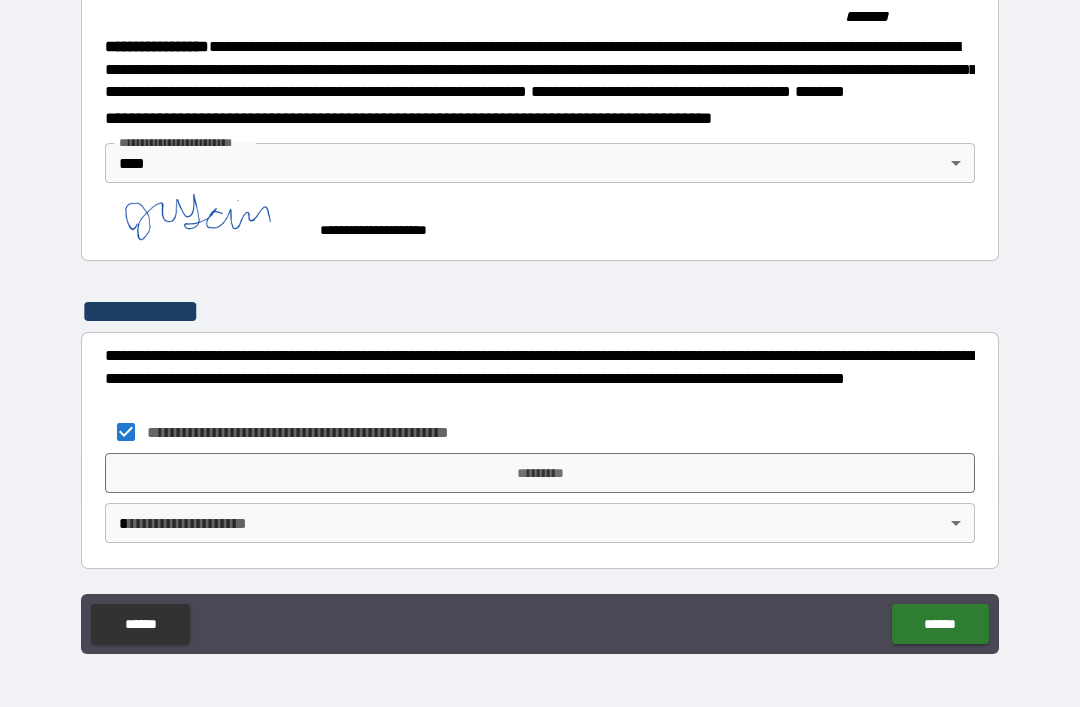 click on "*********" at bounding box center [540, 473] 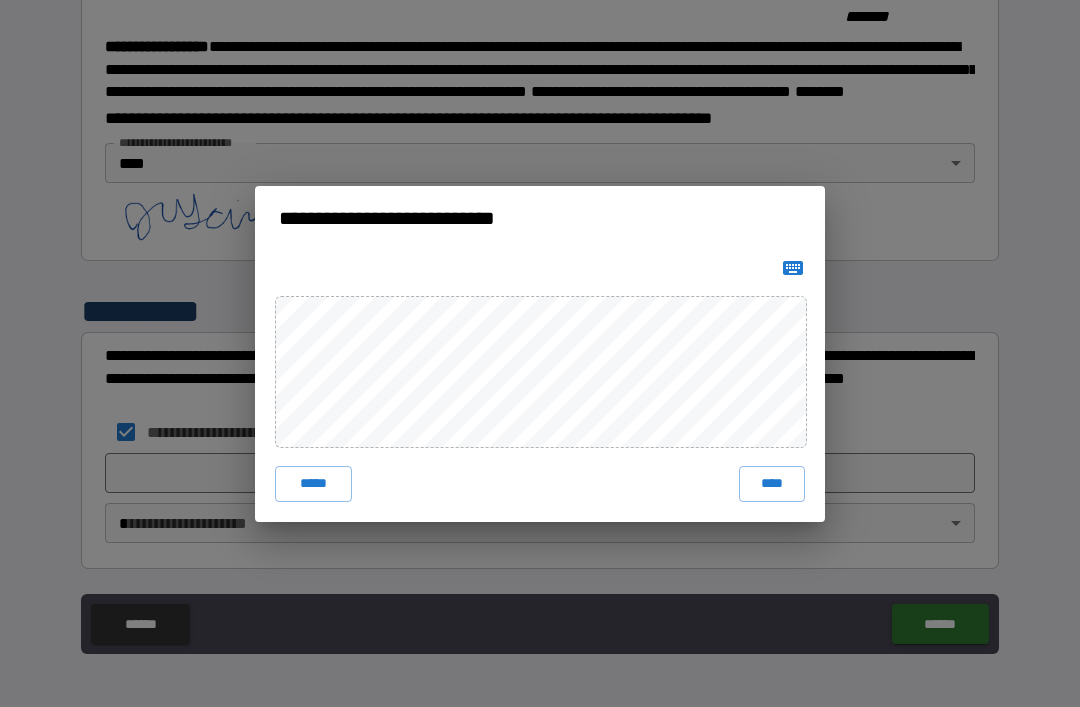 click on "****" at bounding box center [772, 484] 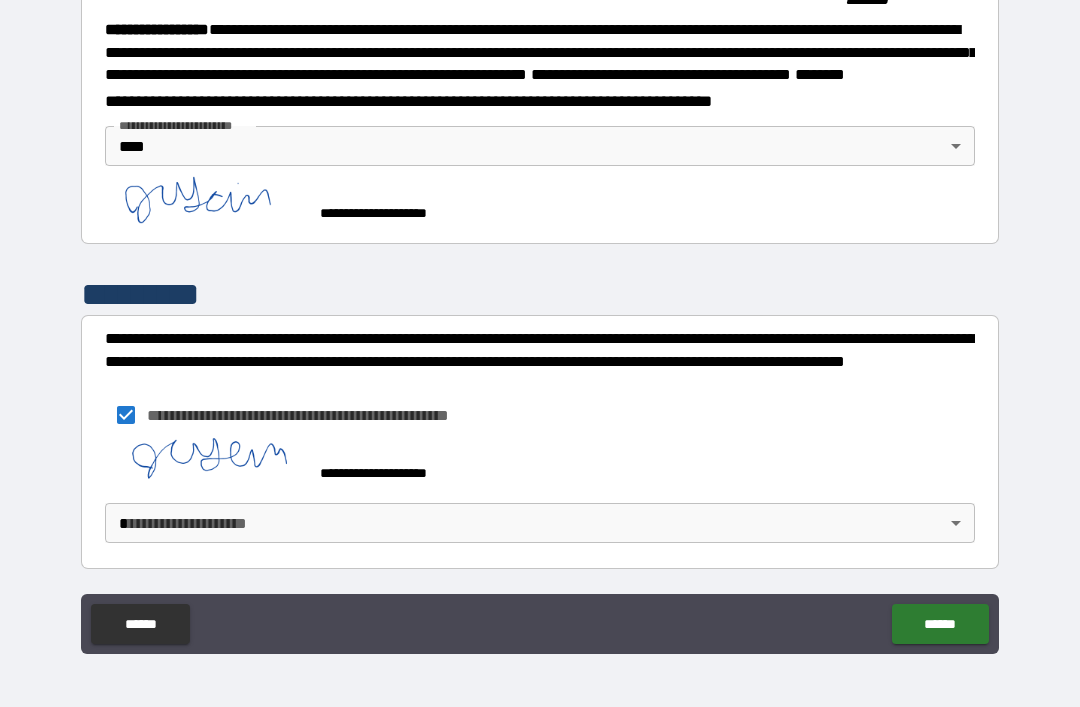 click on "**********" at bounding box center (540, 321) 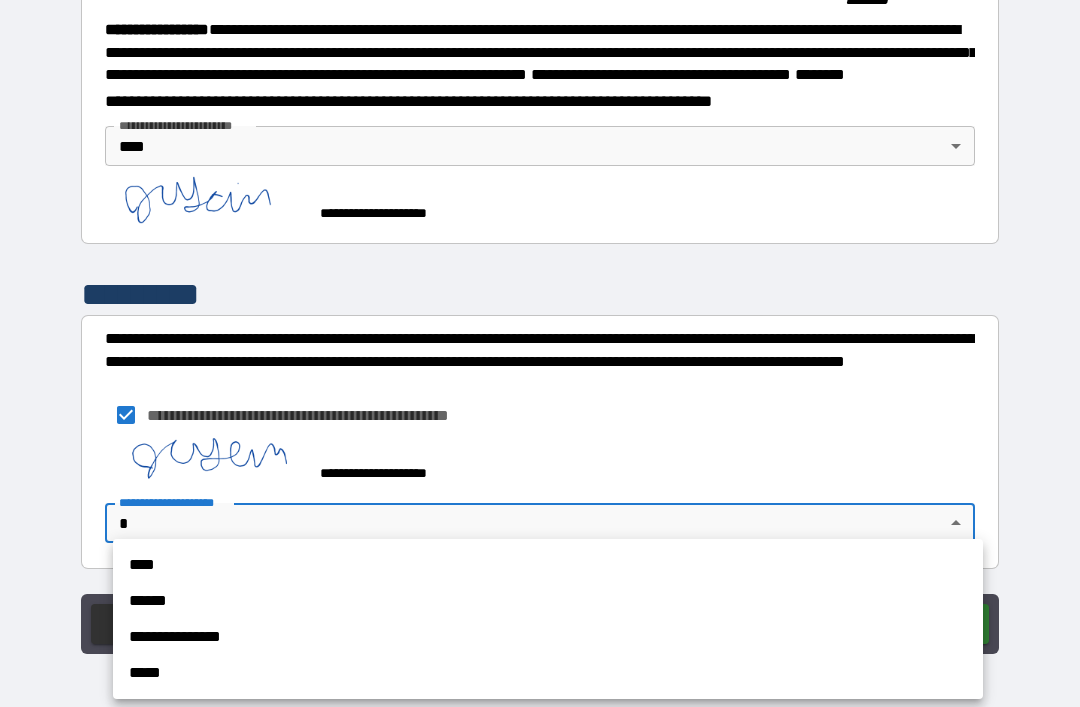 click on "****" at bounding box center (548, 565) 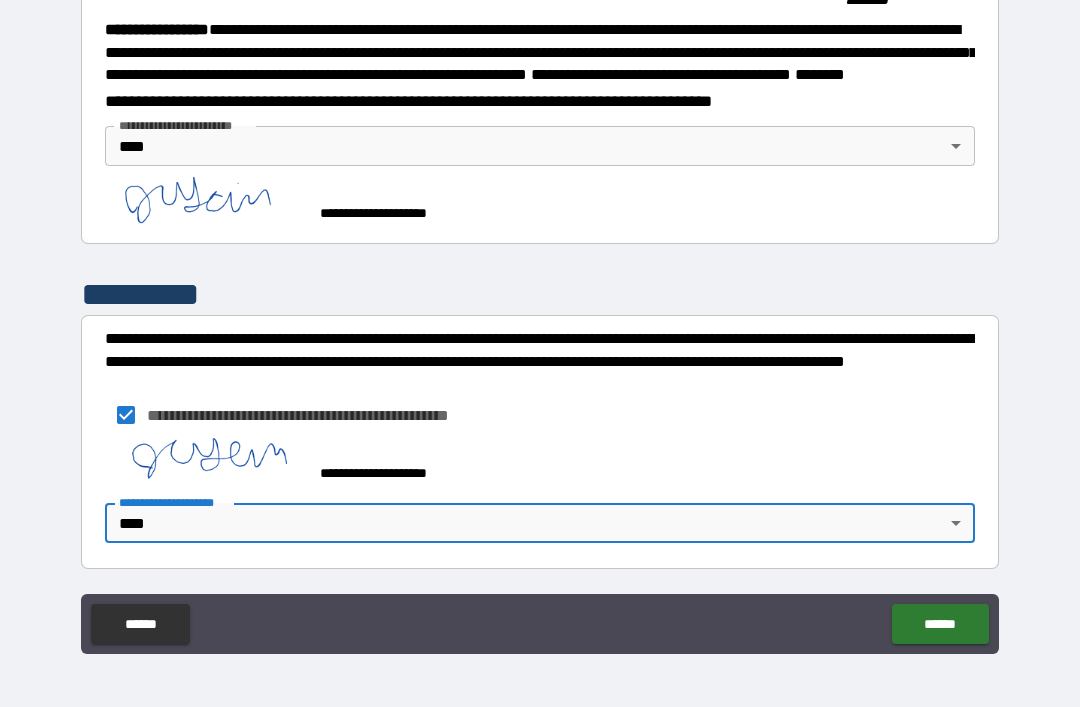 click on "******" at bounding box center [940, 624] 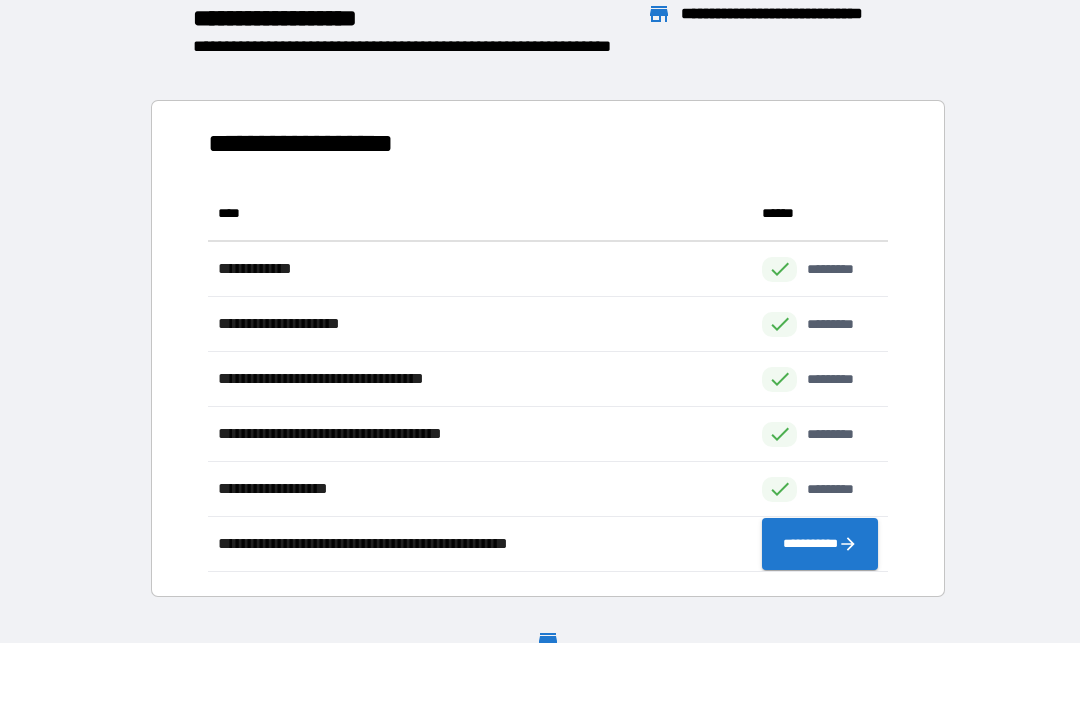 scroll, scrollTop: 1, scrollLeft: 1, axis: both 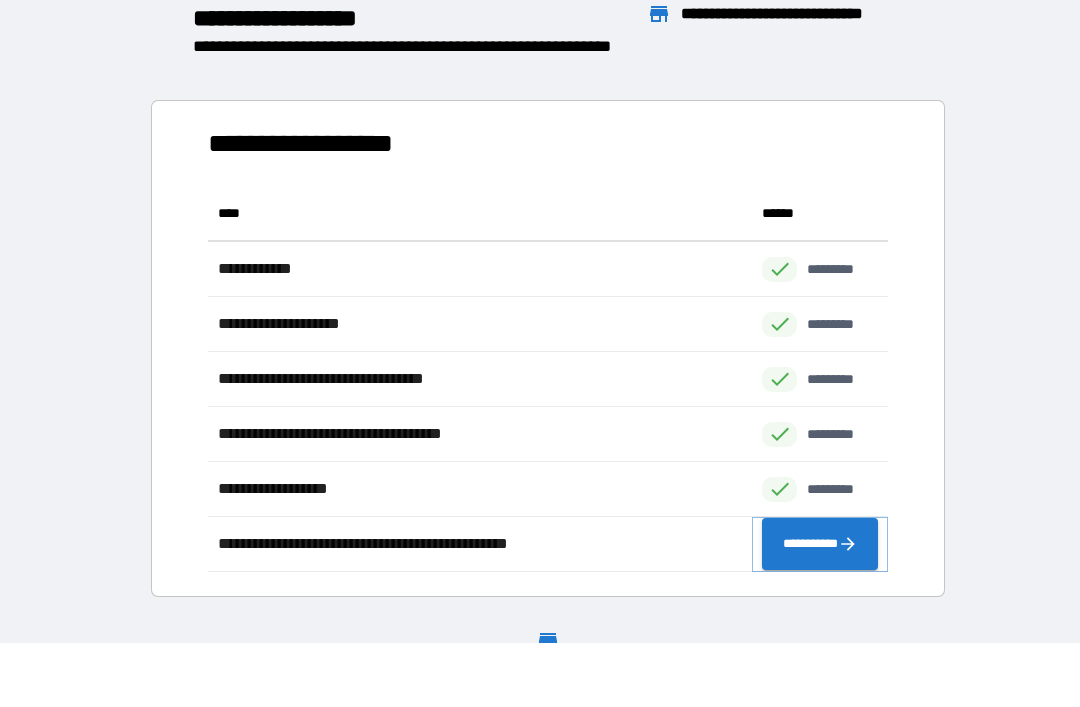 click 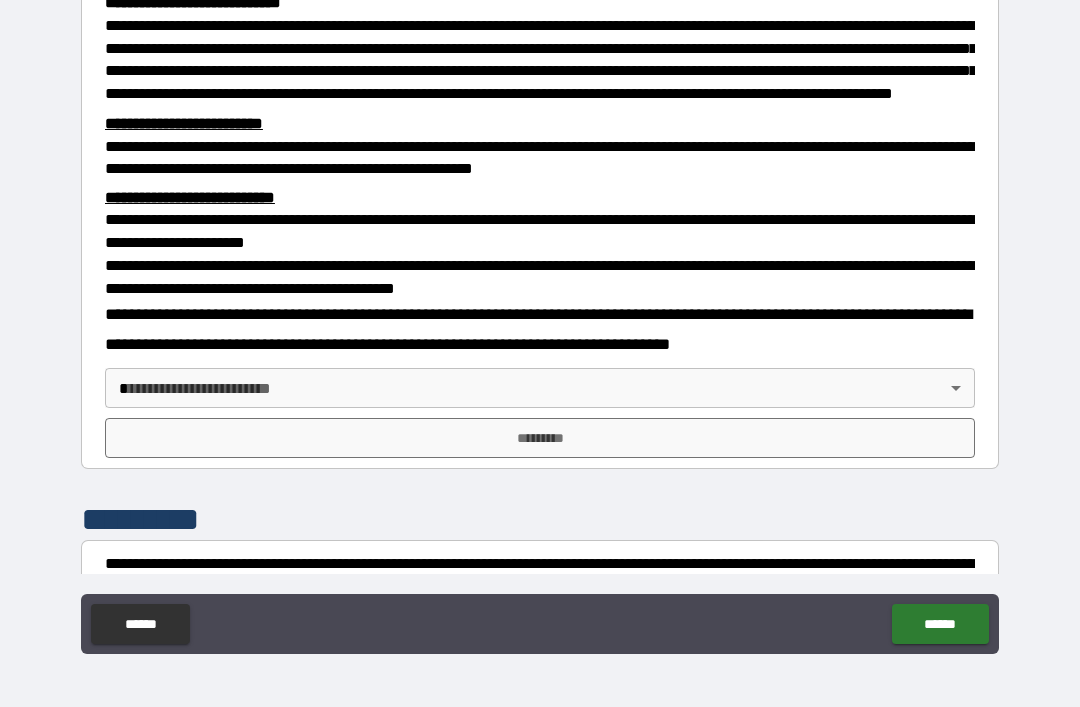 scroll, scrollTop: 461, scrollLeft: 0, axis: vertical 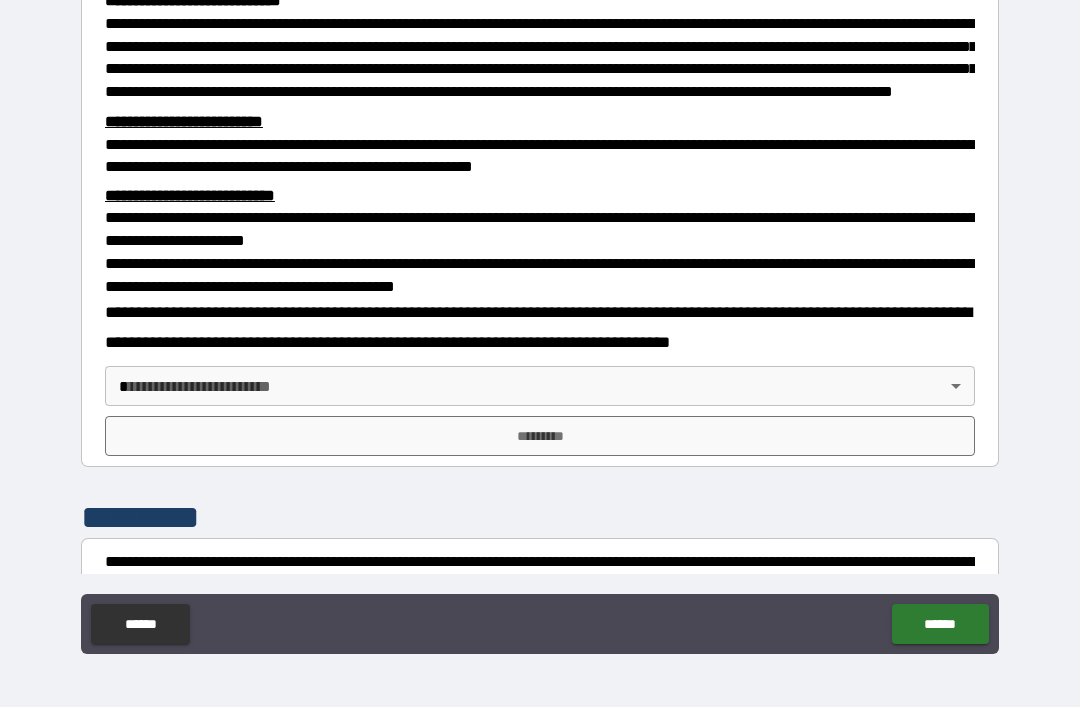 click on "**********" at bounding box center [540, 321] 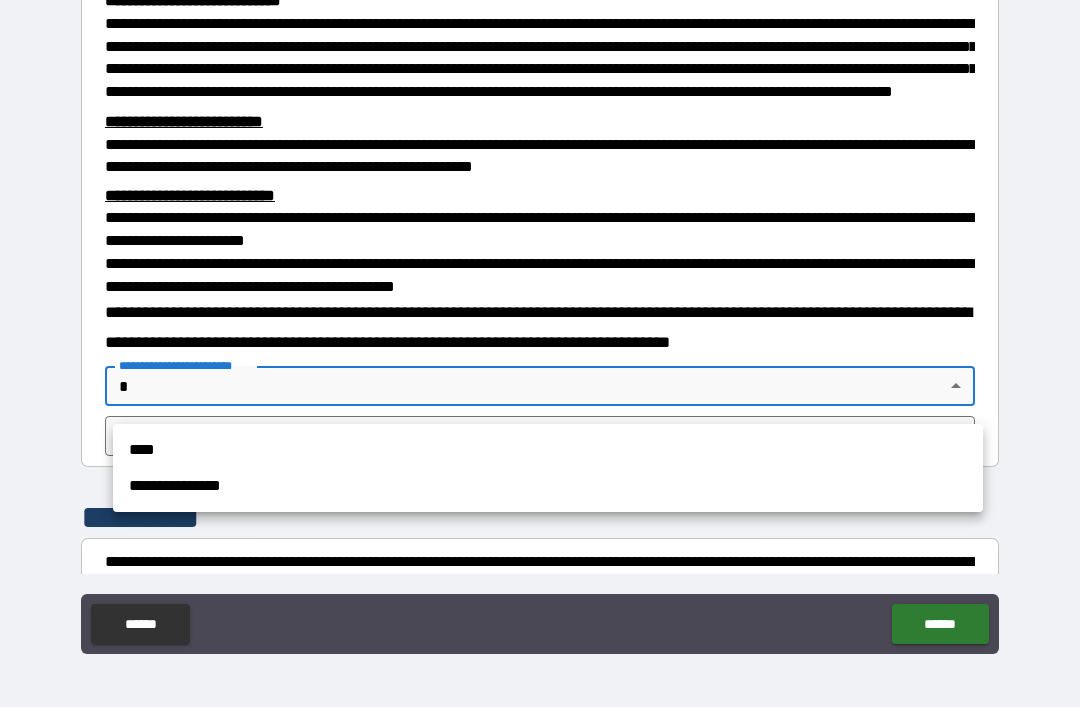 click on "****" at bounding box center (548, 450) 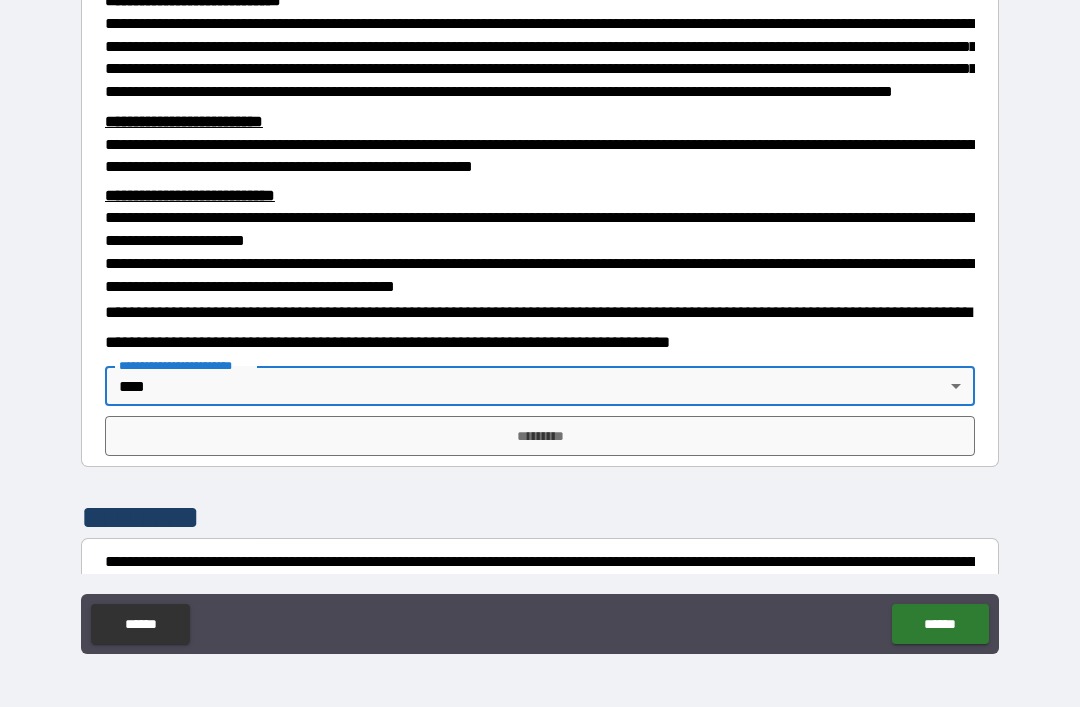 click on "*********" at bounding box center (540, 436) 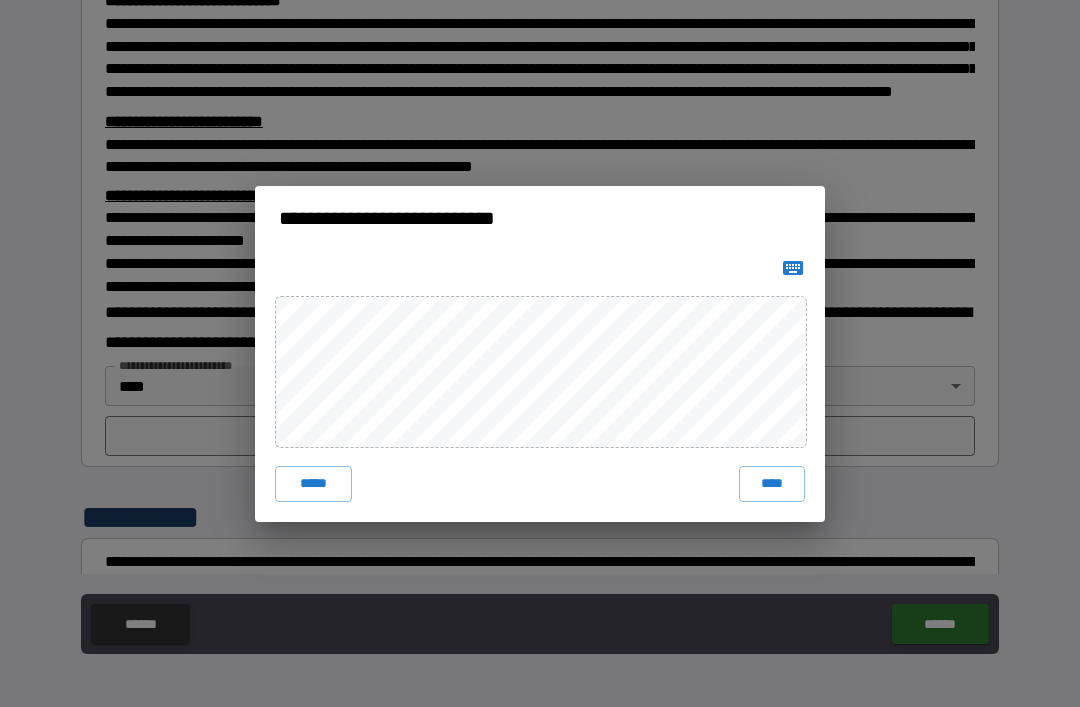 click on "****" at bounding box center (772, 484) 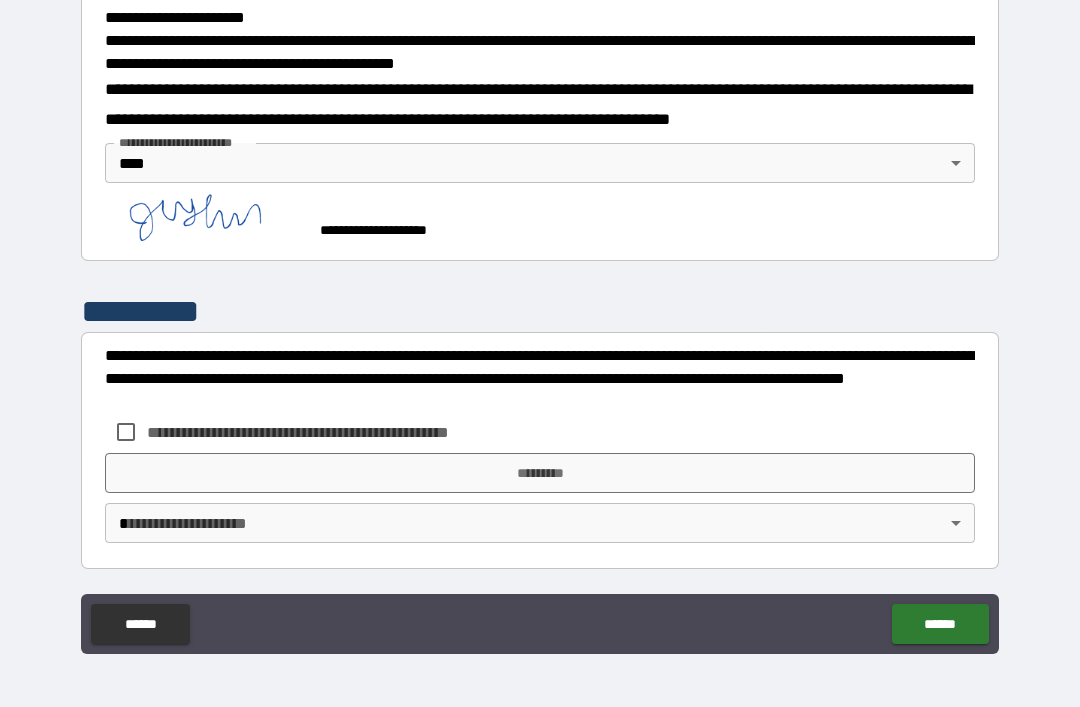 scroll, scrollTop: 694, scrollLeft: 0, axis: vertical 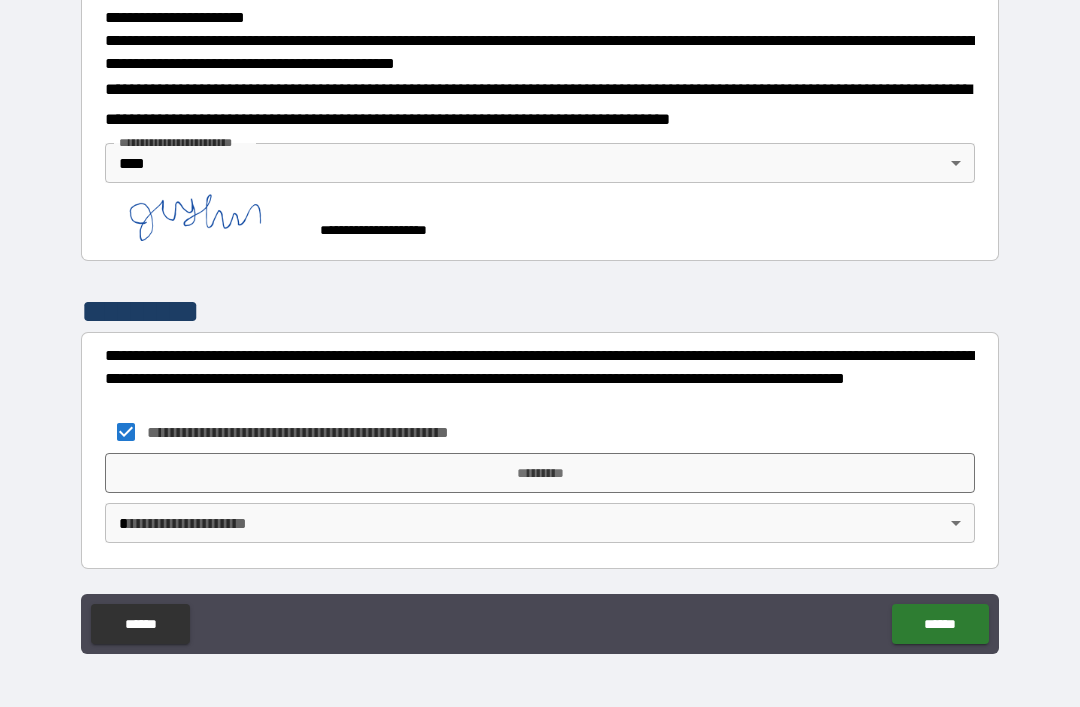 click on "*********" at bounding box center (540, 473) 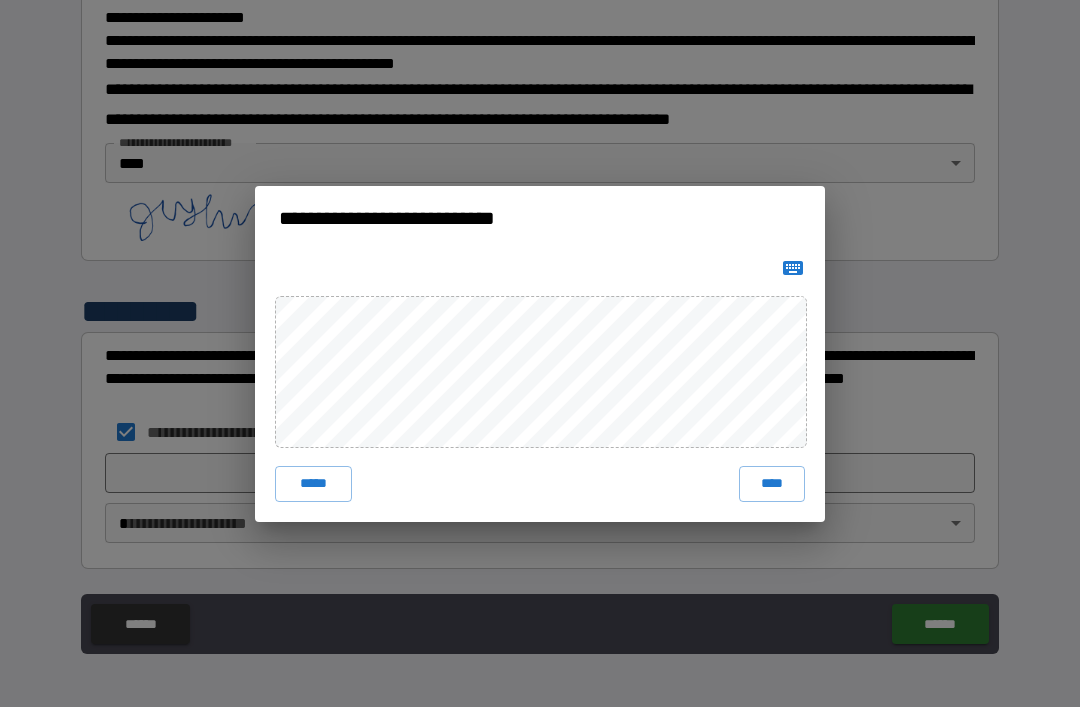 click on "****" at bounding box center [772, 484] 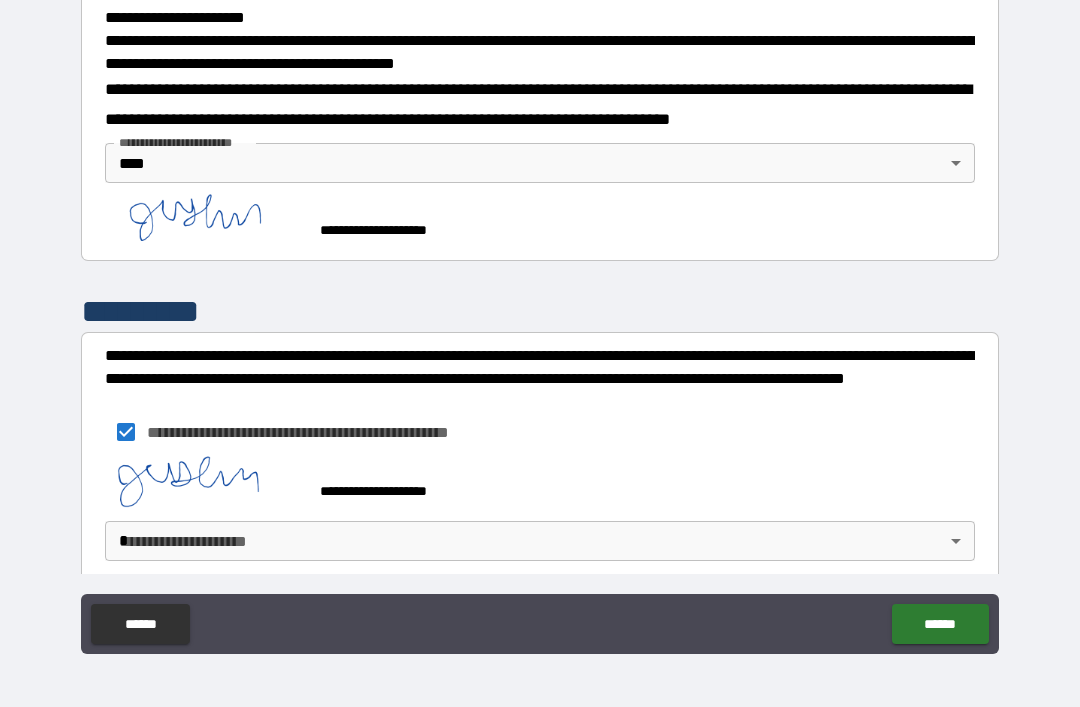 click on "**********" at bounding box center [540, 321] 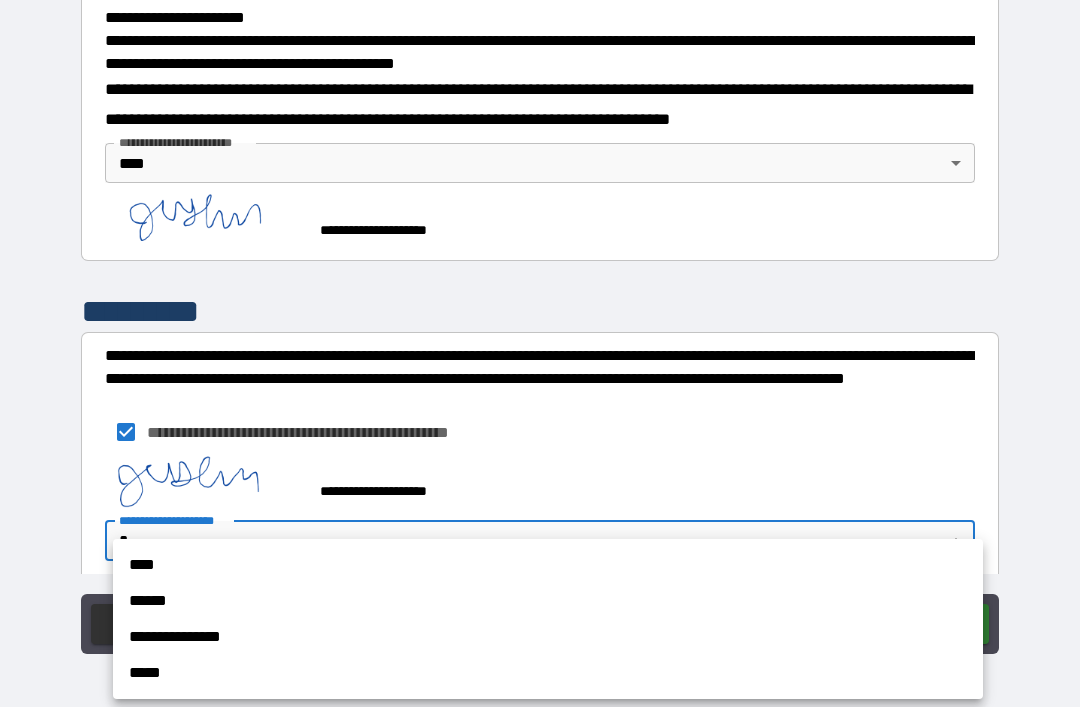click on "****" at bounding box center (548, 565) 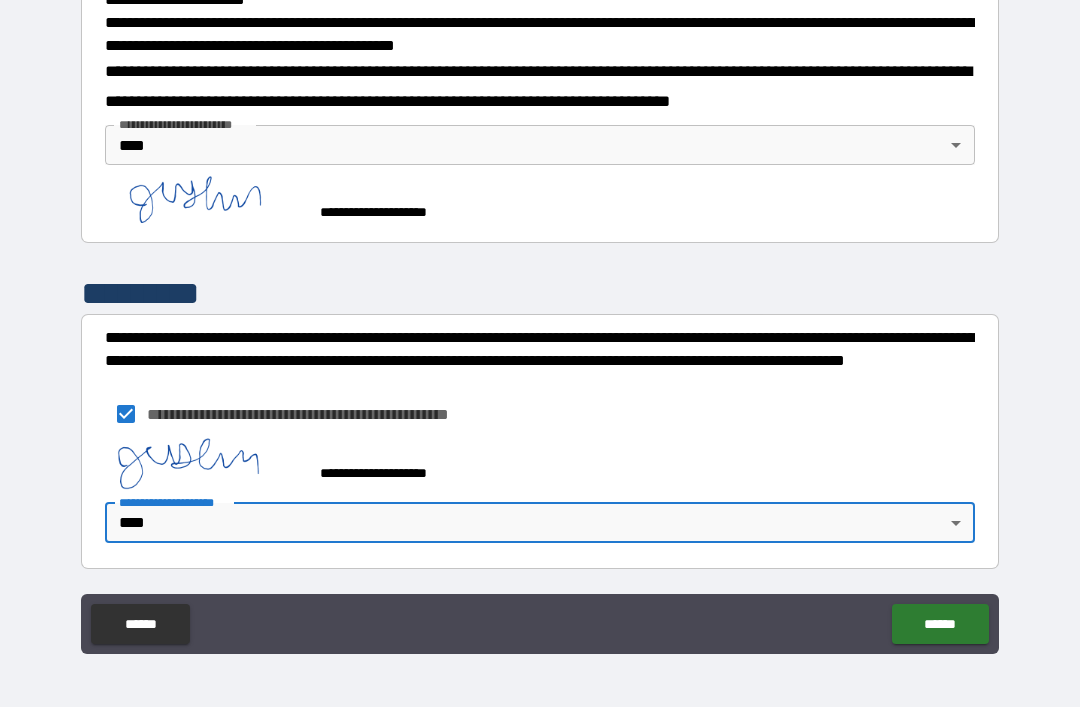 scroll, scrollTop: 711, scrollLeft: 0, axis: vertical 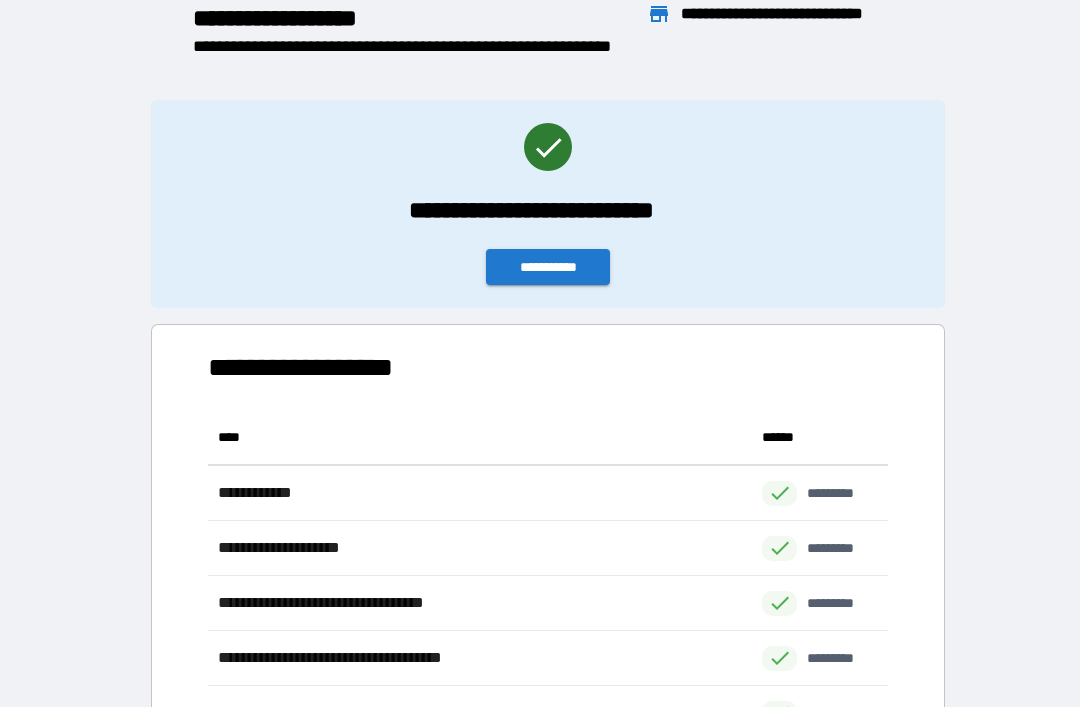 click on "**********" at bounding box center [548, 267] 